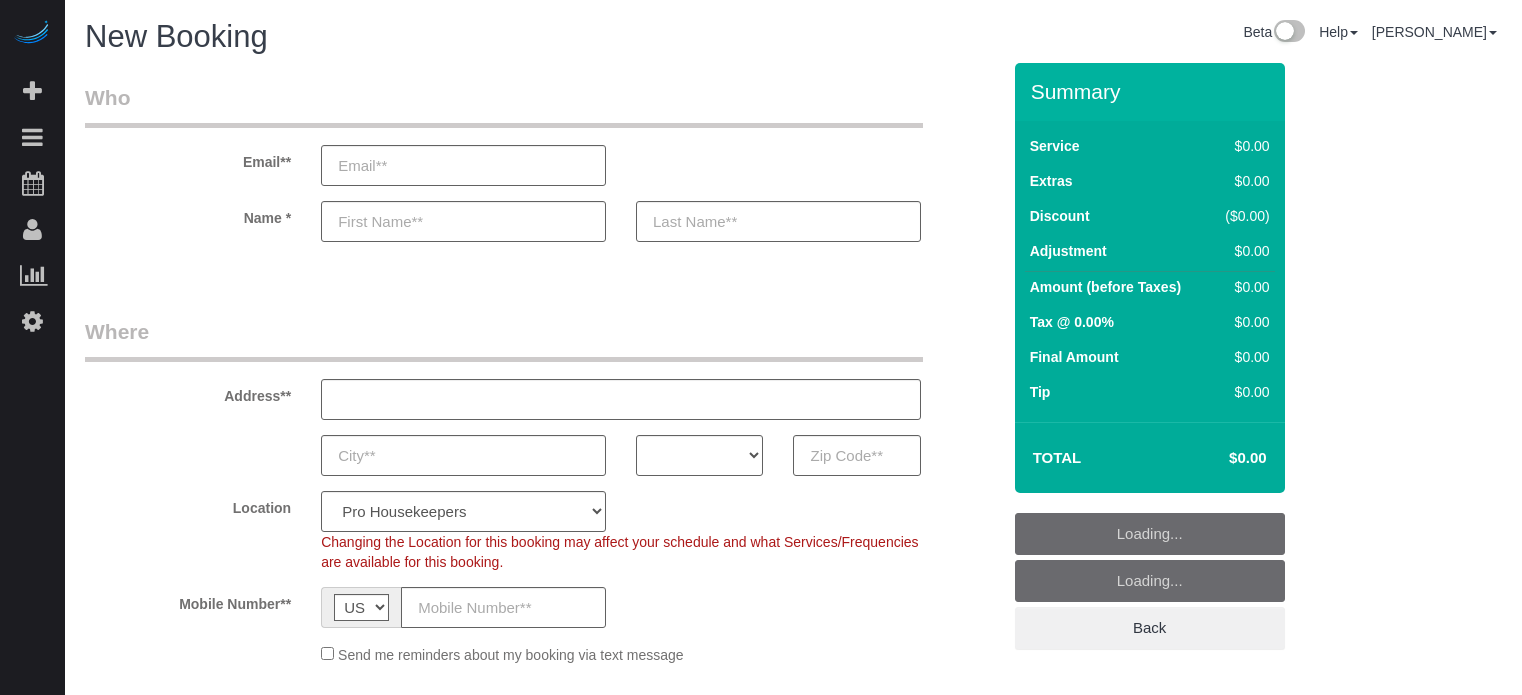 select on "4" 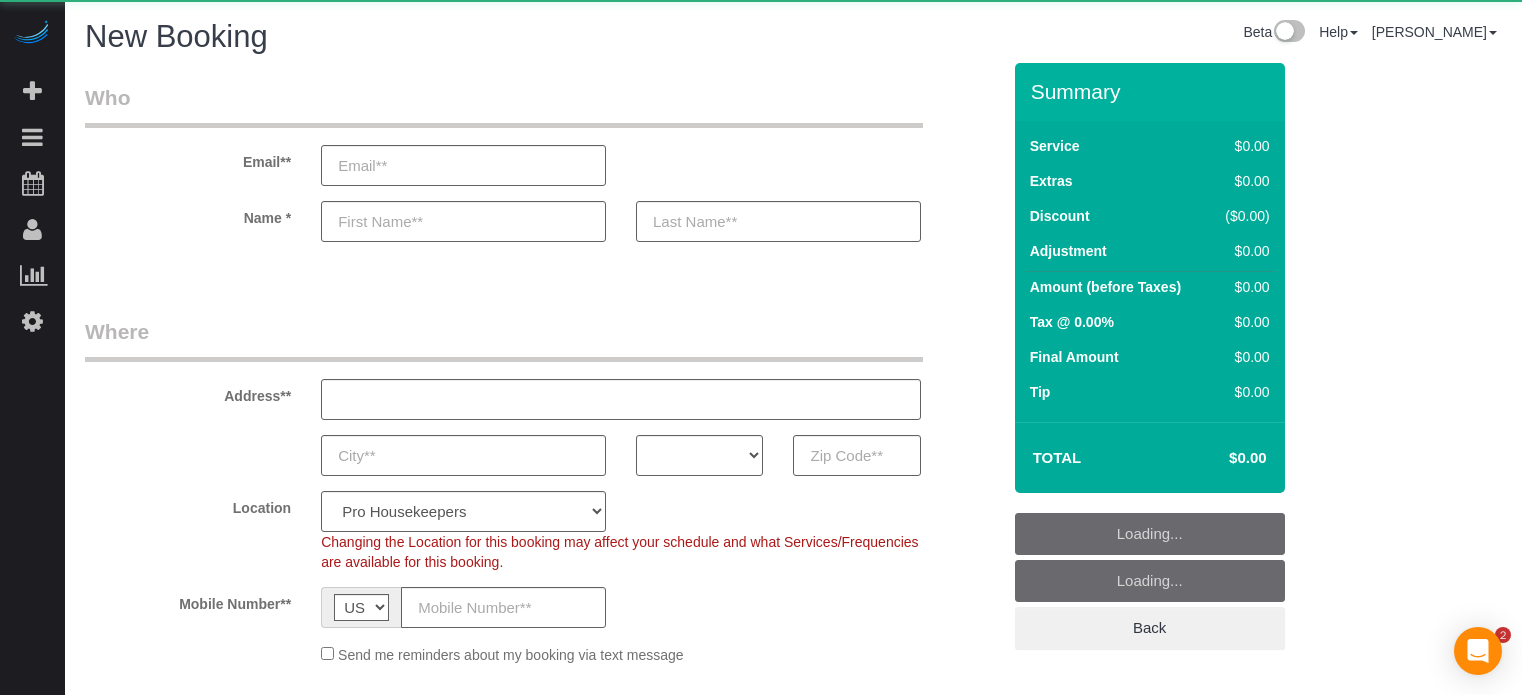 select on "4" 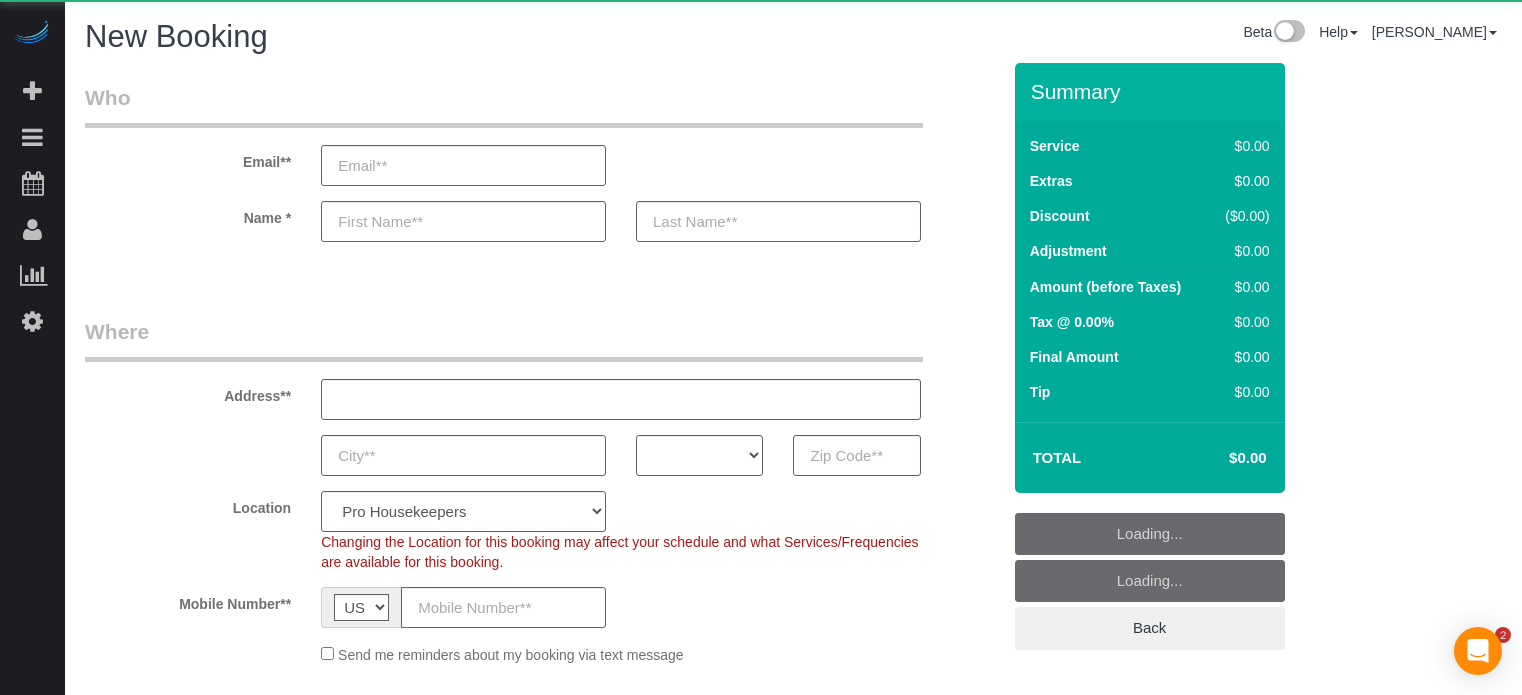 scroll, scrollTop: 0, scrollLeft: 0, axis: both 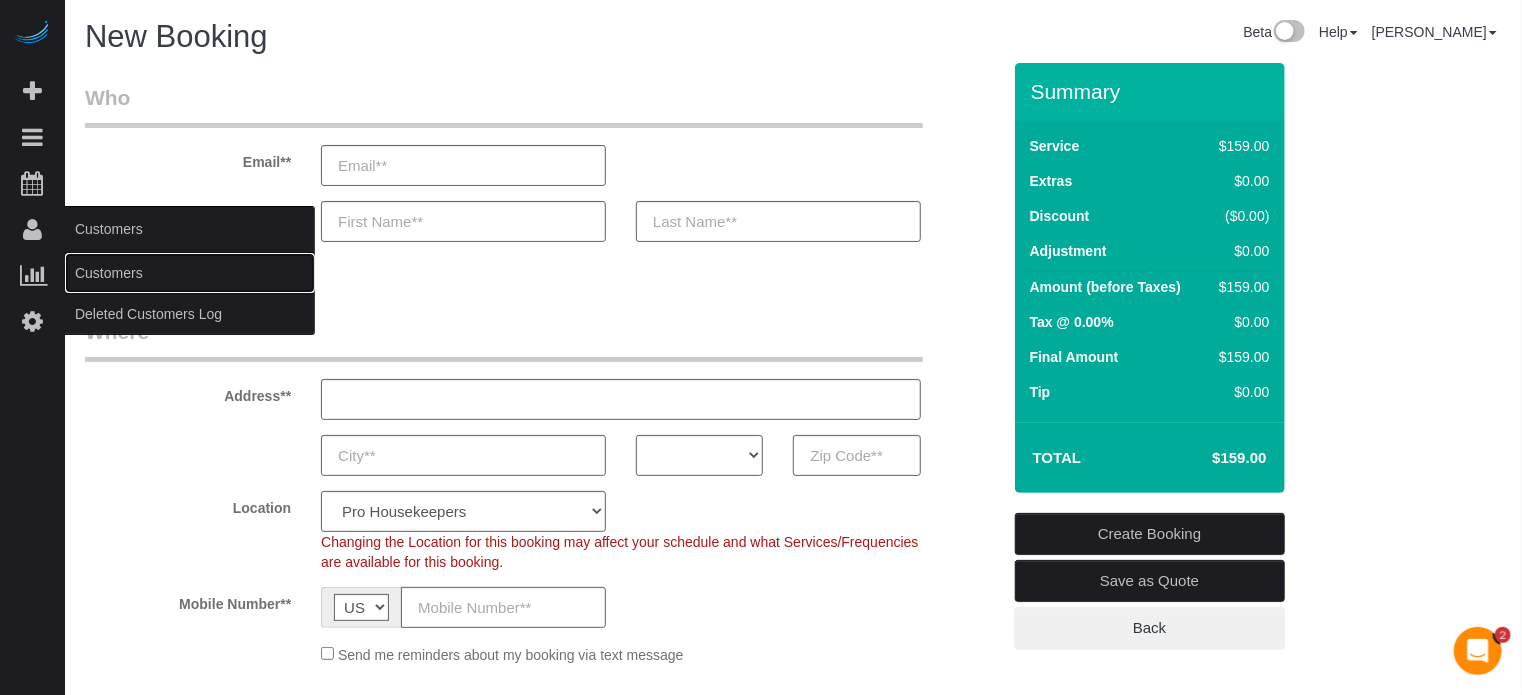 click on "Customers" at bounding box center [190, 273] 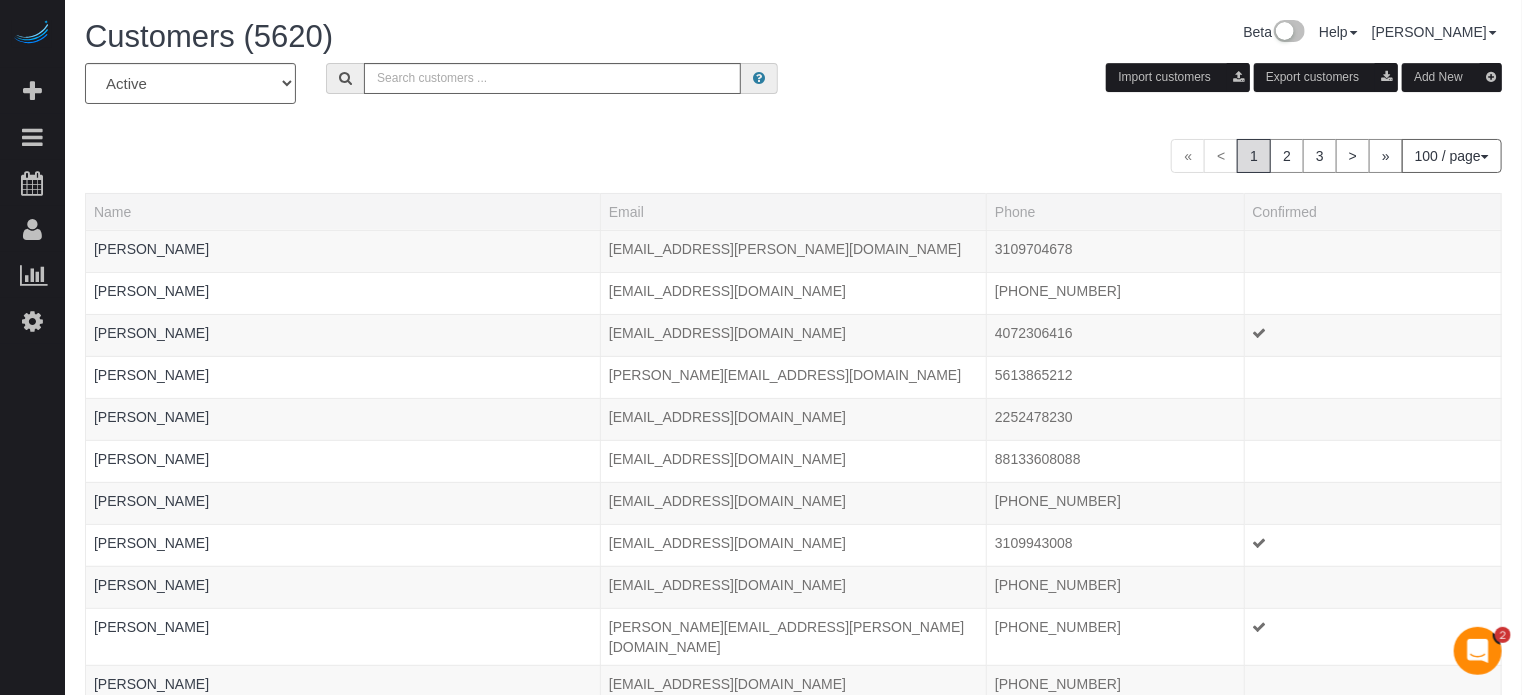 click on "«
<
1
2
3
>
»
100 / page
10 / page
20 / page
30 / page
40 / page
50 / page
100 / page" at bounding box center [793, 156] 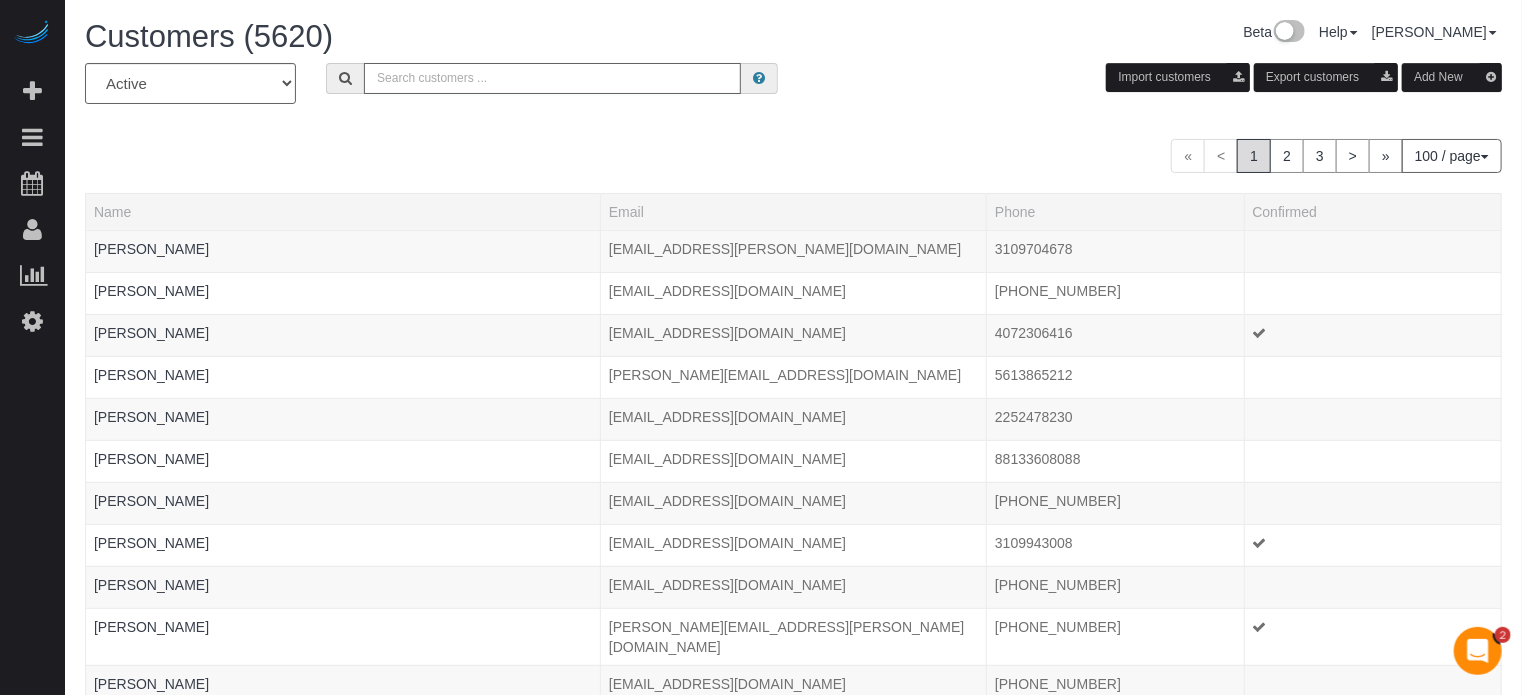 click at bounding box center [552, 78] 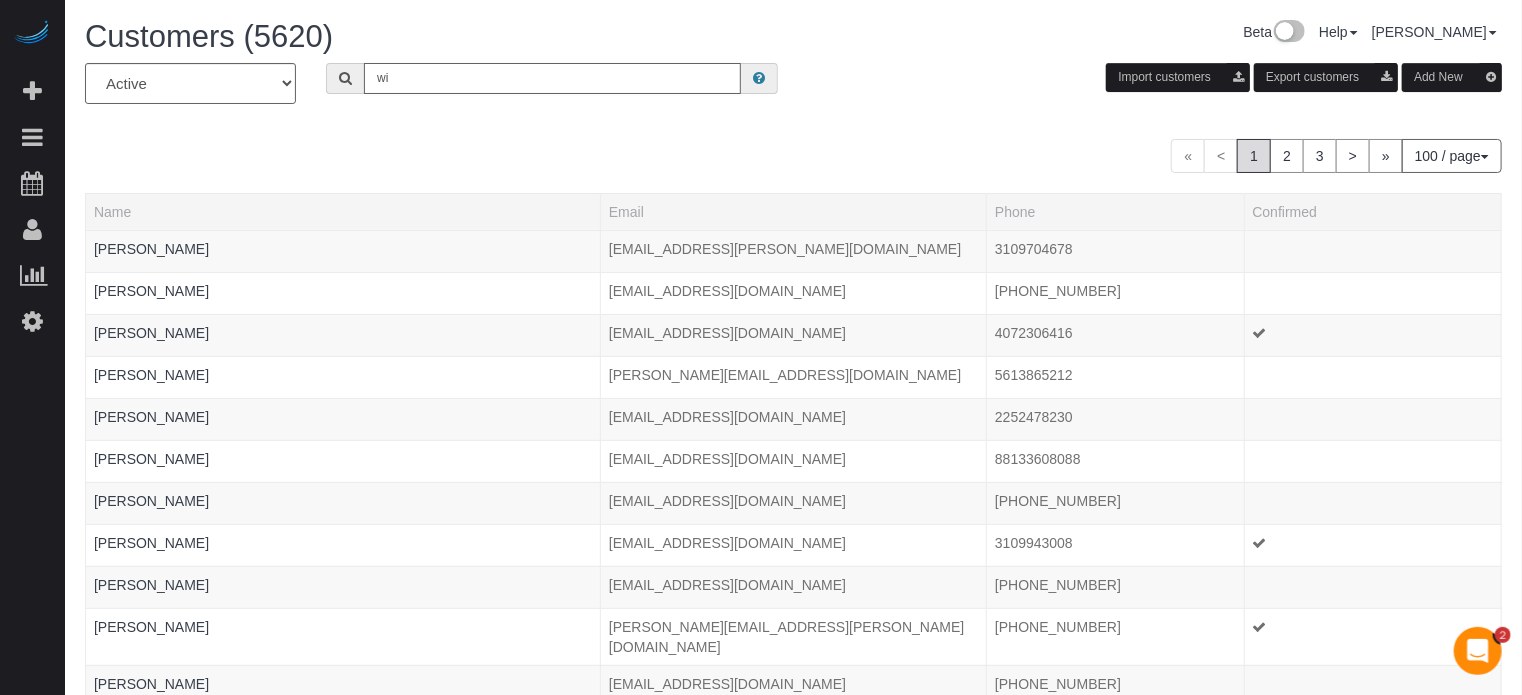 type on "w" 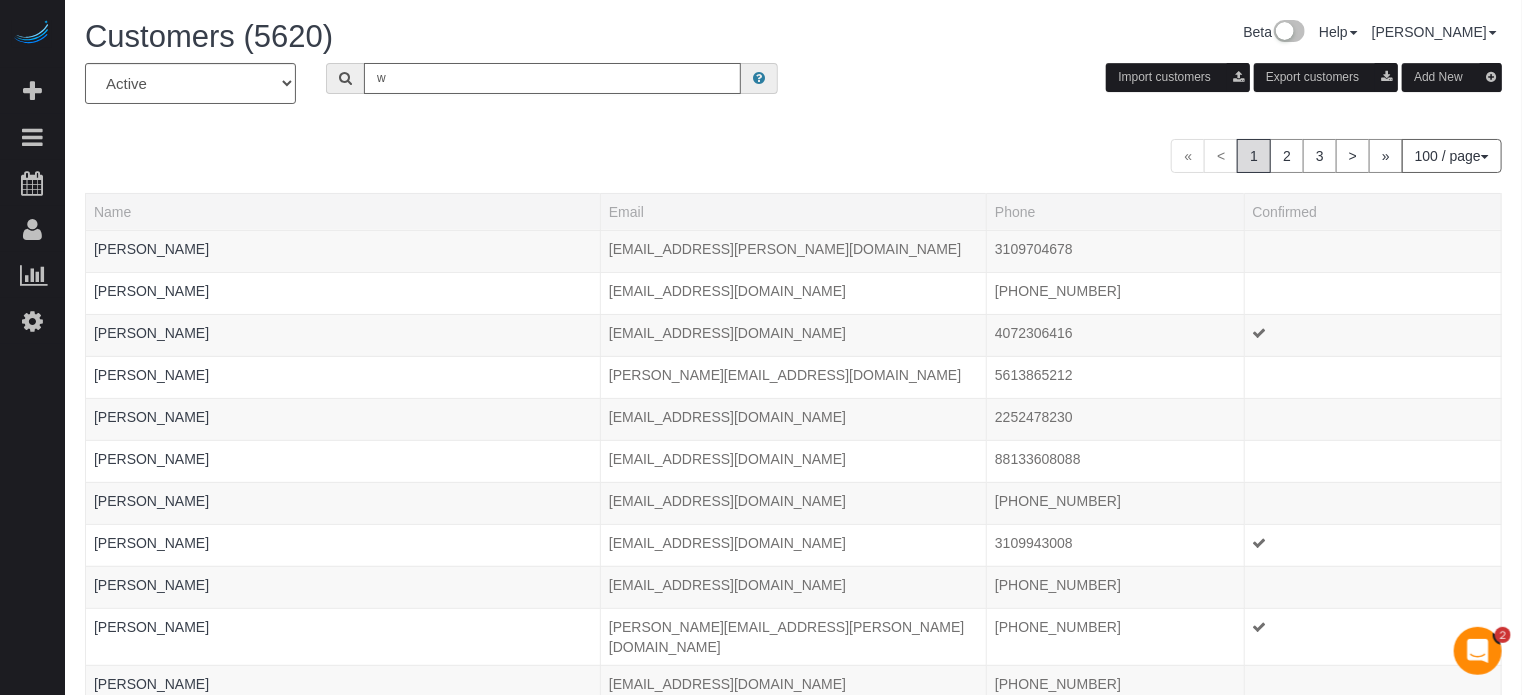 type 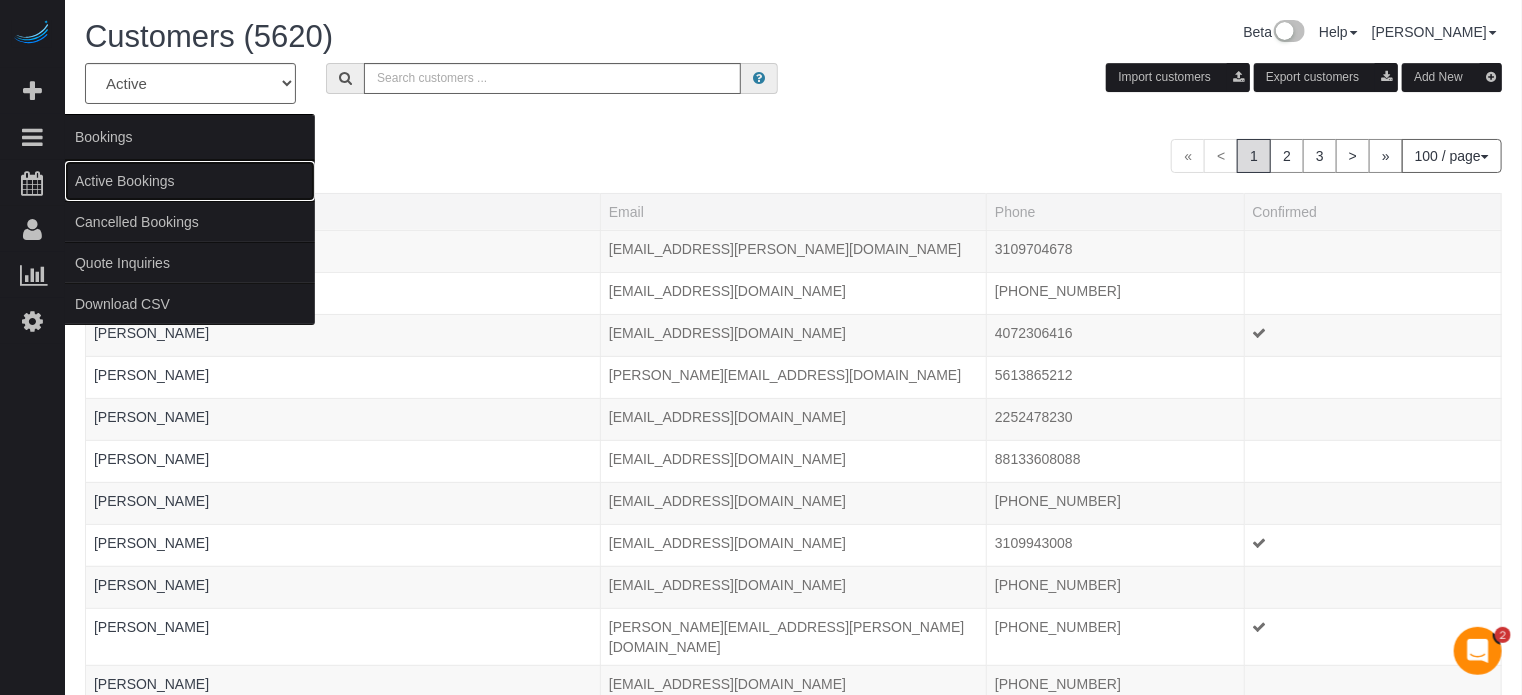 click on "Active Bookings" at bounding box center [190, 181] 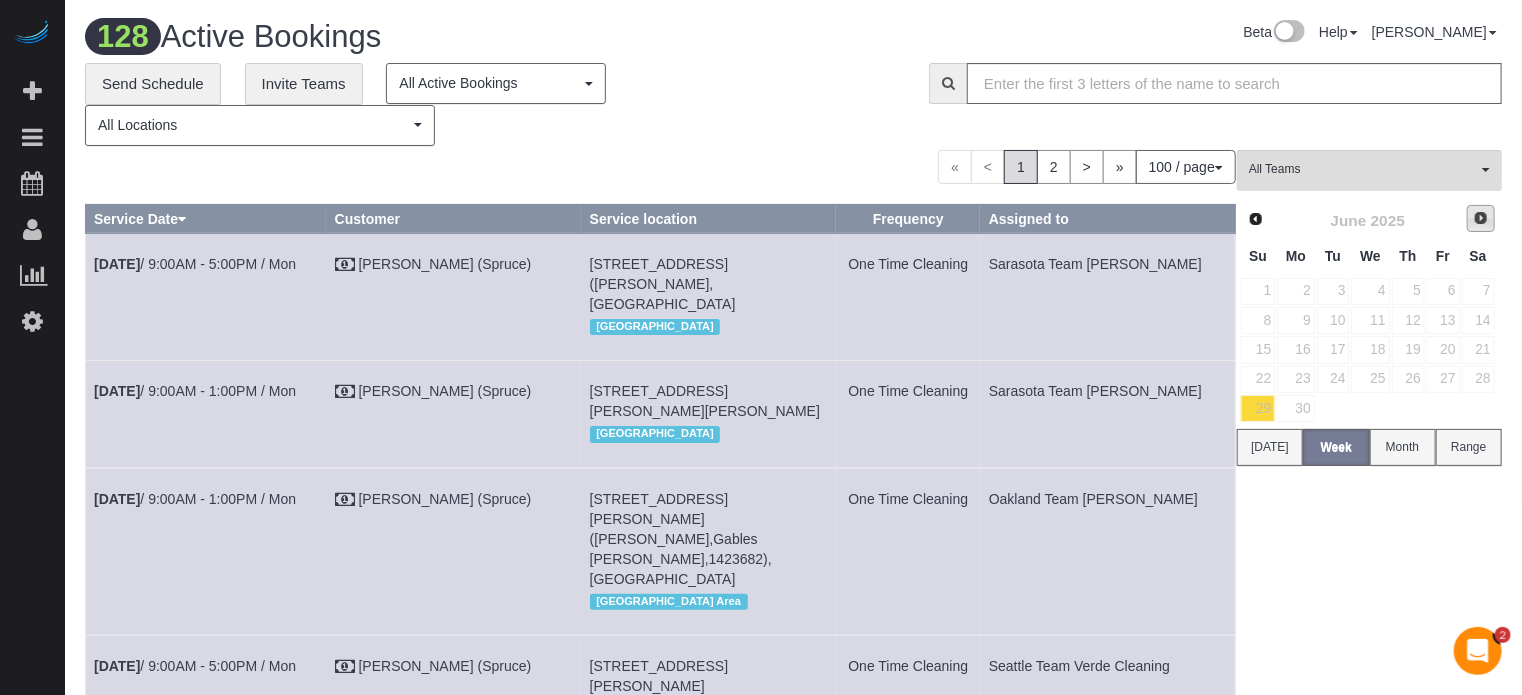 click on "Next" at bounding box center (1481, 218) 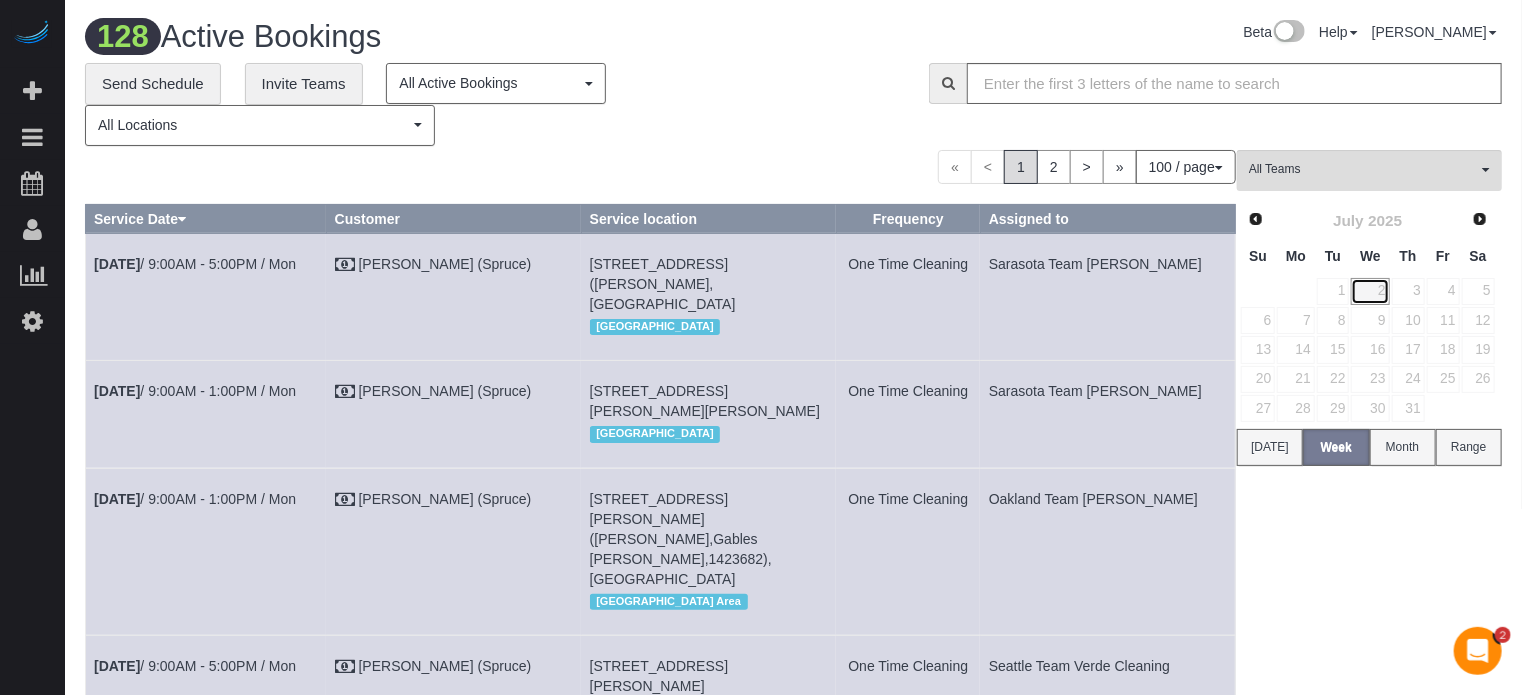 click on "2" at bounding box center (1370, 291) 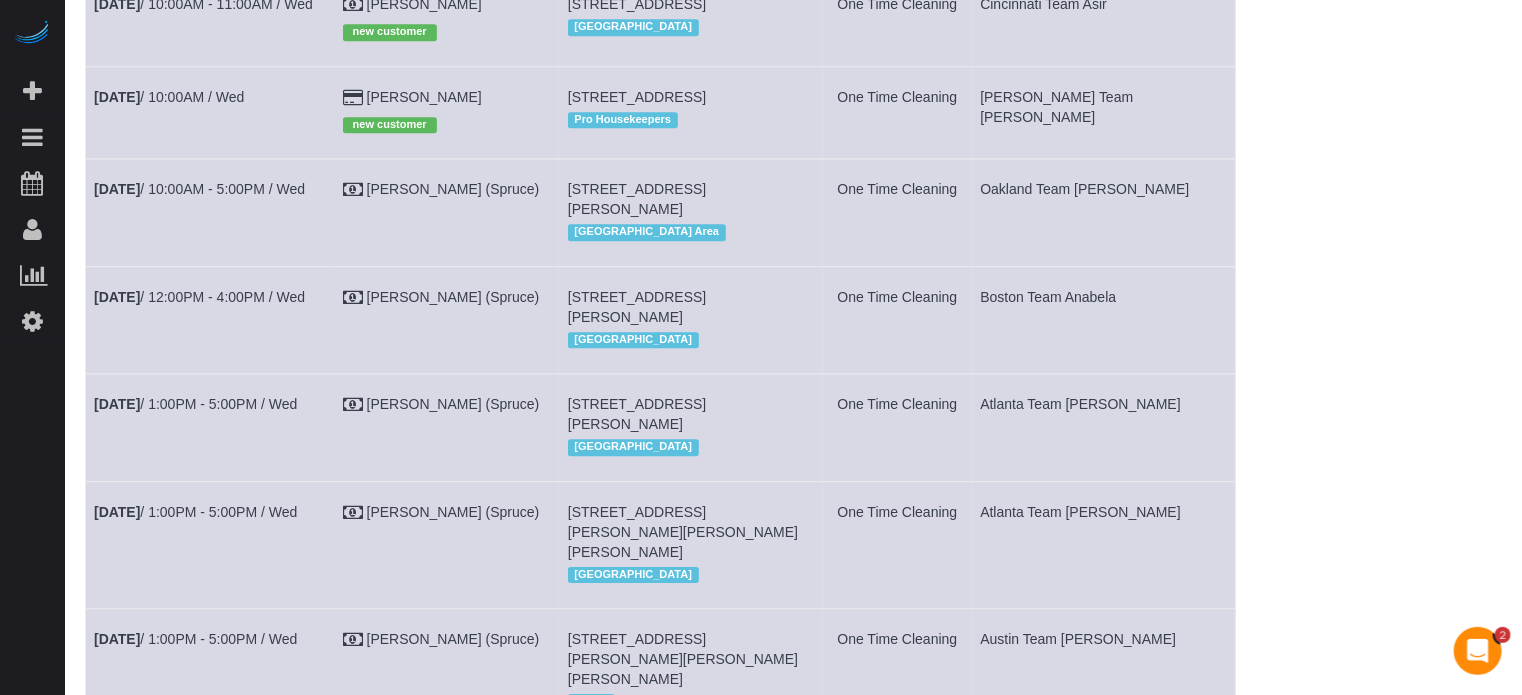 scroll, scrollTop: 2800, scrollLeft: 0, axis: vertical 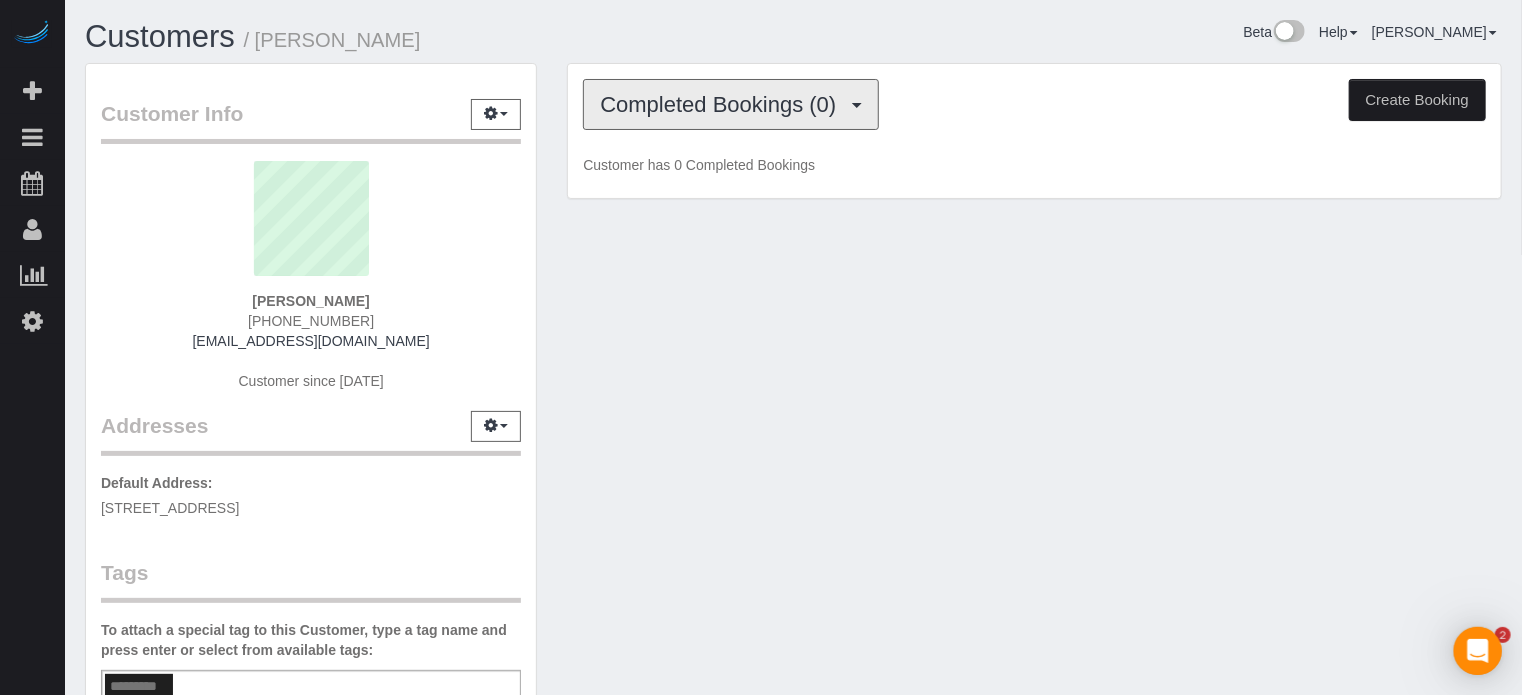 click on "Completed Bookings (0)" at bounding box center [723, 104] 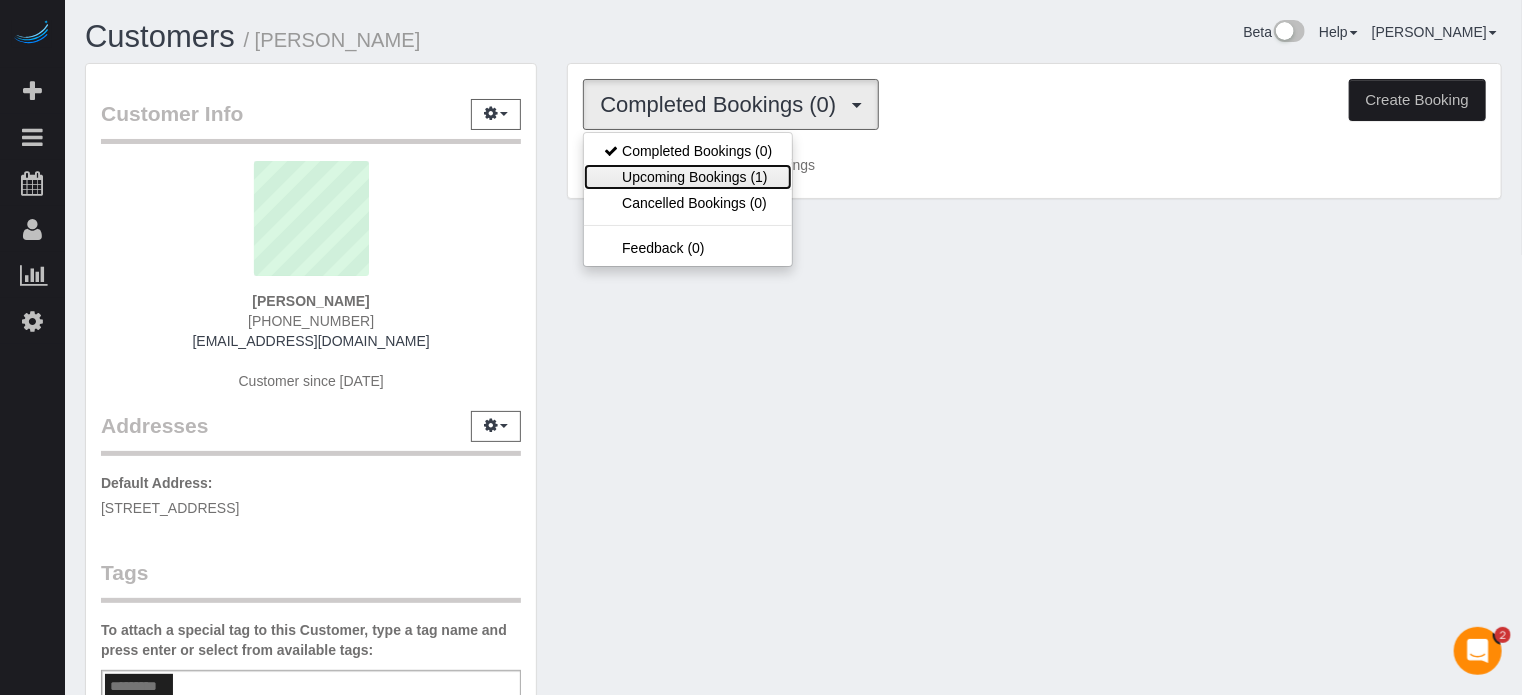 click on "Upcoming Bookings (1)" at bounding box center [688, 177] 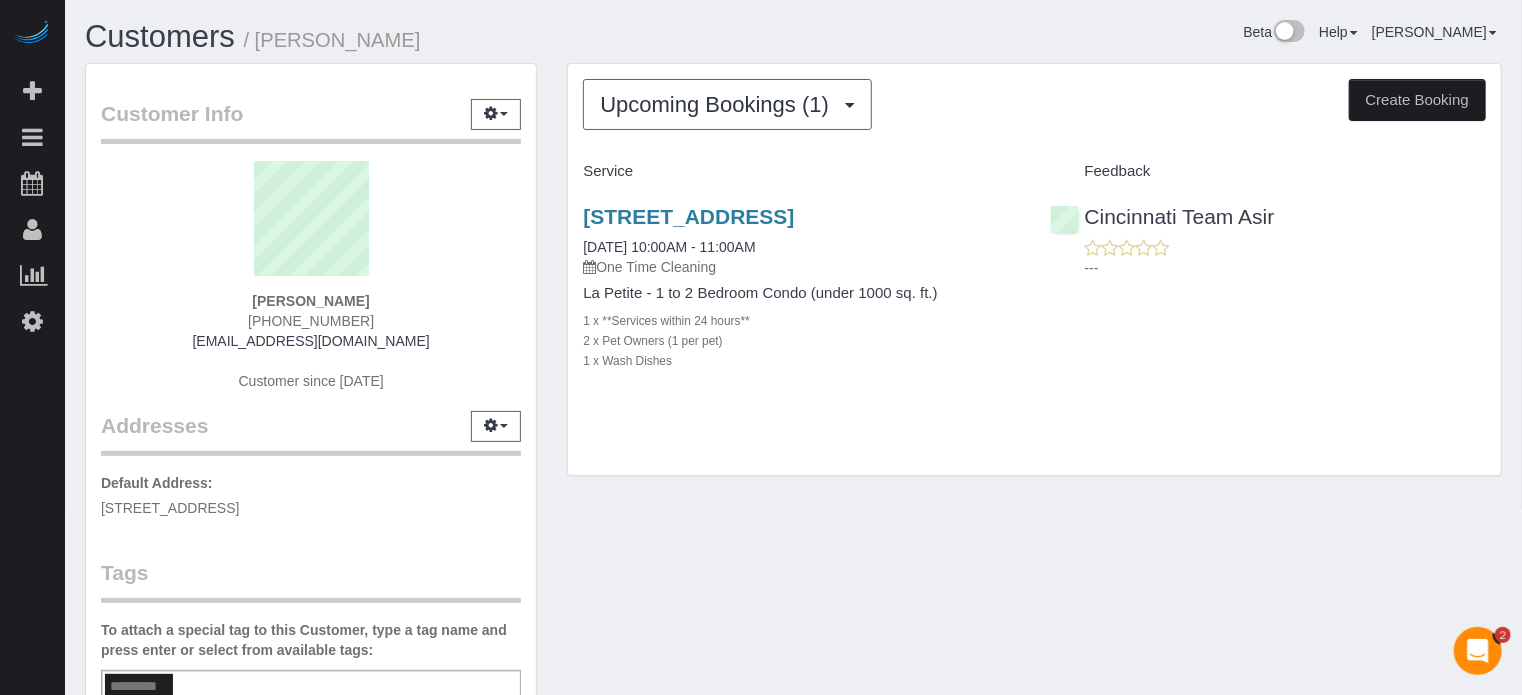 click on "Customer Info
Edit Contact Info
Send Message
Email Preferences
Special Sales Tax
View Changes
Link to QuickBooks
Sync to QuickBooks
Mark as Unconfirmed
Block this Customer
Archive Account
Rachel Willis" at bounding box center [793, 543] 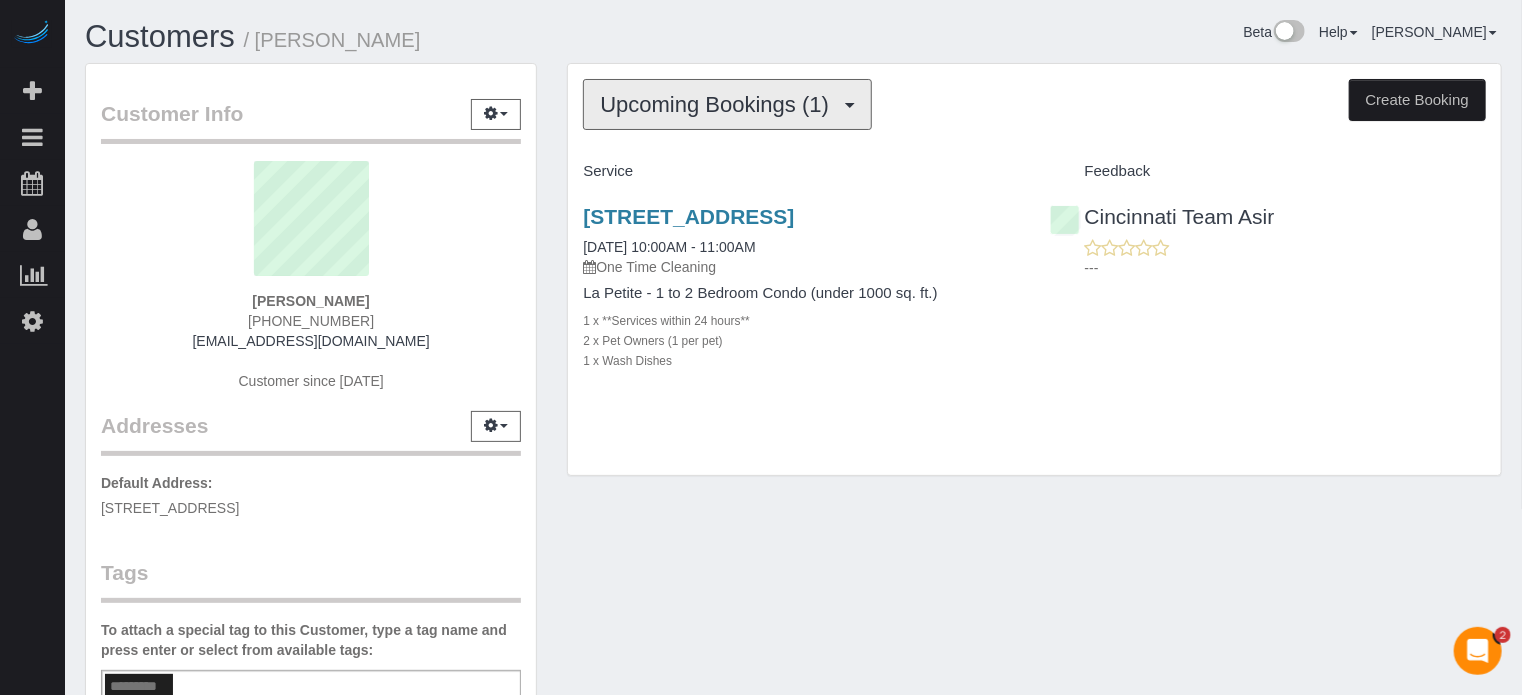 click on "Upcoming Bookings (1)" at bounding box center [719, 104] 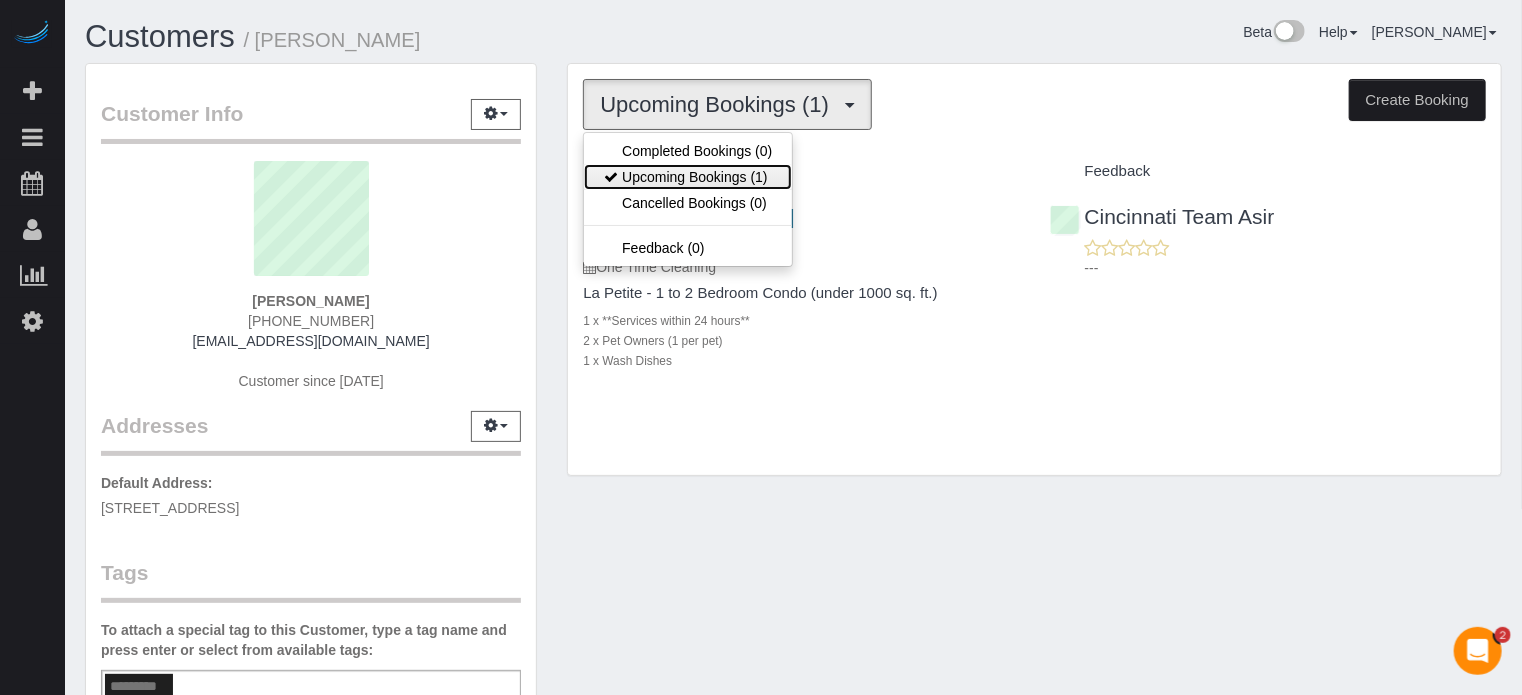 click on "Upcoming Bookings (1)" at bounding box center [688, 177] 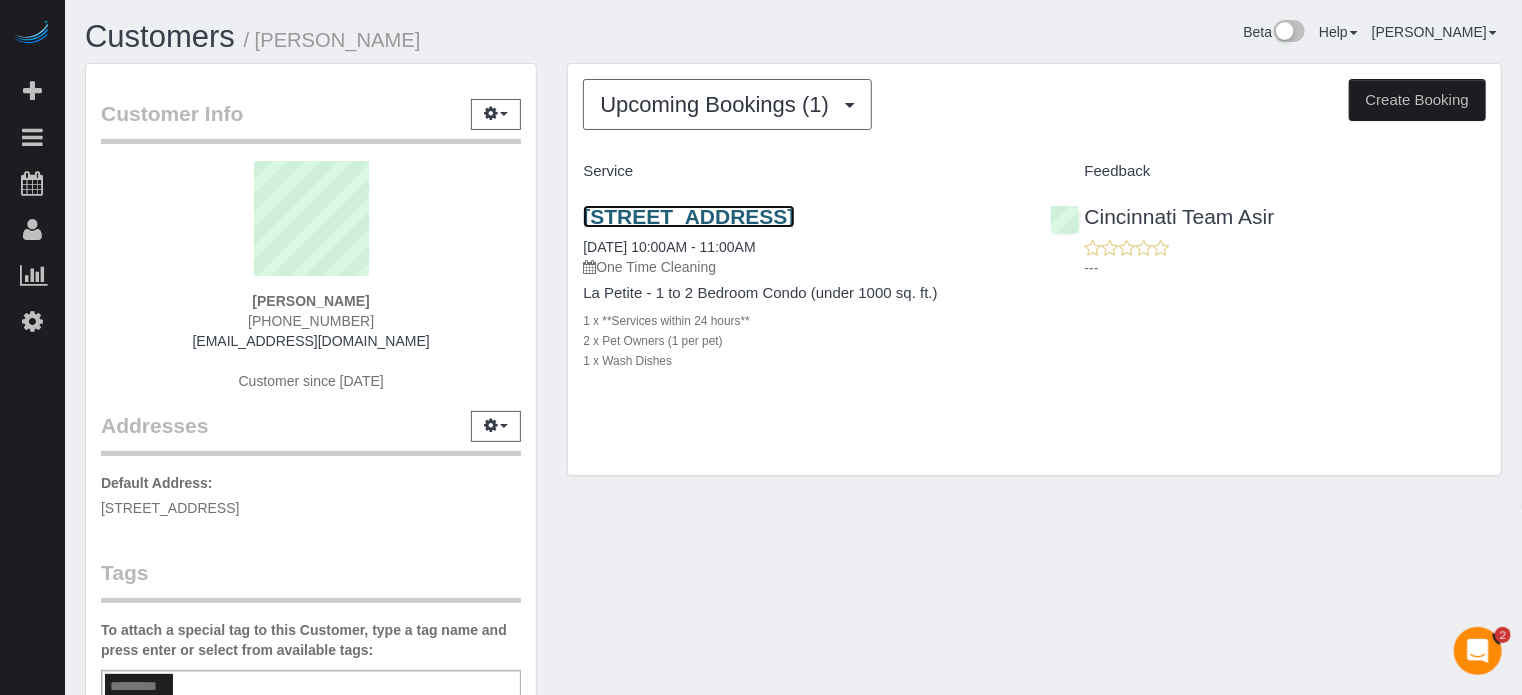 click on "3066 Shadycrest Dr, Apt/Suite Apt 2, Cincinnati, Oh 45239, Cincinnati, OH 45239" at bounding box center [688, 216] 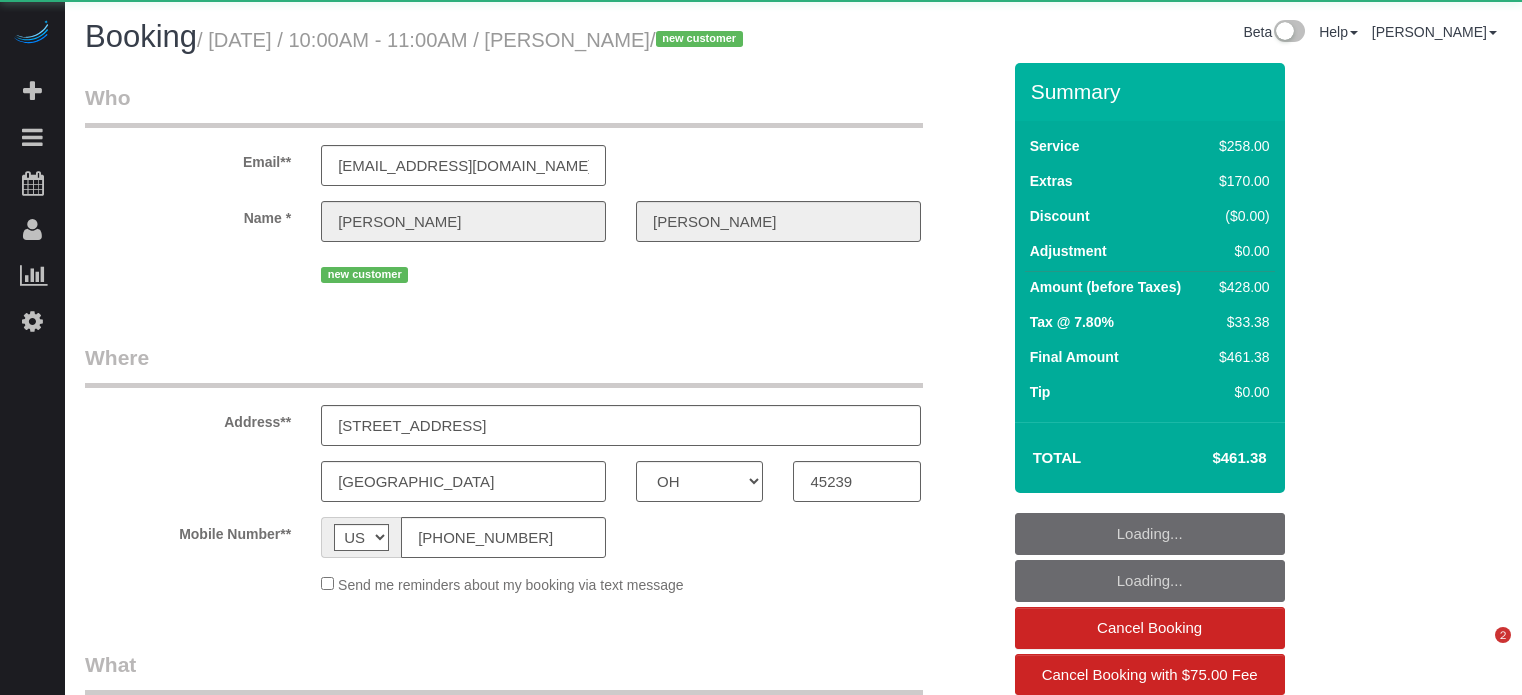 select on "OH" 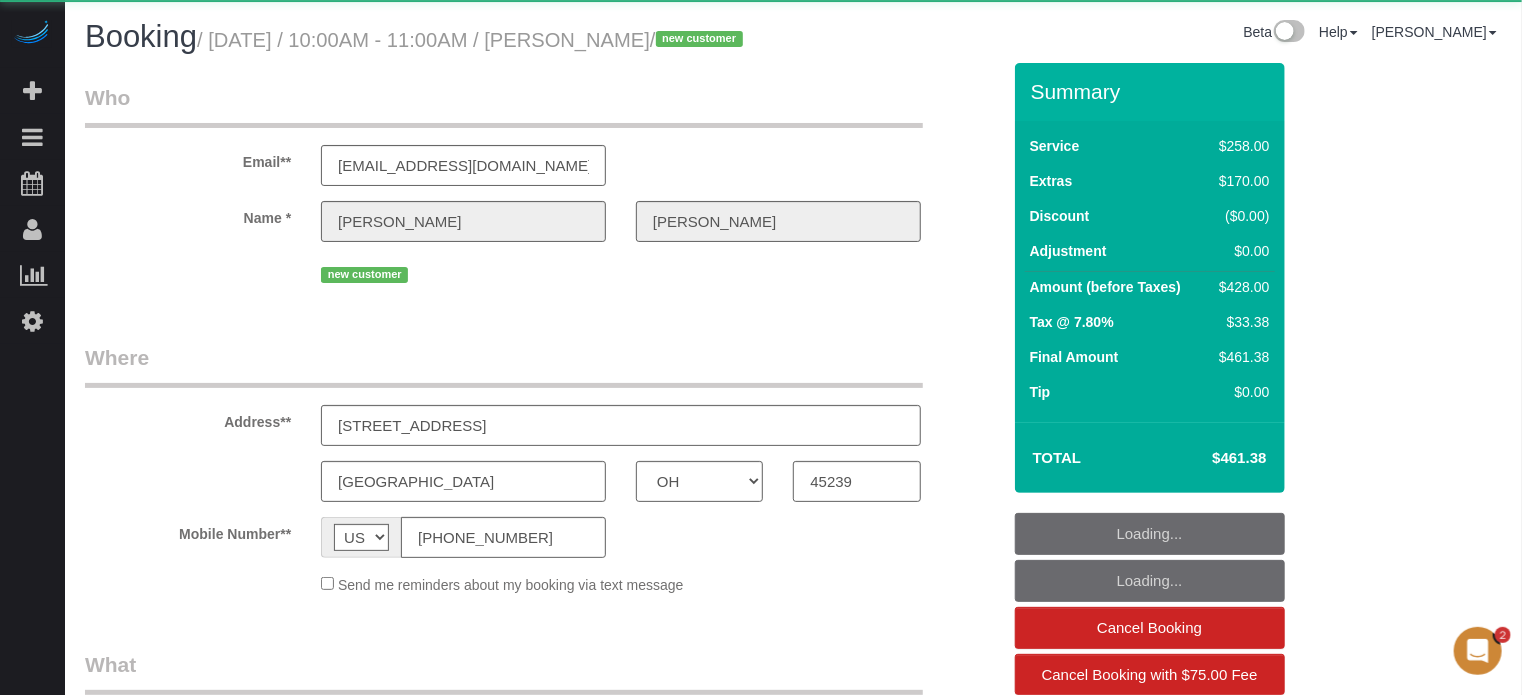 scroll, scrollTop: 0, scrollLeft: 0, axis: both 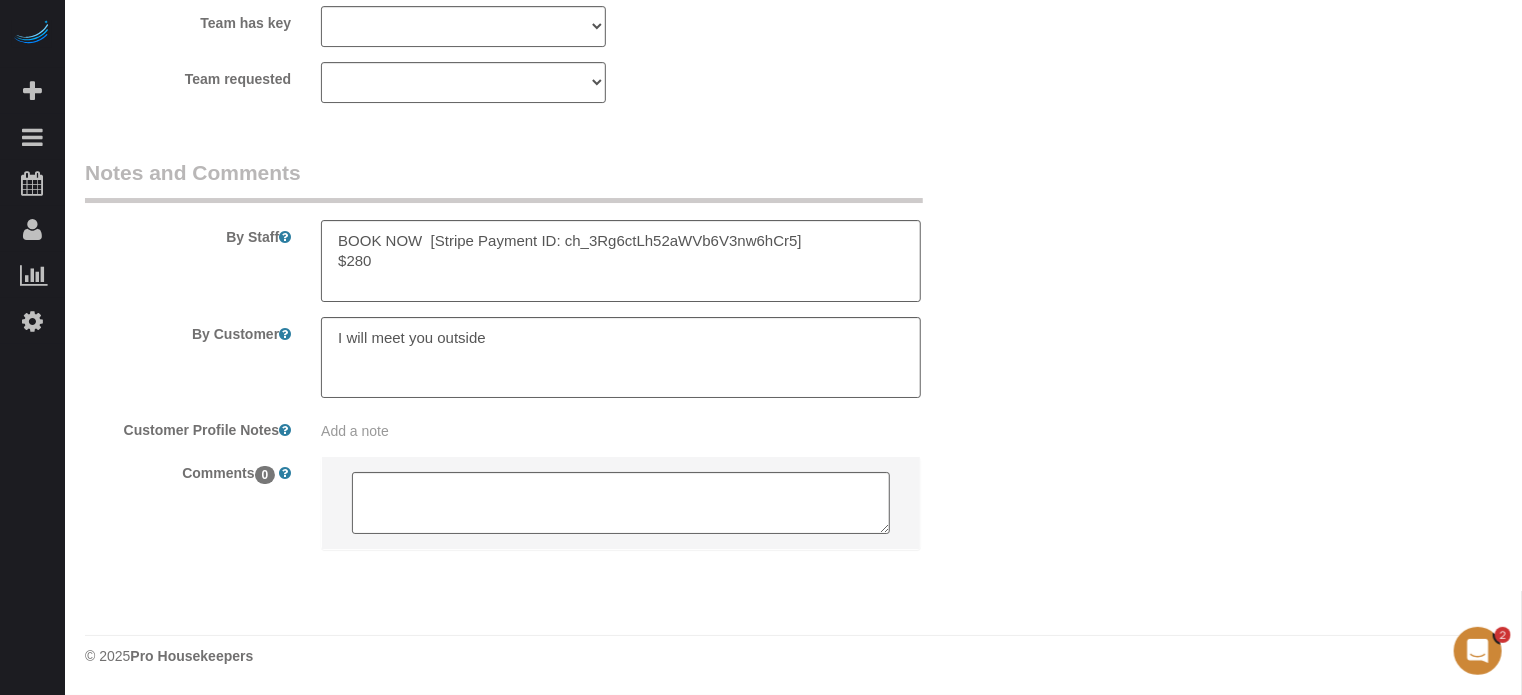 click on "By Customer" at bounding box center [542, 358] 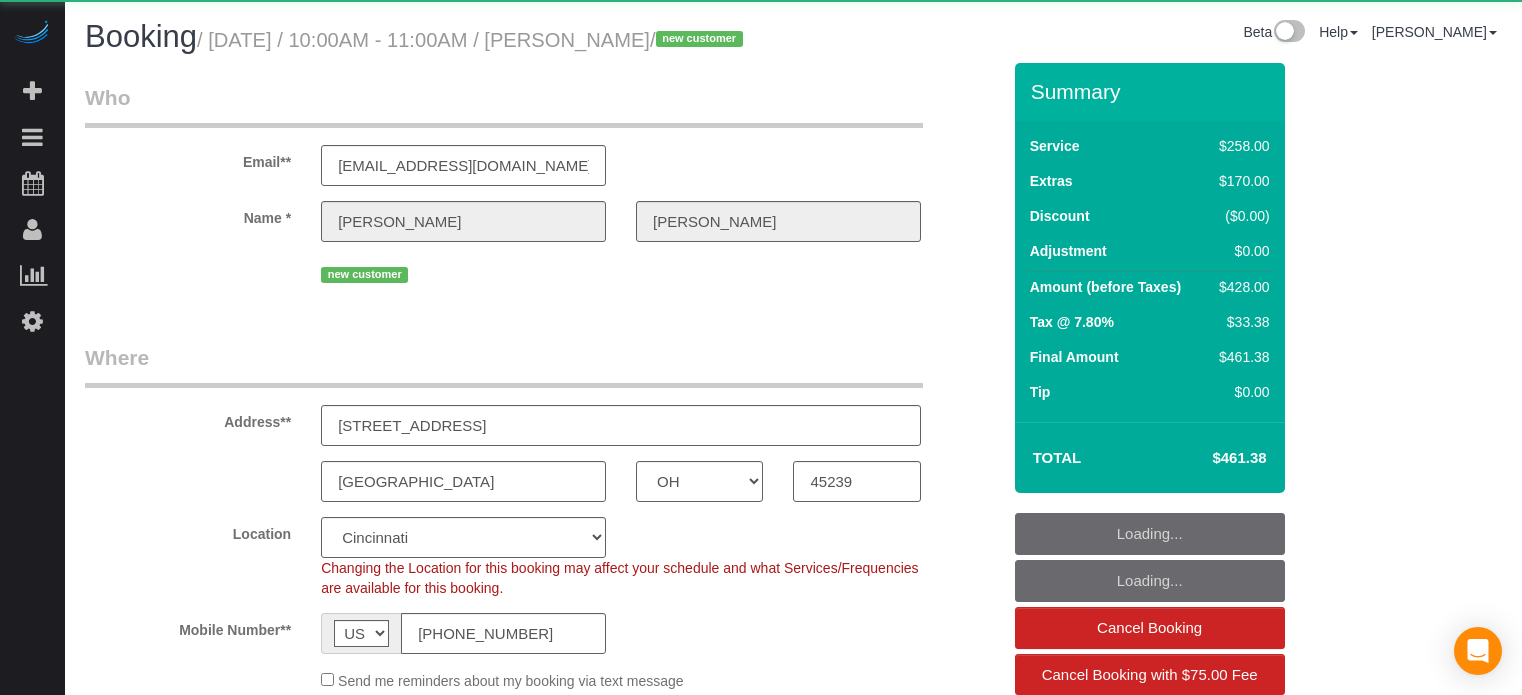 select on "OH" 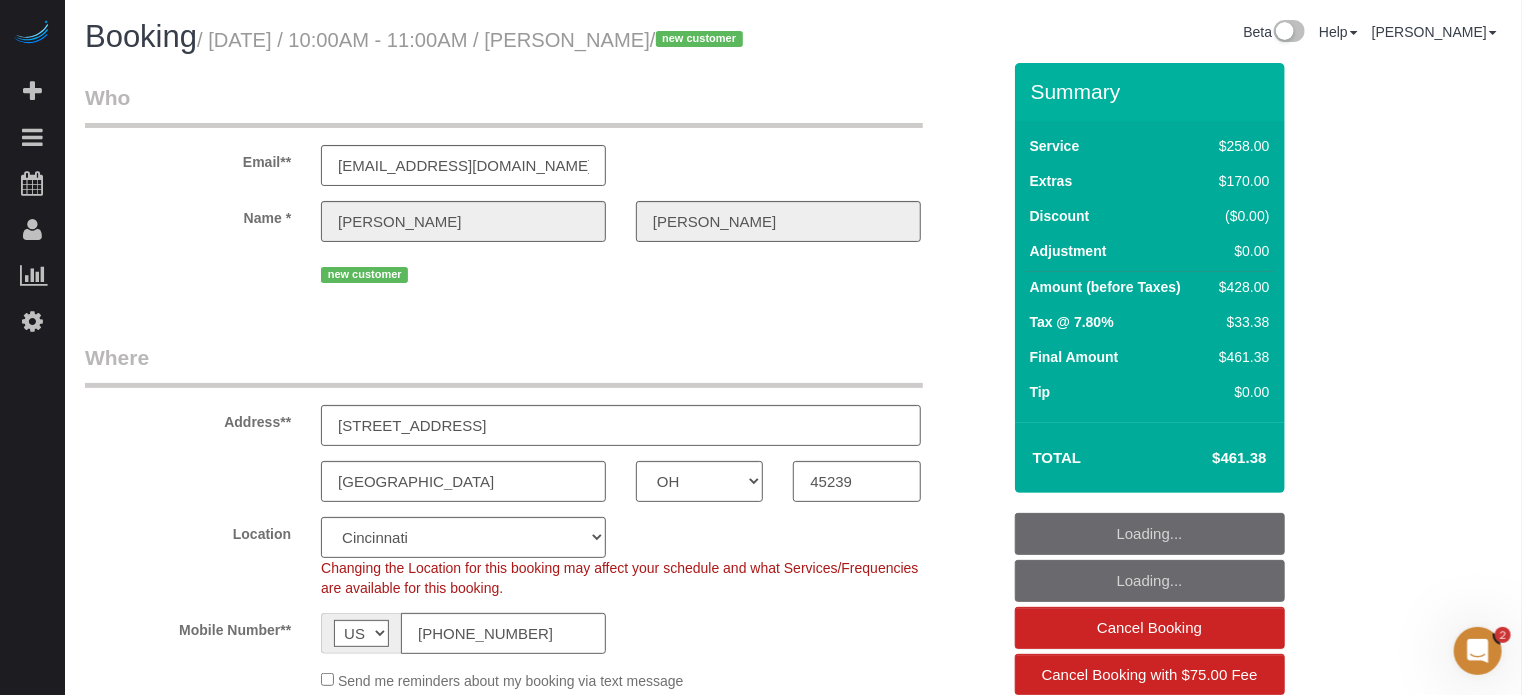 scroll, scrollTop: 0, scrollLeft: 0, axis: both 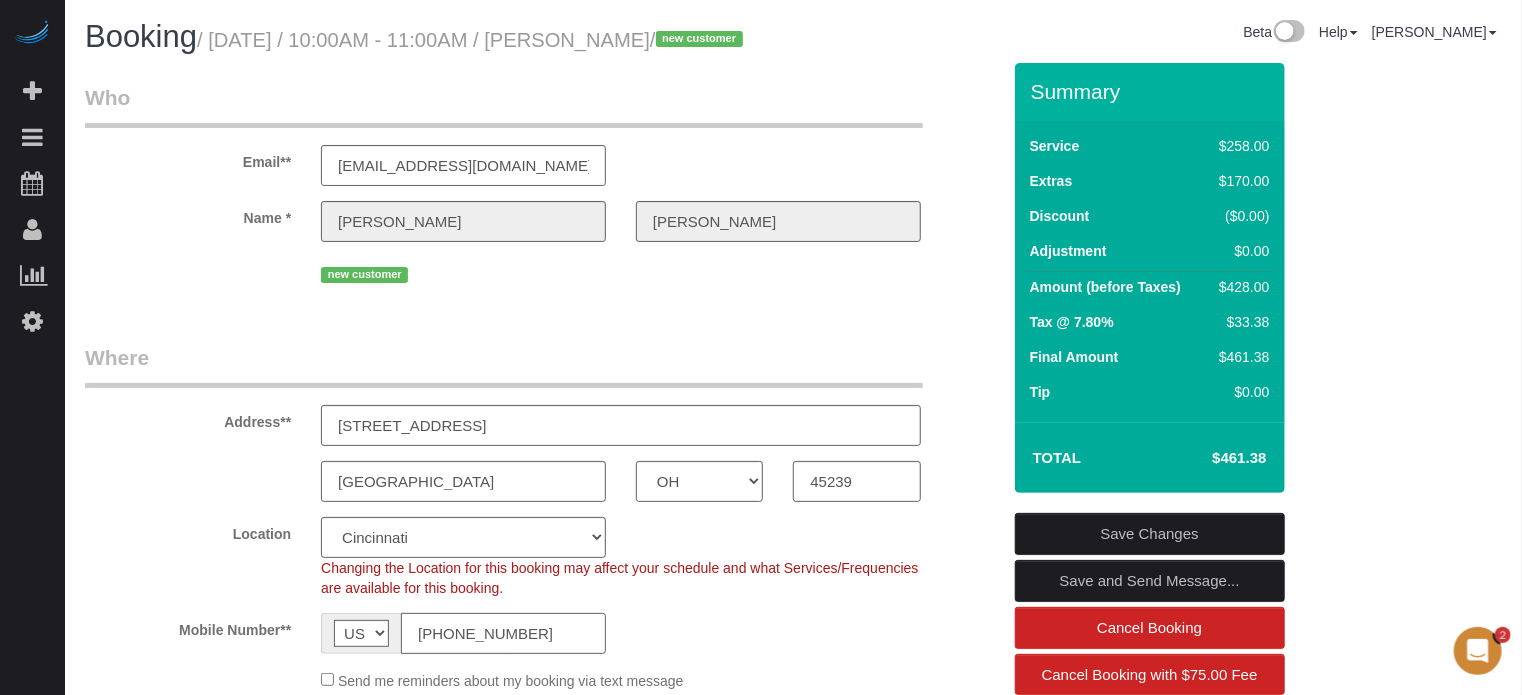 click on "[PHONE_NUMBER]" 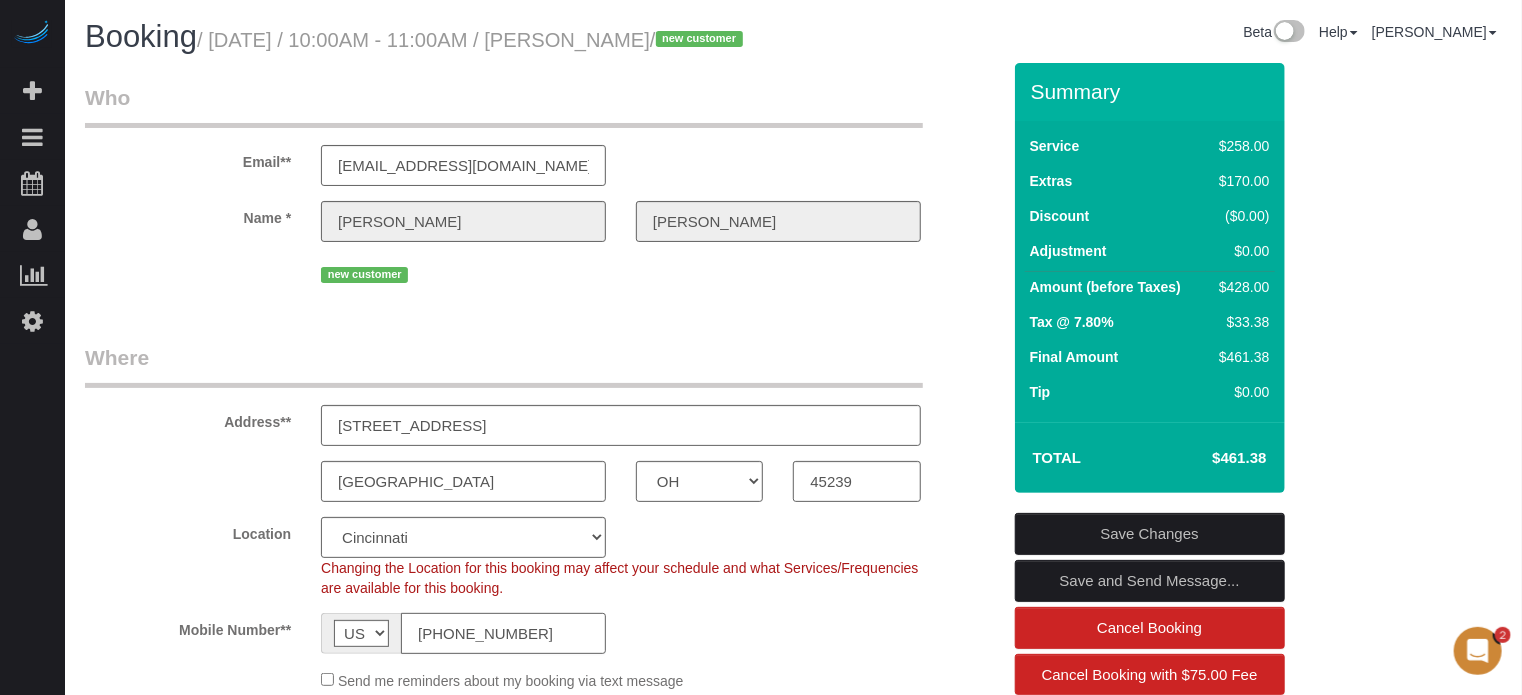 click on "[PHONE_NUMBER]" 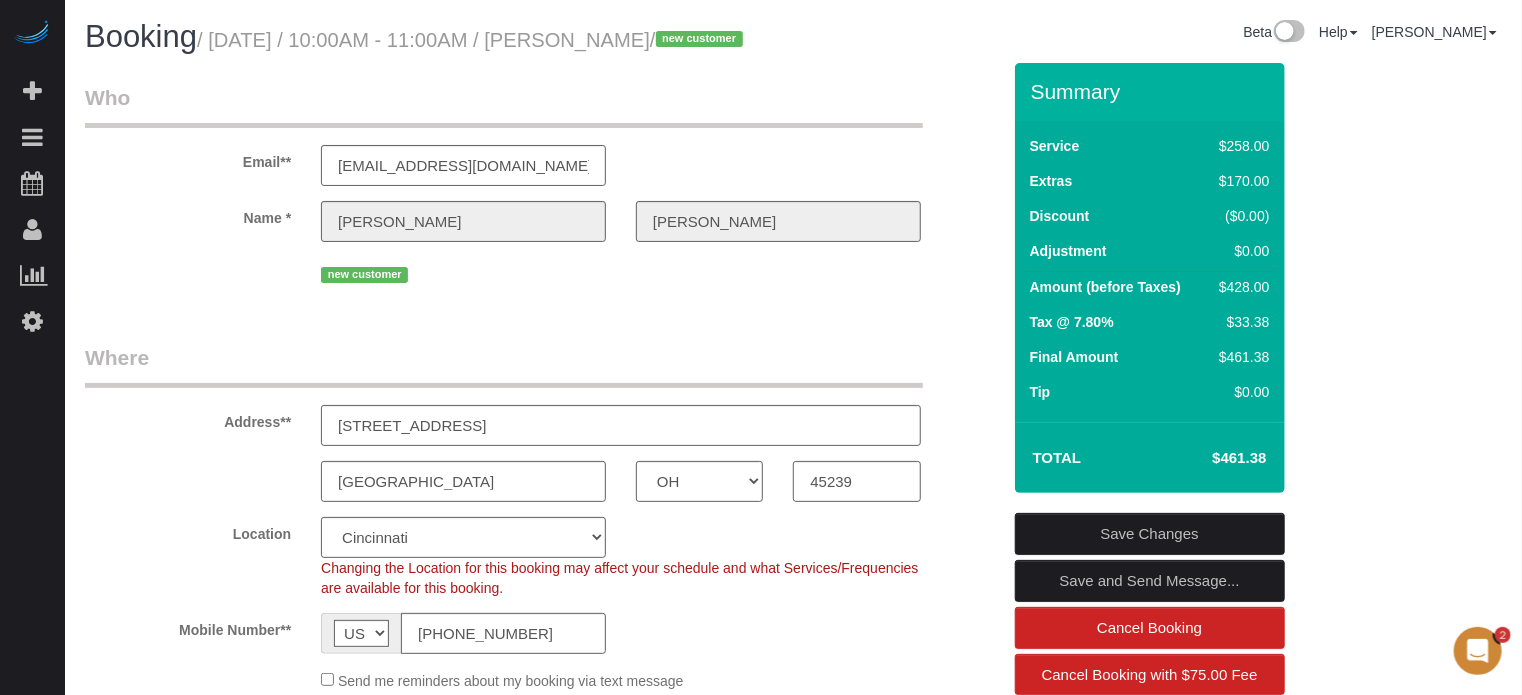 click on "Summary
Service
$258.00
Extras
$170.00
Discount
($0.00)
Adjustment
$0.00
Amount (before Taxes)
$428.00
$33.38" at bounding box center [1177, 493] 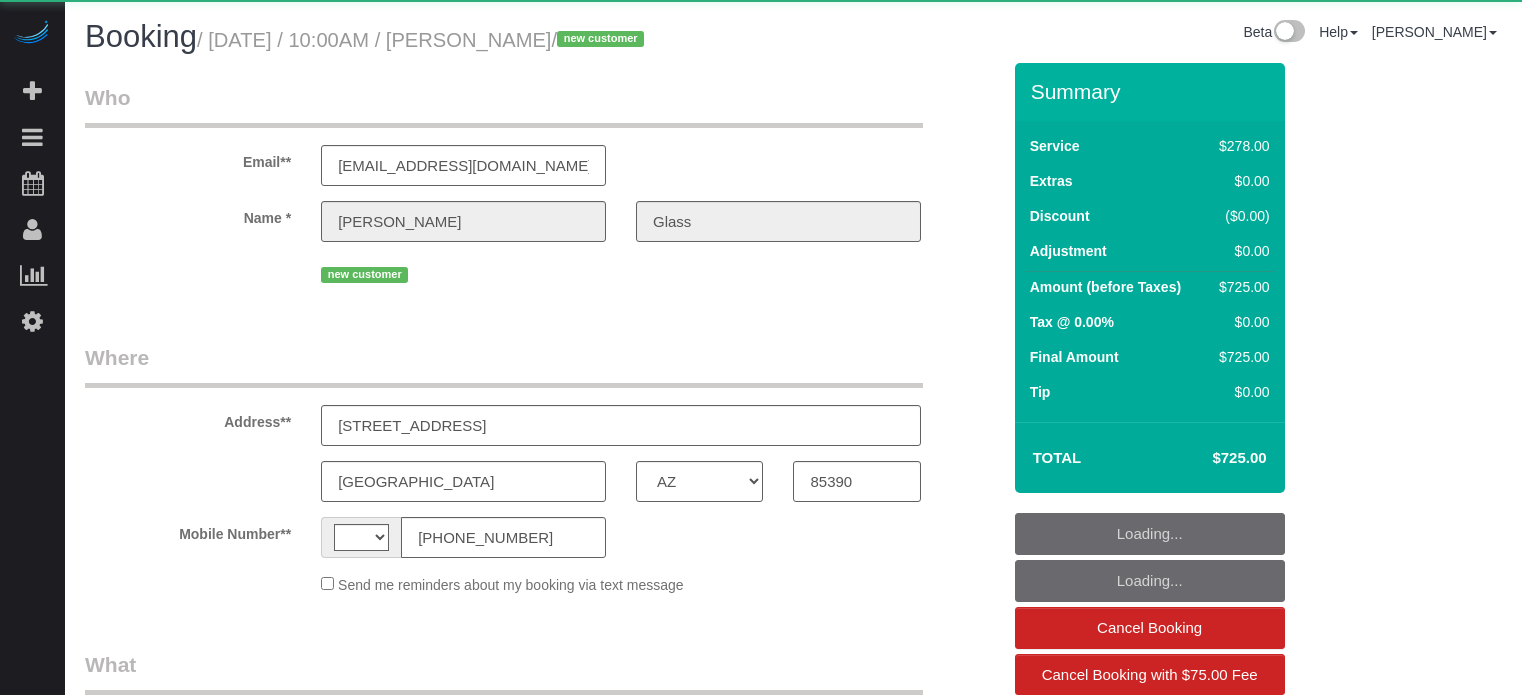 select on "AZ" 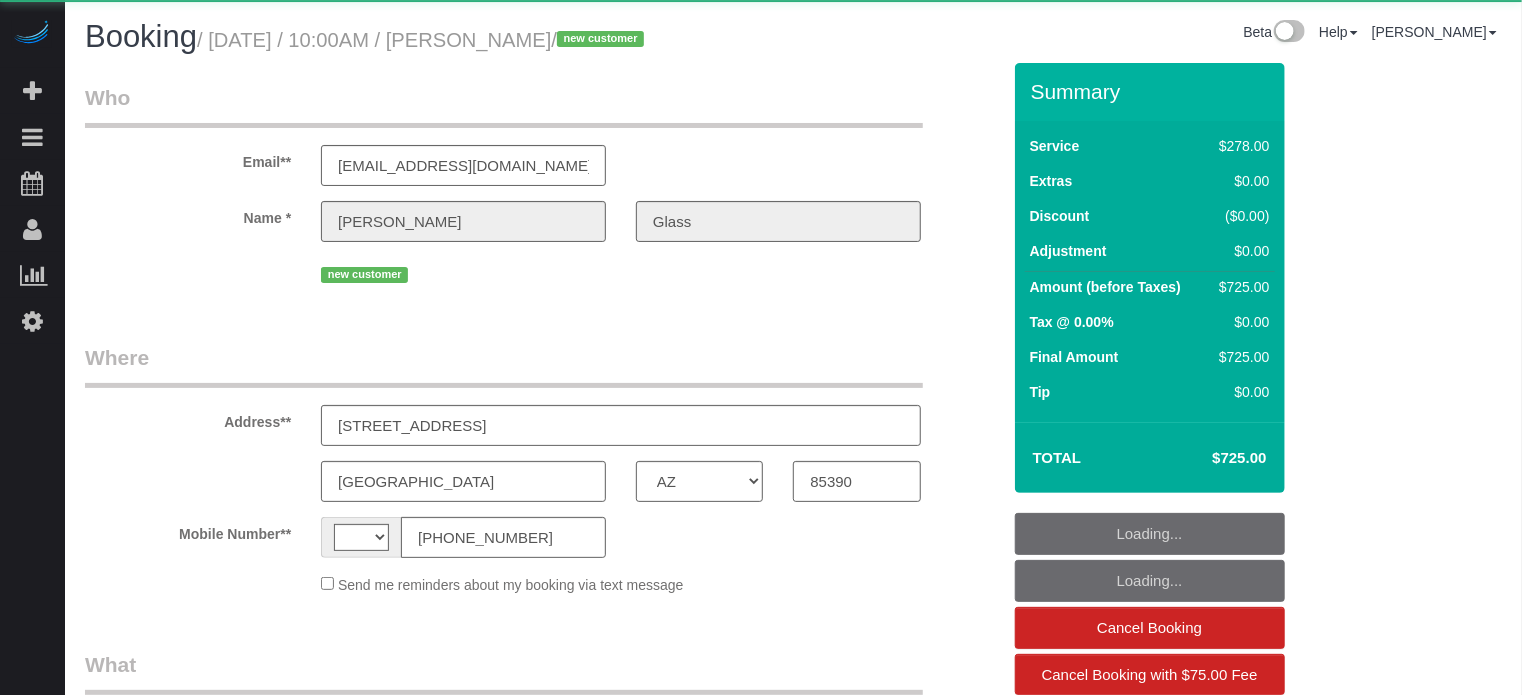 select on "string:[GEOGRAPHIC_DATA]" 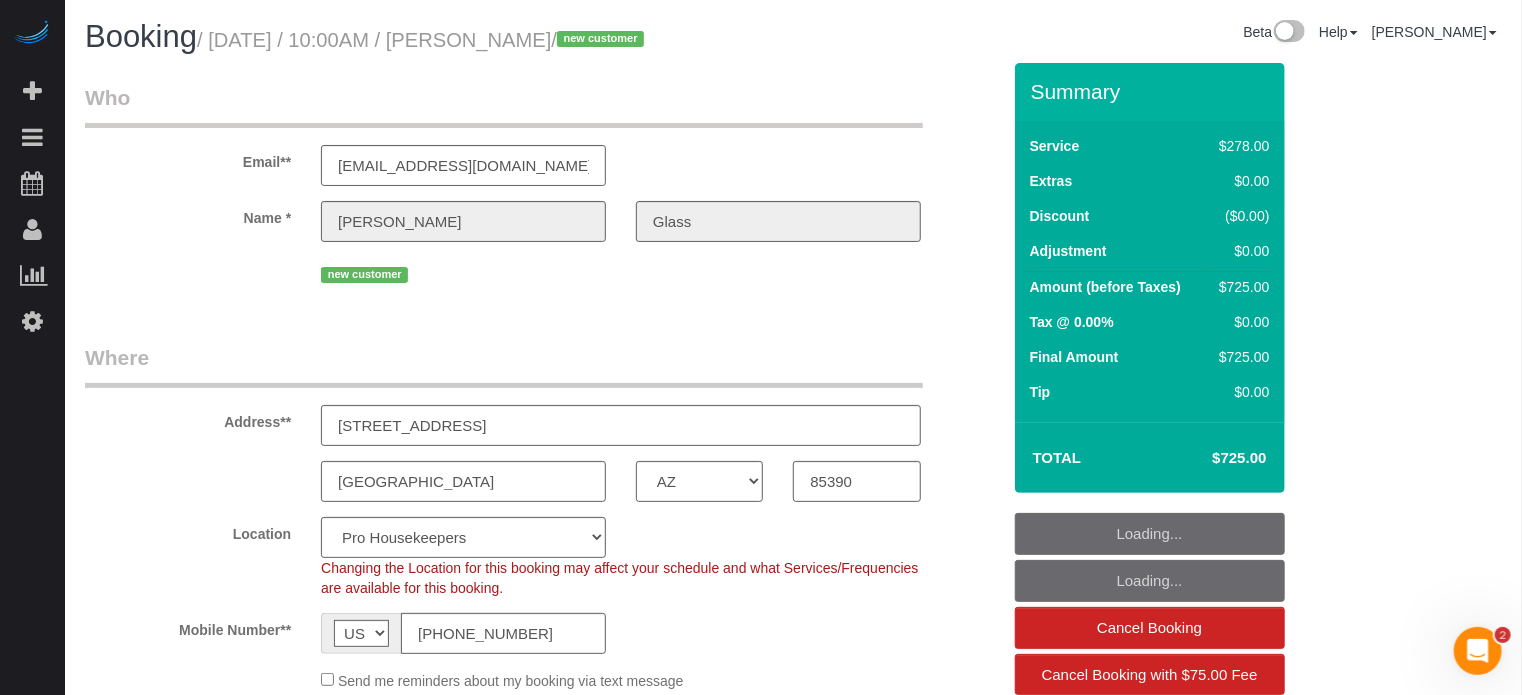scroll, scrollTop: 0, scrollLeft: 0, axis: both 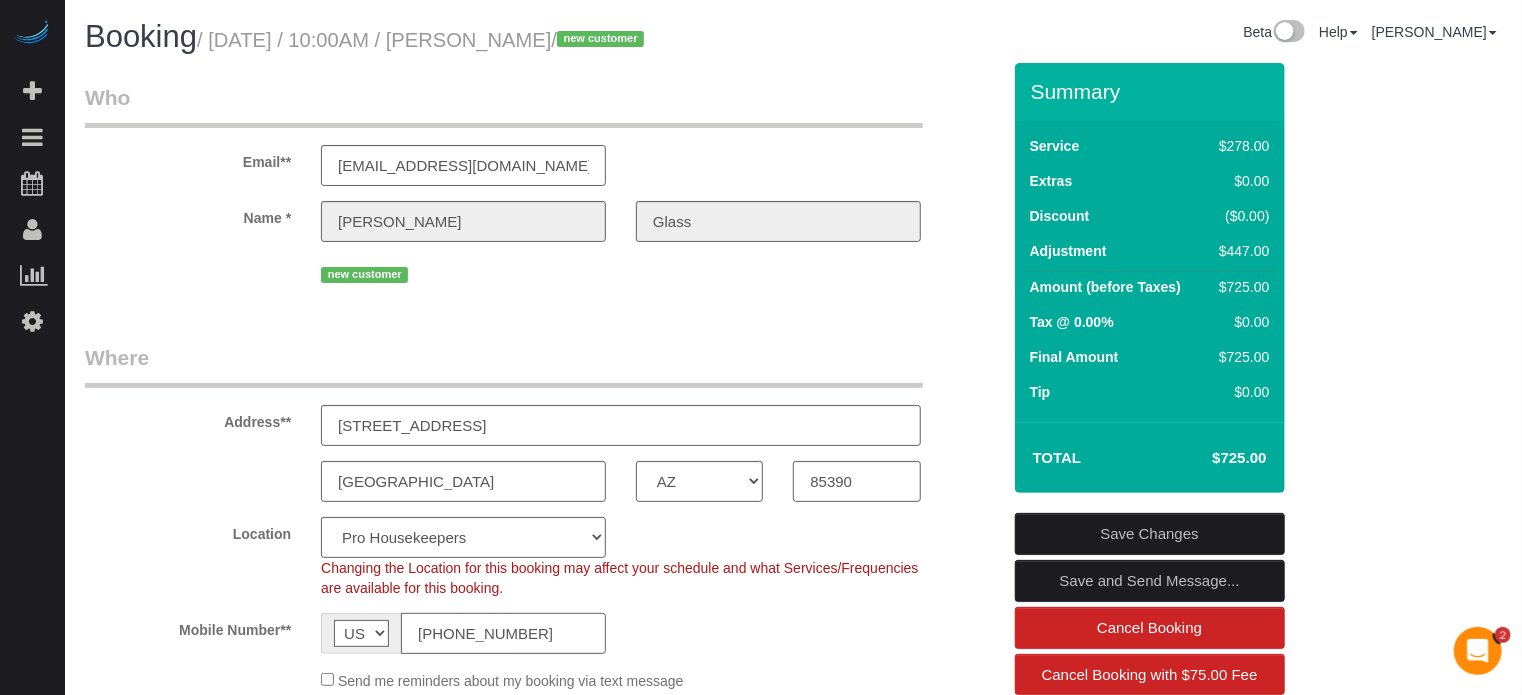 click on "(360) 481-3601" 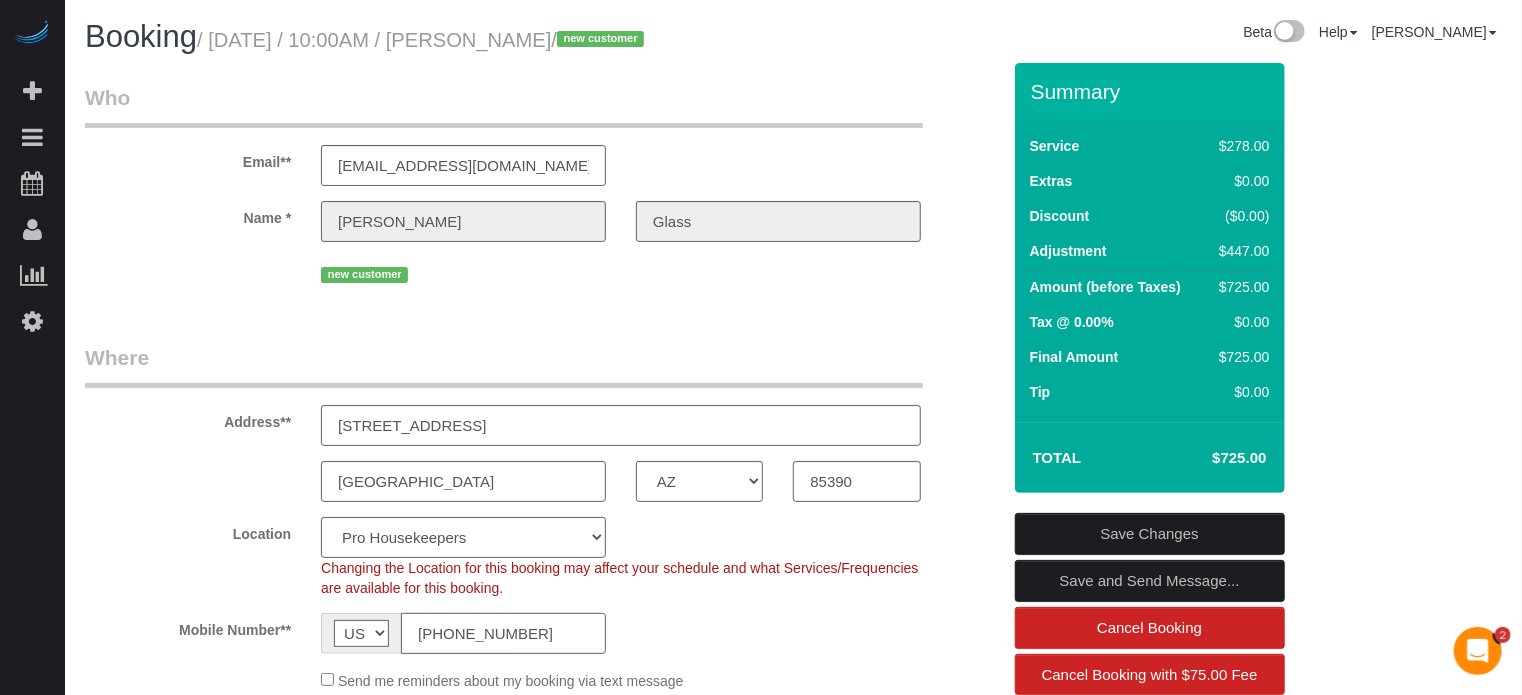 click on "(360) 481-3601" 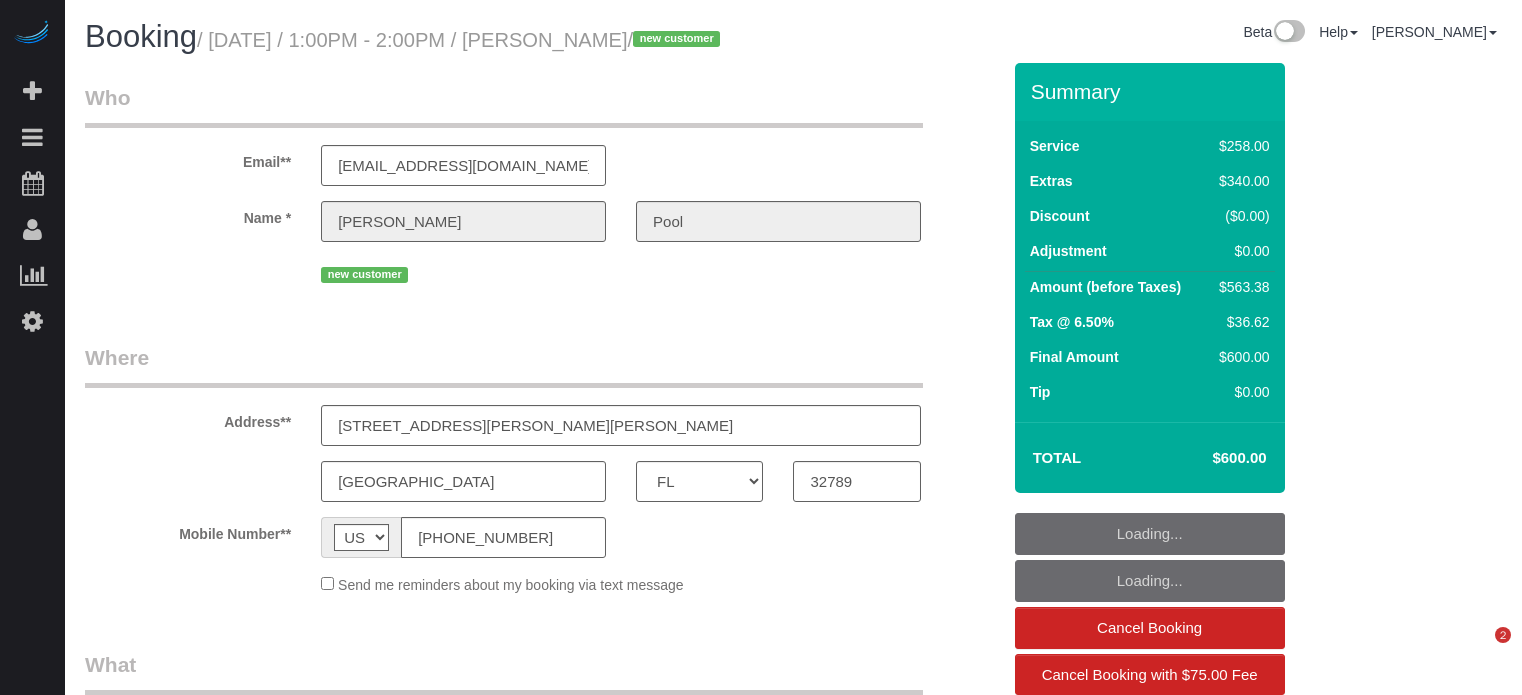 select on "FL" 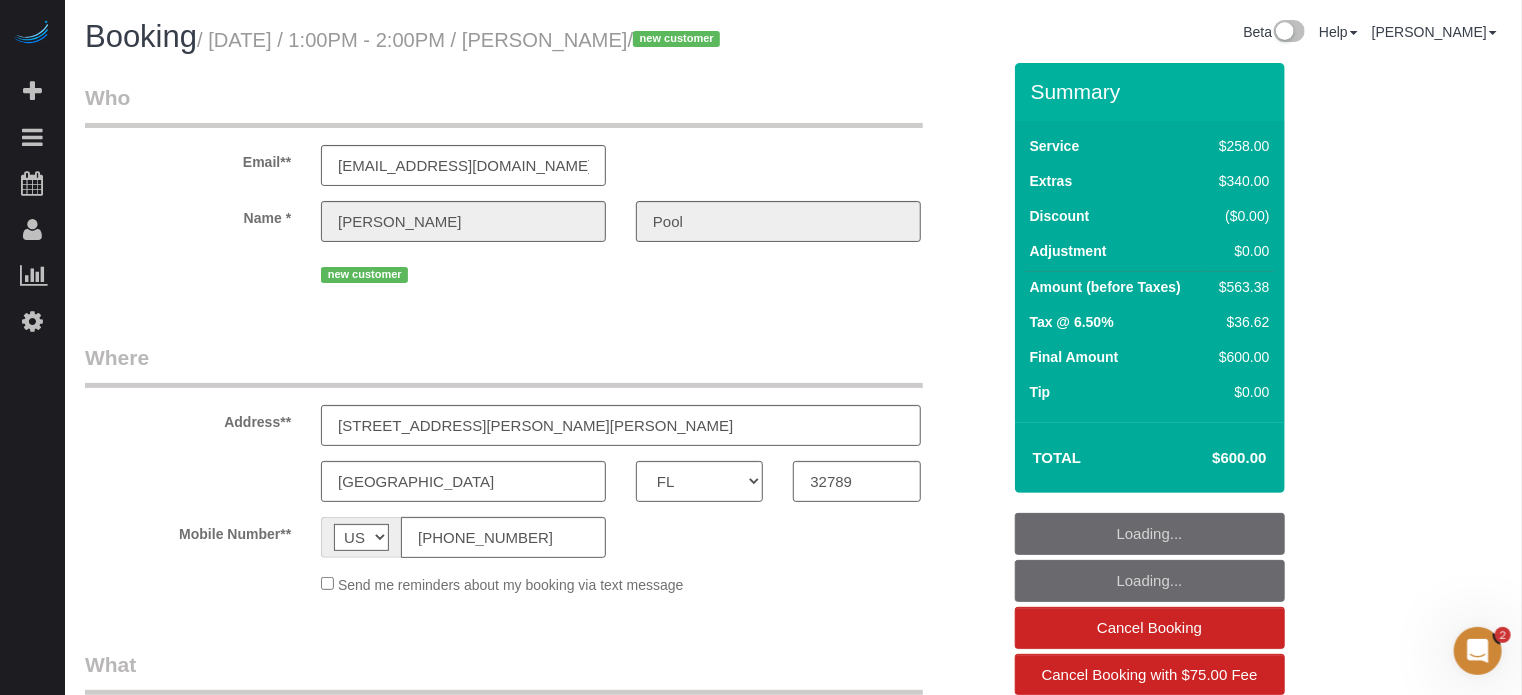 scroll, scrollTop: 0, scrollLeft: 0, axis: both 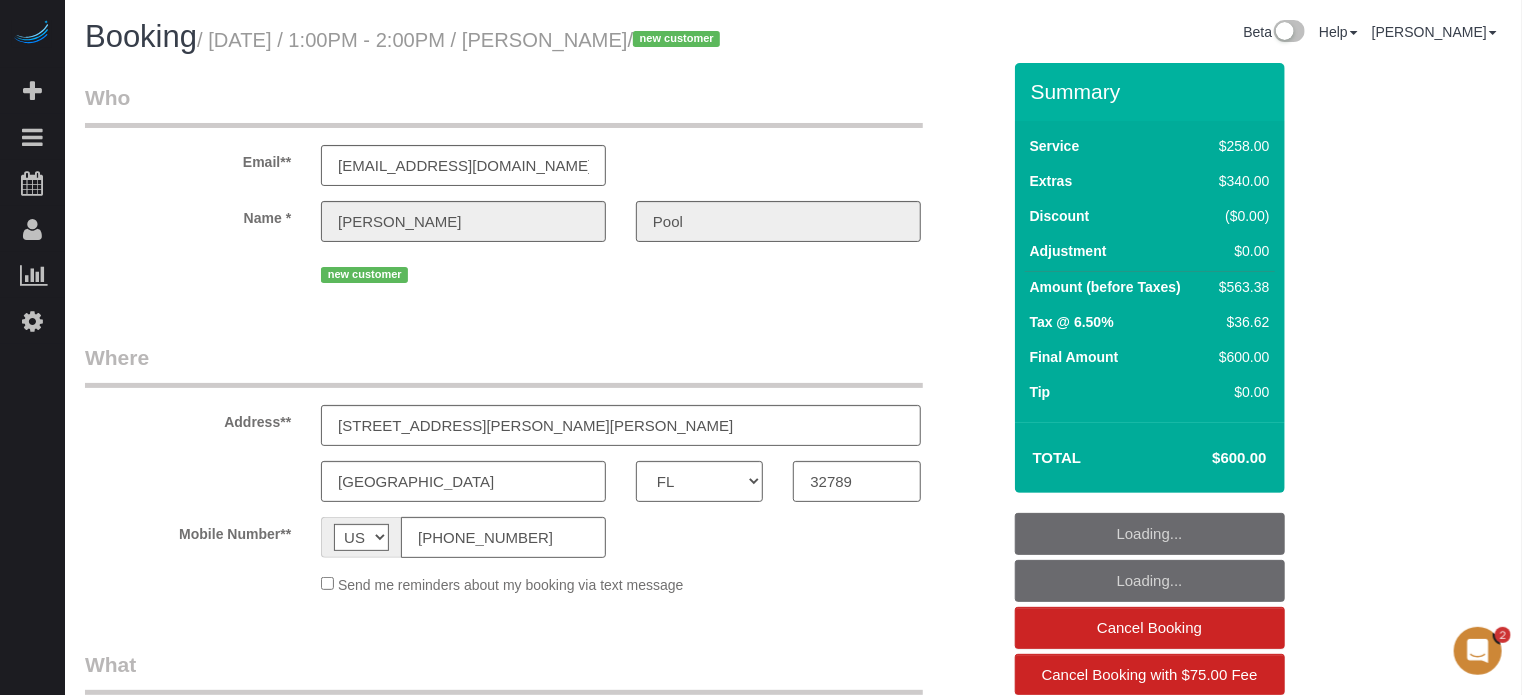 select on "5" 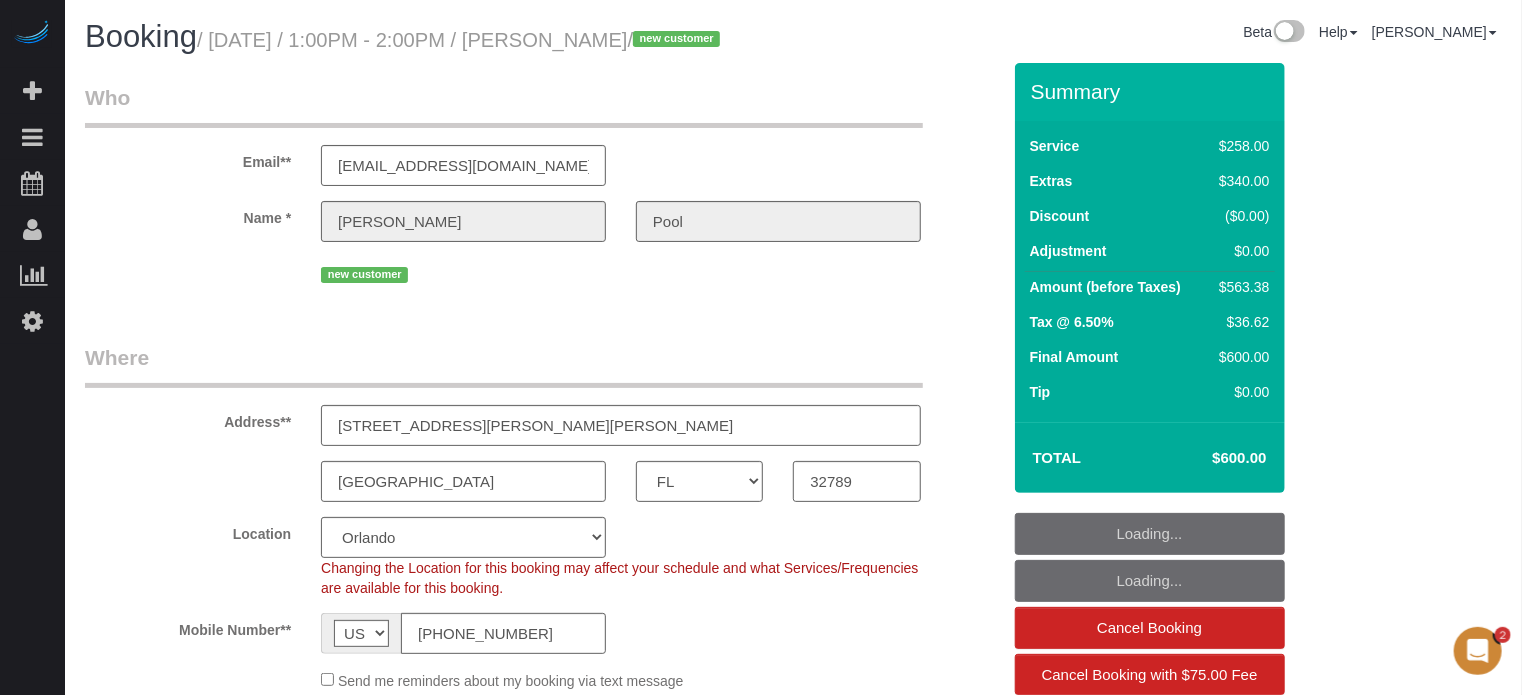 select on "object:830" 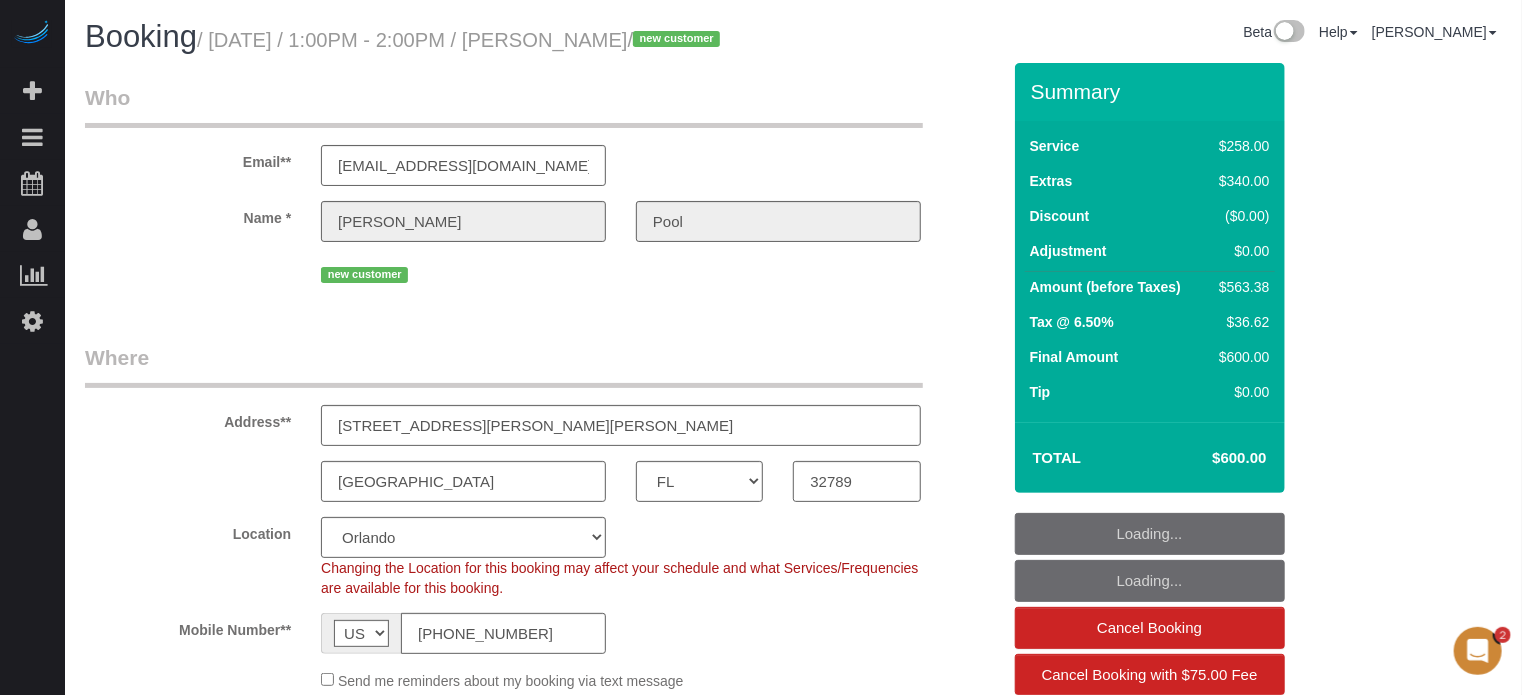 click on "Who
Email**
[EMAIL_ADDRESS][DOMAIN_NAME]
Name *
[PERSON_NAME]
Pool
new customer
Where
Address**
[STREET_ADDRESS][PERSON_NAME][PERSON_NAME]
[GEOGRAPHIC_DATA]
AK
AL
AR
AZ
CA
CO
CT
DC
DE
[GEOGRAPHIC_DATA]
[GEOGRAPHIC_DATA]
HI
IA
ID
IL
IN
KS
[GEOGRAPHIC_DATA]
LA
MA
MD
ME
MI
[GEOGRAPHIC_DATA]
[GEOGRAPHIC_DATA]
MS
MT
[GEOGRAPHIC_DATA]
ND" at bounding box center [542, 2146] 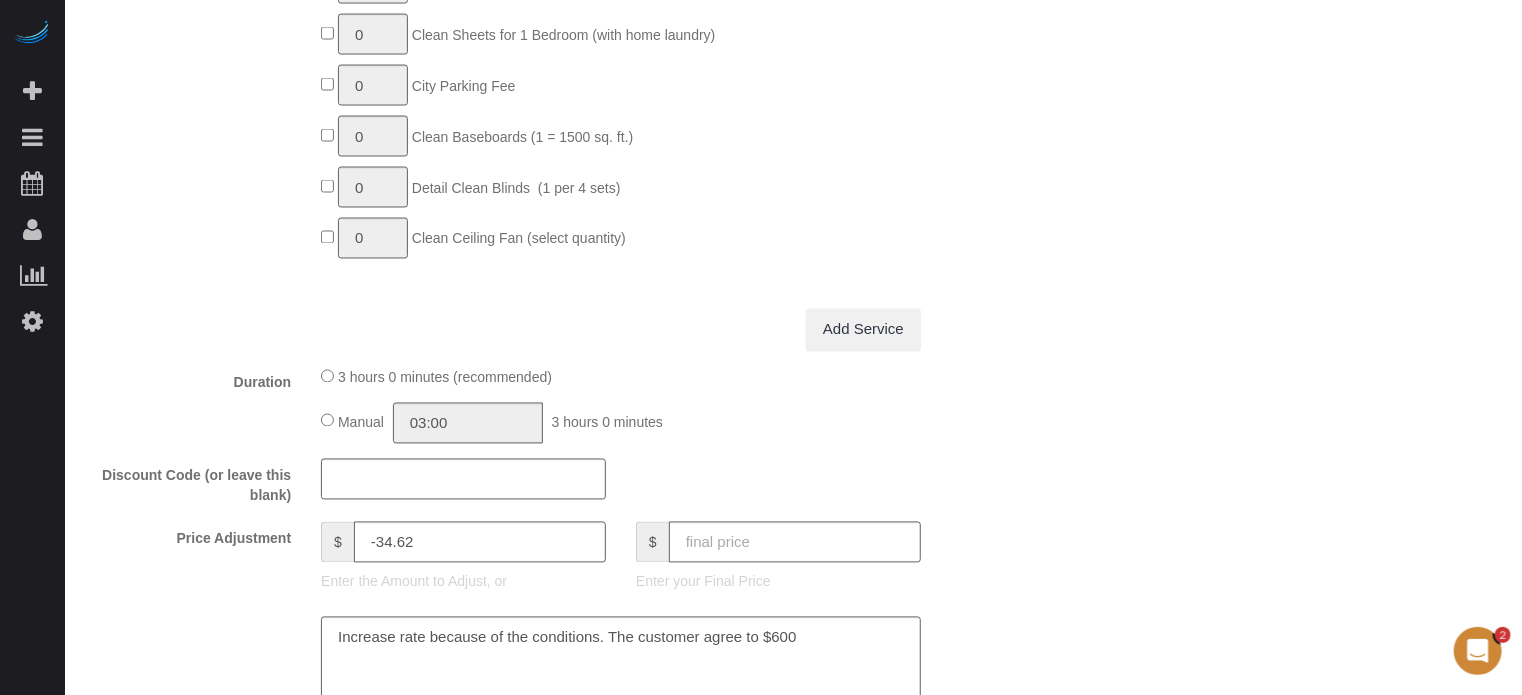 scroll, scrollTop: 2000, scrollLeft: 0, axis: vertical 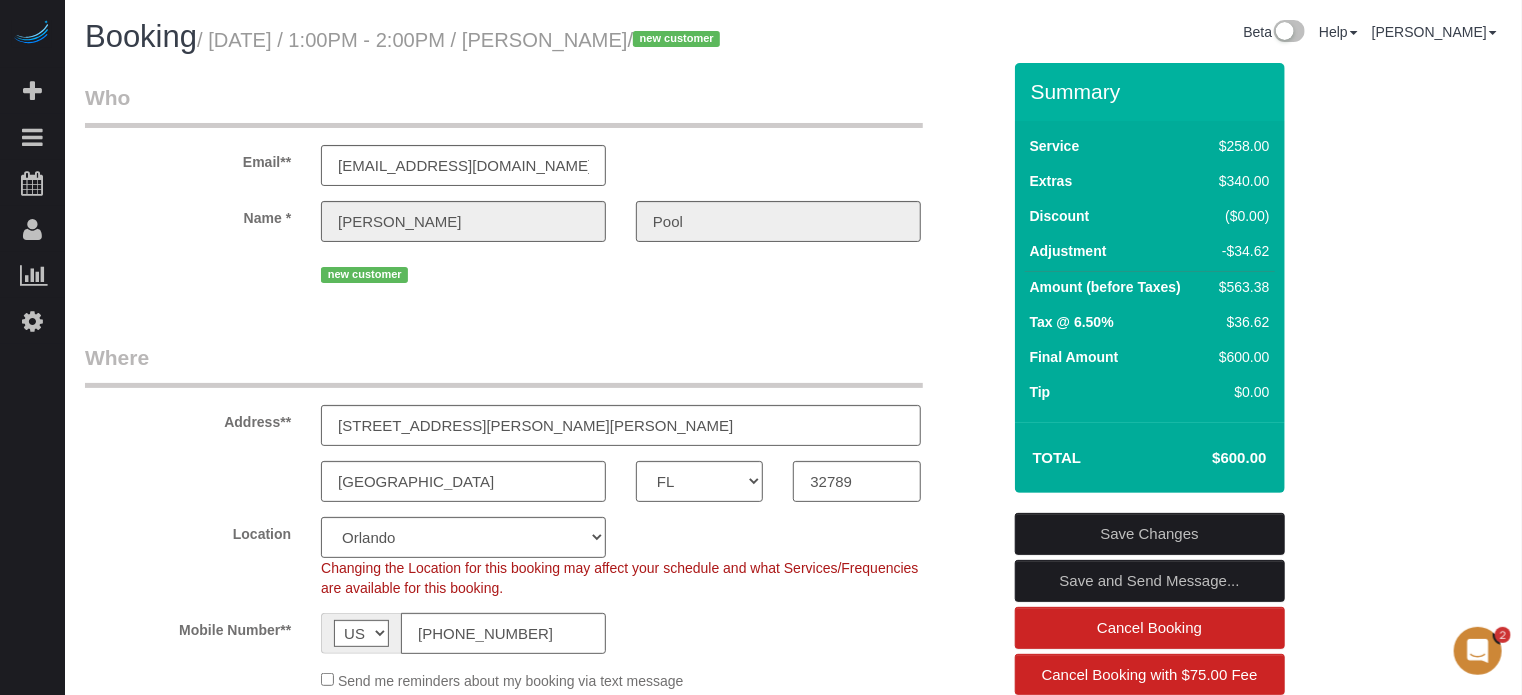 click on "Who
Email**
[EMAIL_ADDRESS][DOMAIN_NAME]
Name *
[PERSON_NAME]
Pool
new customer
Where
Address**
[STREET_ADDRESS][PERSON_NAME][PERSON_NAME]
[GEOGRAPHIC_DATA]
AK
AL
AR
AZ
CA
CO
CT
DC
DE
[GEOGRAPHIC_DATA]
[GEOGRAPHIC_DATA]
HI
IA
ID
IL
IN
KS
[GEOGRAPHIC_DATA]
LA
MA
MD
ME
MI
[GEOGRAPHIC_DATA]
[GEOGRAPHIC_DATA]
MS
MT
[GEOGRAPHIC_DATA]" at bounding box center (793, 2146) 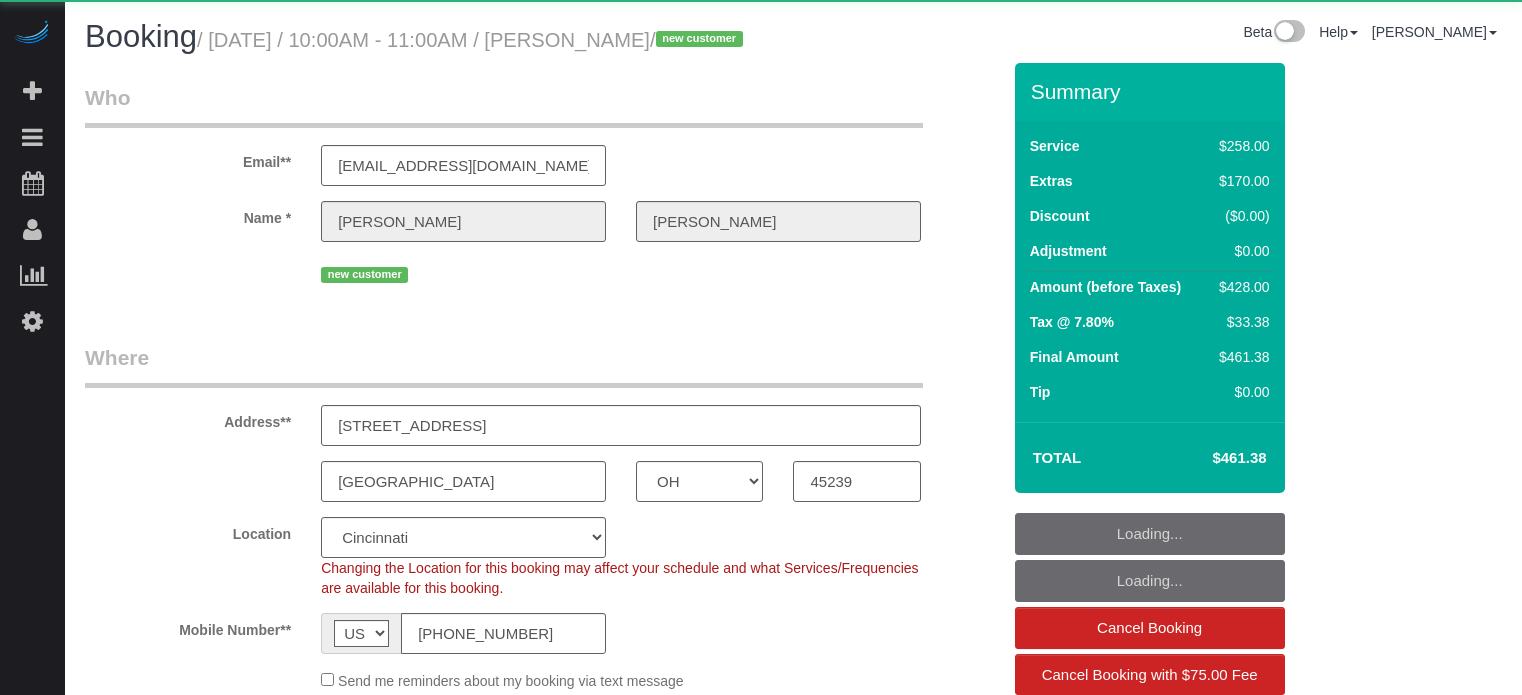 select on "OH" 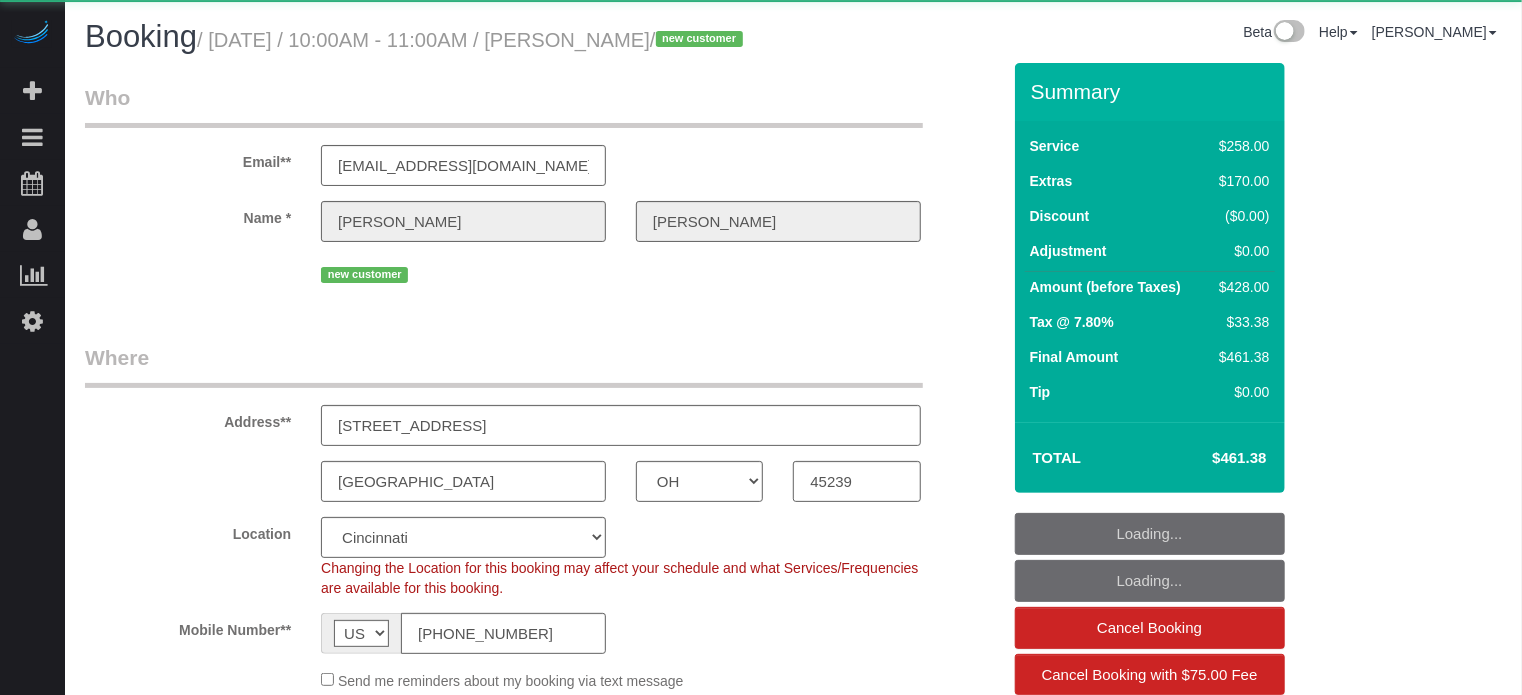 select on "object:647" 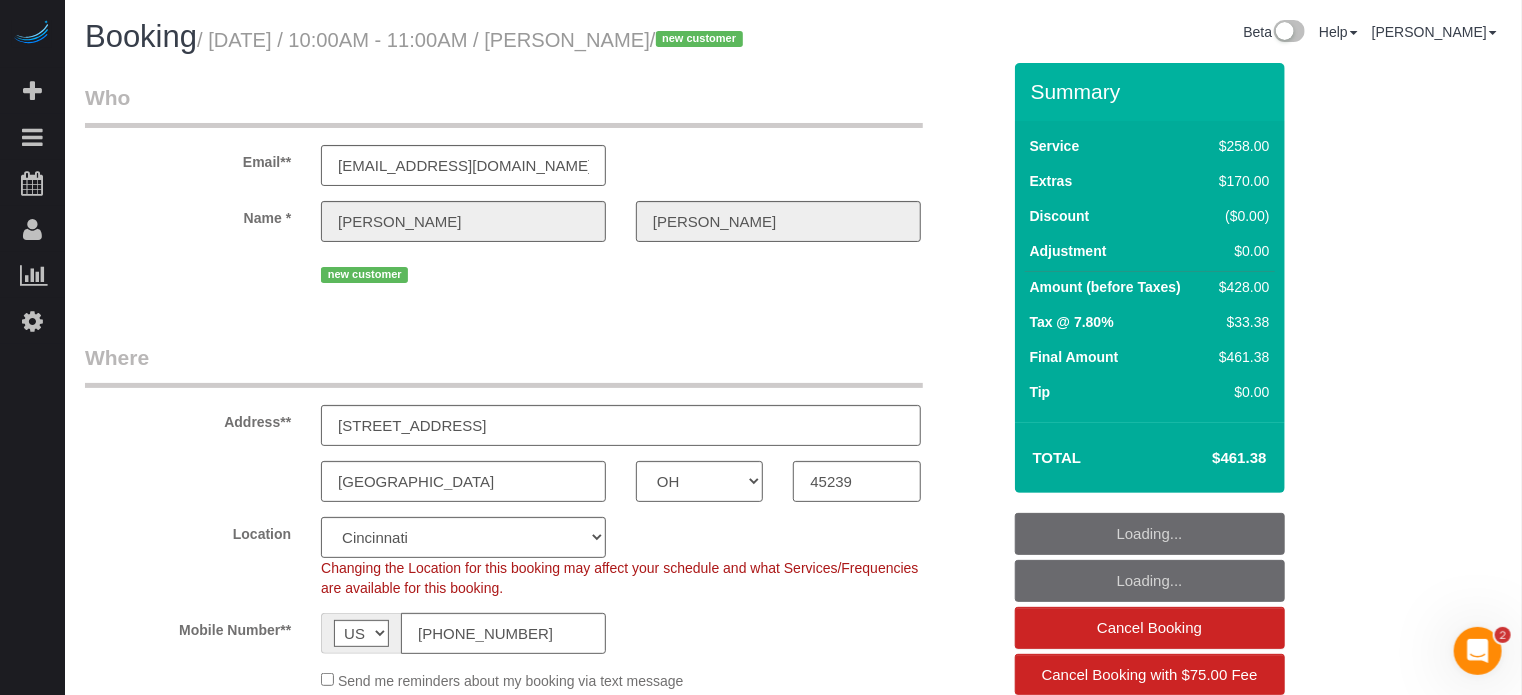 scroll, scrollTop: 0, scrollLeft: 0, axis: both 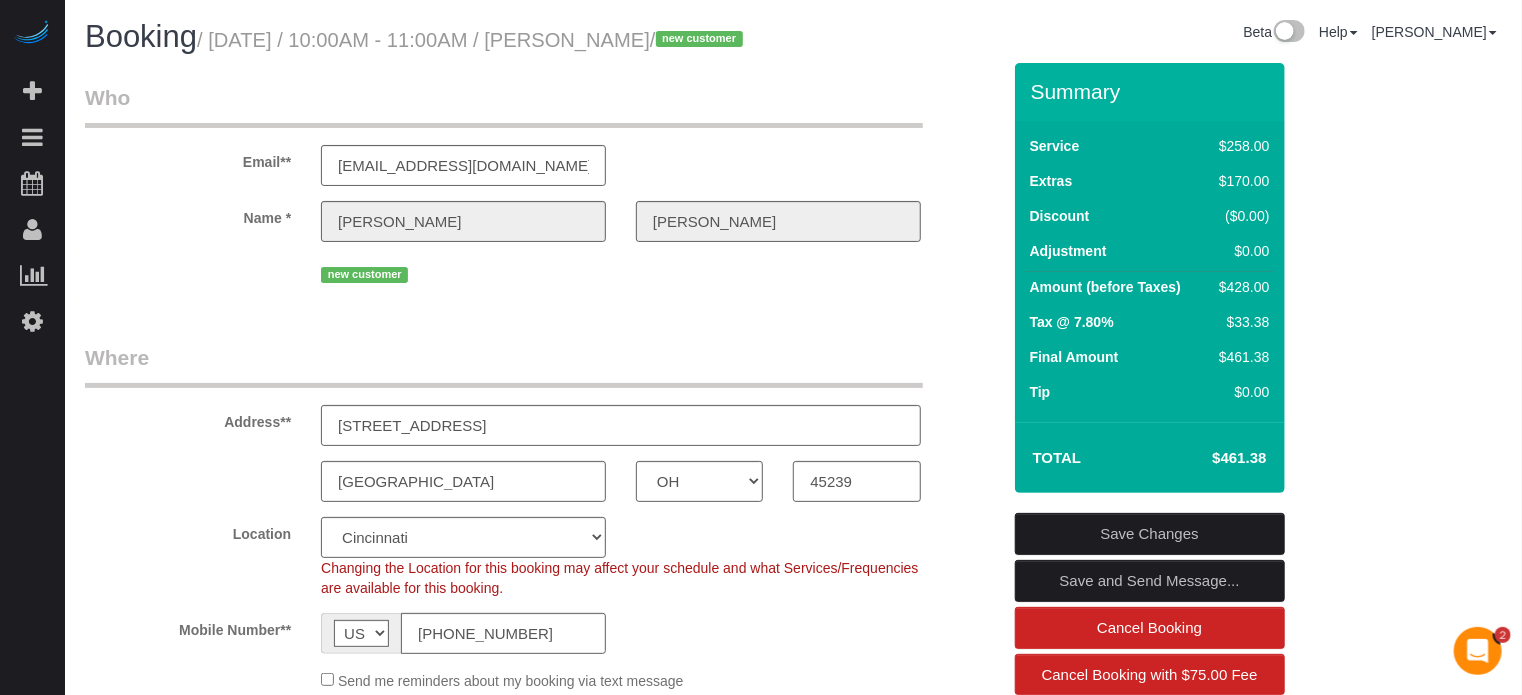click on "Summary
Service
$258.00
Extras
$170.00
Discount
($0.00)
Adjustment
$0.00
Amount (before Taxes)
$428.00
$33.38" at bounding box center (1177, 493) 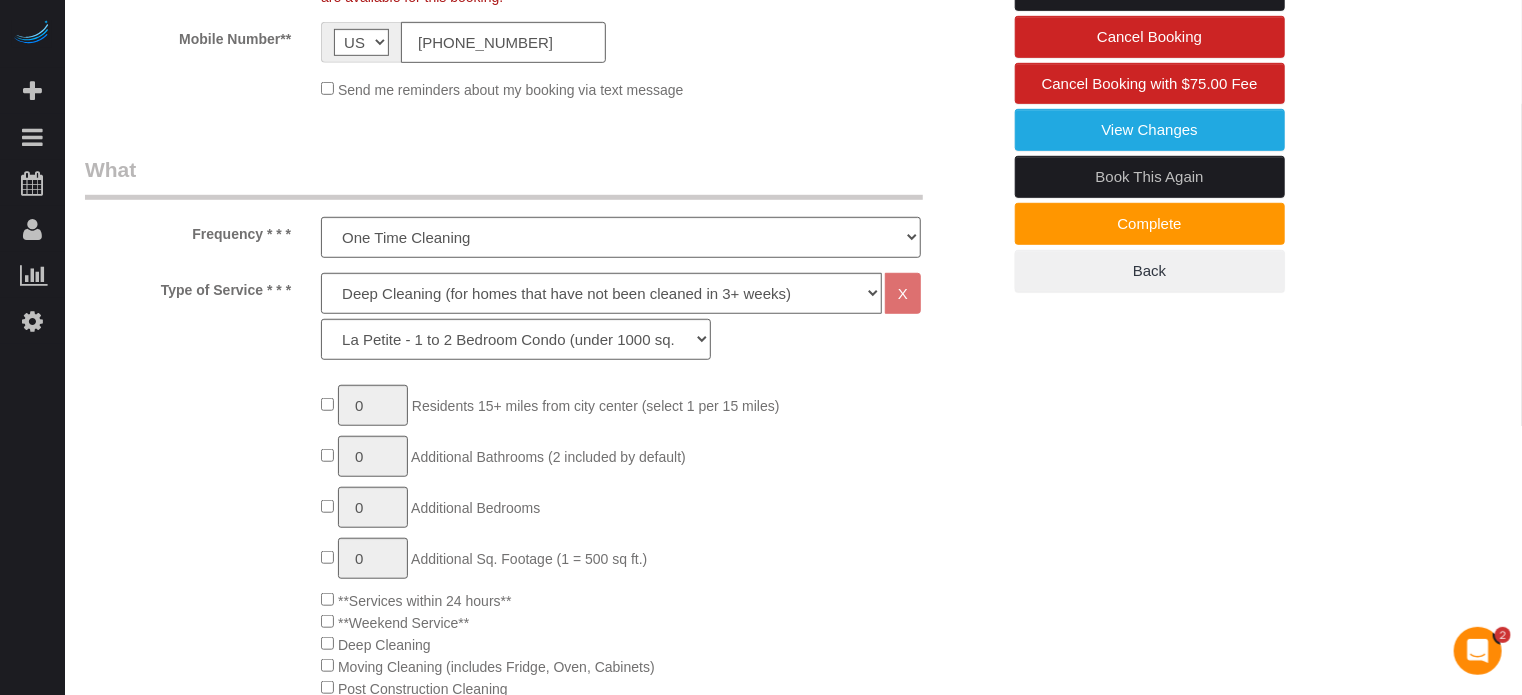 scroll, scrollTop: 600, scrollLeft: 0, axis: vertical 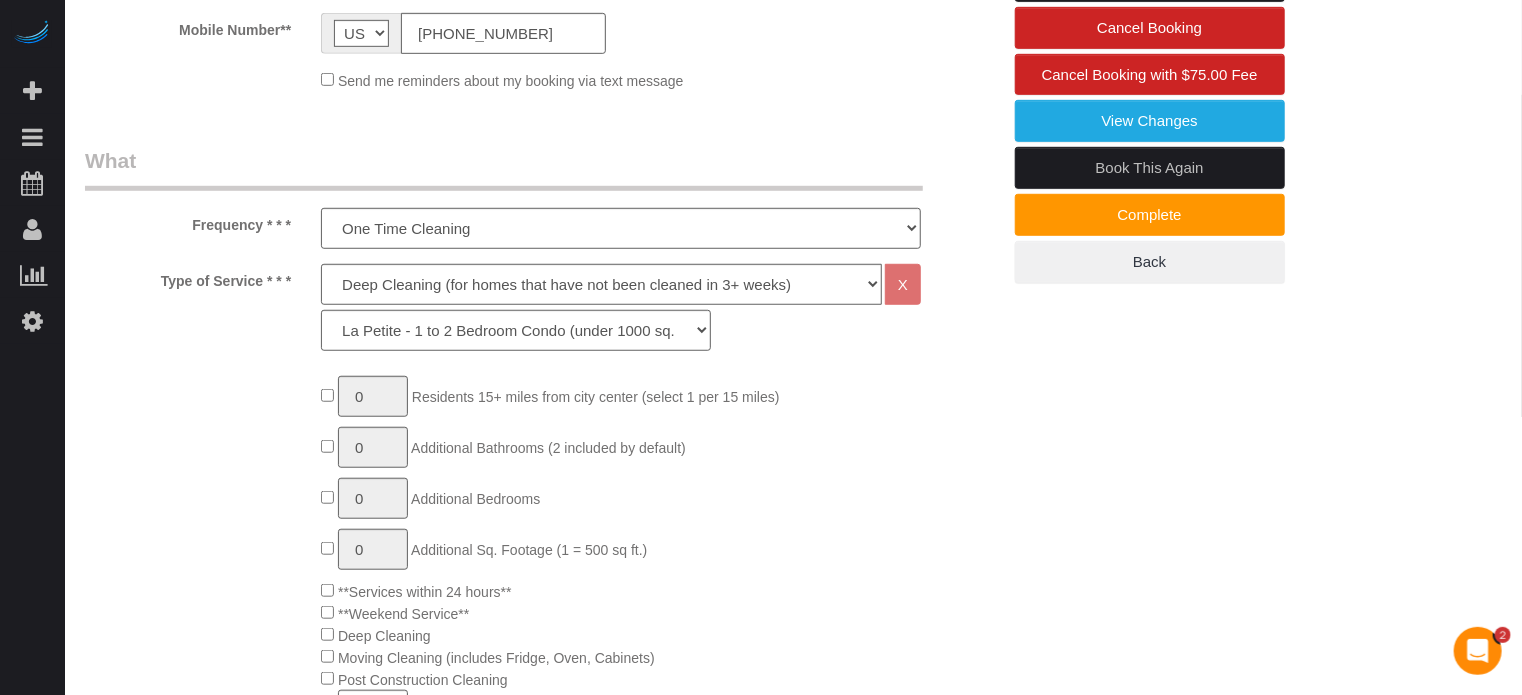 click on "Who
Email**
truettwillis0@gmail.com
Name *
Rachel
Willis
new customer
Where
Address**
3066 Shadycrest Dr, Apt/Suite Apt 2, Cincinnati, OH 45239
Cincinnati
AK
AL
AR
AZ
CA
CO
CT
DC
DE
FL
GA
HI
IA
ID
IL
IN
KS
KY
LA
MA
MD
ME
MI
MN
MO
MS" at bounding box center (793, 1482) 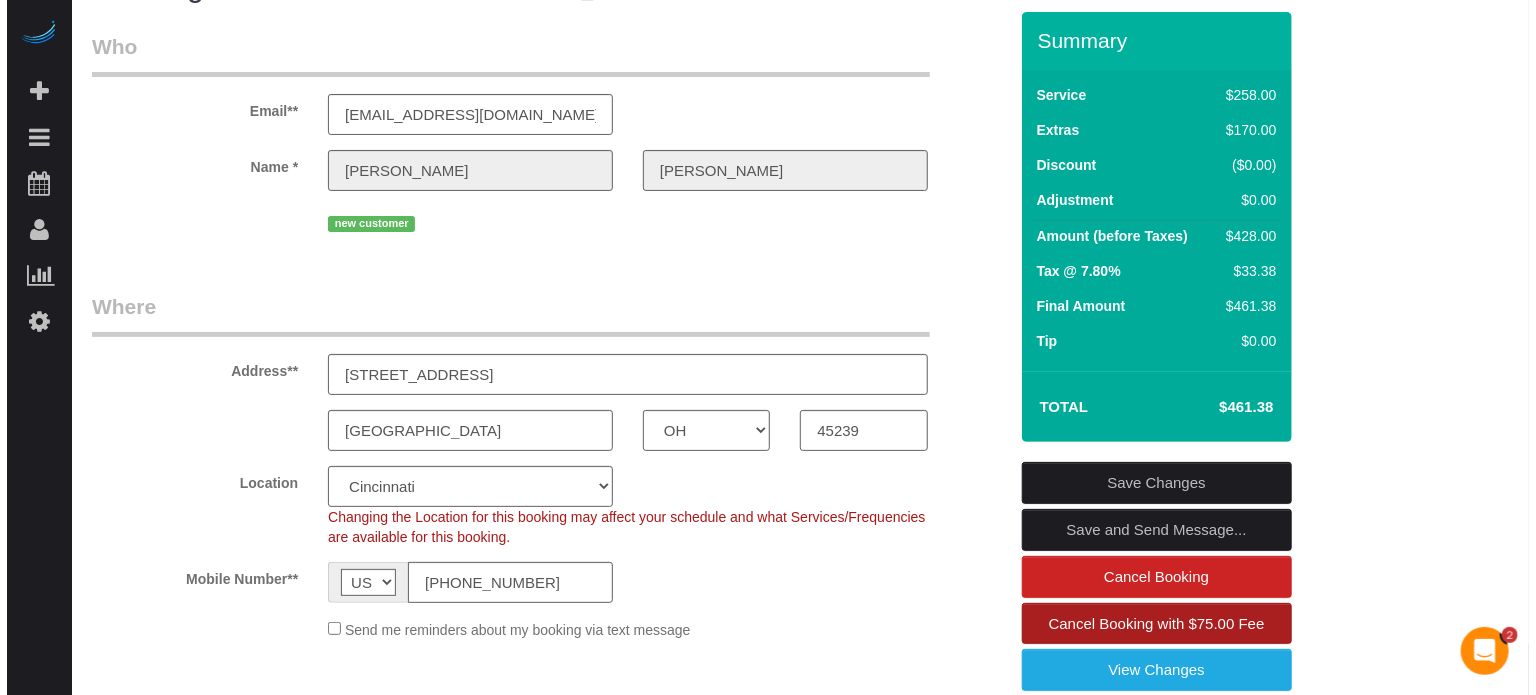 scroll, scrollTop: 100, scrollLeft: 0, axis: vertical 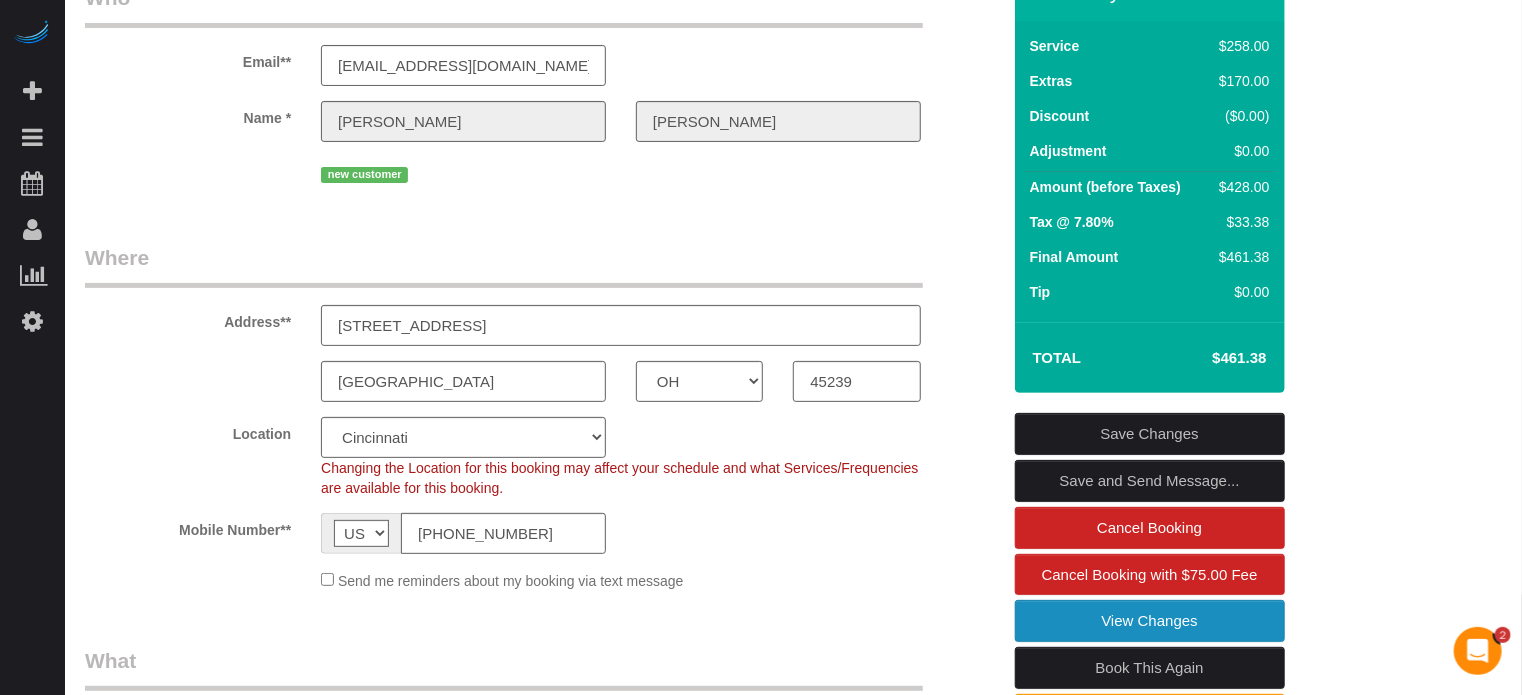 click on "View Changes" at bounding box center (1150, 621) 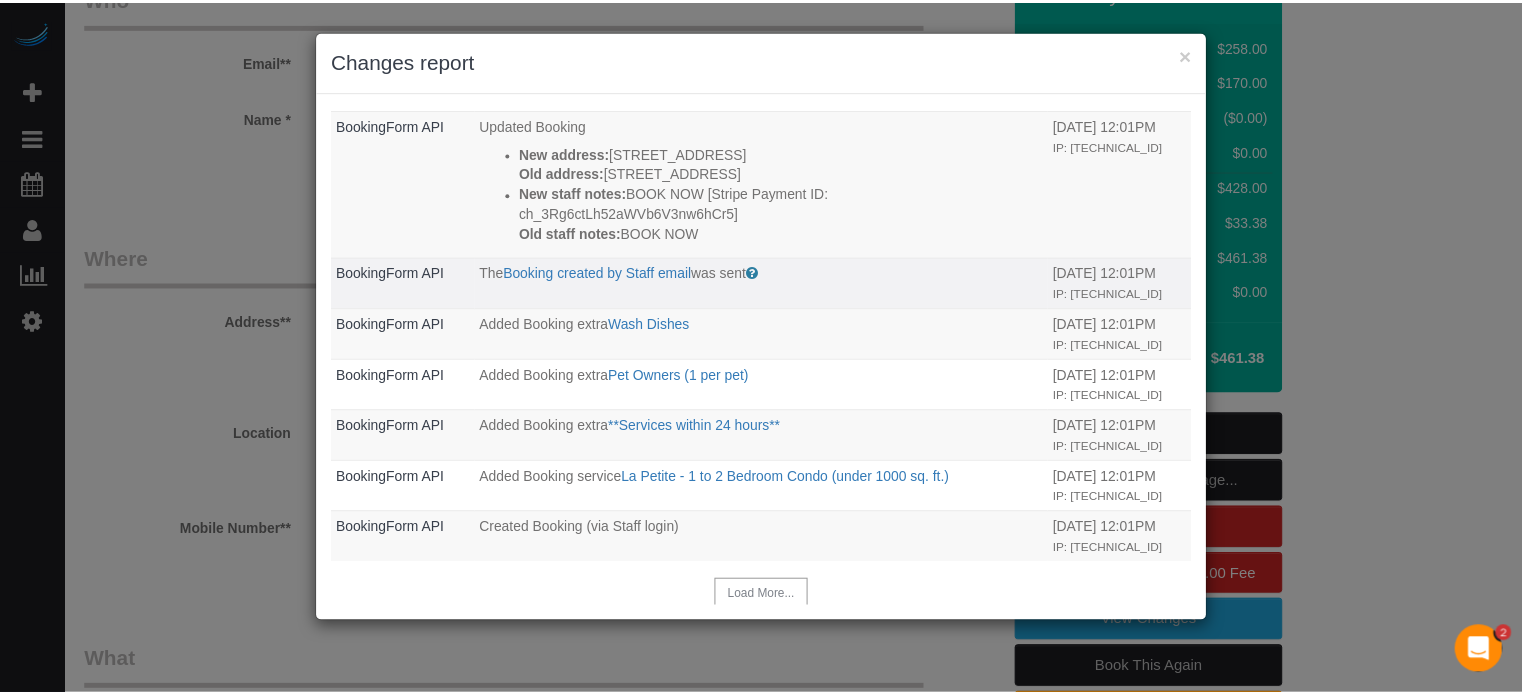scroll, scrollTop: 0, scrollLeft: 0, axis: both 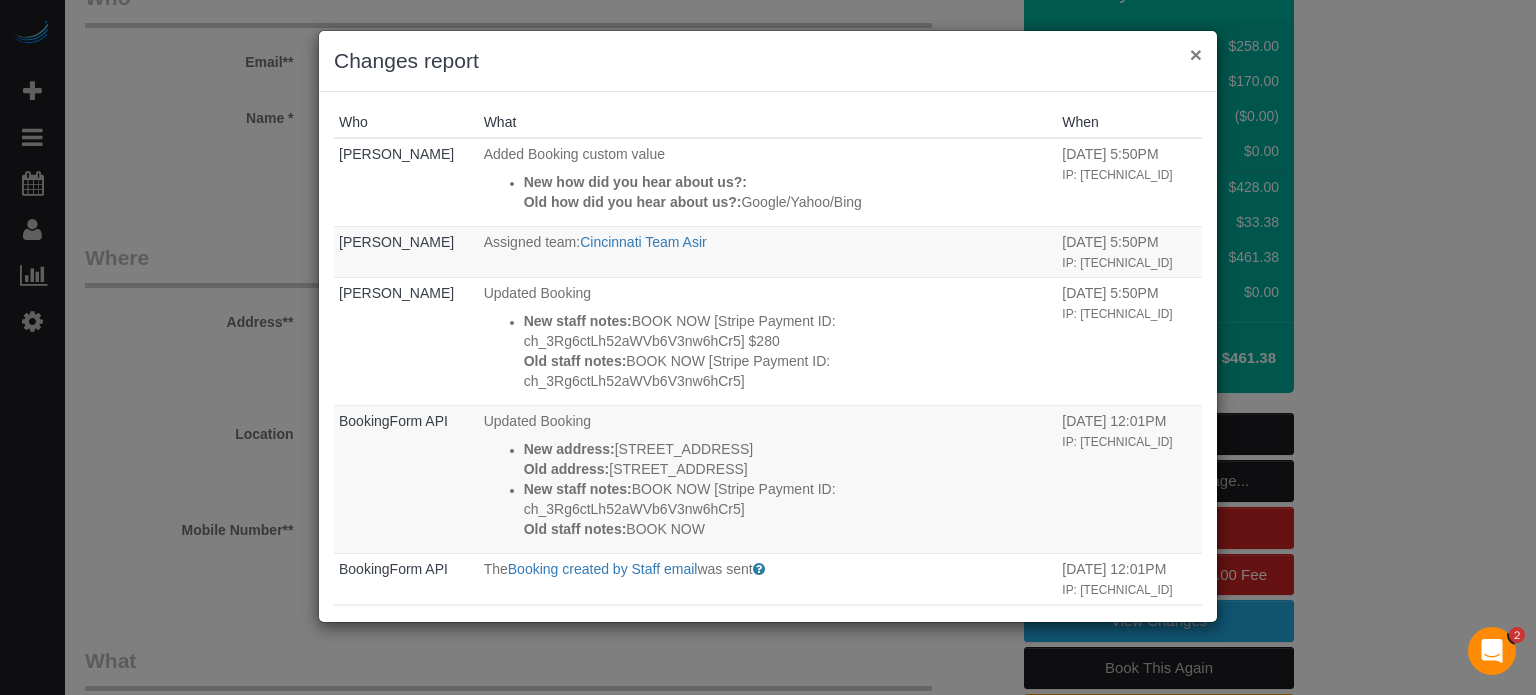 drag, startPoint x: 1189, startPoint y: 53, endPoint x: 1173, endPoint y: 92, distance: 42.154476 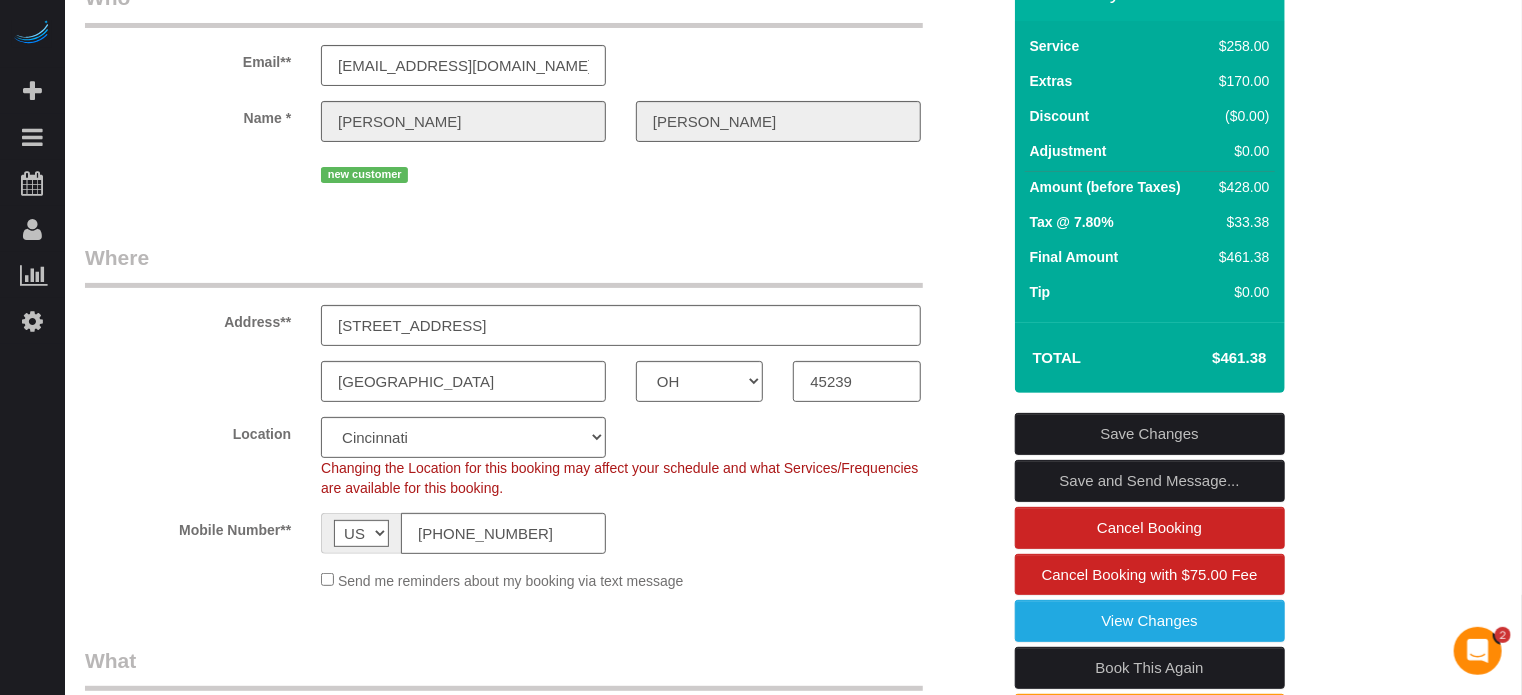 drag, startPoint x: 1374, startPoint y: 387, endPoint x: 1366, endPoint y: 369, distance: 19.697716 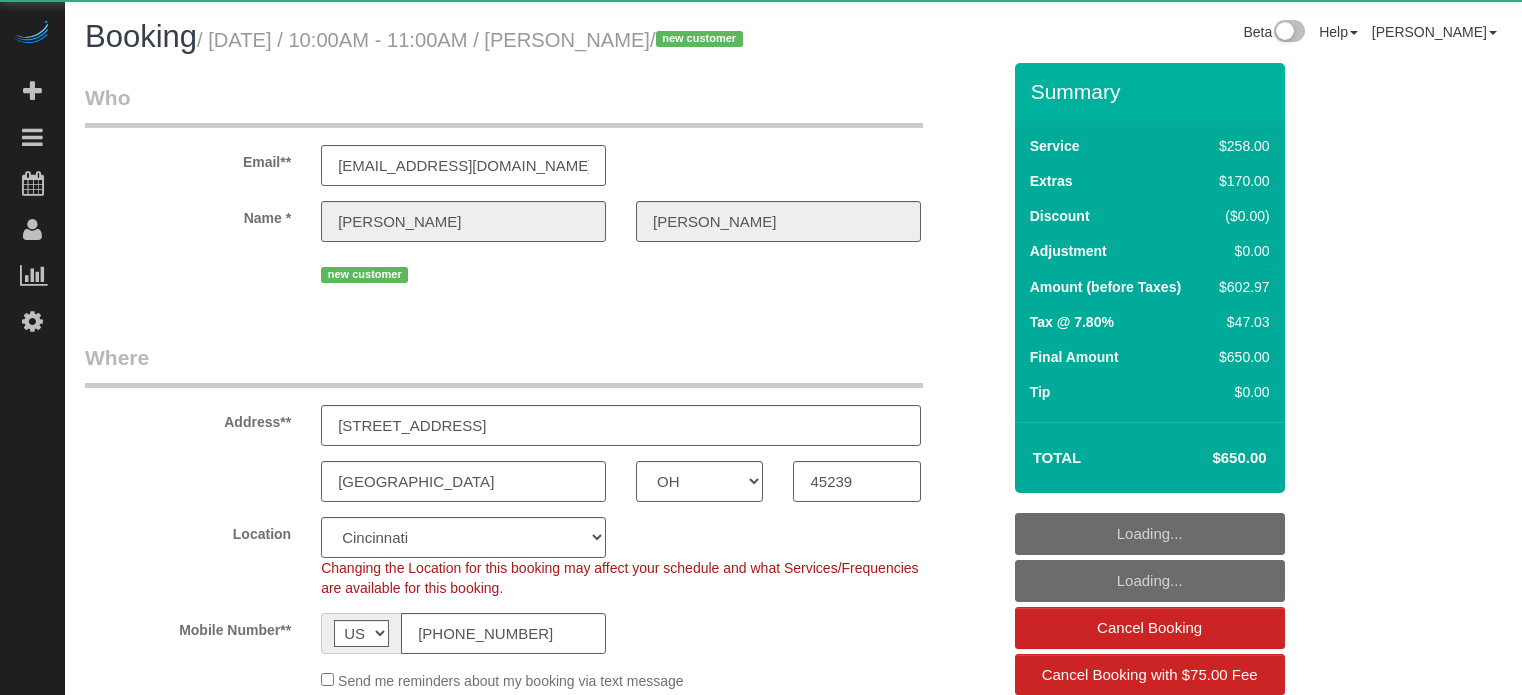 select on "OH" 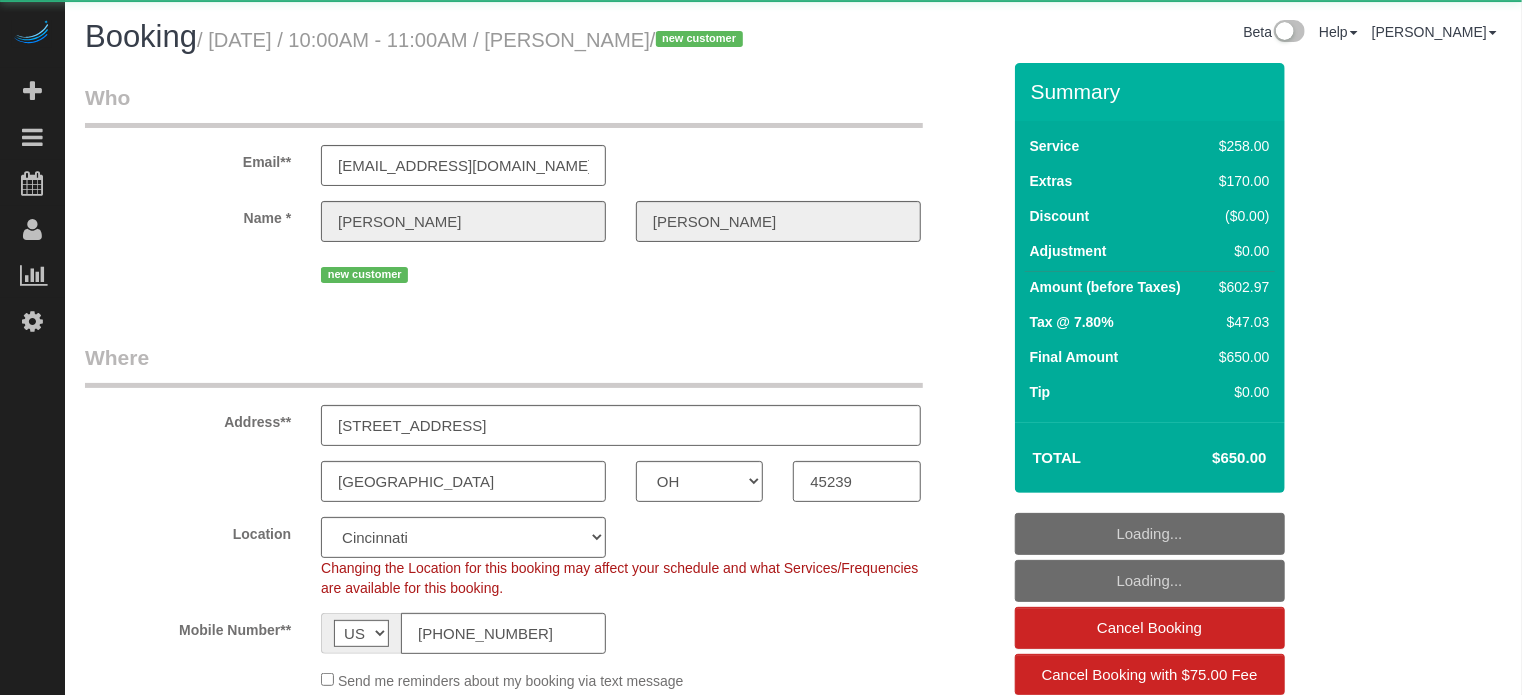 select on "object:663" 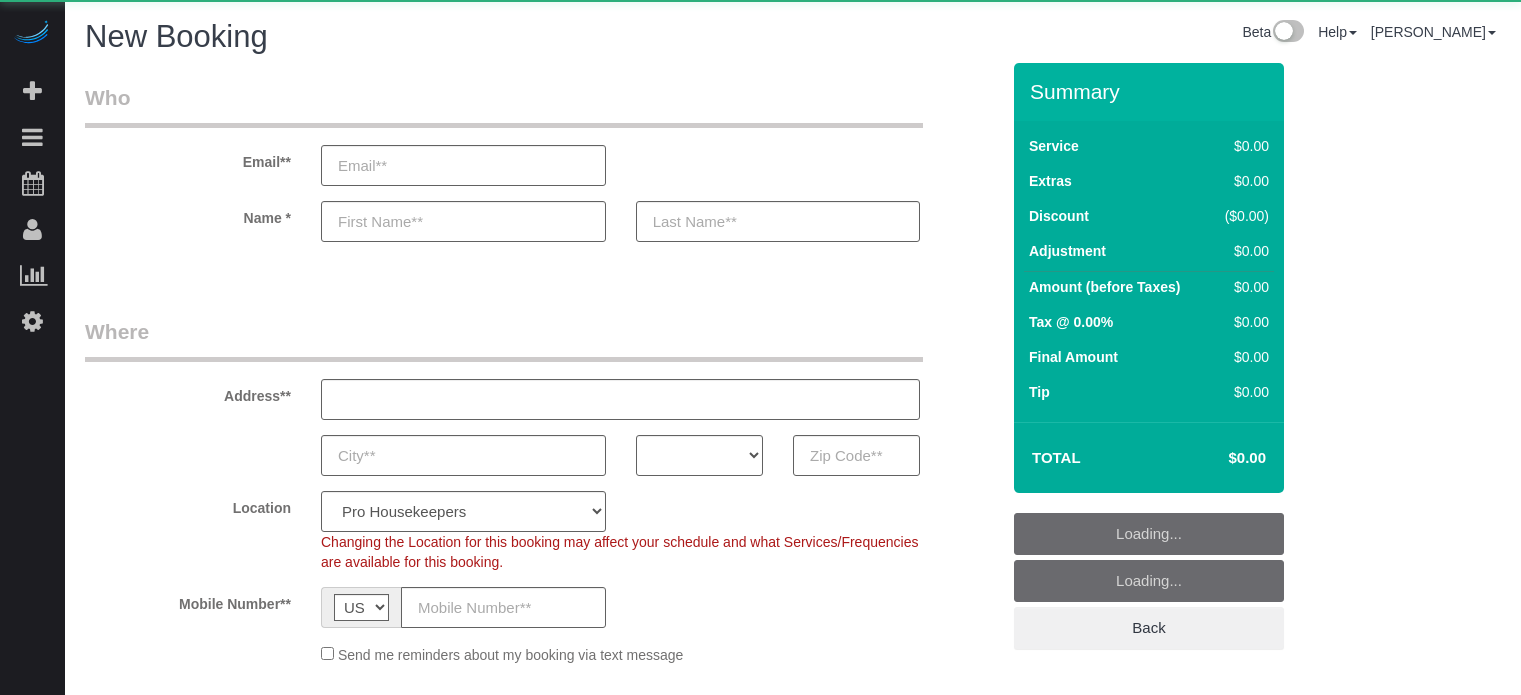 select on "4" 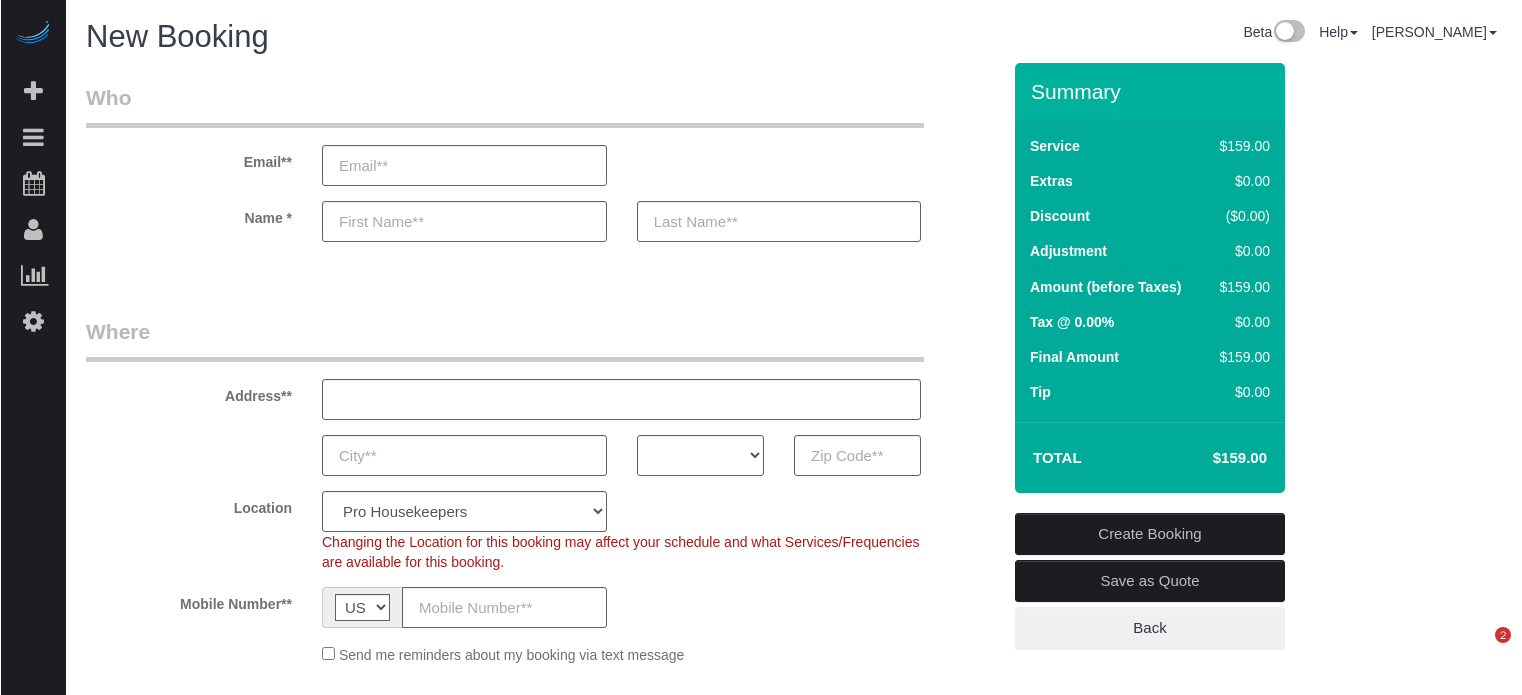scroll, scrollTop: 0, scrollLeft: 0, axis: both 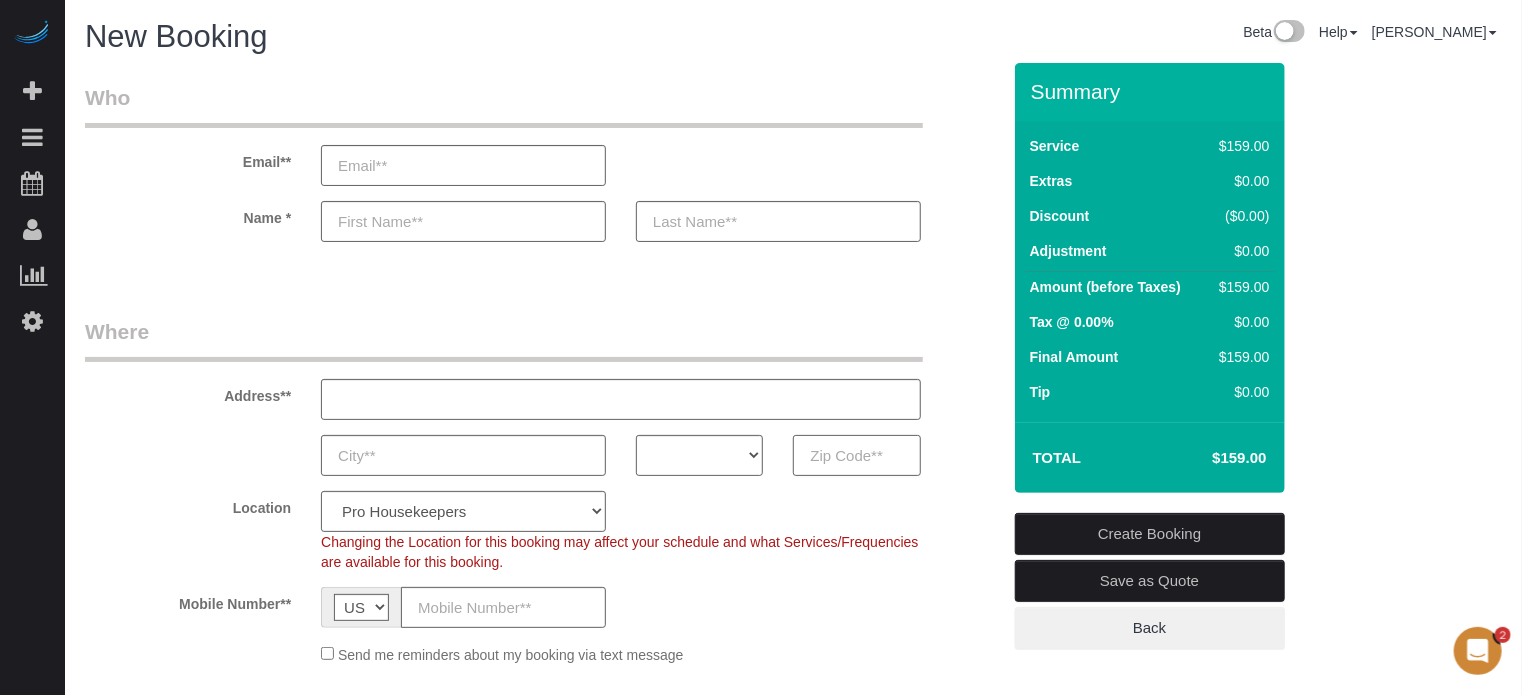 click at bounding box center [856, 455] 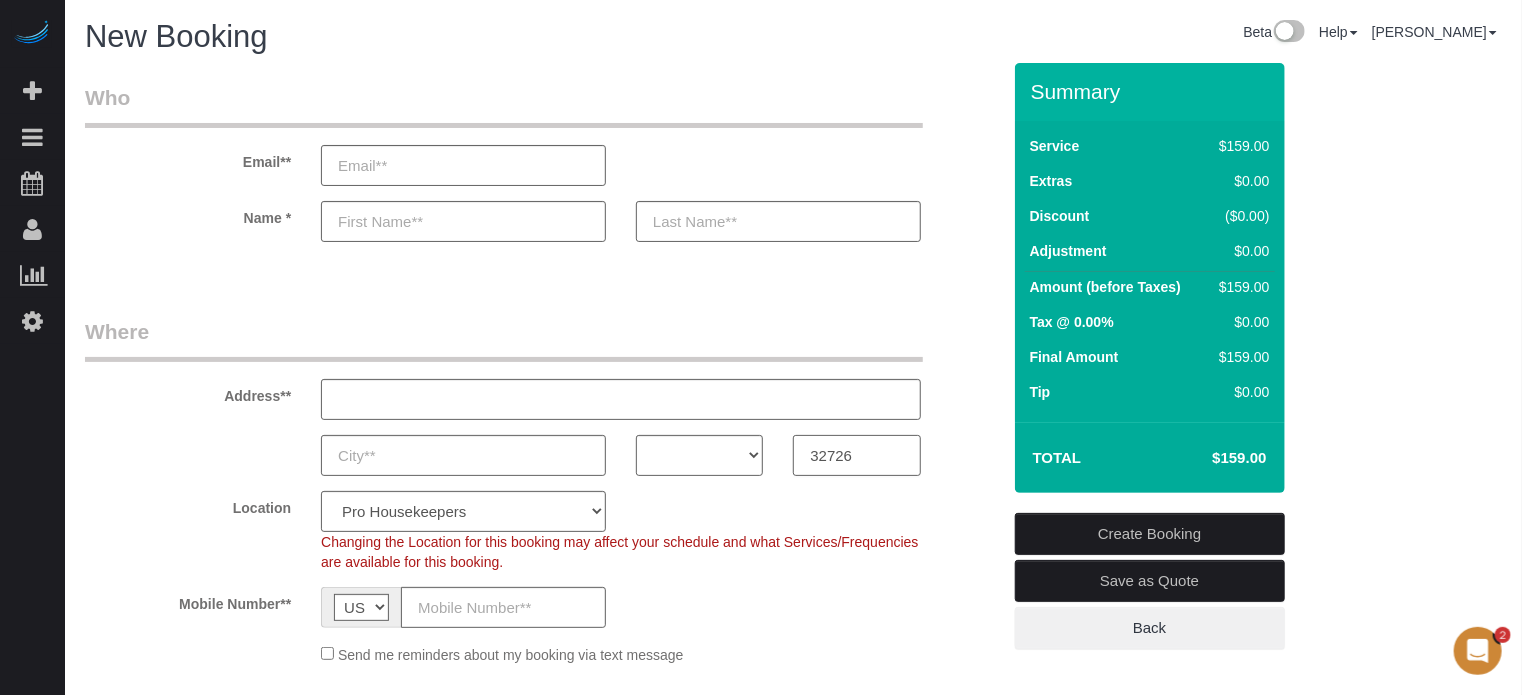 type on "32726" 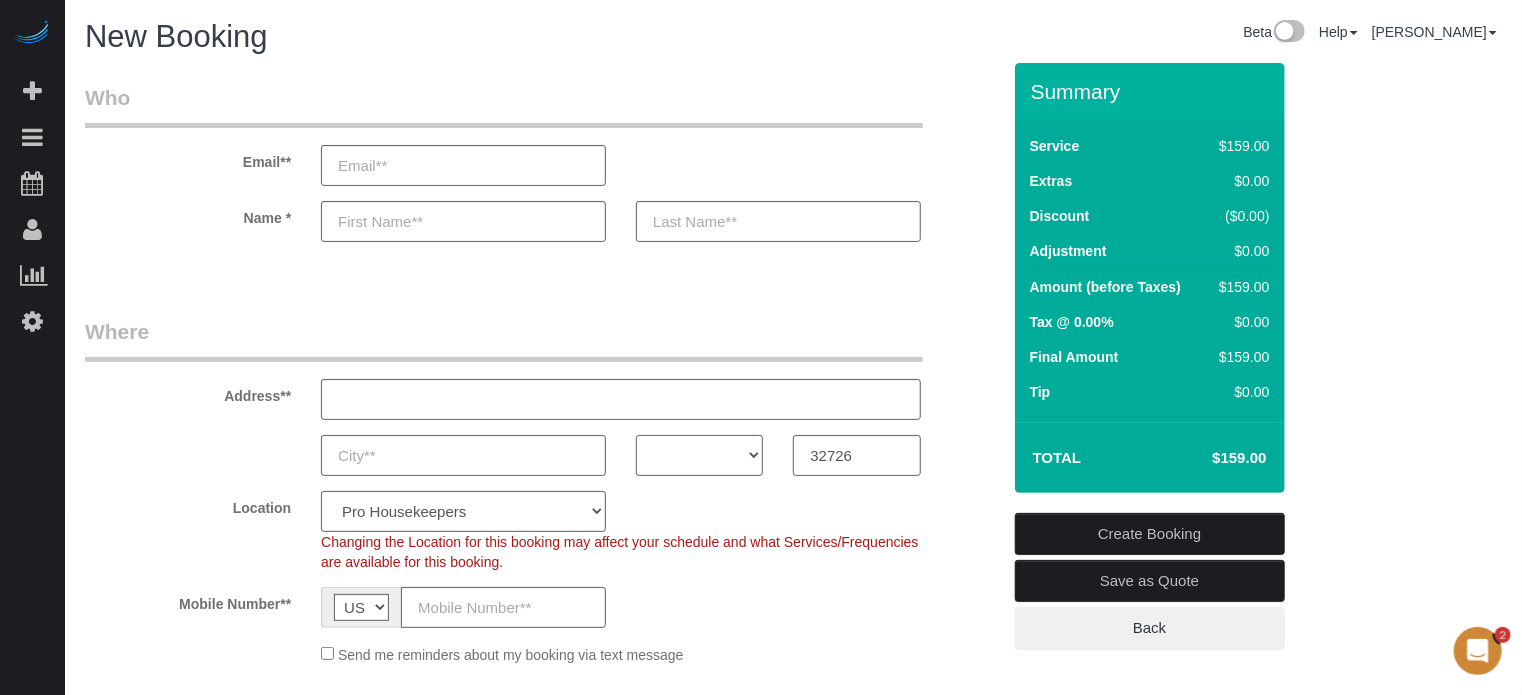 click on "AK
AL
AR
AZ
CA
CO
CT
DC
DE
FL
GA
HI
IA
ID
IL
IN
KS
KY
LA
MA
MD
ME
MI
MN
MO
MS
MT
NC
ND
NE
NH
NJ
NM
NV
NY
OH
OK
OR
PA
RI
SC
SD
TN
TX
UT
VA
VT
WA
WI
WV
WY" at bounding box center (699, 455) 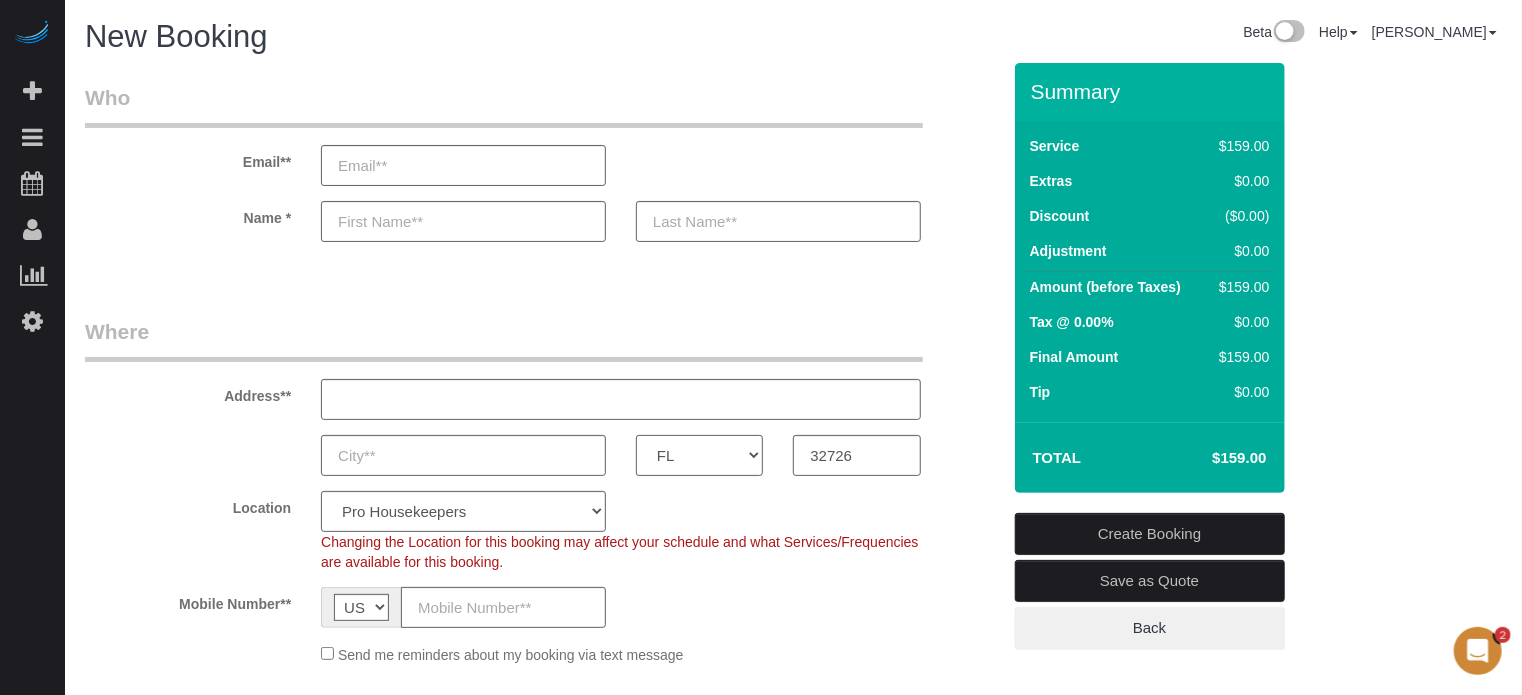 click on "AK
AL
AR
AZ
CA
CO
CT
DC
DE
FL
GA
HI
IA
ID
IL
IN
KS
KY
LA
MA
MD
ME
MI
MN
MO
MS
MT
NC
ND
NE
NH
NJ
NM
NV
NY
OH
OK
OR
PA
RI
SC
SD
TN
TX
UT
VA
VT
WA
WI
WV
WY" at bounding box center [699, 455] 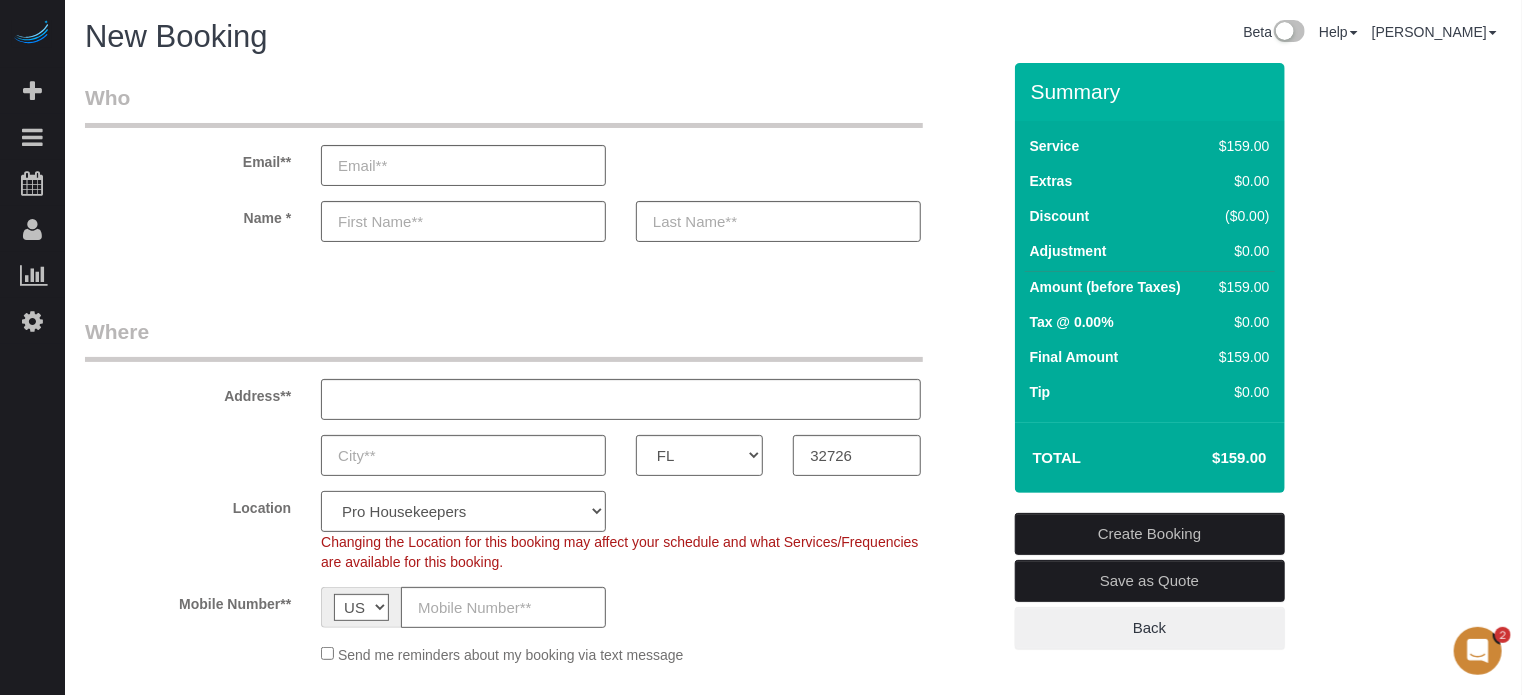 click on "Pro Housekeepers Atlanta Austin Boston Chicago Cincinnati Clearwater Denver Ft Lauderdale Houston Jacksonville Kansas Las Vegas Los Angeles Area Miami Area Naples NYC Area Orlando Palm Beach Phoenix Portland Area San Francisco Area Sarasota Seattle Area St Petersburg Tampa Washington DC" 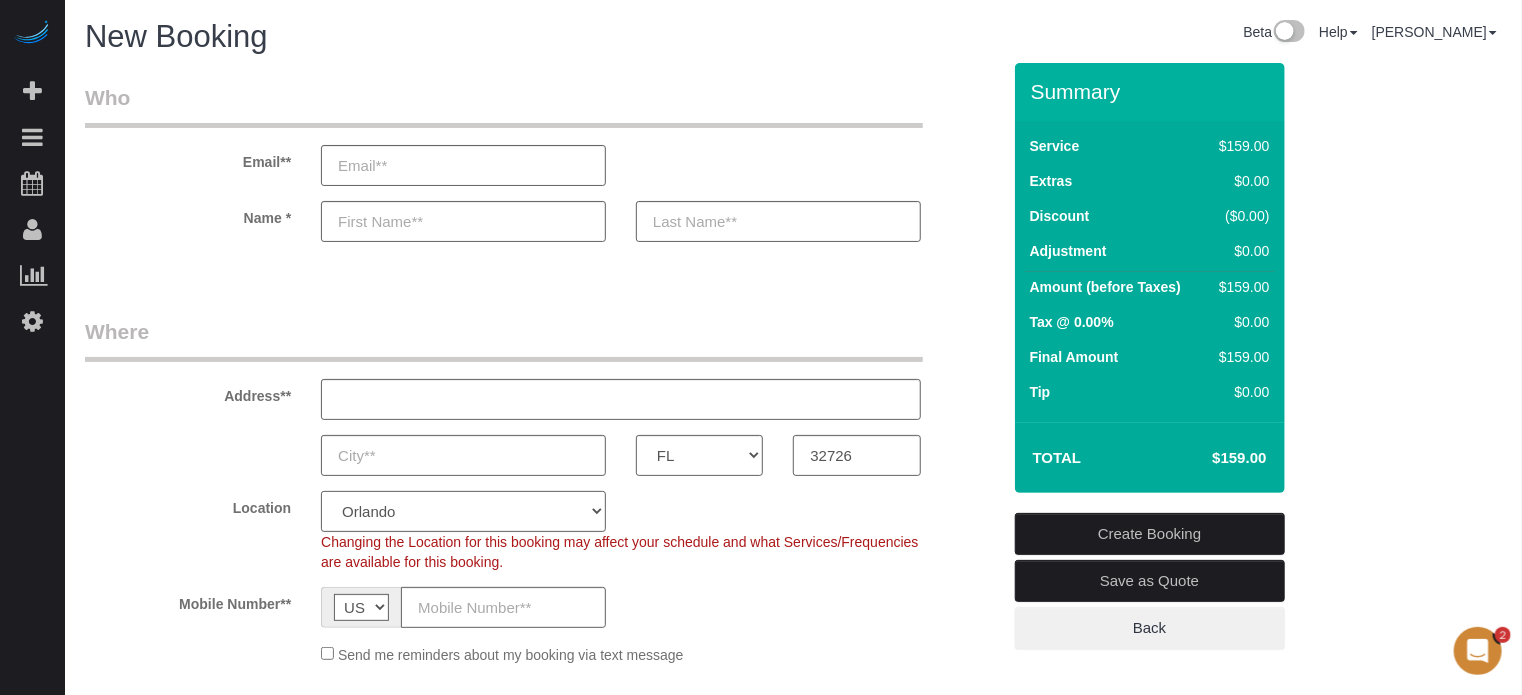 click on "Pro Housekeepers Atlanta Austin Boston Chicago Cincinnati Clearwater Denver Ft Lauderdale Houston Jacksonville Kansas Las Vegas Los Angeles Area Miami Area Naples NYC Area Orlando Palm Beach Phoenix Portland Area San Francisco Area Sarasota Seattle Area St Petersburg Tampa Washington DC" 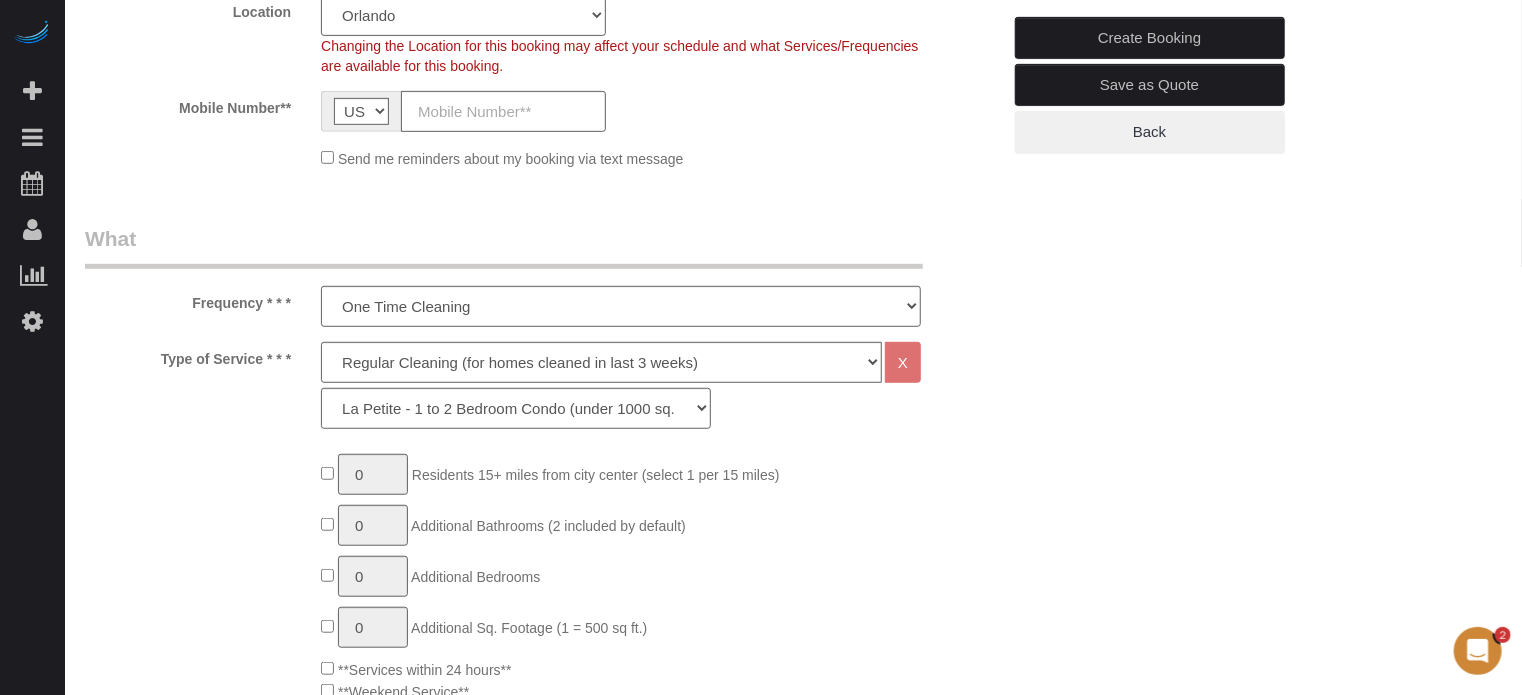 scroll, scrollTop: 500, scrollLeft: 0, axis: vertical 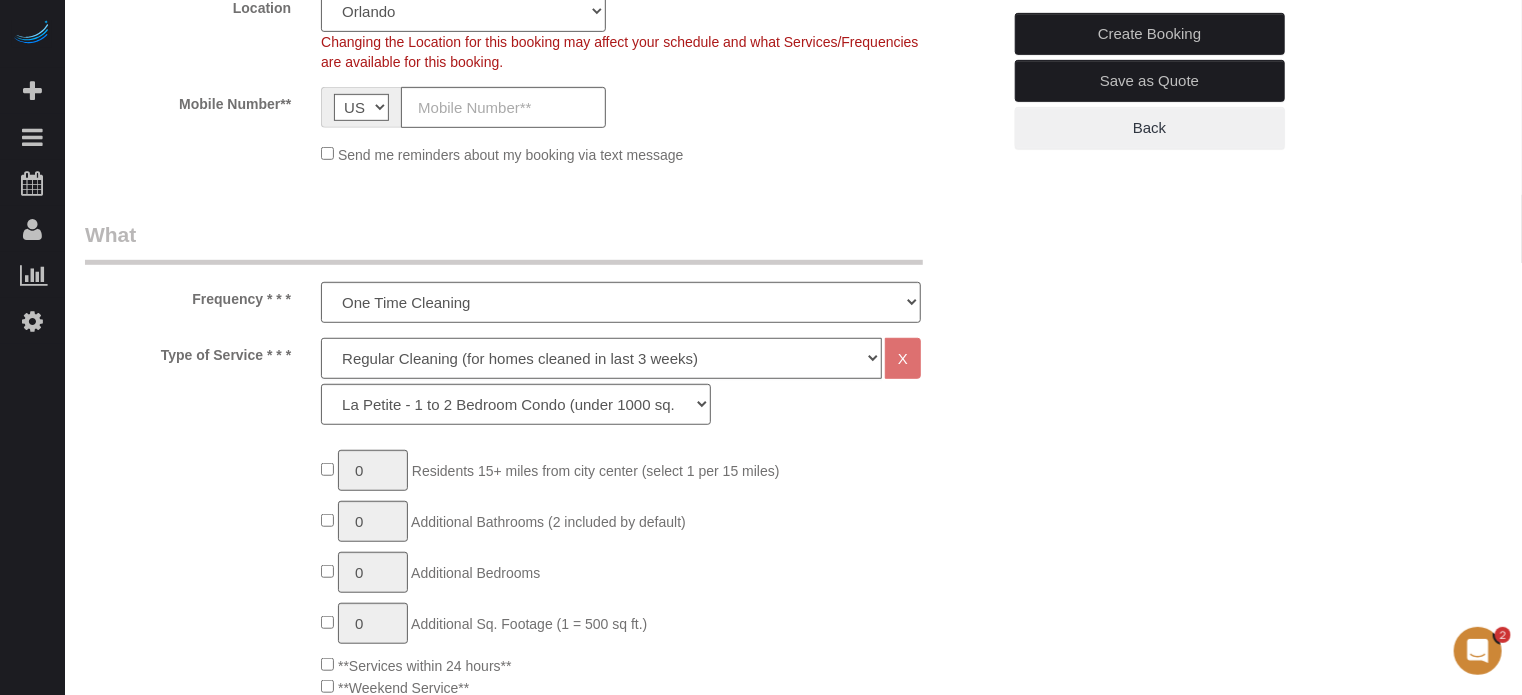 click on "Deep Cleaning (for homes that have not been cleaned in 3+ weeks) Spruce Regular Cleaning (for homes cleaned in last 3 weeks) Moving Cleanup (to clean home for new tenants) Post Construction Cleaning Vacation Rental Cleaning Hourly" 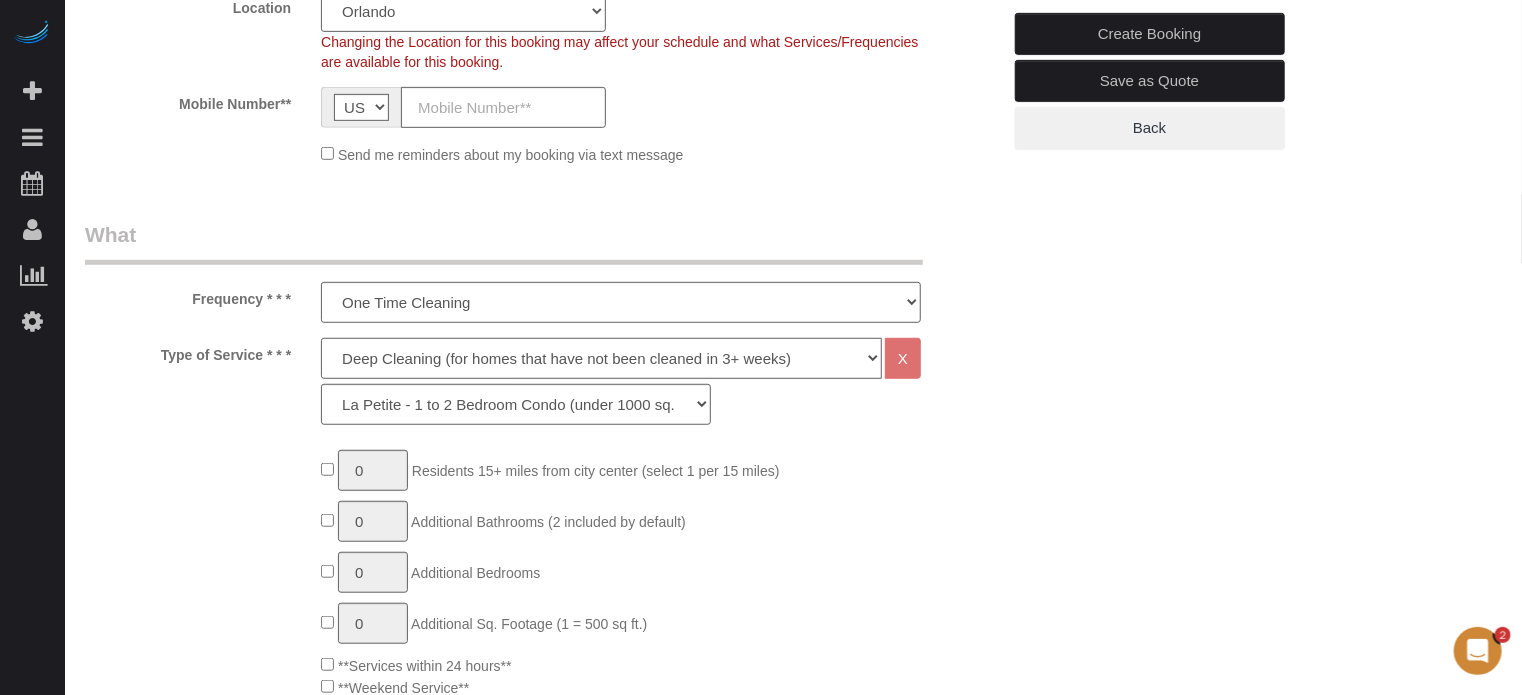 click on "Deep Cleaning (for homes that have not been cleaned in 3+ weeks) Spruce Regular Cleaning (for homes cleaned in last 3 weeks) Moving Cleanup (to clean home for new tenants) Post Construction Cleaning Vacation Rental Cleaning Hourly" 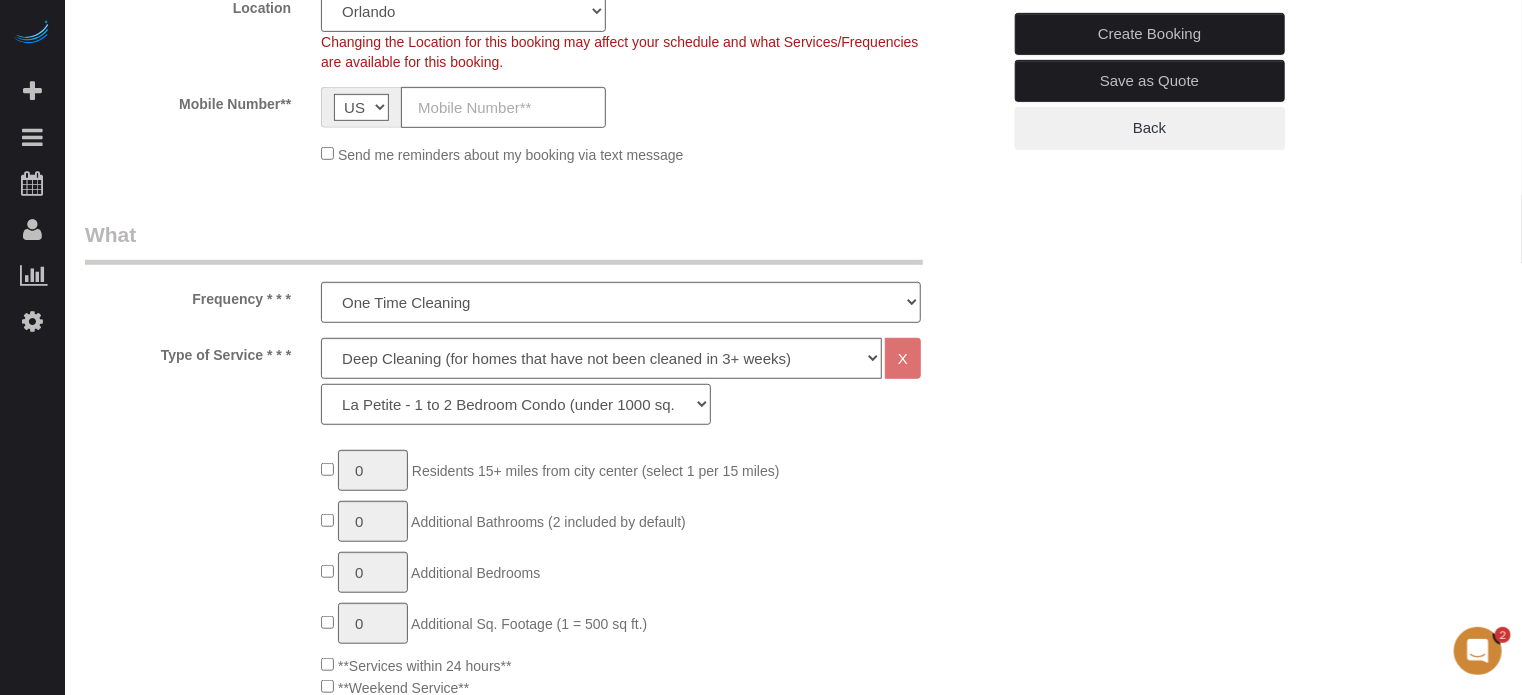 click on "La Petite - 1 to 2 Bedroom Condo (under 1000 sq. ft.) La Petite II - 2 Bedroom 2 Bath Home/Condo ([DATE]-[DATE] sq. ft.) Le Milieu - 3 Bedroom 2 Bath Home (under 1800 sq. ft.) Le Milieu - 4 Bedroom 2 Bath Home (under 1800 sq. ft.) Grand - 5 Bedroom 2 Bath Home (under 2250 sq. ft.) Très Grand - 6 Bedroom 2 Bath Home (under 3000 sq. ft.)" 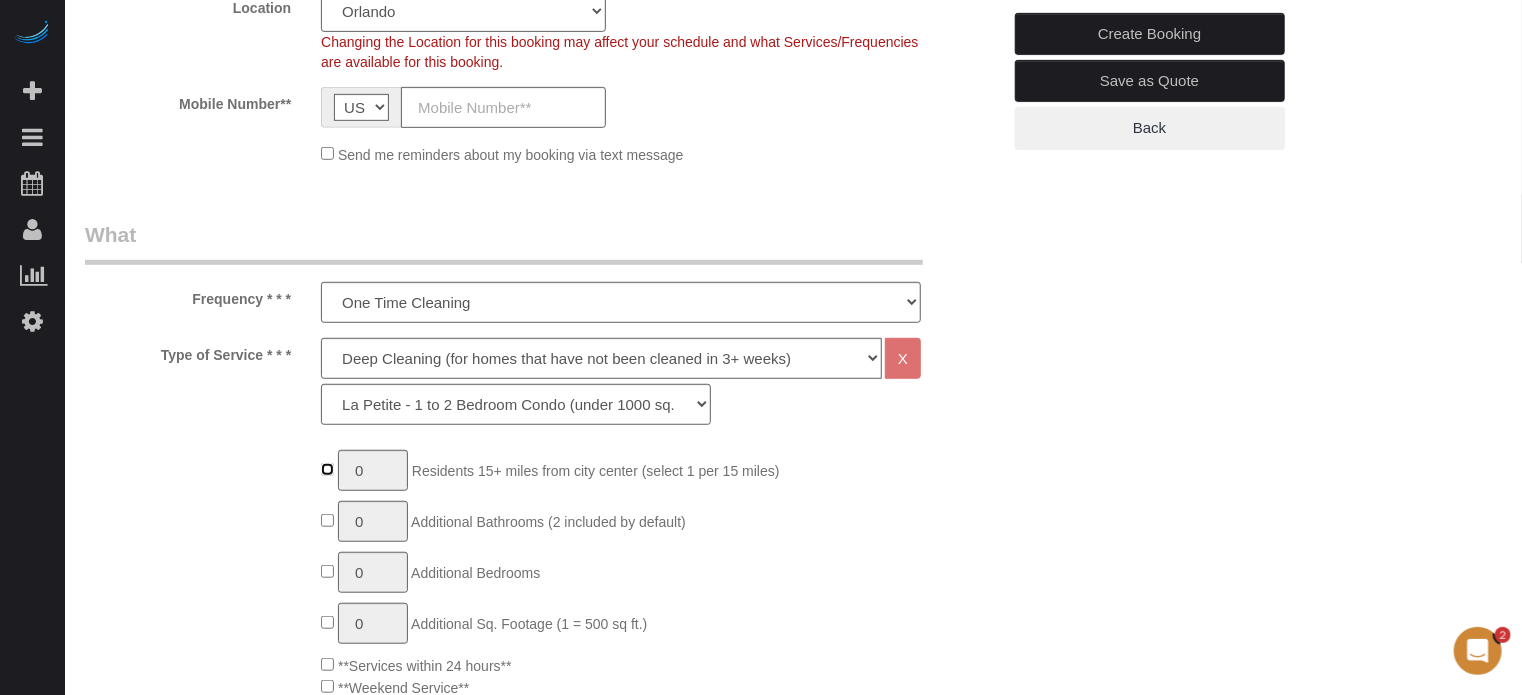 type on "1" 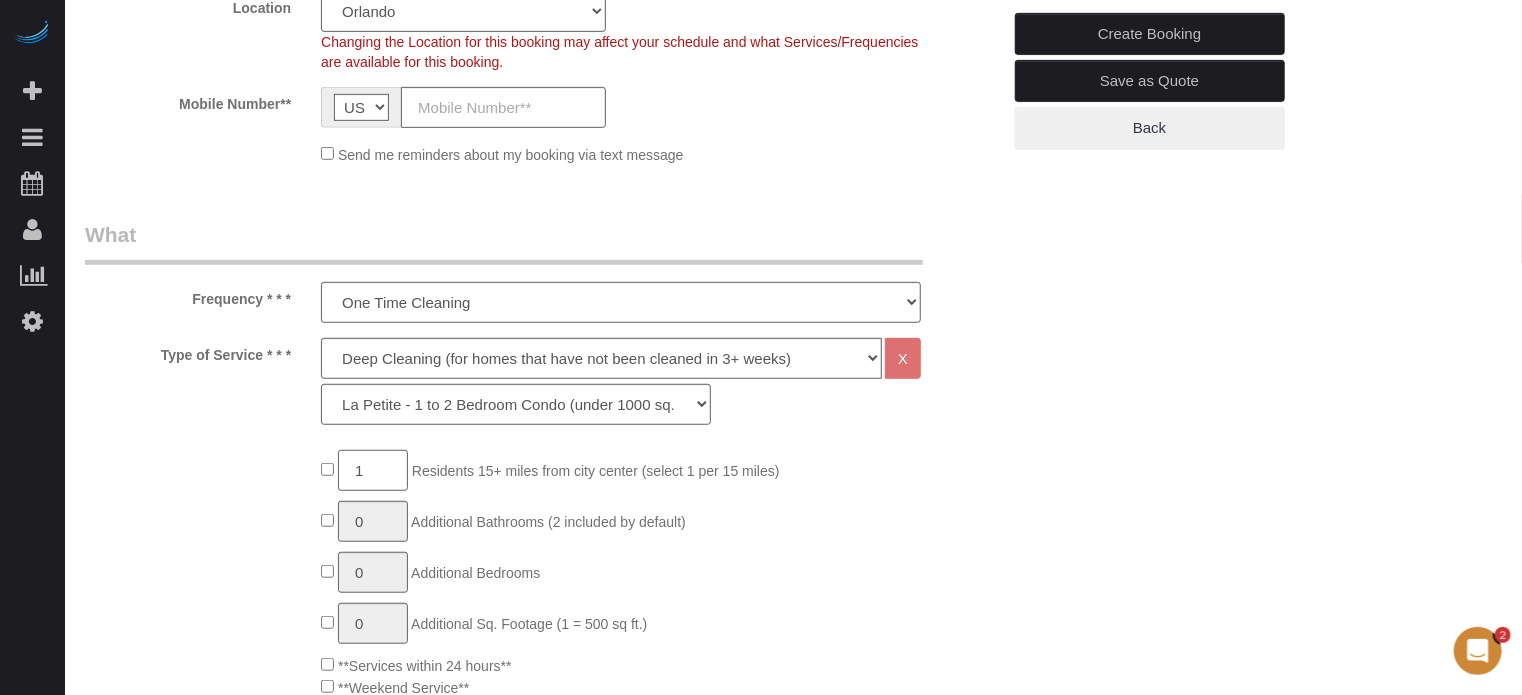 click on "1" 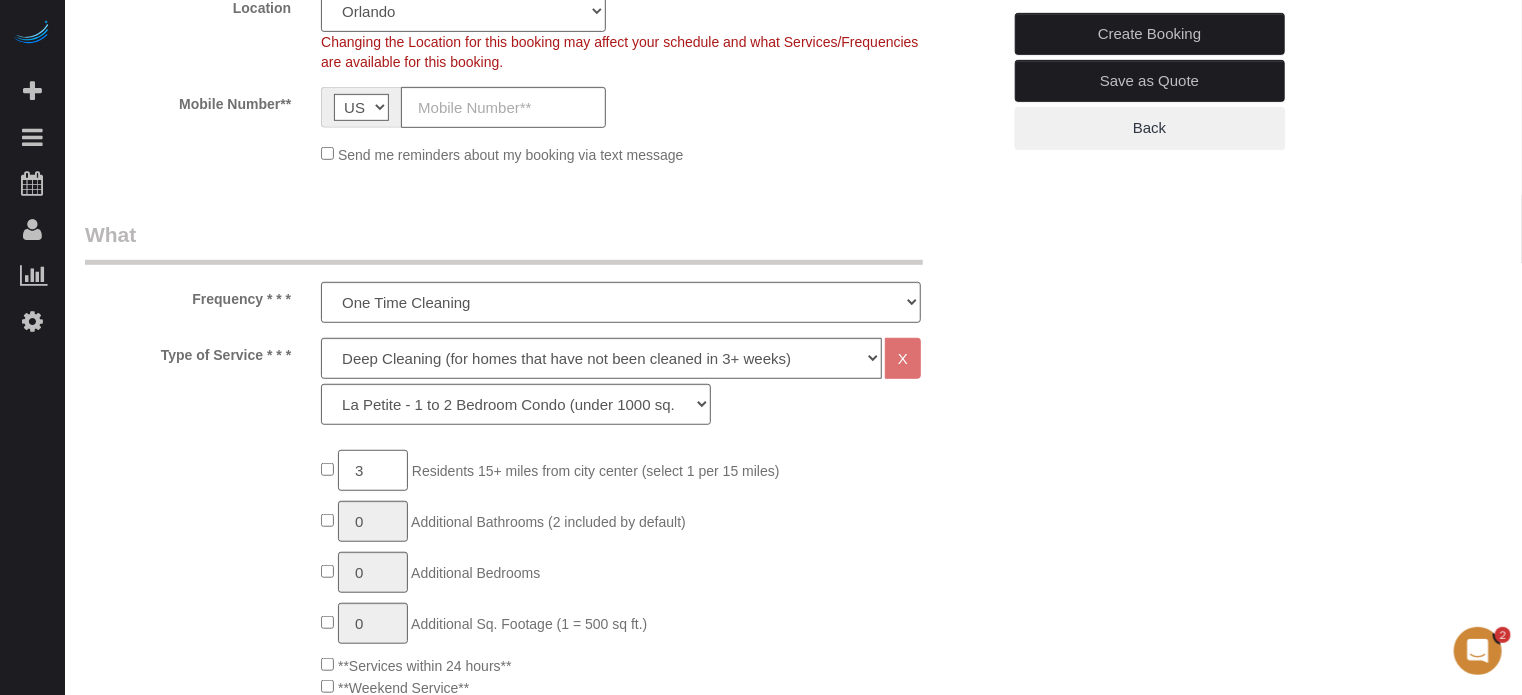type on "3" 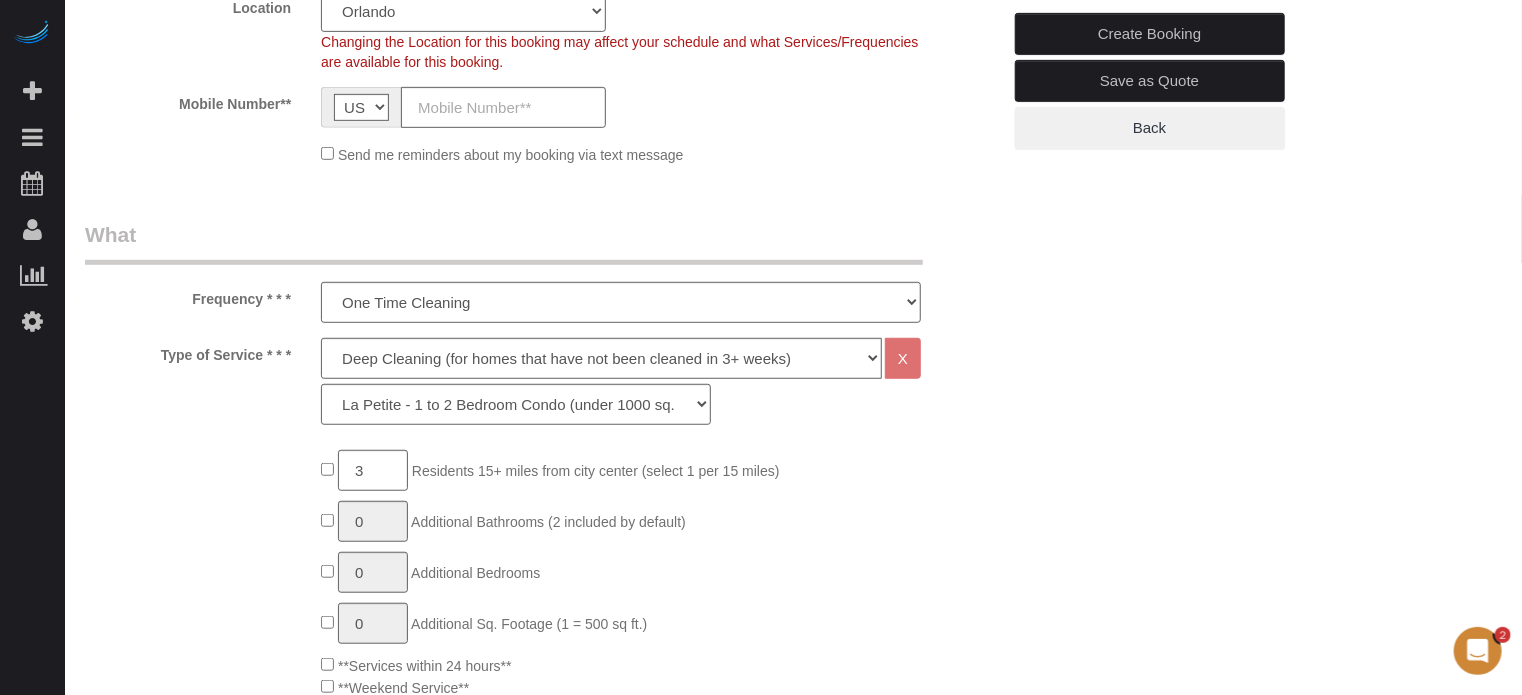 click on "3
Residents 15+ miles from [GEOGRAPHIC_DATA] (select 1 per 15 miles)
0
Additional Bathrooms (2 included by default)
0
Additional Bedrooms
0
Additional Sq. Footage (1 = 500 sq ft.)
**Services within 24 hours**
**Weekend Service**
Deep Cleaning
0" 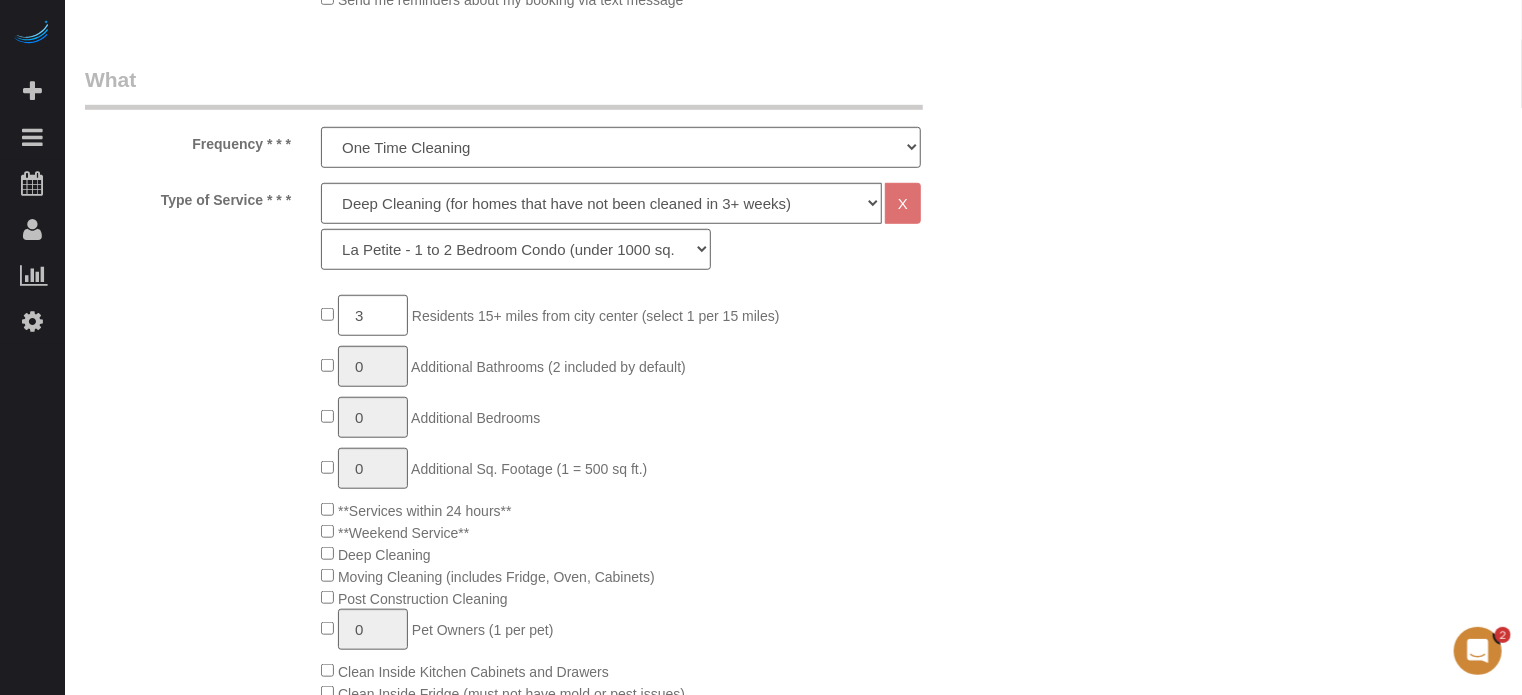 scroll, scrollTop: 700, scrollLeft: 0, axis: vertical 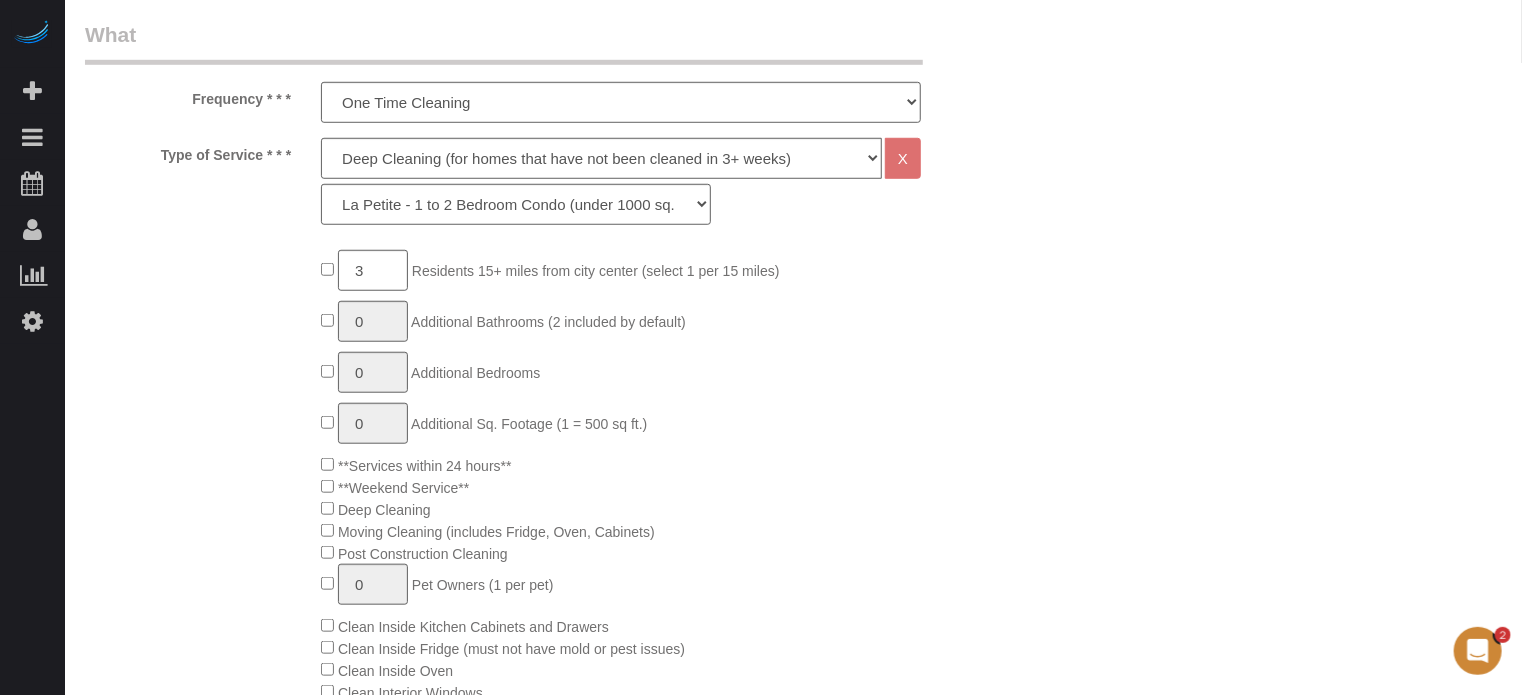 click on "3
Residents 15+ miles from [GEOGRAPHIC_DATA] (select 1 per 15 miles)
0
Additional Bathrooms (2 included by default)
0
Additional Bedrooms
0
Additional Sq. Footage (1 = 500 sq ft.)
**Services within 24 hours**
**Weekend Service**
Deep Cleaning
0" 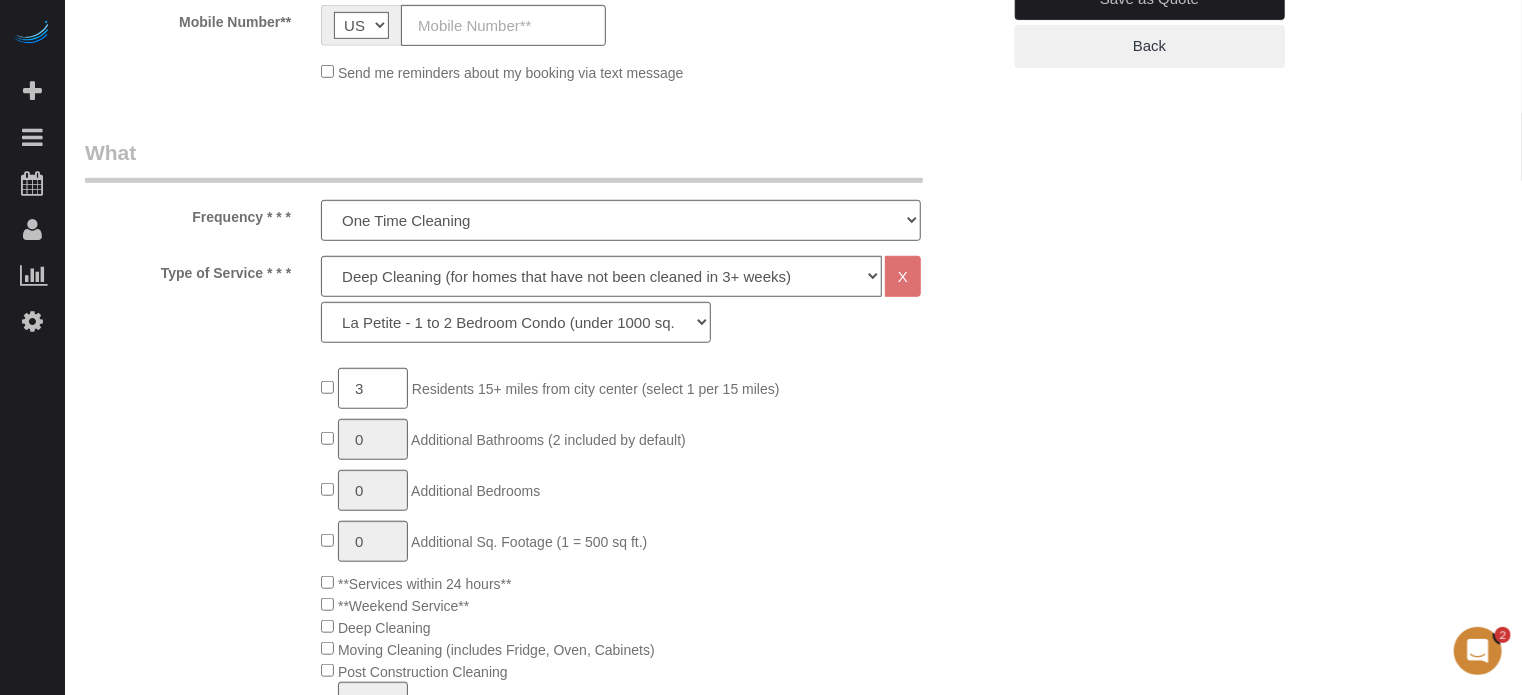 scroll, scrollTop: 700, scrollLeft: 0, axis: vertical 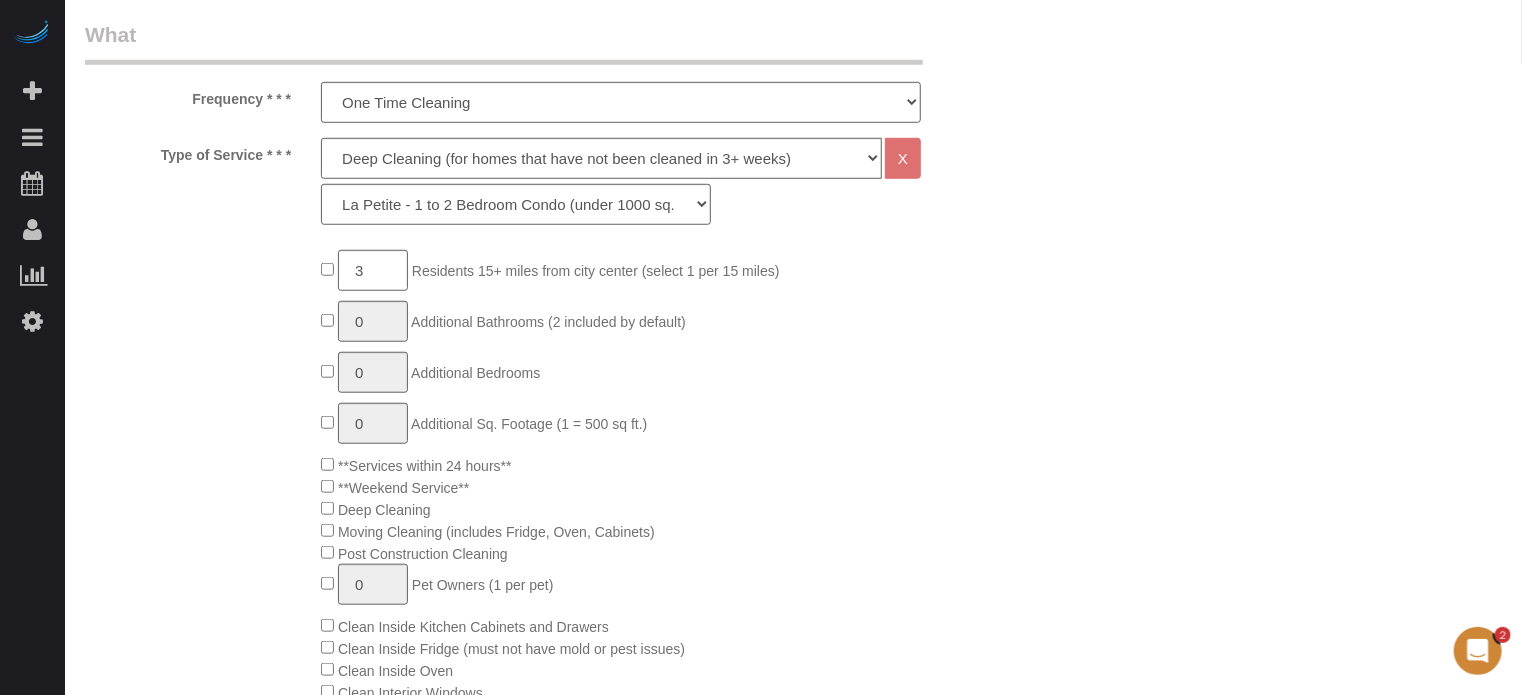 click on "Who
Email**
Name *
Where
Address**
AK
AL
AR
AZ
CA
CO
CT
DC
DE
FL
GA
HI
IA
ID
IL
IN
KS
KY
LA
MA
MD
ME
MI
MN
MO
MS
MT
NC
ND
NE
NH
NJ
NM
NV" at bounding box center [793, 1433] 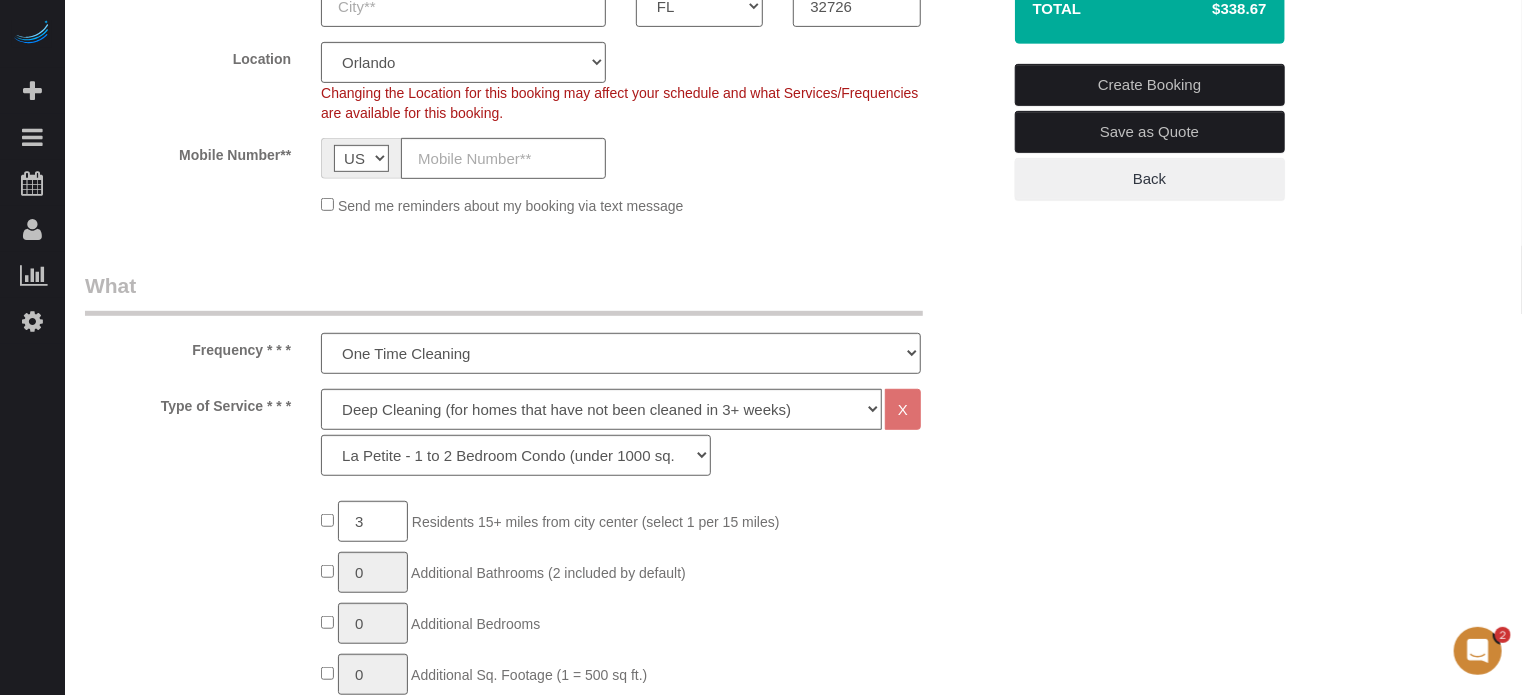 scroll, scrollTop: 300, scrollLeft: 0, axis: vertical 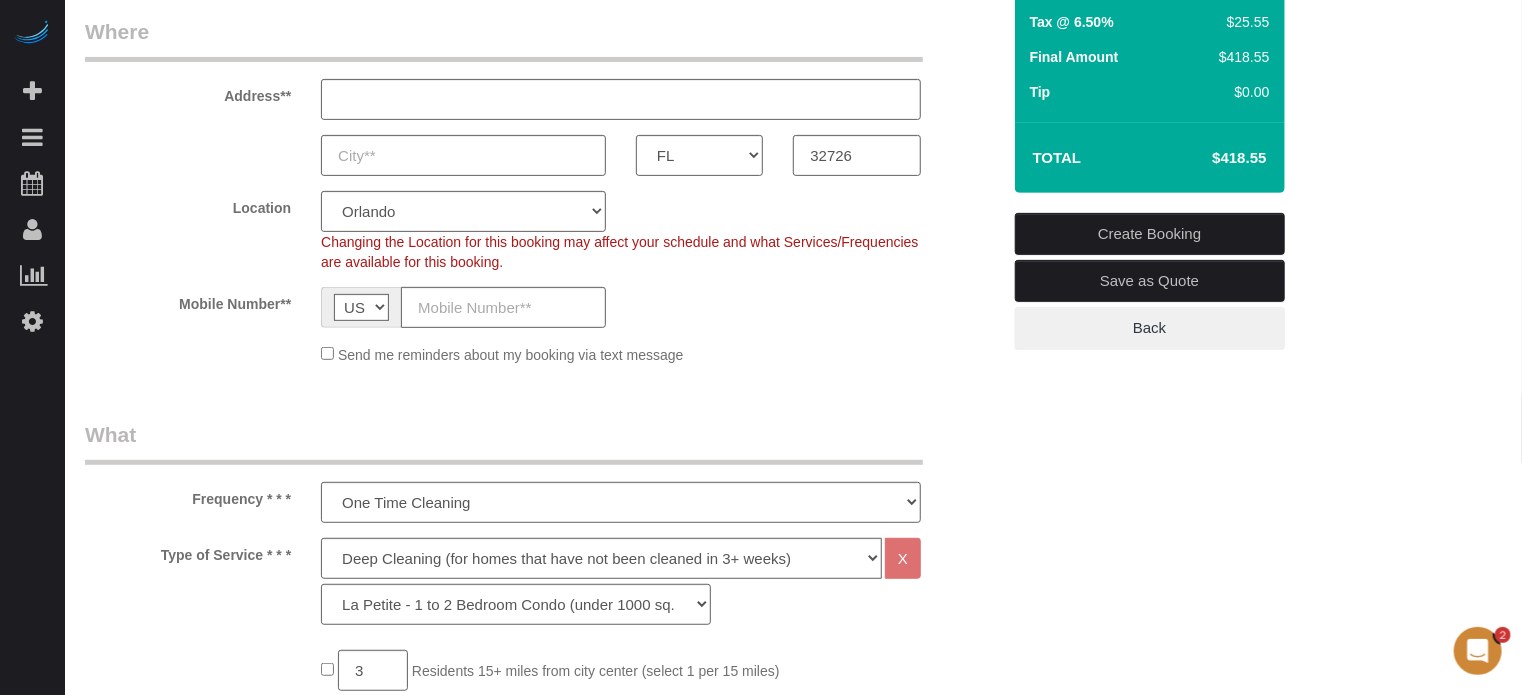 click on "Send me reminders about my booking via text message" 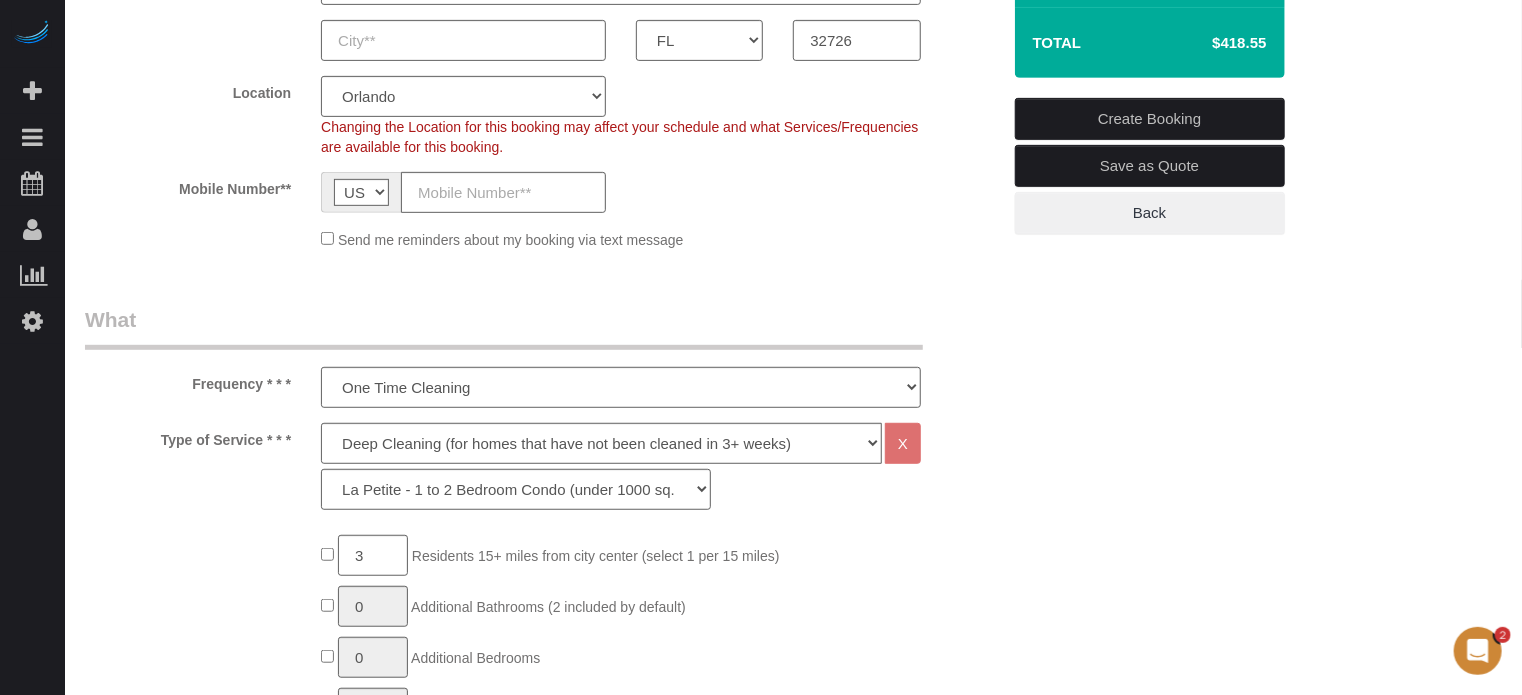 scroll, scrollTop: 500, scrollLeft: 0, axis: vertical 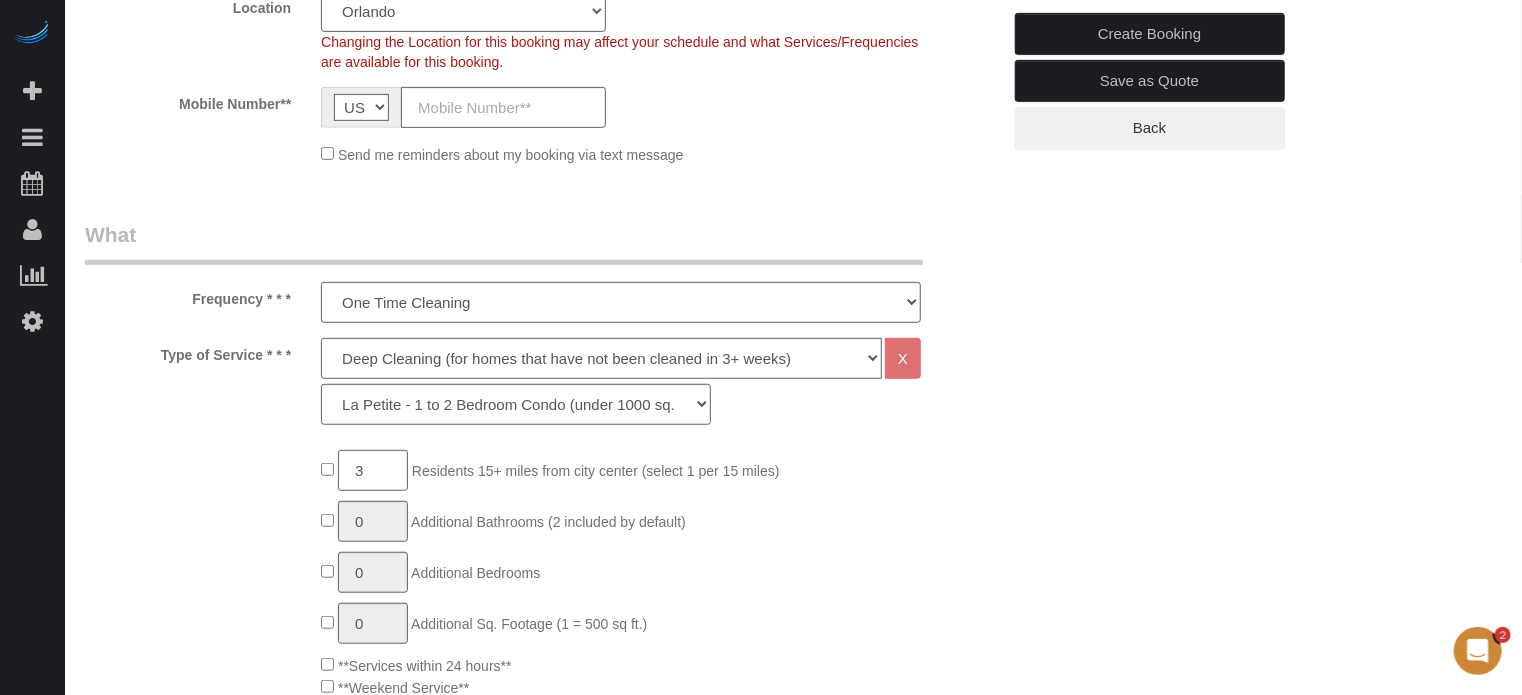 click on "Frequency * * *
One Time Cleaning Weekly Cleaning (20%) - 20.00% (0% for the First Booking) Every 2 Weeks (15%) - 15.00% (0% for the First Booking) Every 3 Weeks (10%) - 10.00% (0% for the First Booking) Every 4 Weeks (5%) - 5.00% (0% for the First Booking) Every 6 Weeks (2.5%) - 2.50% (0% for the First Booking) Every 8 Weeks ($5 off) - $5.00 (0% for the First Booking)" at bounding box center [542, 271] 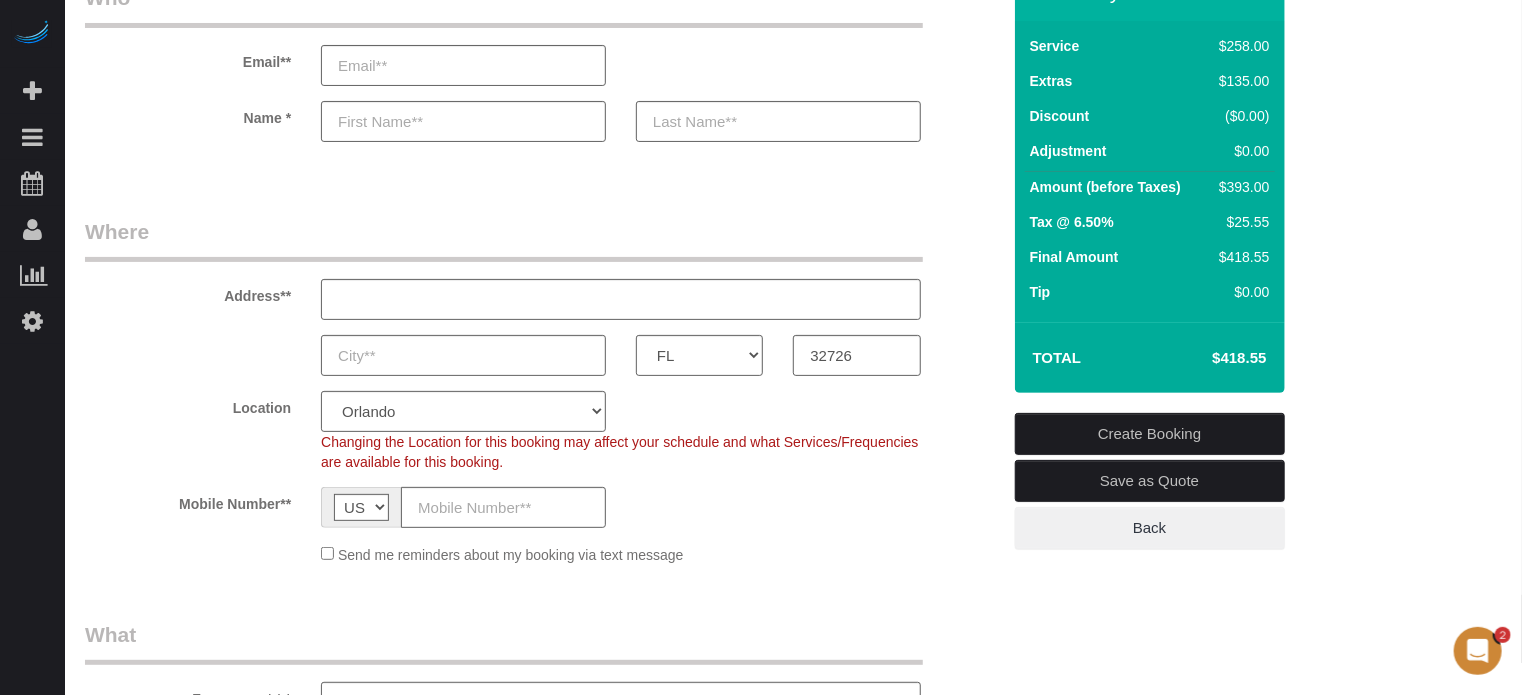 scroll, scrollTop: 0, scrollLeft: 0, axis: both 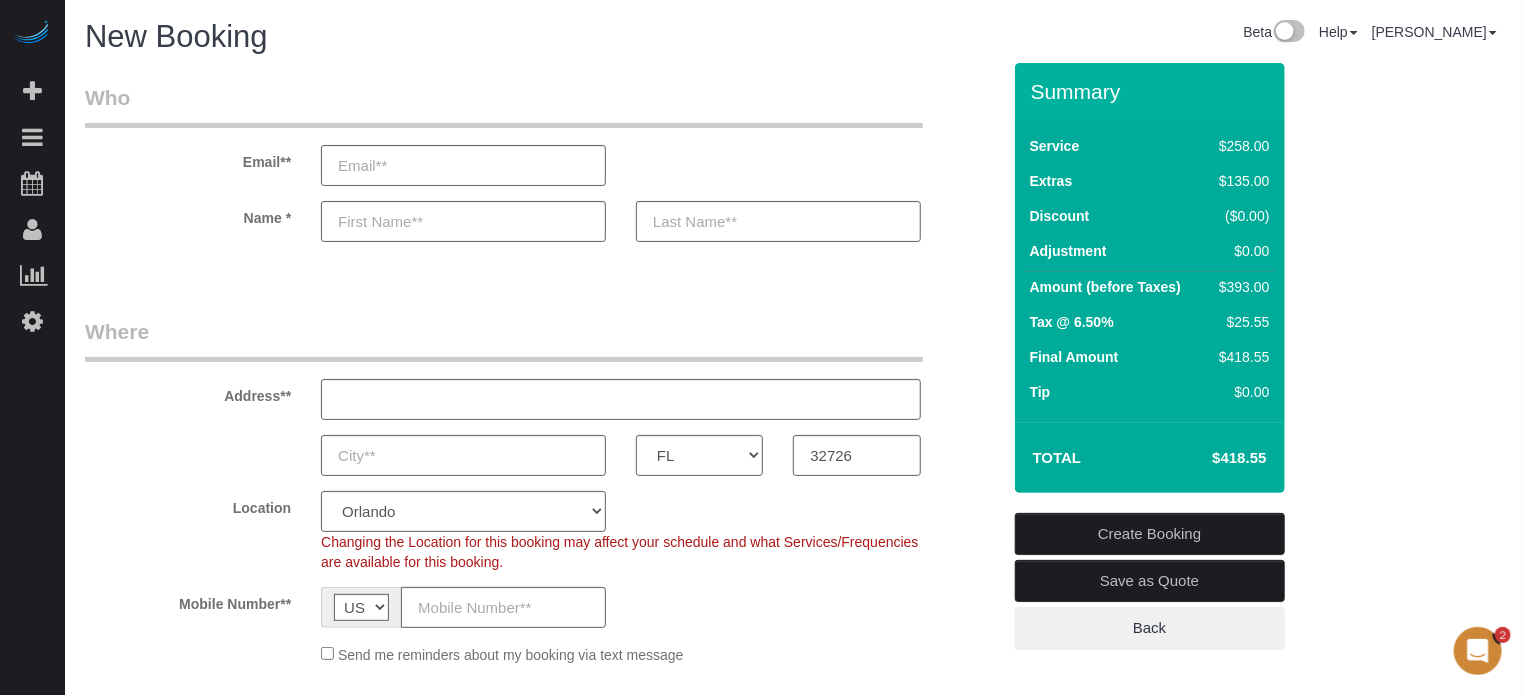 click on "Address**" at bounding box center [542, 368] 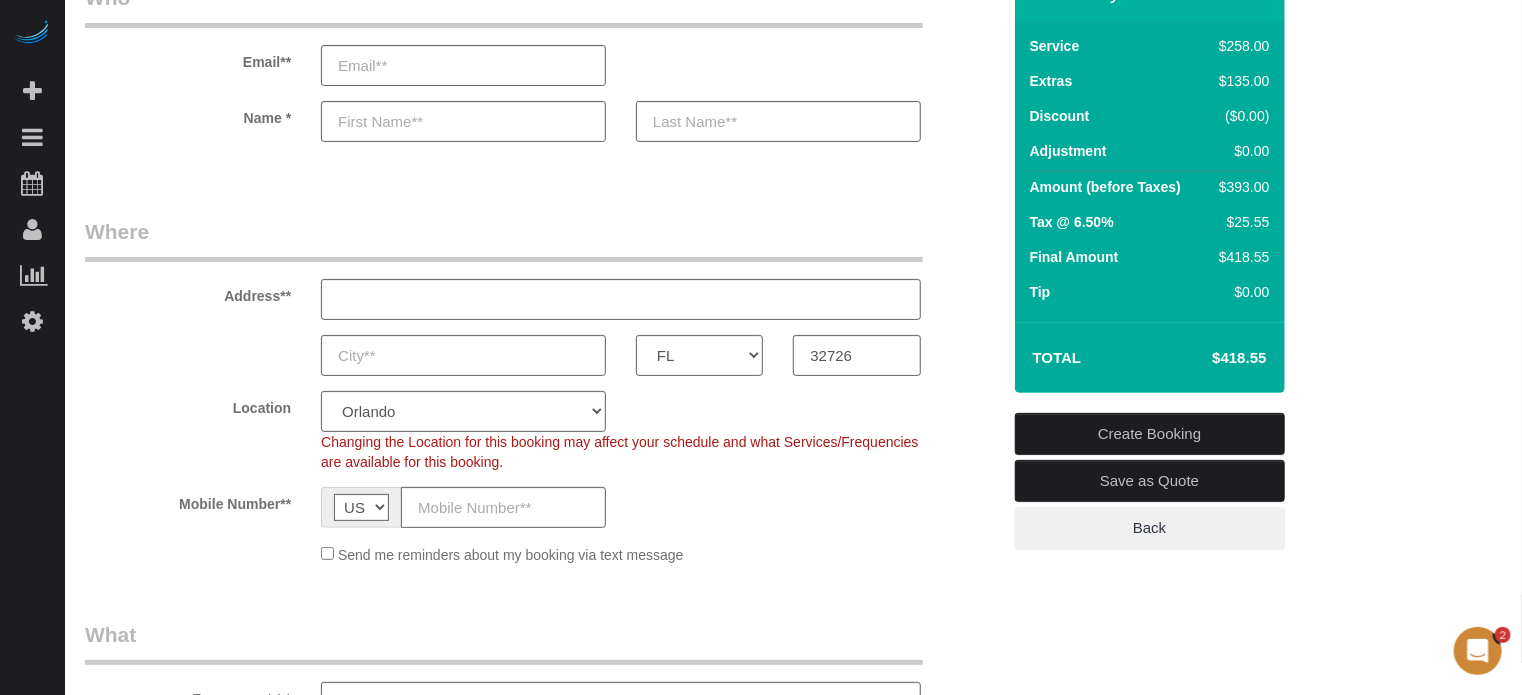 scroll, scrollTop: 0, scrollLeft: 0, axis: both 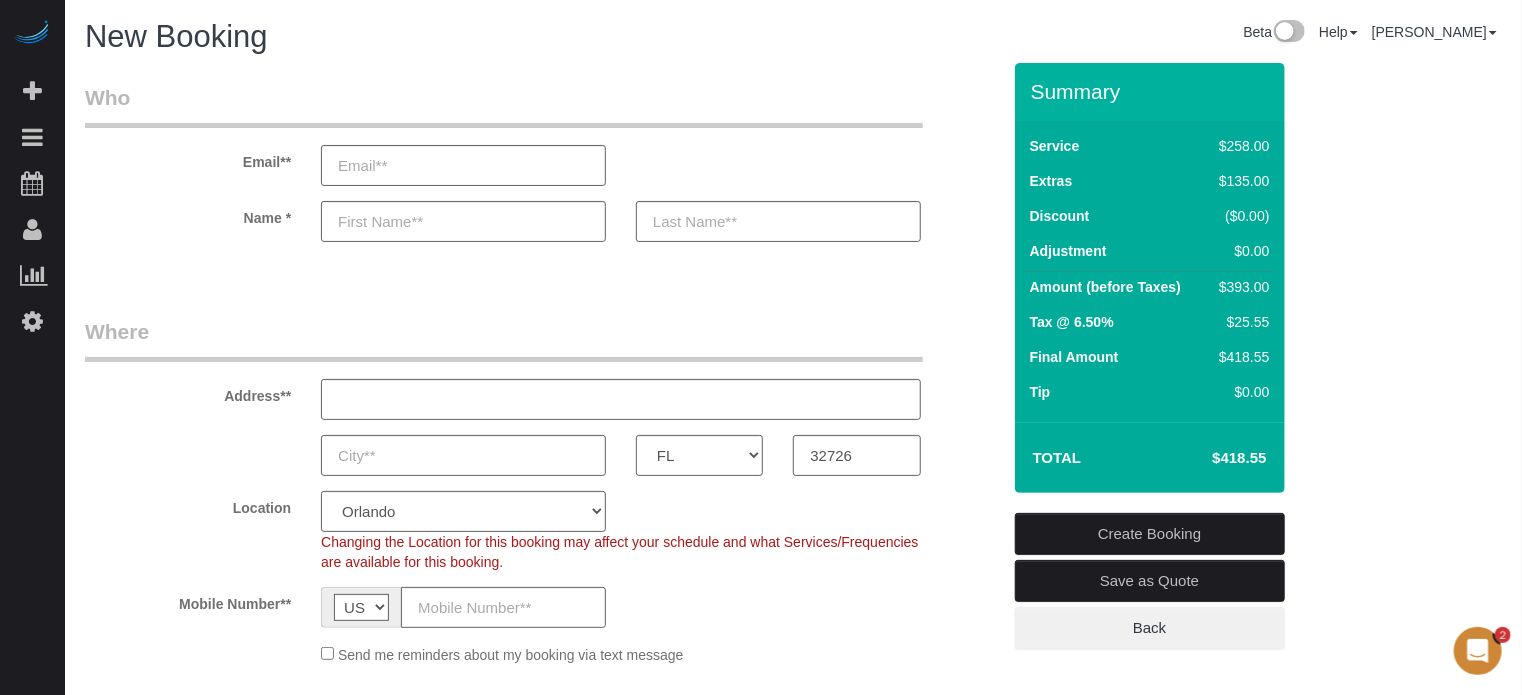 click on "Location
Pro Housekeepers Atlanta Austin Boston Chicago Cincinnati Clearwater Denver Ft Lauderdale Houston Jacksonville Kansas Las Vegas Los Angeles Area Miami Area Naples NYC Area Orlando Palm Beach Phoenix Portland Area San Francisco Area Sarasota Seattle Area St Petersburg Tampa Washington DC
Changing the Location for this booking may affect your schedule and what
Services/Frequencies are available for this booking." 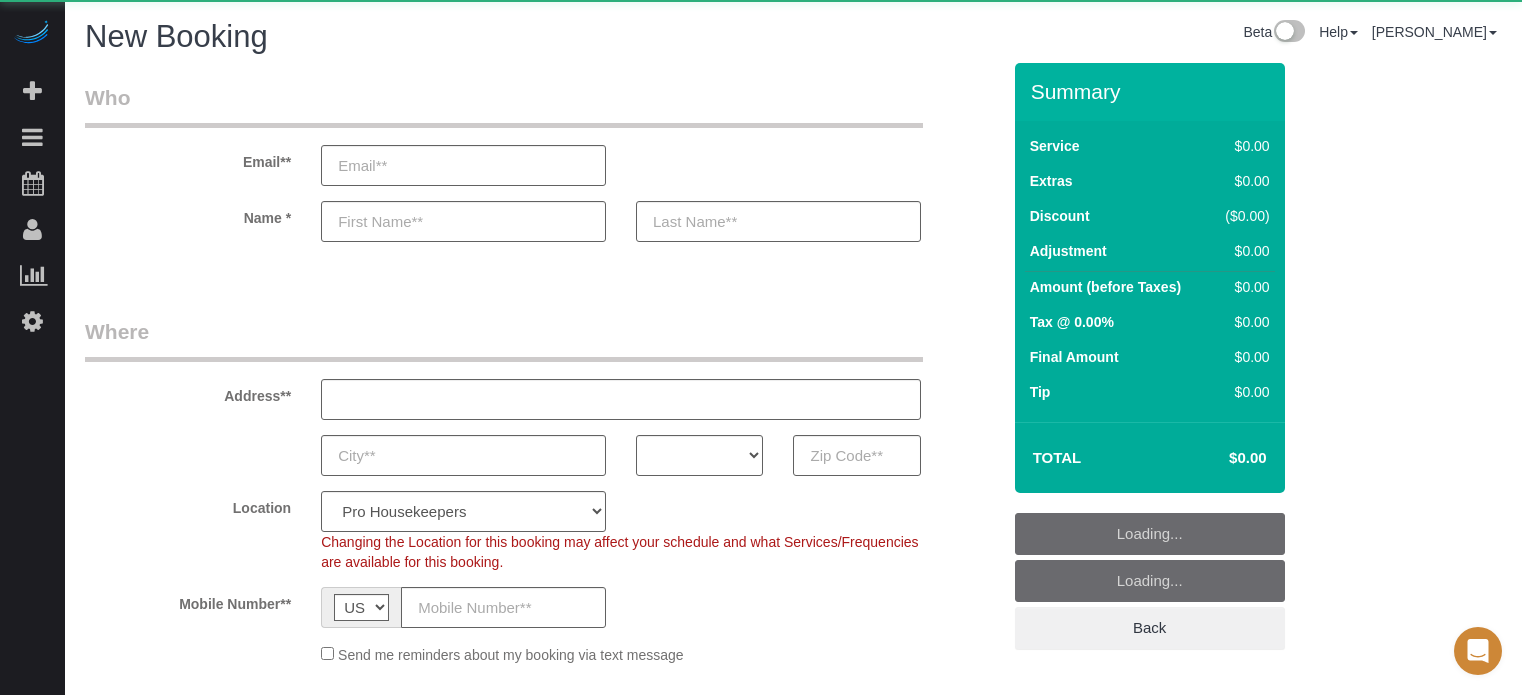 select on "number:9" 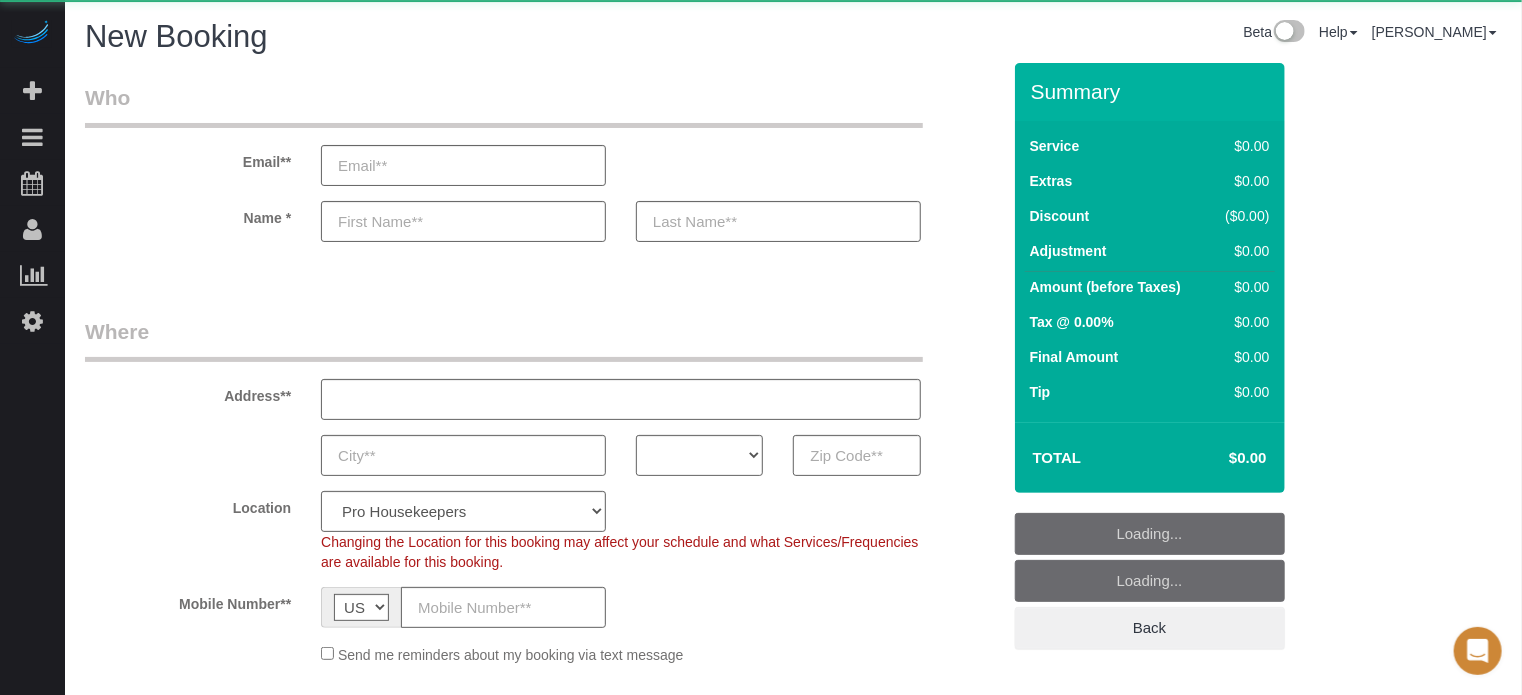 select on "4" 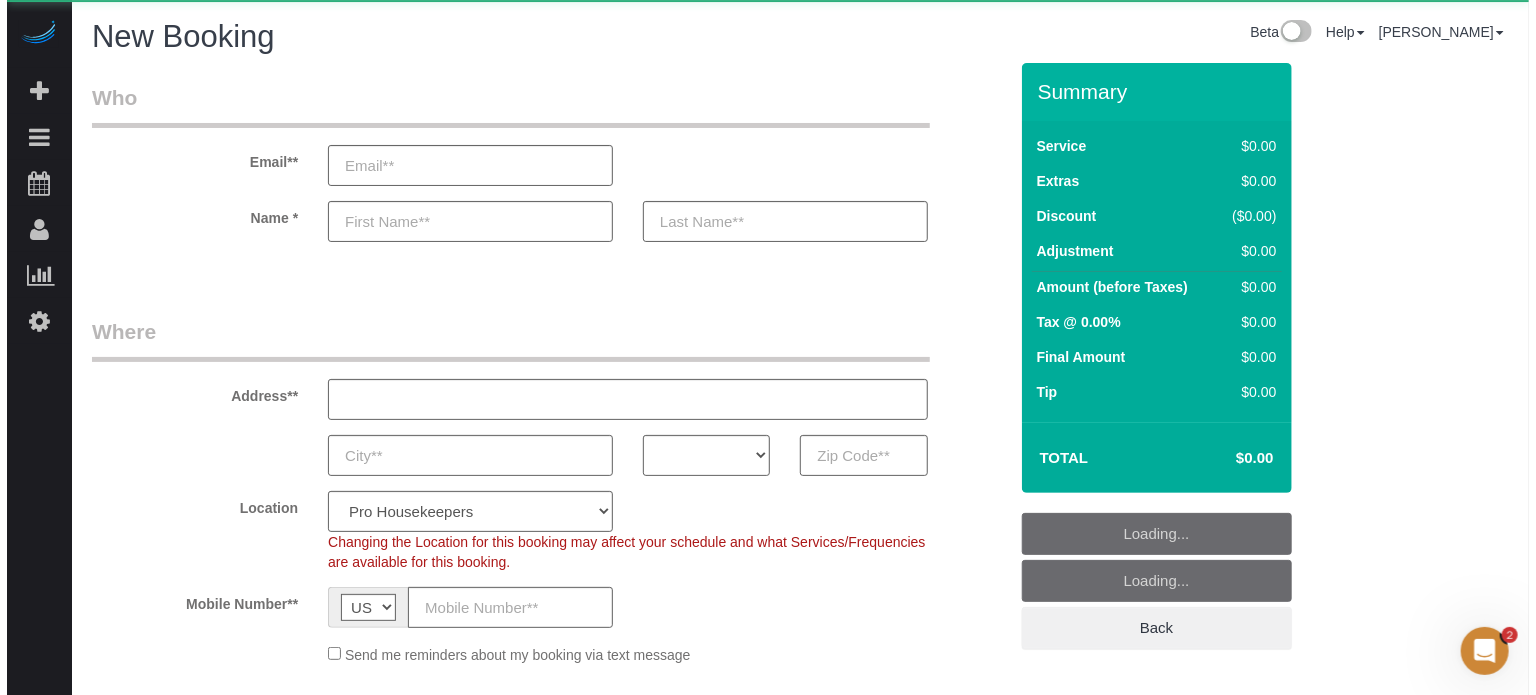scroll, scrollTop: 0, scrollLeft: 0, axis: both 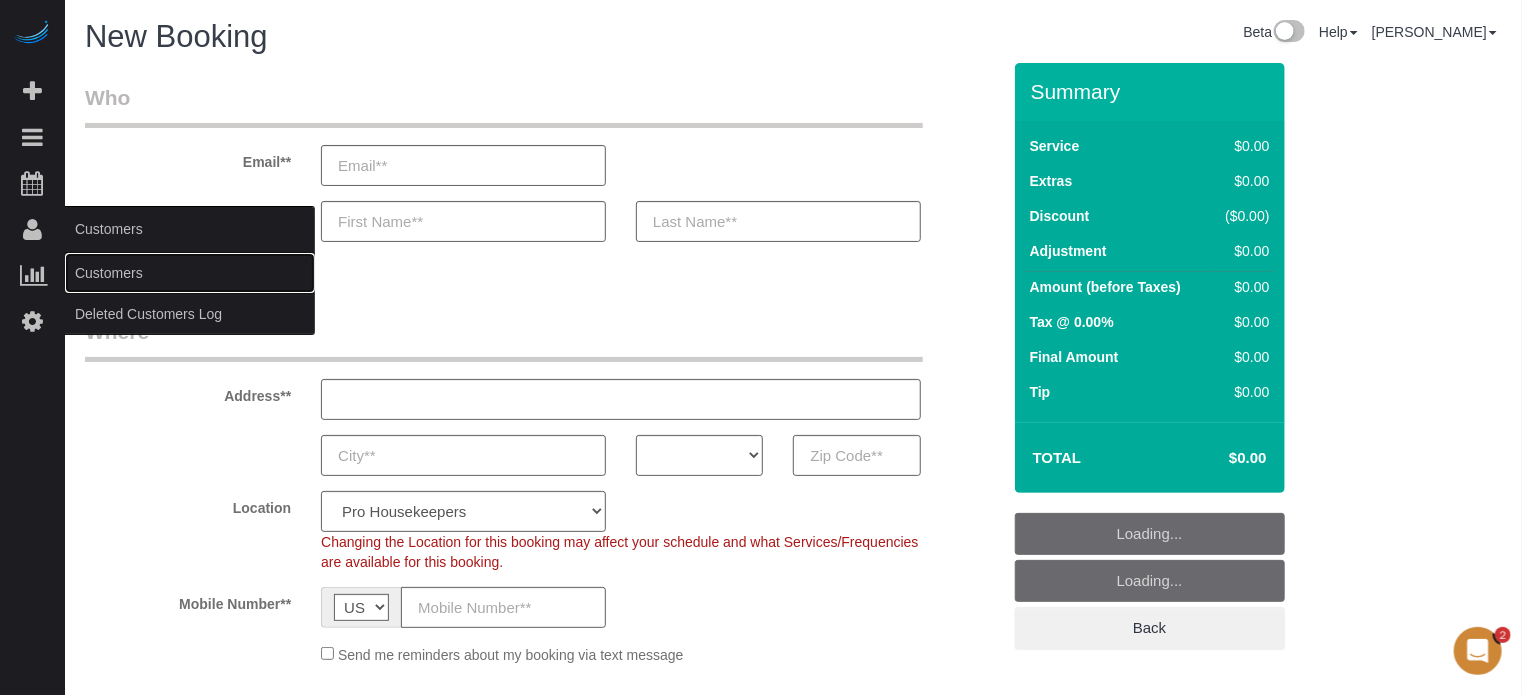 click on "Customers" at bounding box center (190, 273) 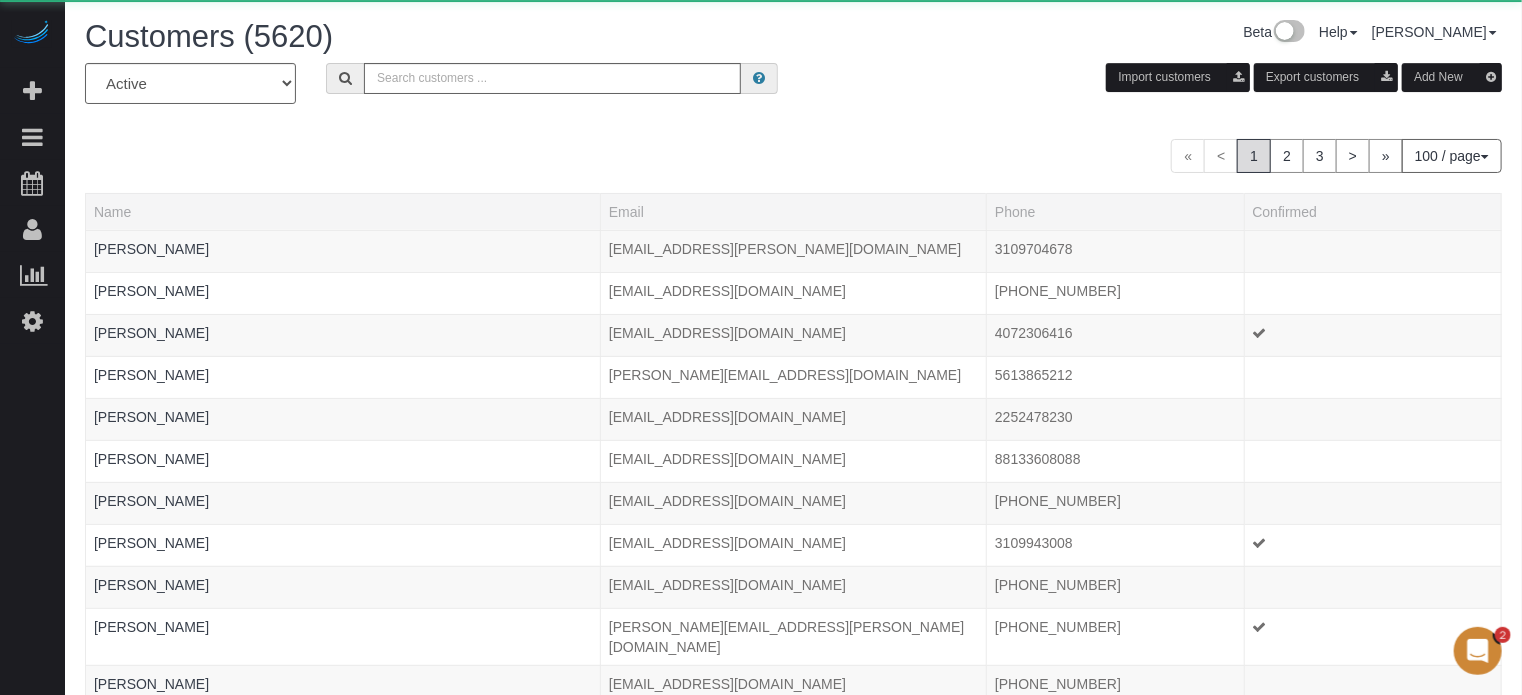click on "Add New" at bounding box center (1452, 77) 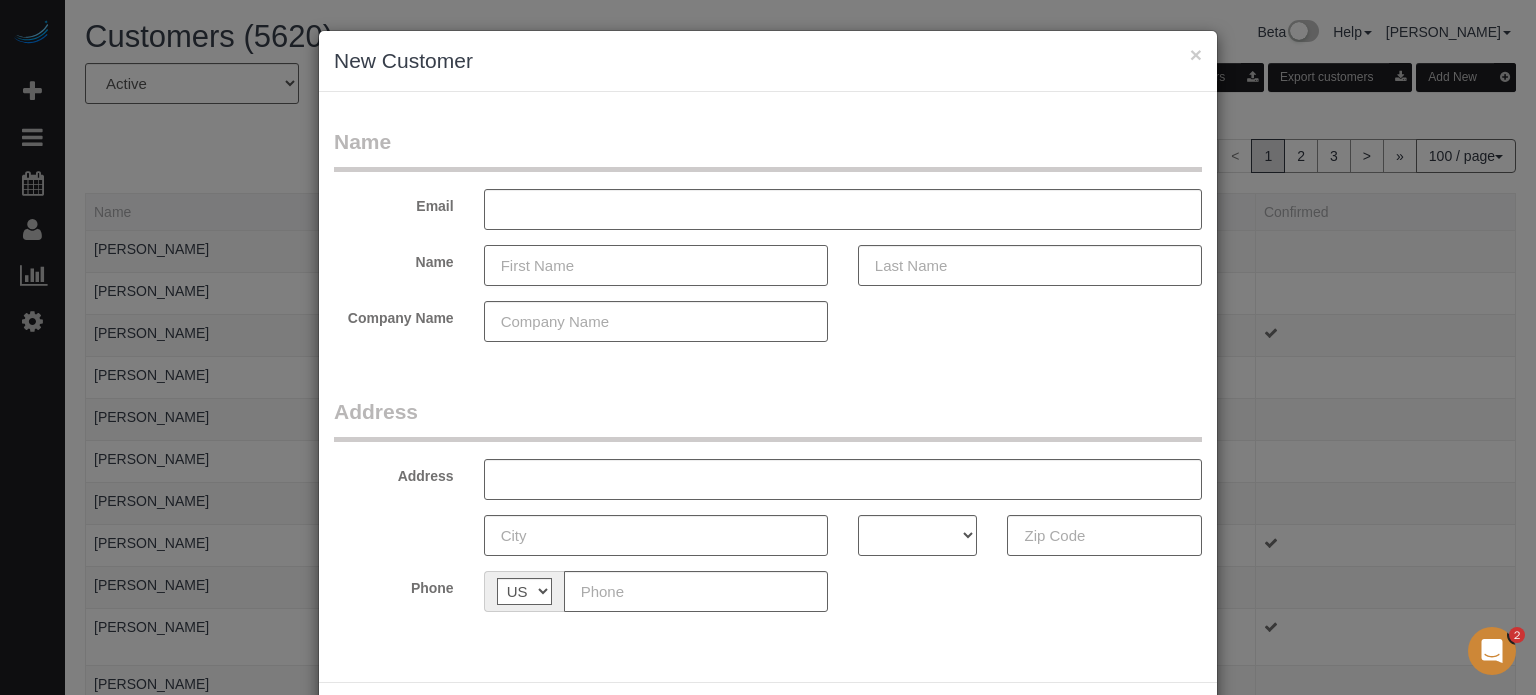click at bounding box center (656, 265) 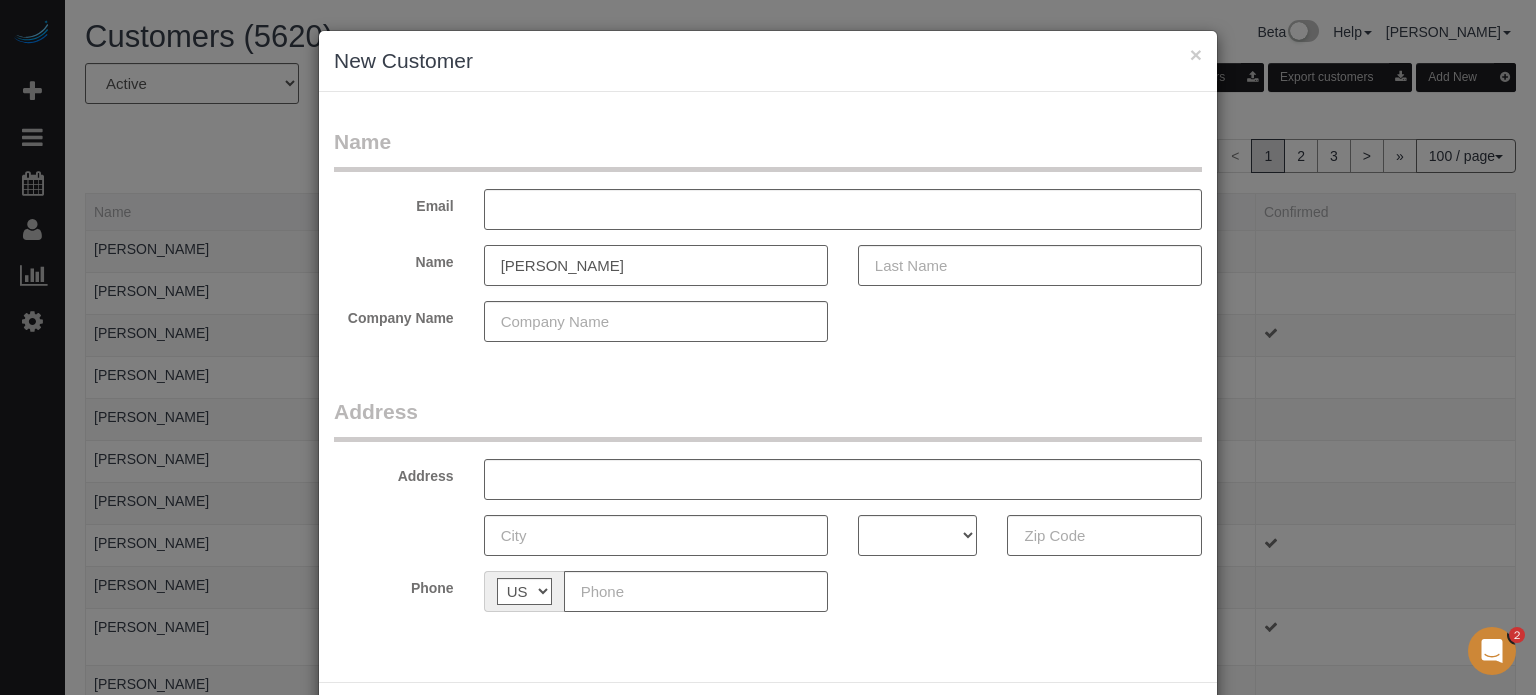 type on "[PERSON_NAME]" 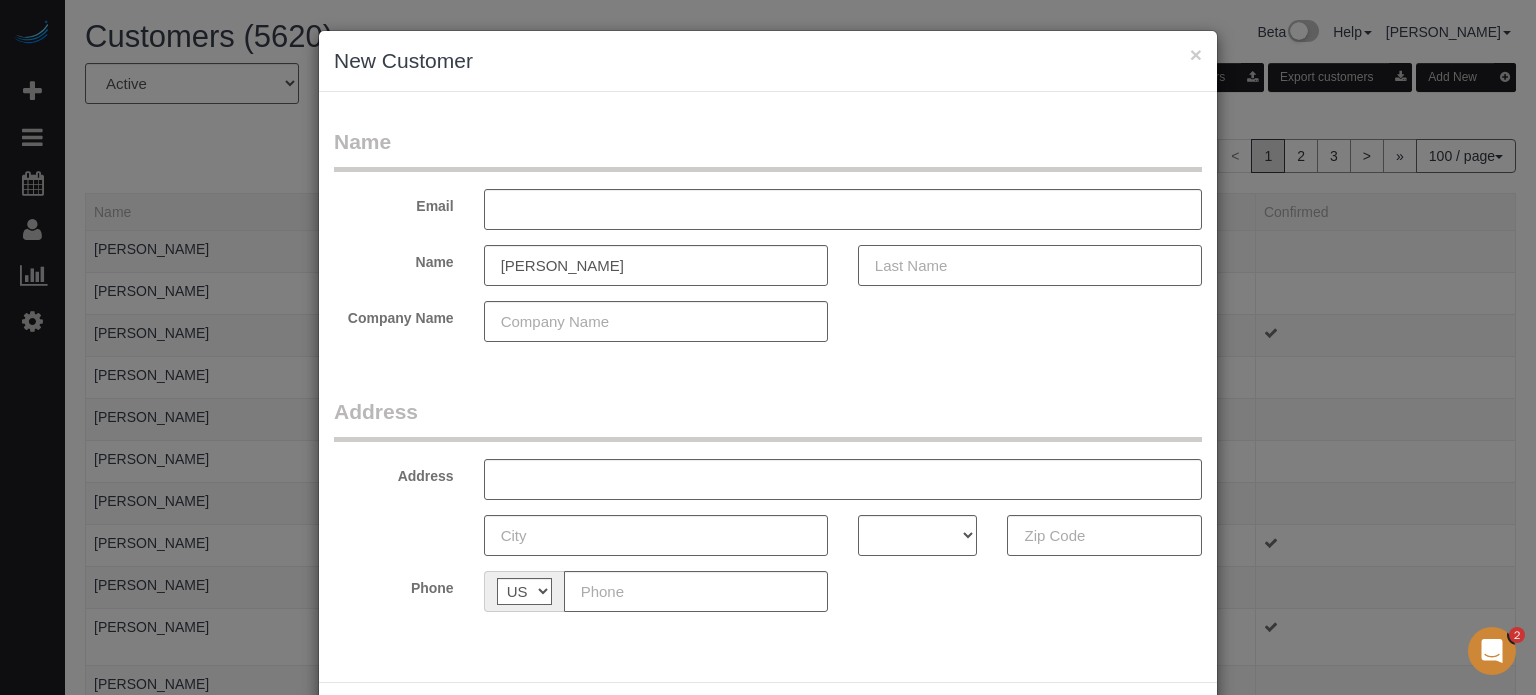click at bounding box center [1030, 265] 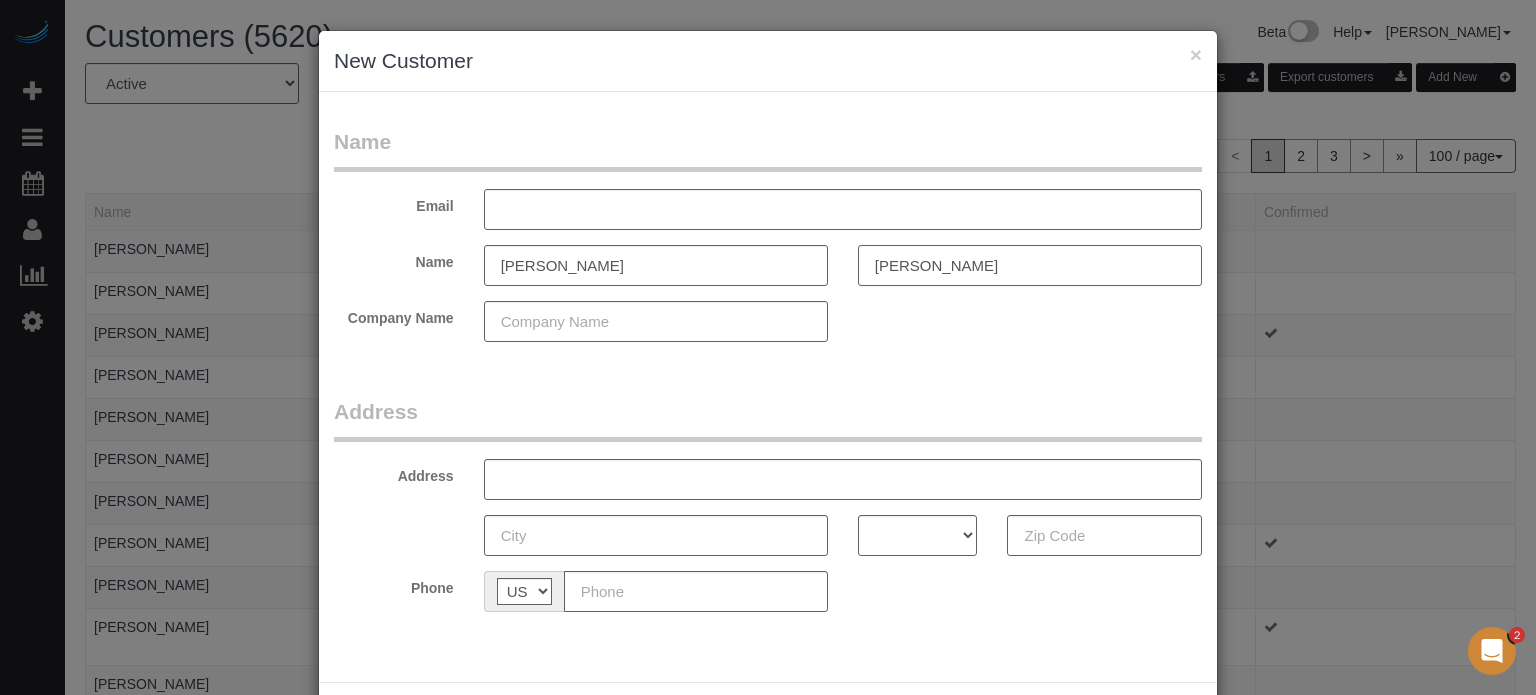 type on "Lewis" 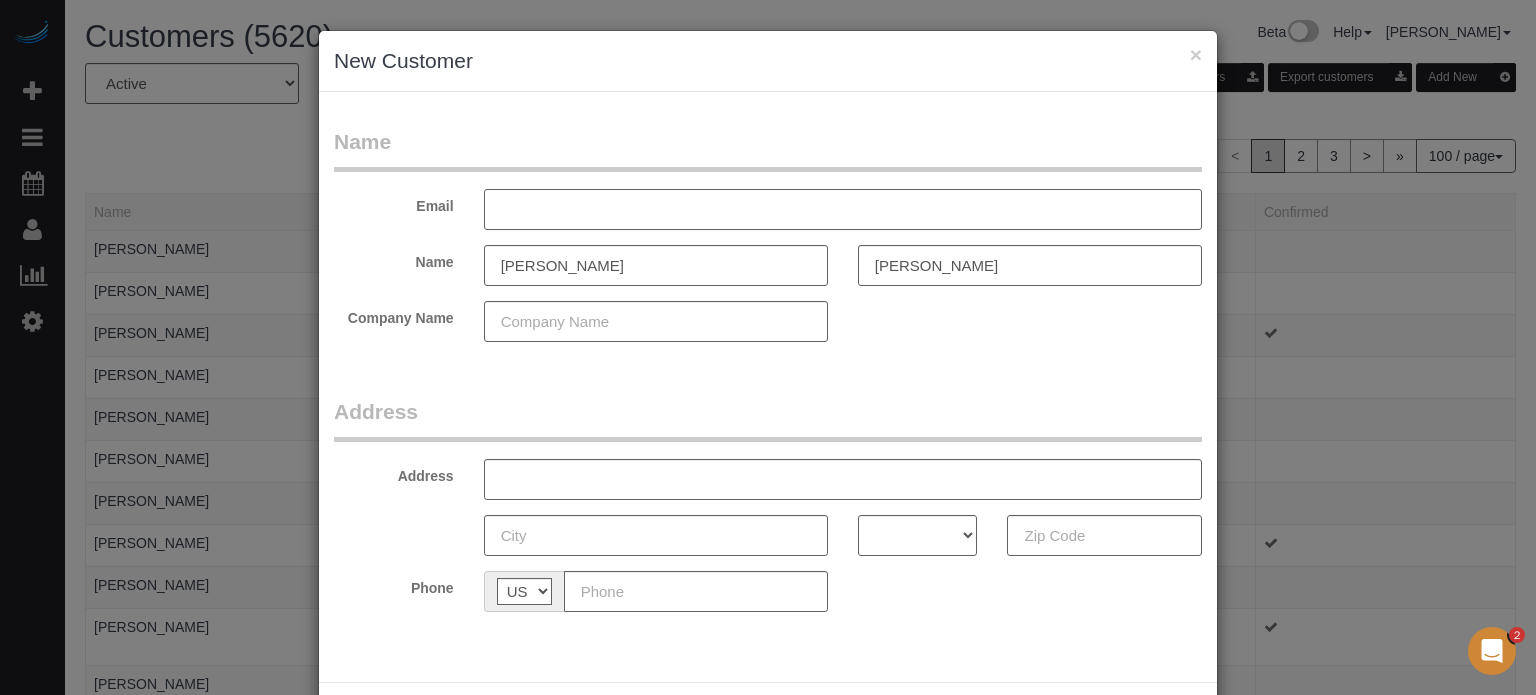 click at bounding box center (843, 209) 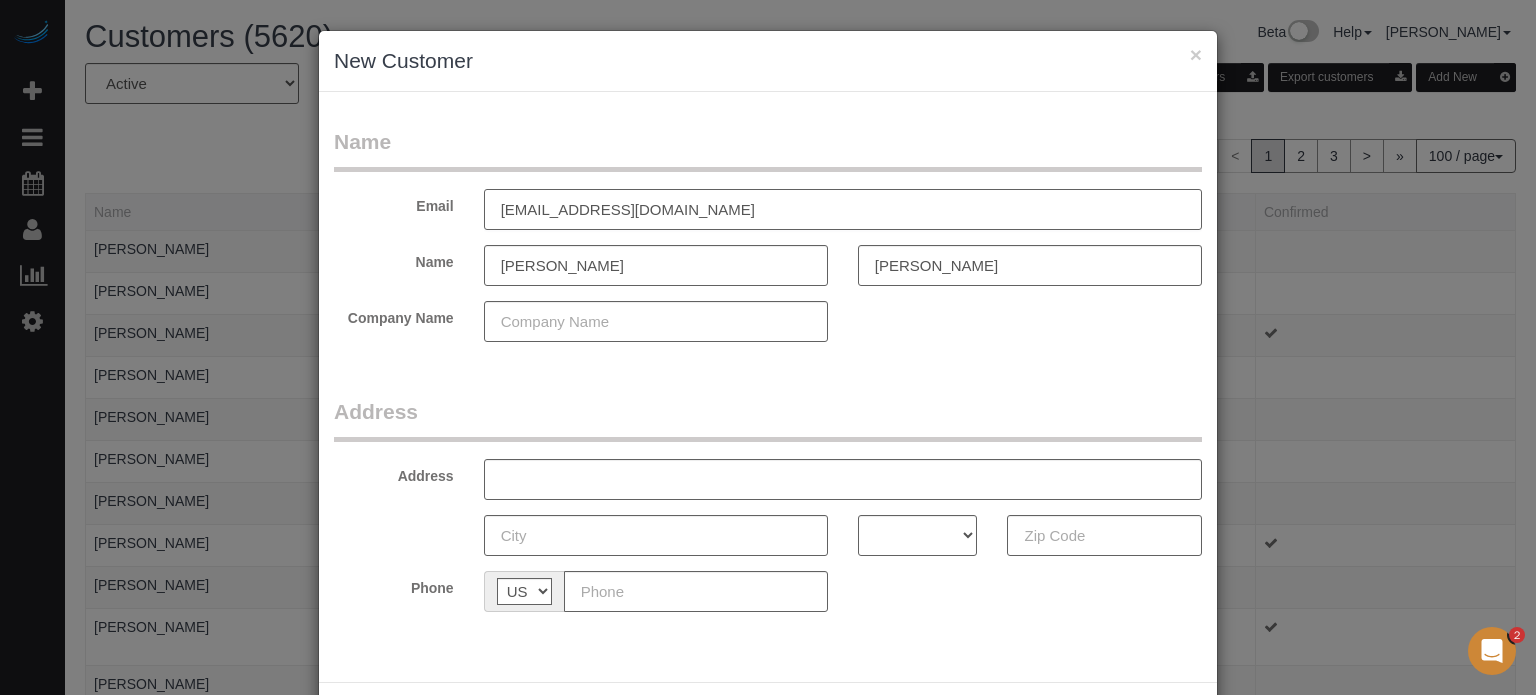 click on "[EMAIL_ADDRESS][DOMAIN_NAME]" at bounding box center [843, 209] 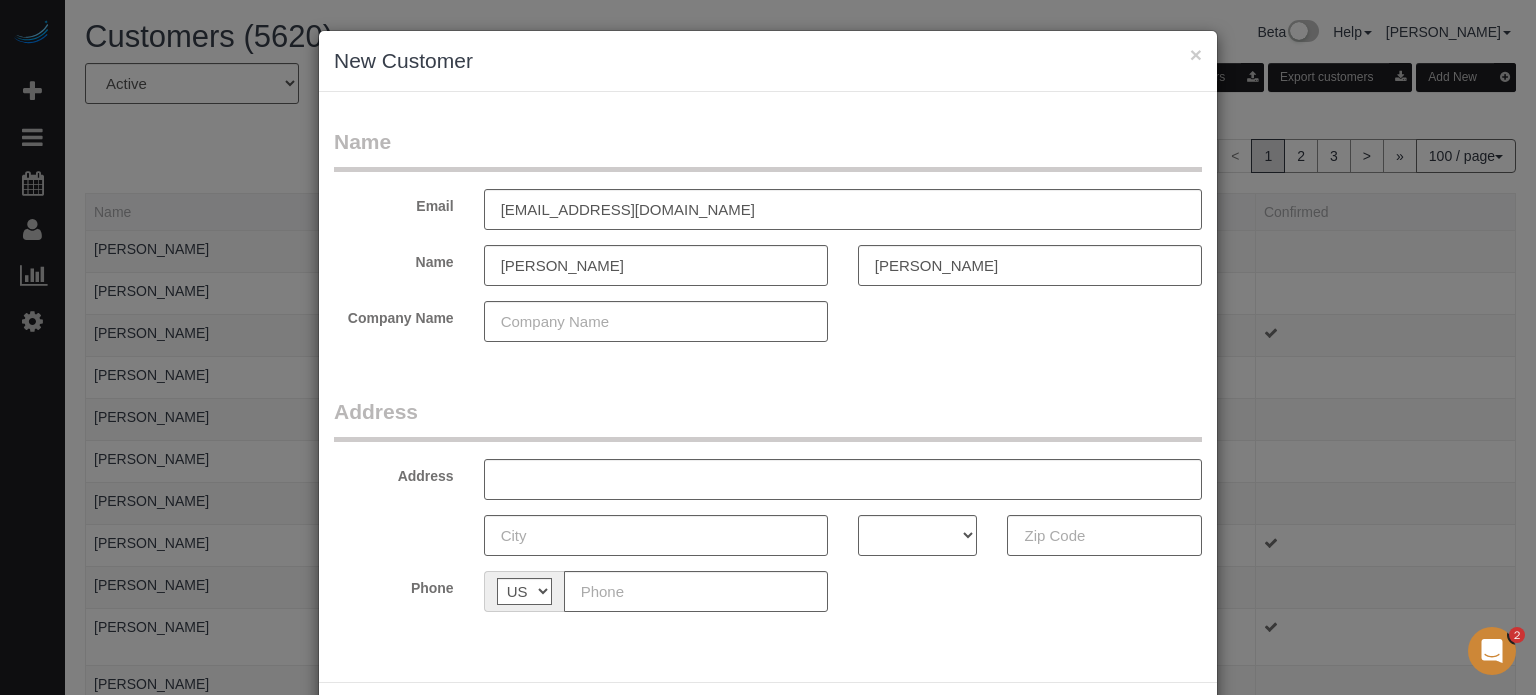 click on "Name
Email
lewiseventing@yahoo.com
Name
Wendy
Lewis
Company Name
Address
Address
AK AL AR AZ CA CO CT DC DE FL GA HI IA ID IL IN KS KY LA MA MD ME MI MN MO MS MT NC ND NE NH NJ NM NV NY OH OK OR PA RI SC SD TN TX UT VA VT WA WI WV WY
Phone
AF AL DZ AD AO AI AQ AG AR AM AW AU AT AZ BS BH BD BB BY BE BZ BJ BM BT BO BA BW BR GB IO BN BG BF BI KH CM CA CV BQ KY CF TD CL CN CX CC CO KM CD CG CK CR HR CU CW" at bounding box center (768, 377) 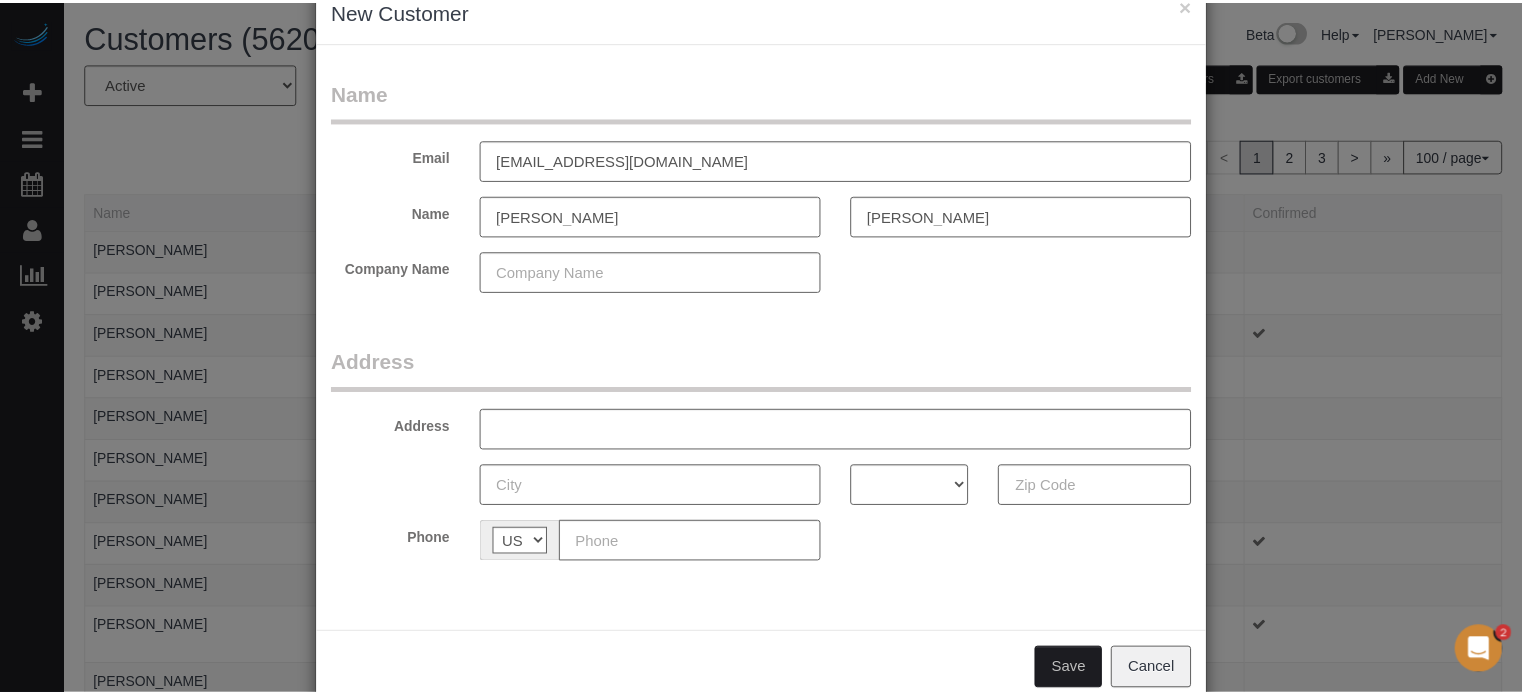 scroll, scrollTop: 88, scrollLeft: 0, axis: vertical 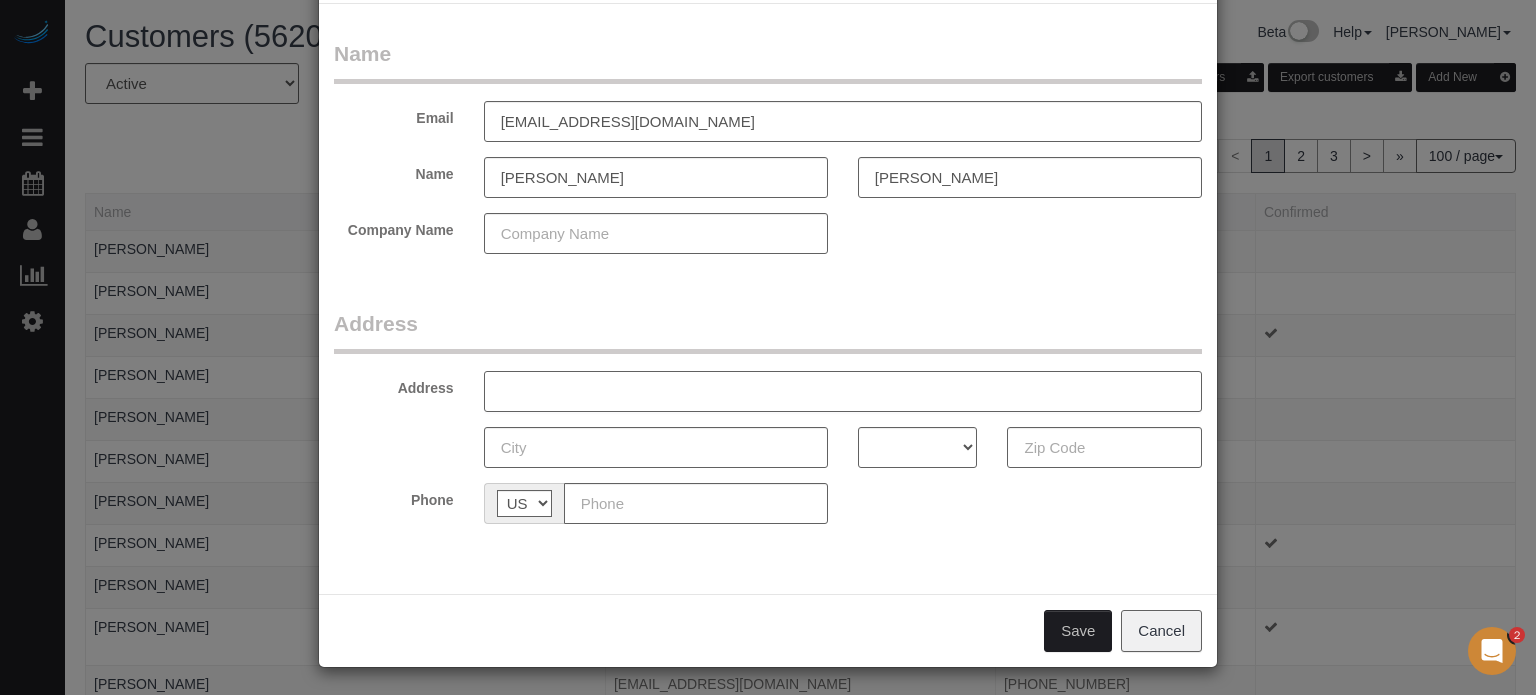 click at bounding box center (843, 391) 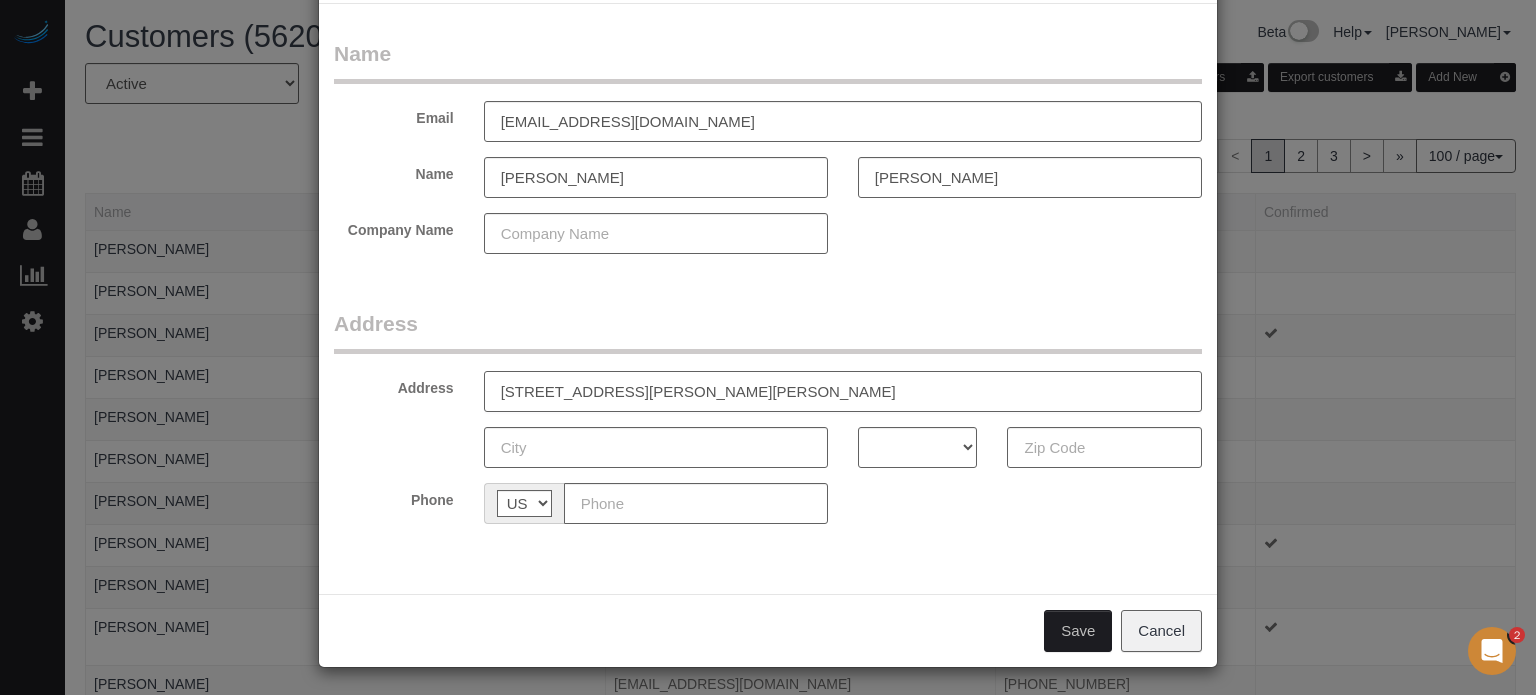 click on "28820 Shirley Shores Rd, Tavares, FL 32778, USA" at bounding box center [843, 391] 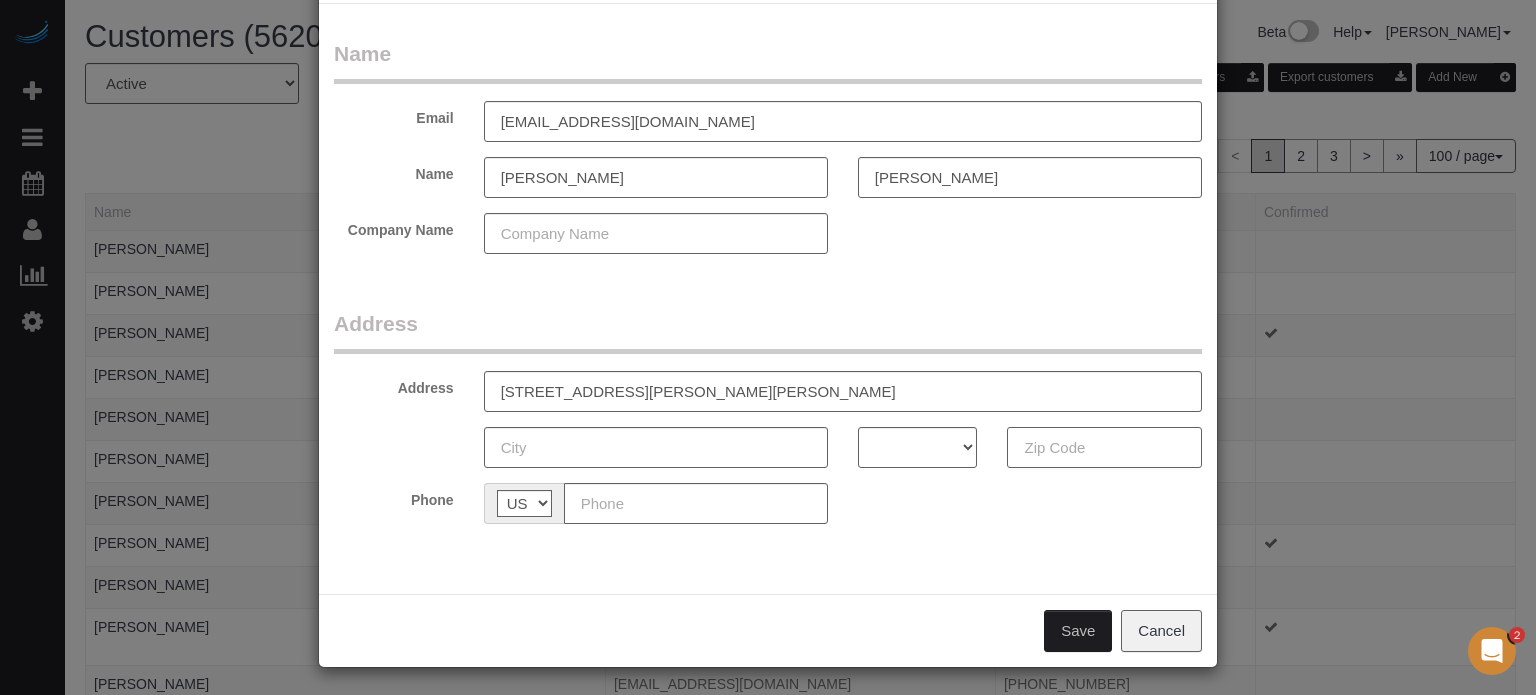 click at bounding box center (1104, 447) 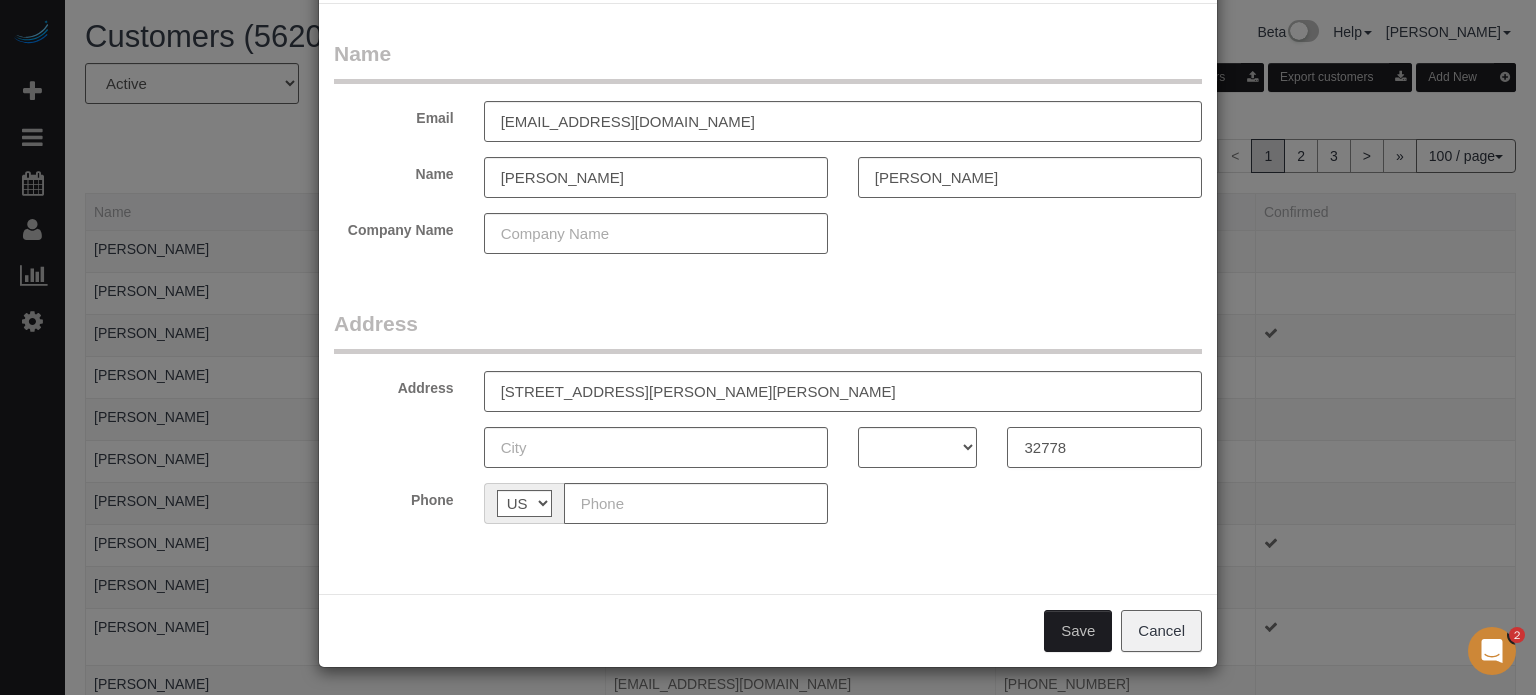 type on "32778" 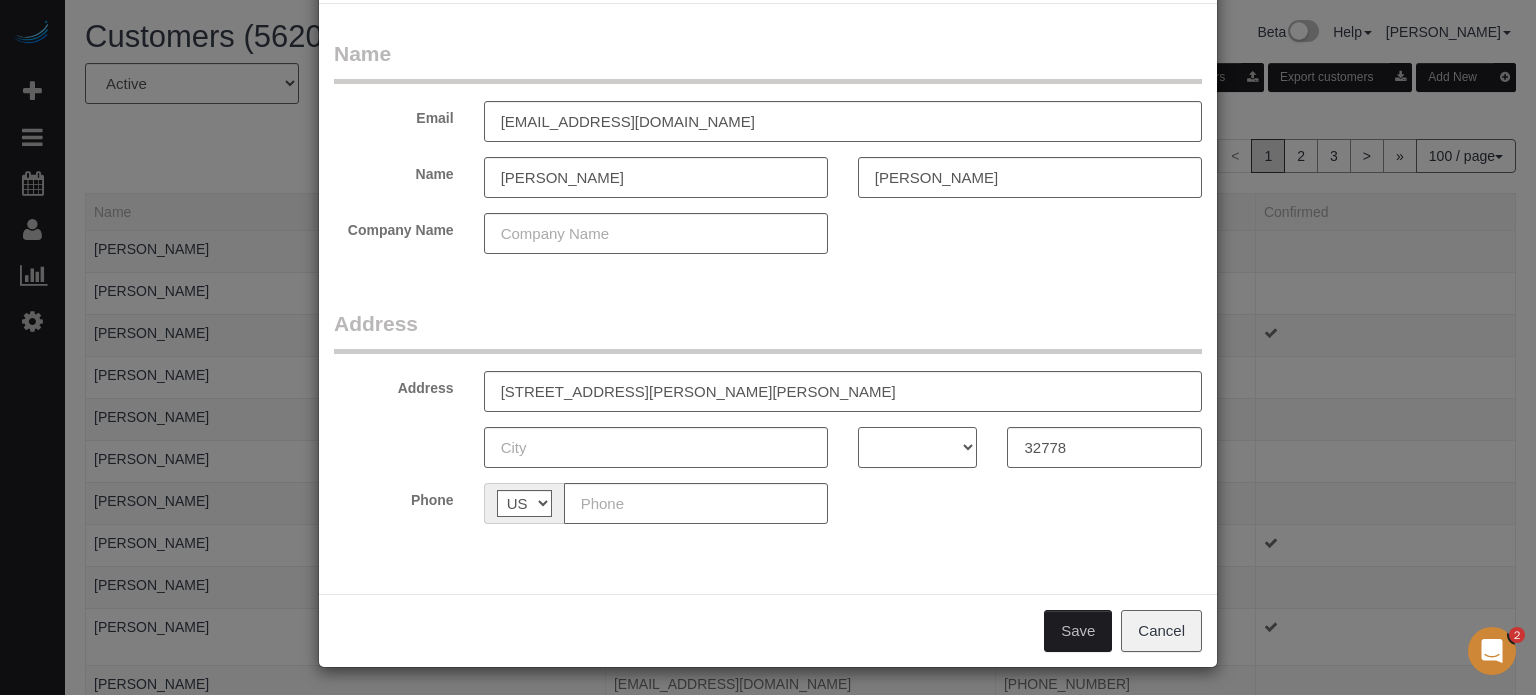 click on "AK AL AR AZ CA CO CT DC DE FL GA HI IA ID IL IN KS KY LA MA MD ME MI MN MO MS MT NC ND NE NH NJ NM NV NY OH OK OR PA RI SC SD TN TX UT VA VT WA WI WV WY" at bounding box center (918, 447) 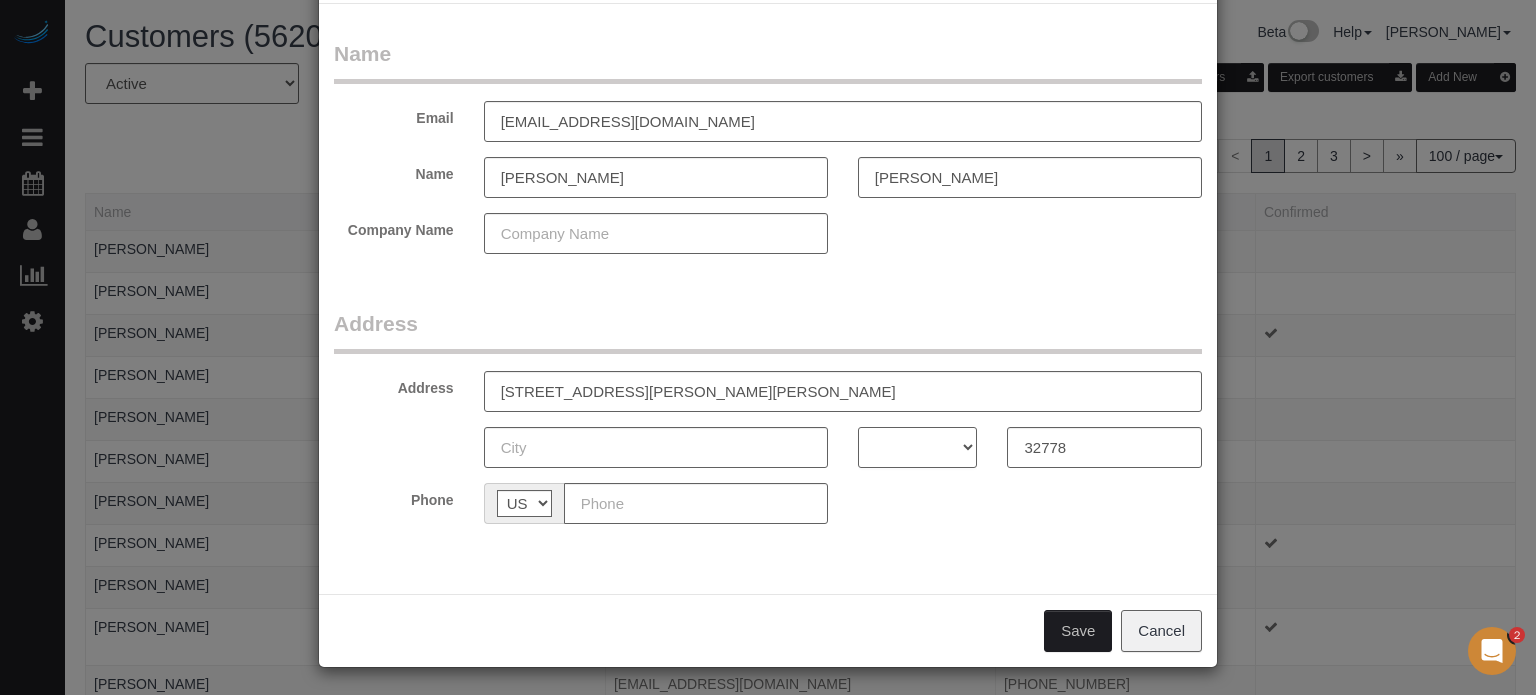 select on "FL" 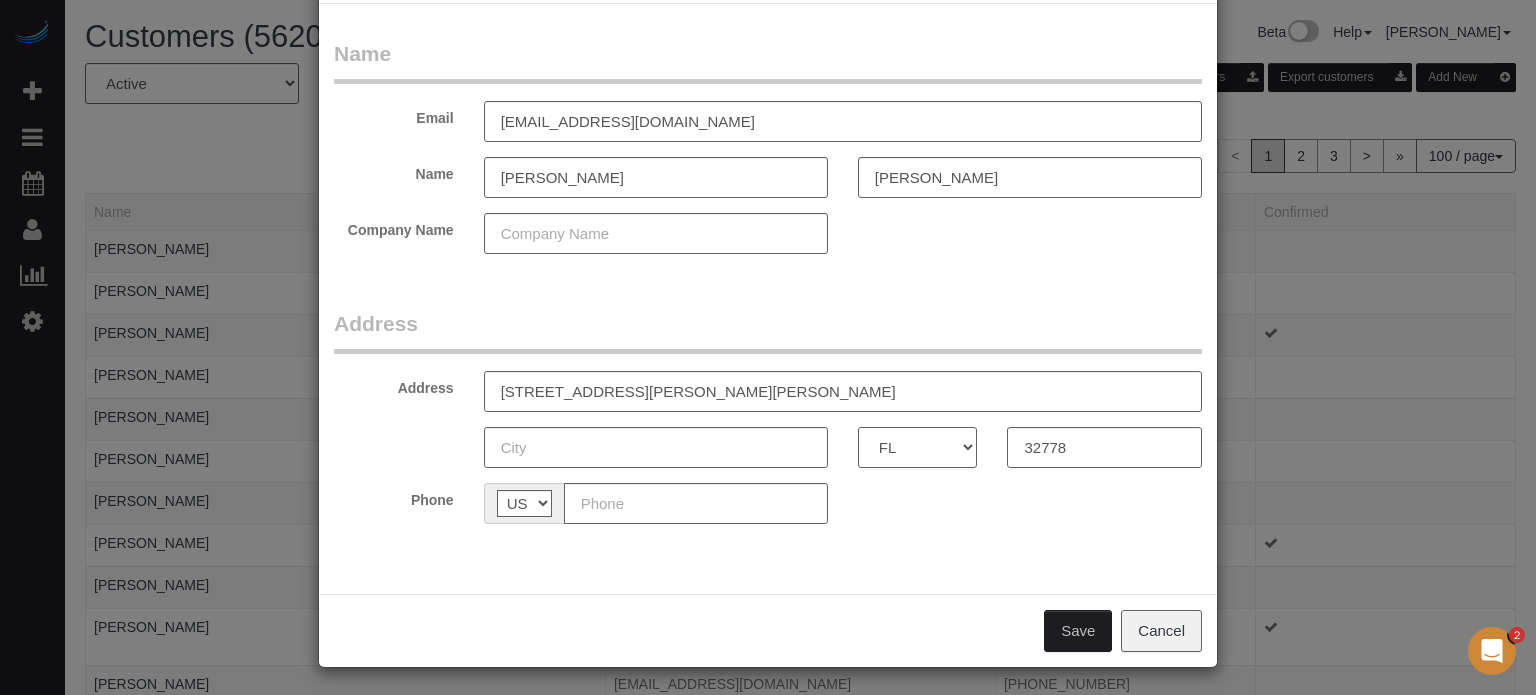 click on "AK AL AR AZ CA CO CT DC DE FL GA HI IA ID IL IN KS KY LA MA MD ME MI MN MO MS MT NC ND NE NH NJ NM NV NY OH OK OR PA RI SC SD TN TX UT VA VT WA WI WV WY" at bounding box center (918, 447) 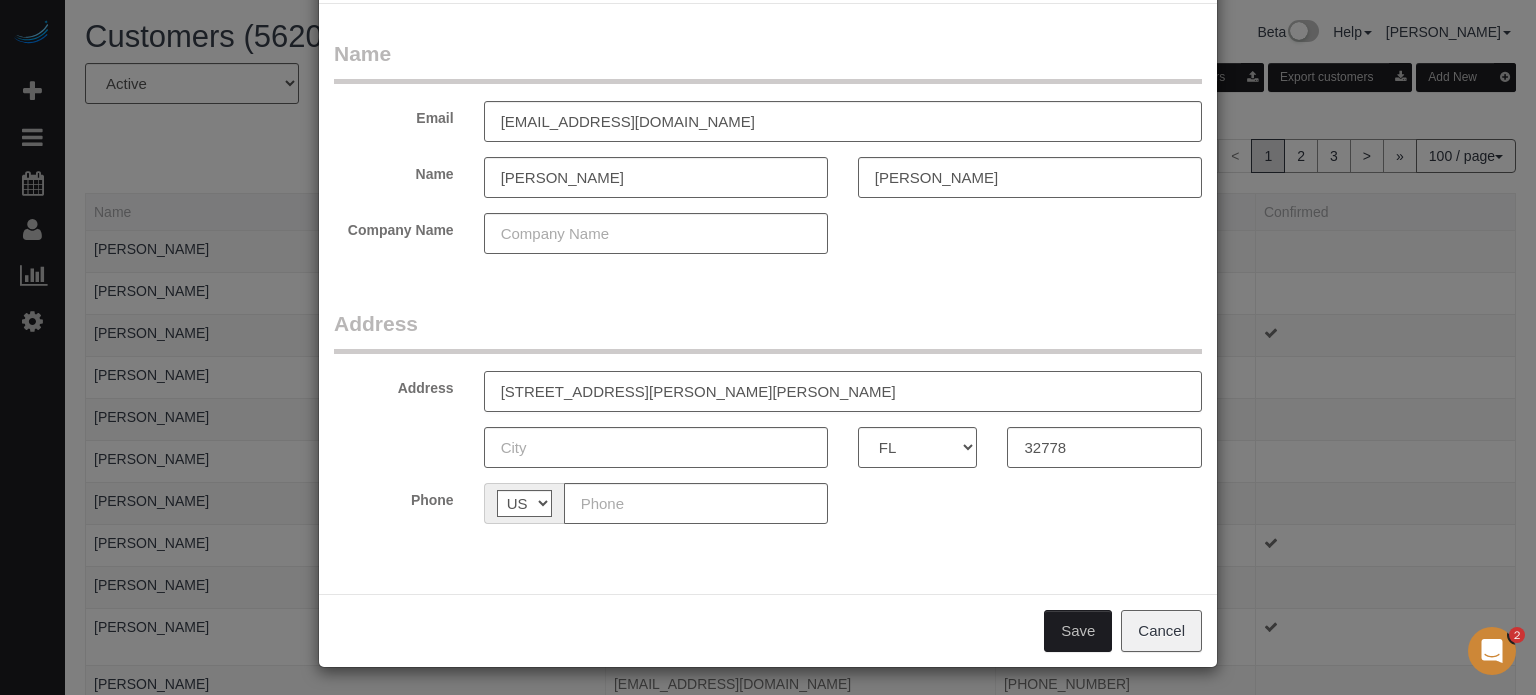 click on "28820 Shirley Shores Rd, Tavares, FL 32778, USA" at bounding box center (843, 391) 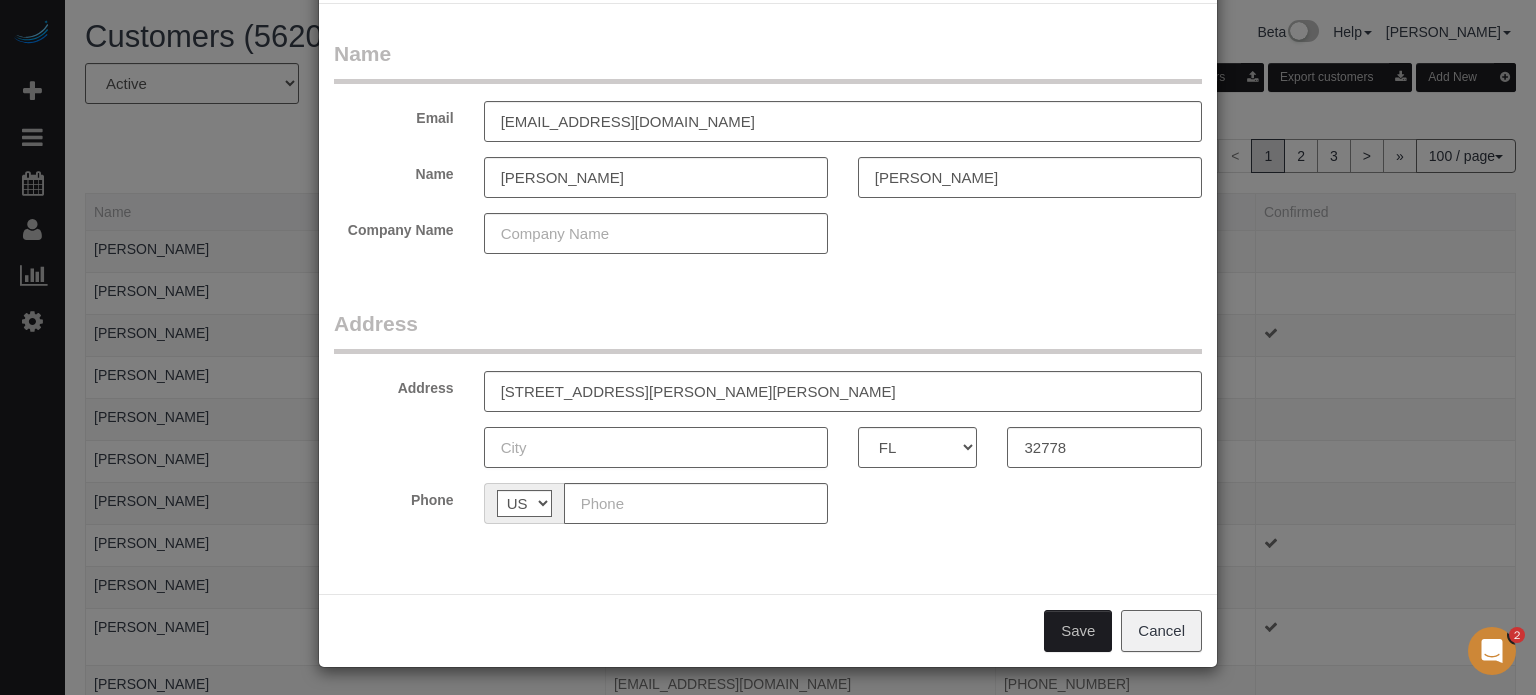click at bounding box center (656, 447) 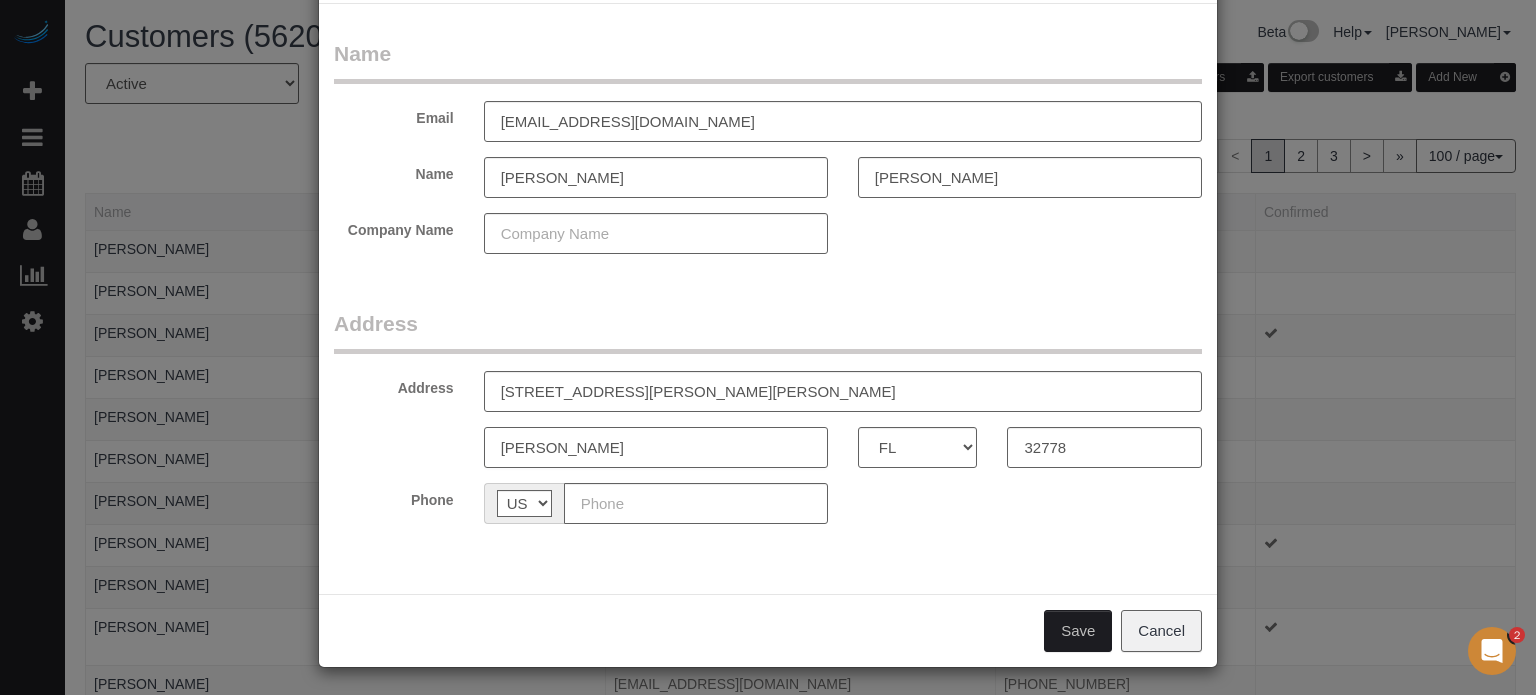 type on "[PERSON_NAME]" 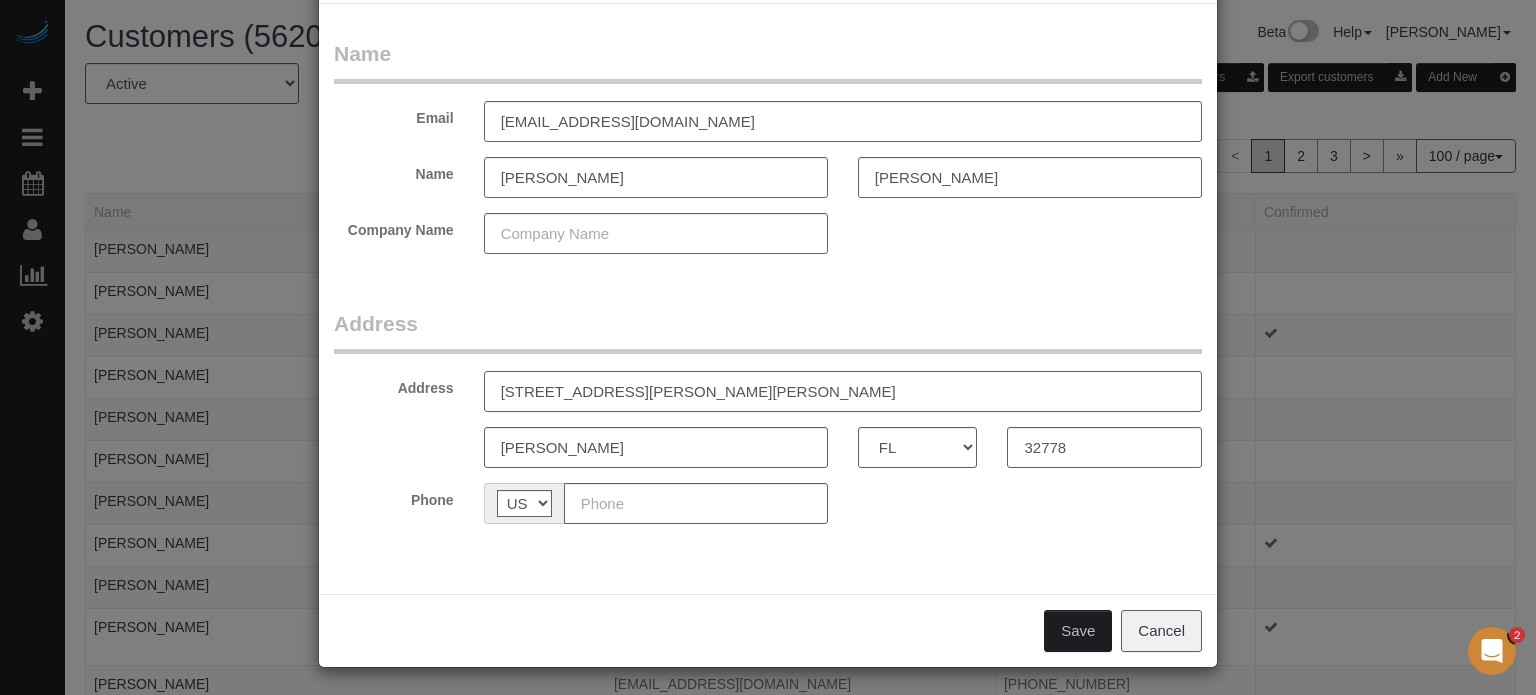 drag, startPoint x: 840, startPoint y: 399, endPoint x: 664, endPoint y: 409, distance: 176.28386 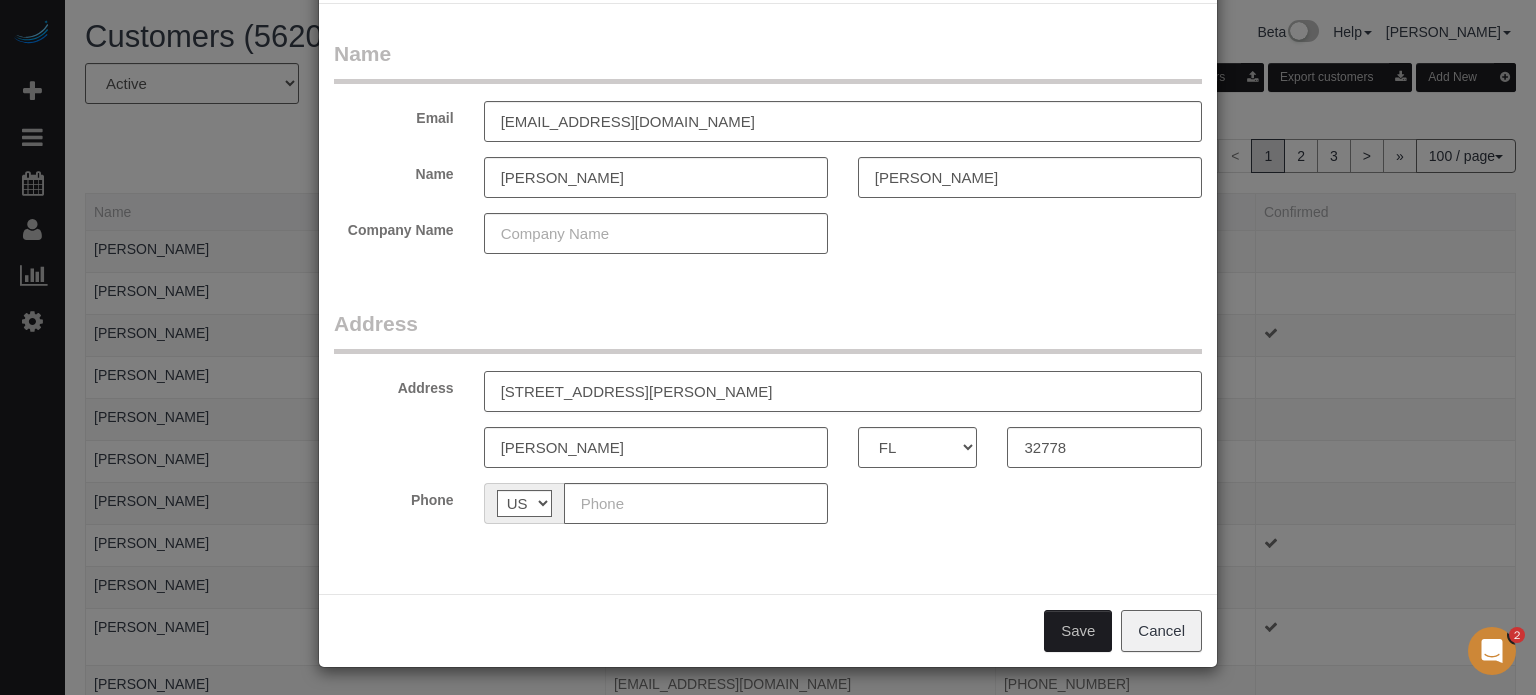 type on "[STREET_ADDRESS][PERSON_NAME]" 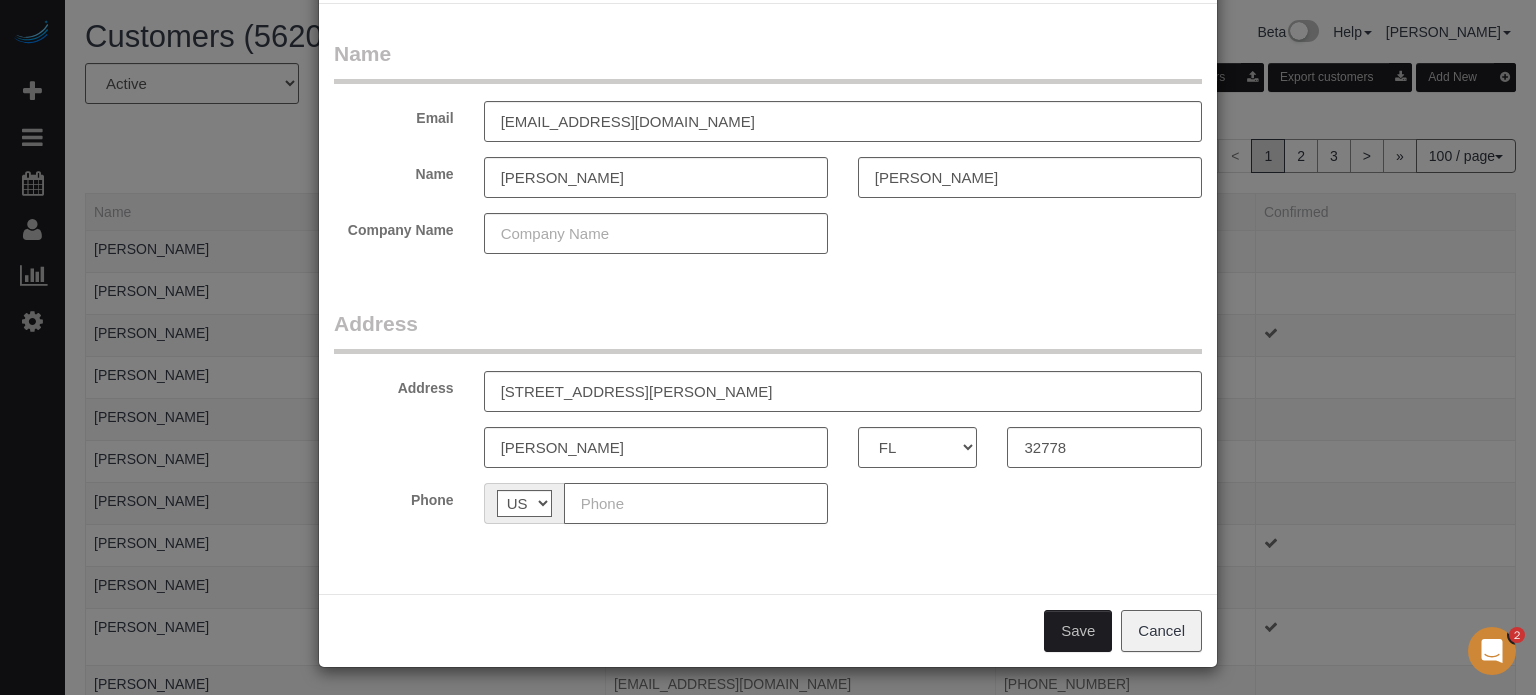 click at bounding box center [696, 503] 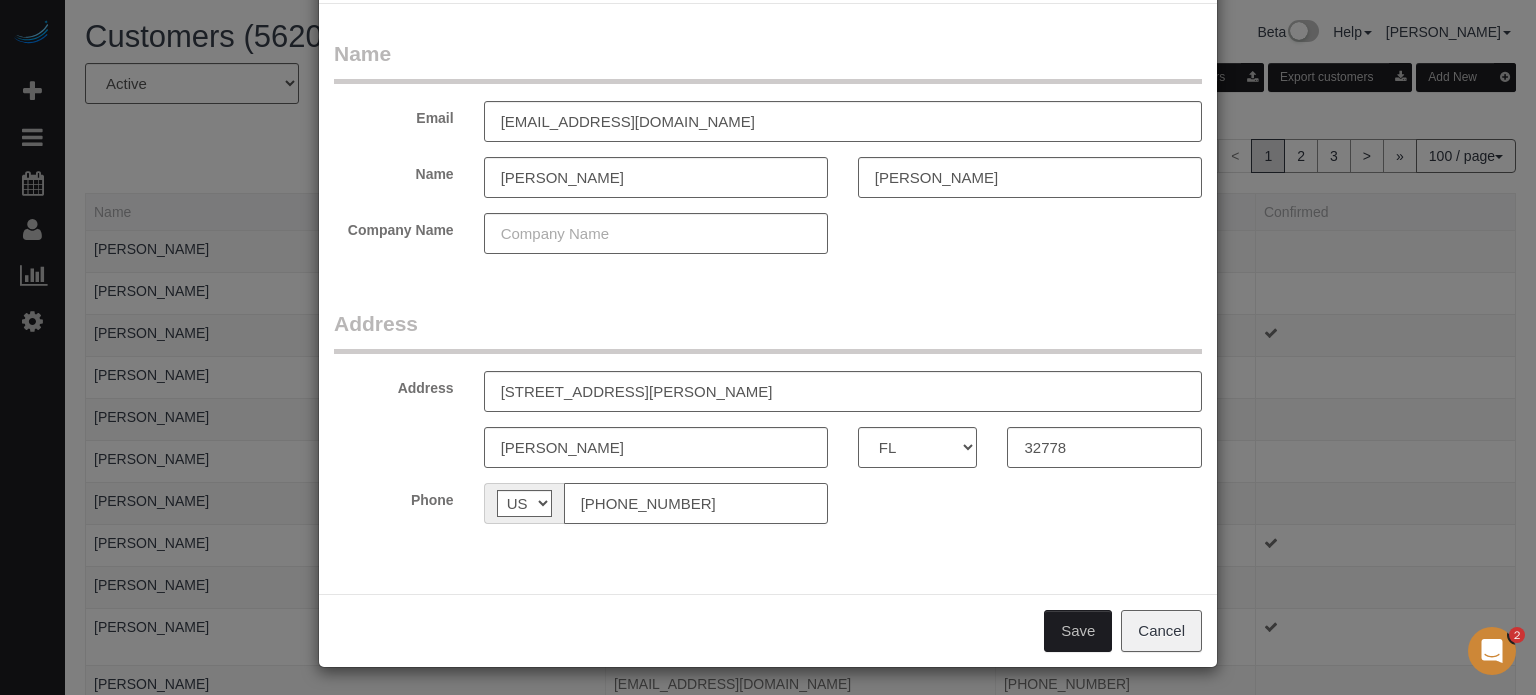 type on "[PHONE_NUMBER]" 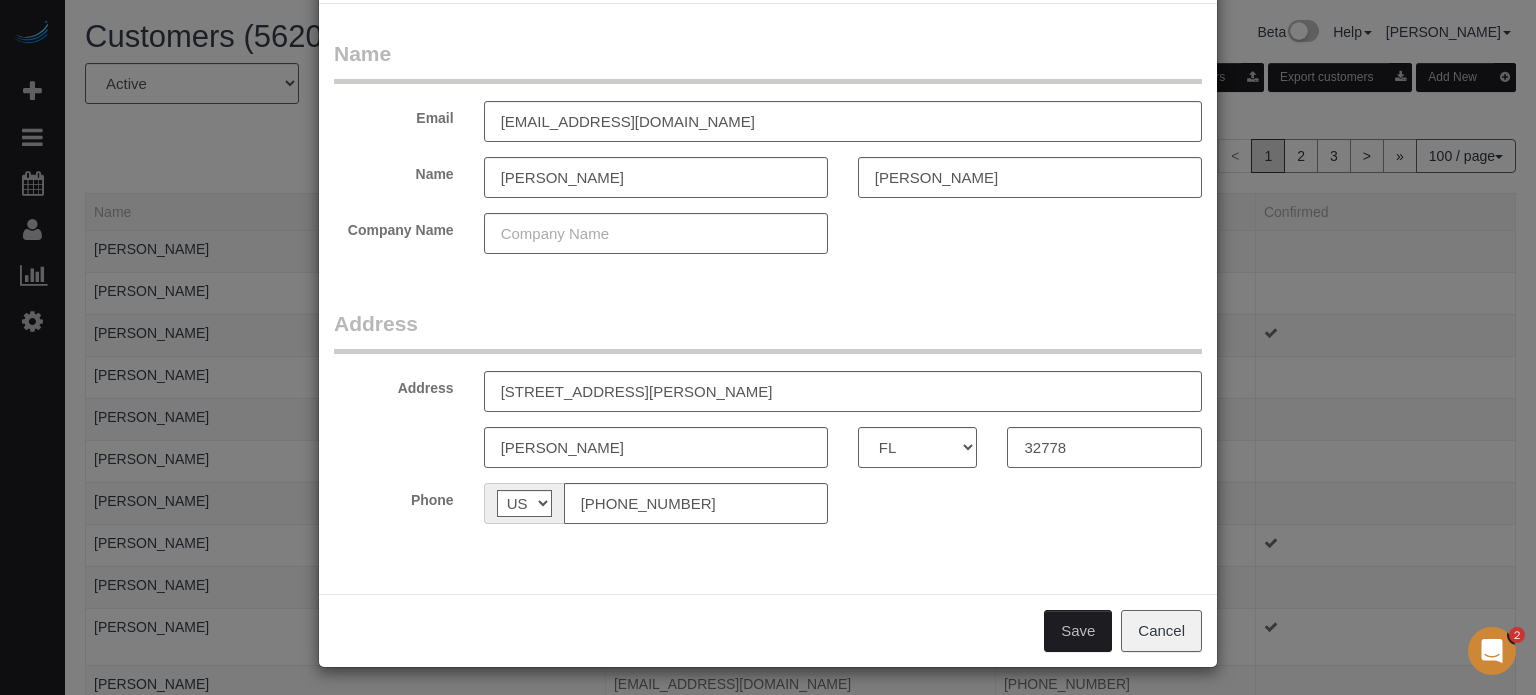 click on "Save" at bounding box center (1078, 631) 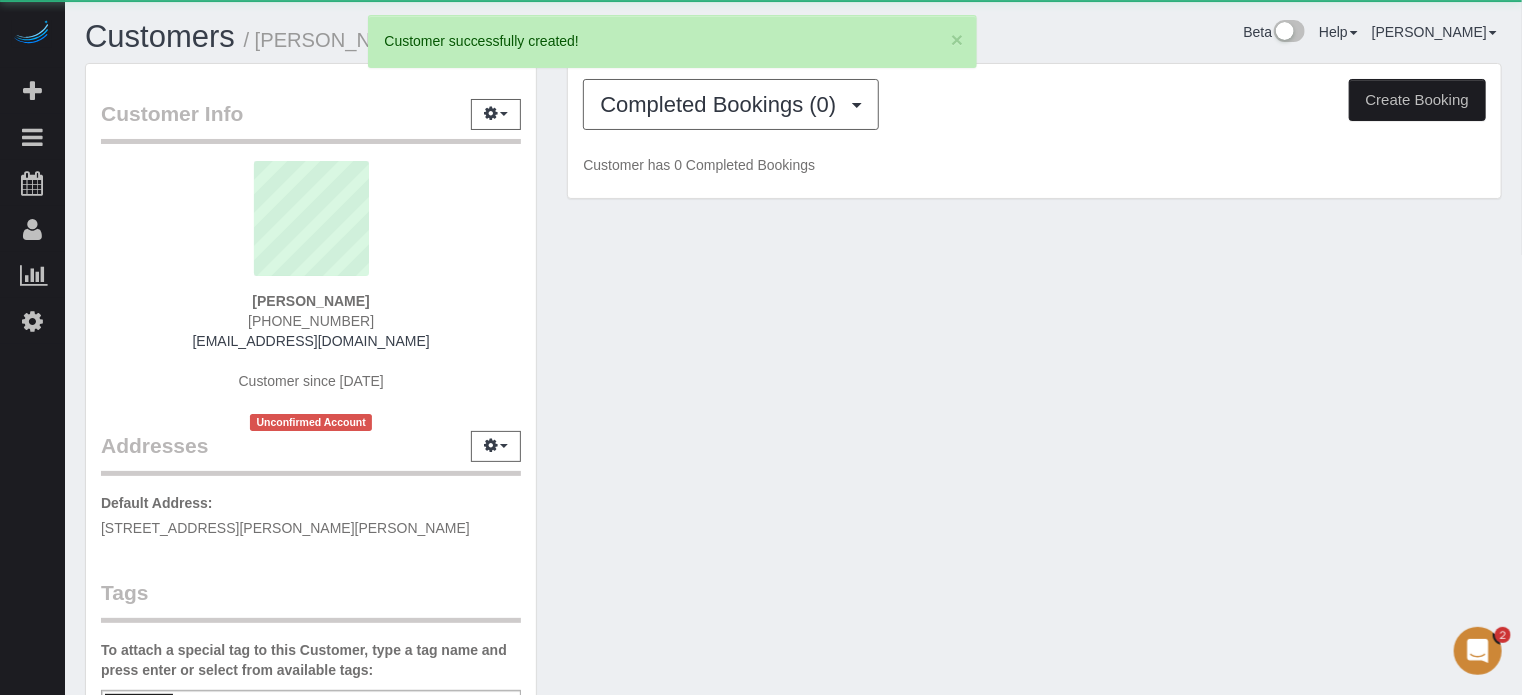 click on "Create Booking" at bounding box center [1417, 100] 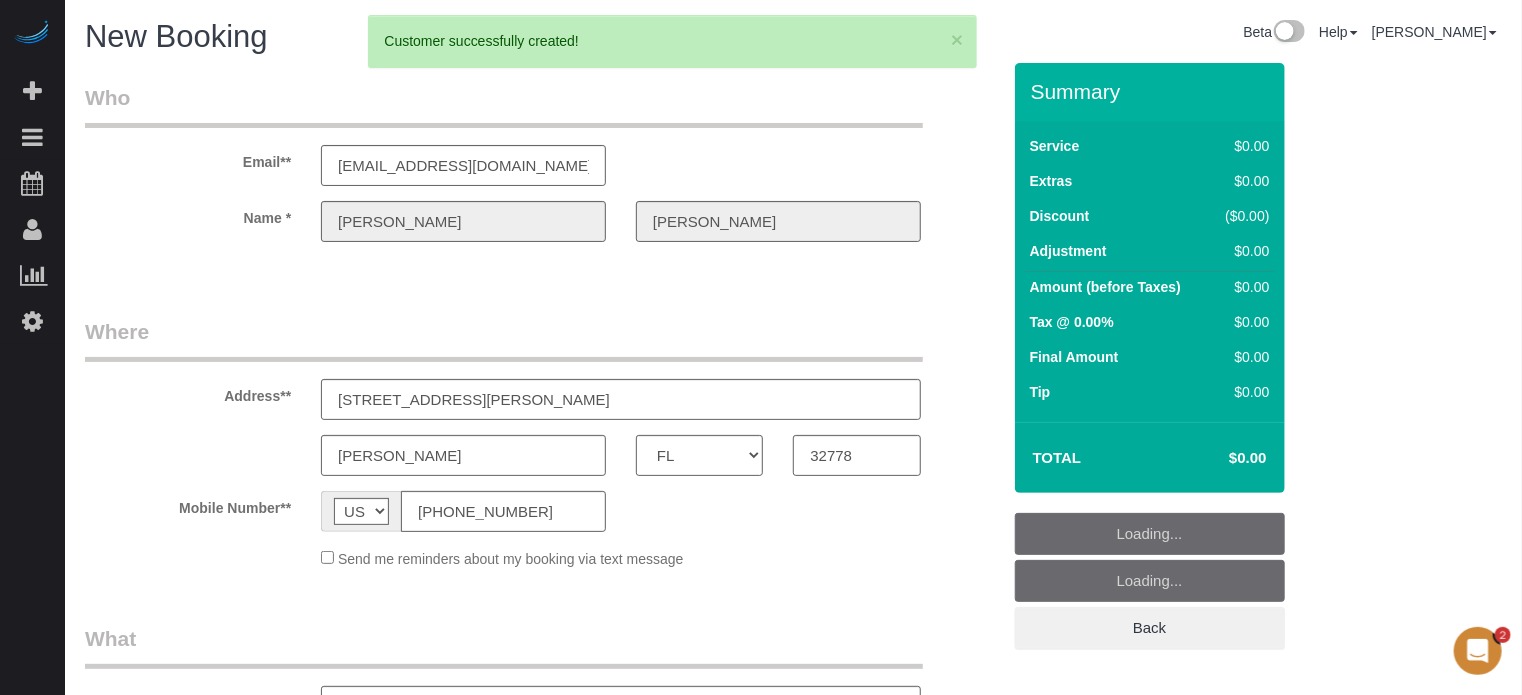 select on "number:9" 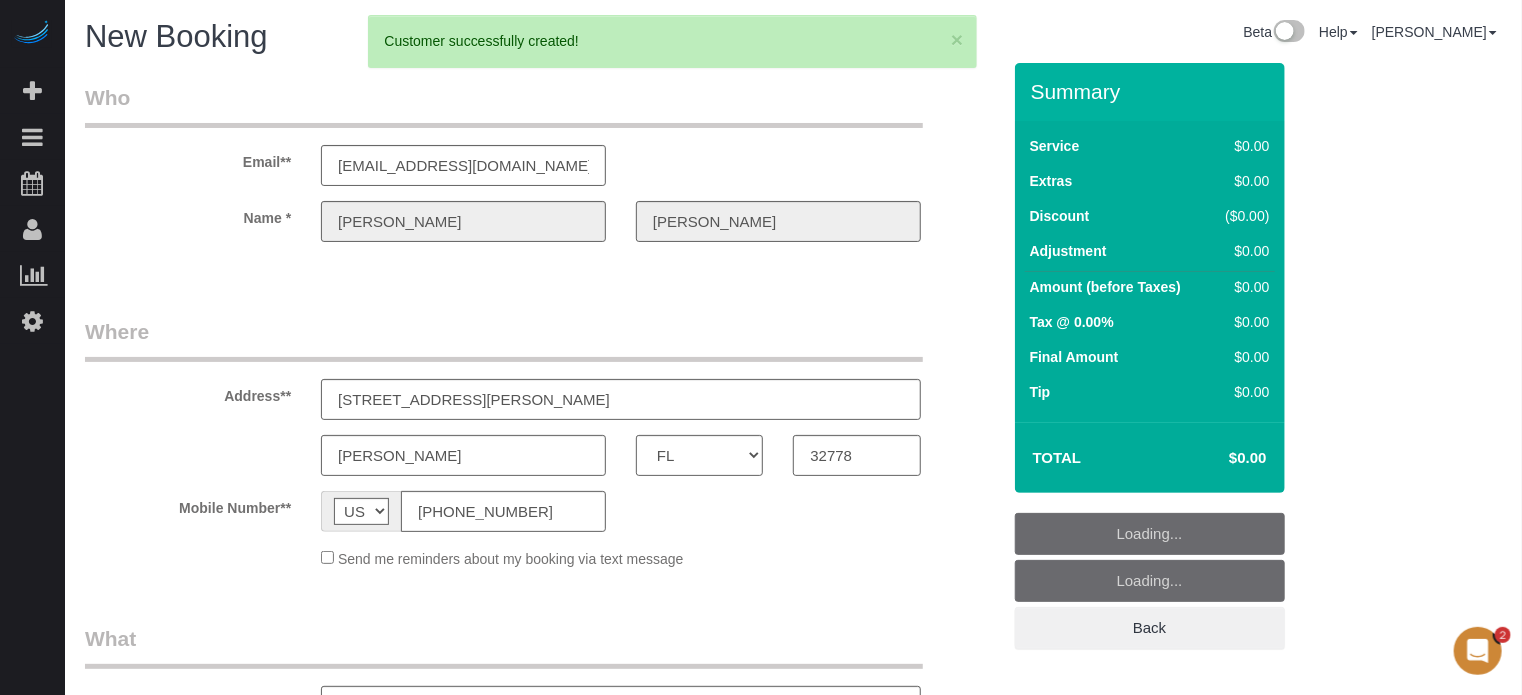 select on "4" 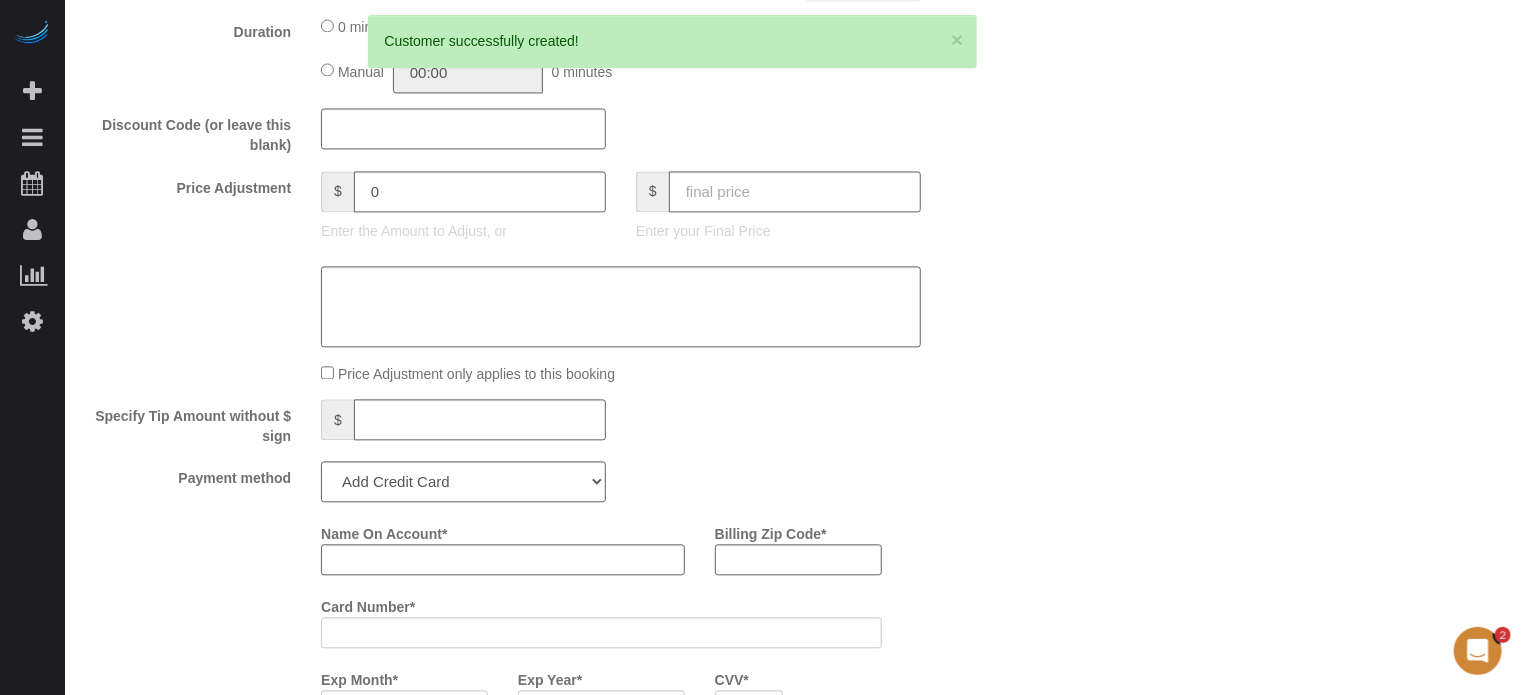 scroll, scrollTop: 3628, scrollLeft: 0, axis: vertical 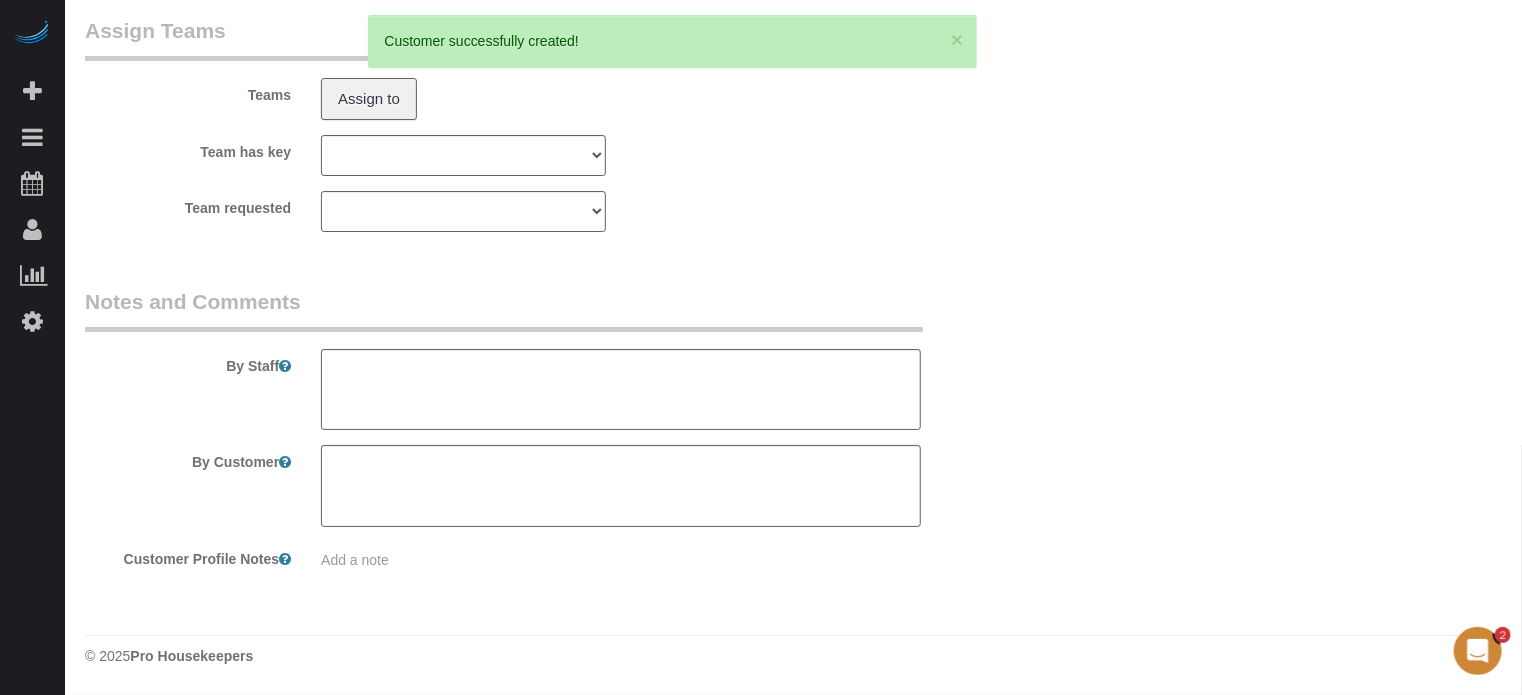select on "object:2736" 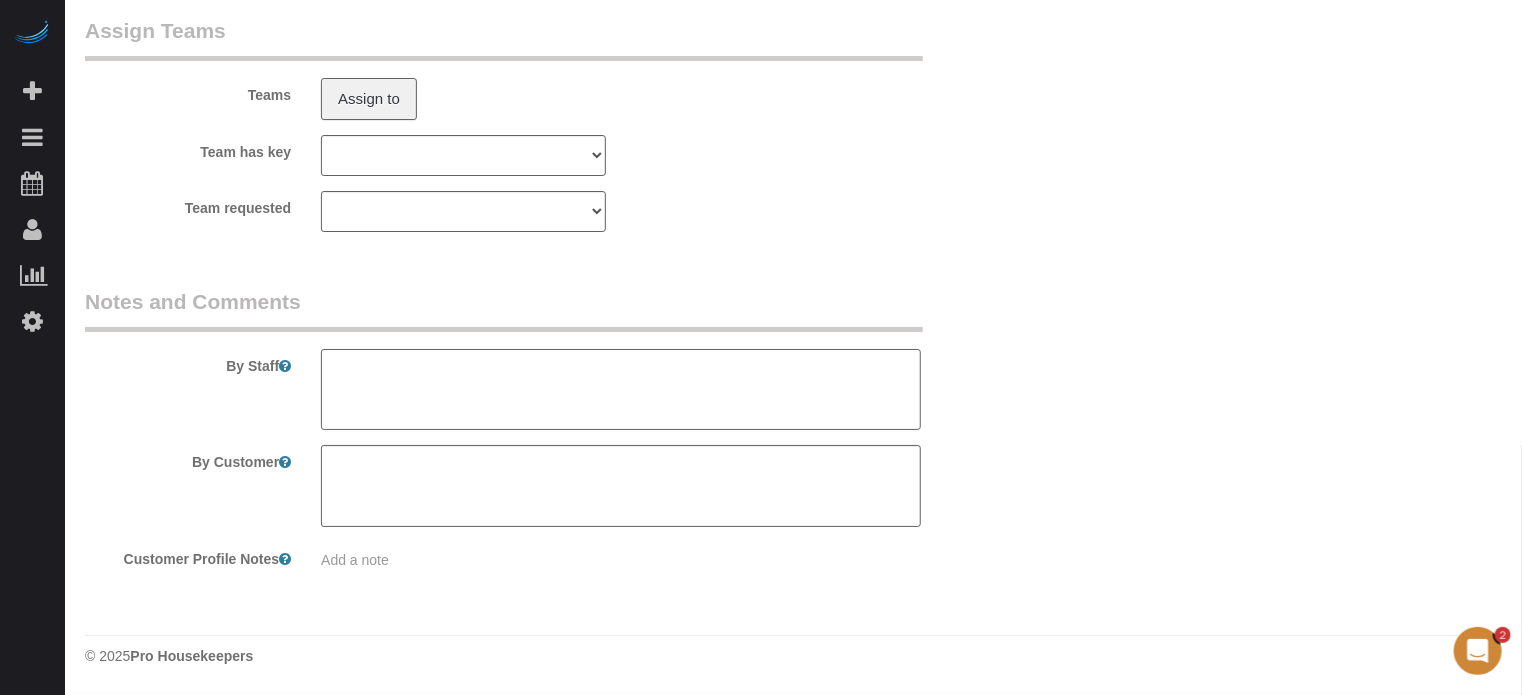 click at bounding box center [621, 390] 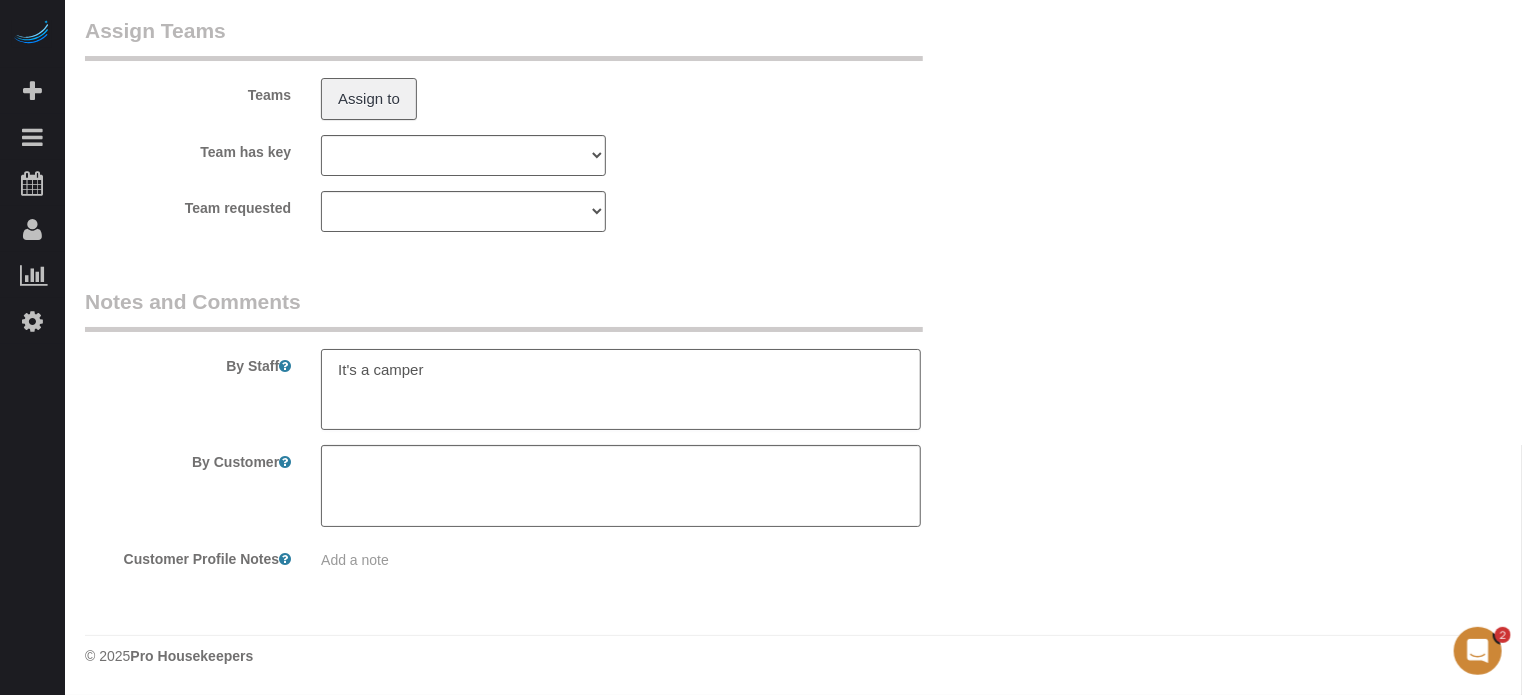 type on "It's a camper" 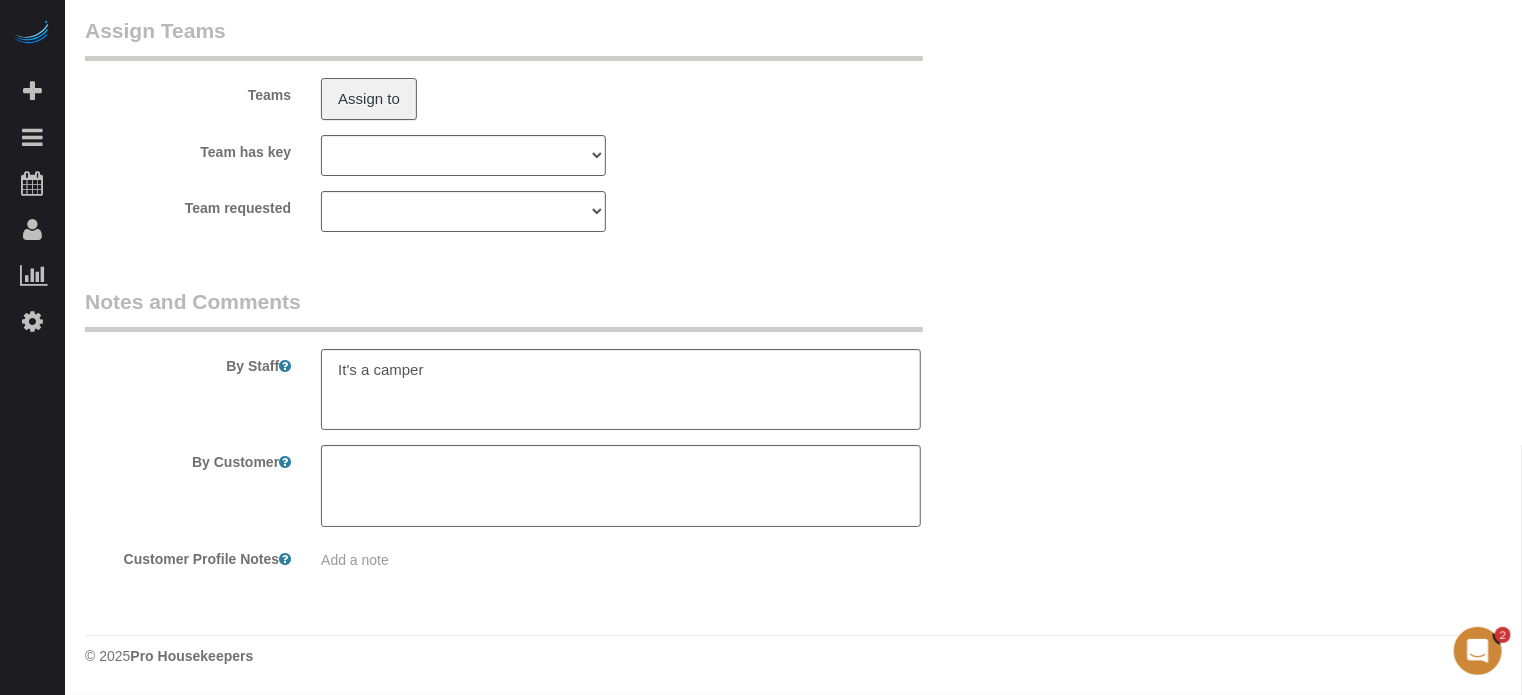 click on "Who
Email**
lewiseventing@yahoo.com
Name *
Wendy
Lewis
Where
Address**
28820 Shirley Shores Rd
Tavares
AK
AL
AR
AZ
CA
CO
CT
DC
DE
FL
GA
HI
IA
ID
IL
IN
KS
KY
LA
MA
MD
ME
MI
MN
MO
MS
MT
NC
ND
NE
NH" at bounding box center [542, -1466] 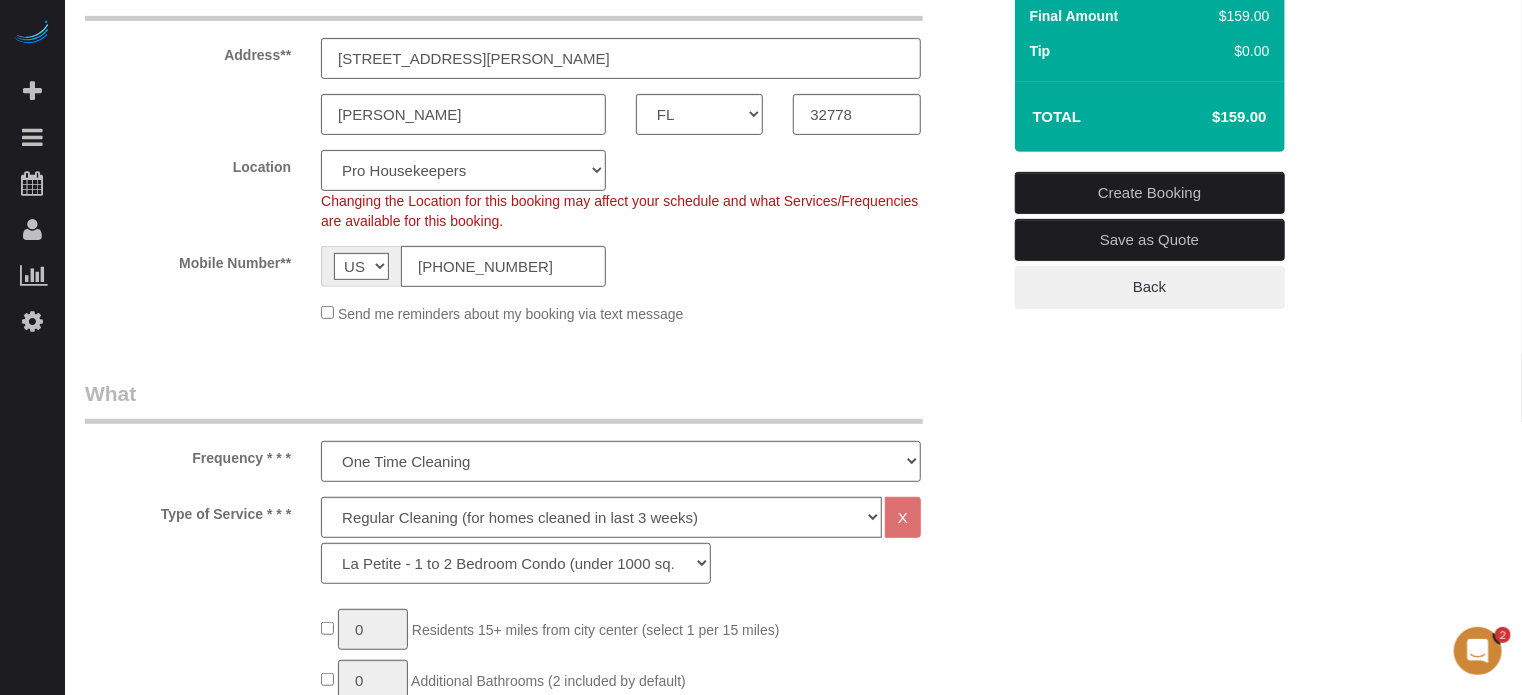 scroll, scrollTop: 328, scrollLeft: 0, axis: vertical 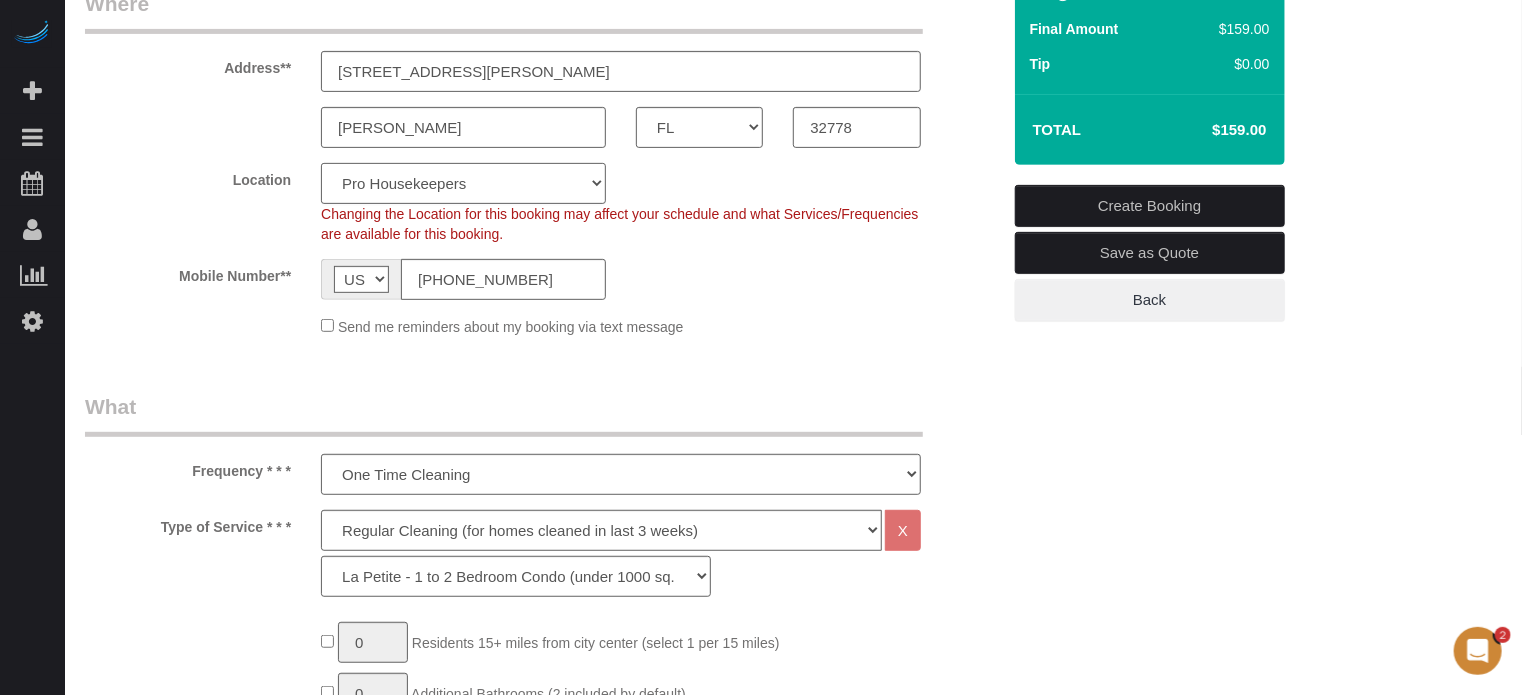 click on "Pro Housekeepers Atlanta Austin Boston Chicago Cincinnati Clearwater Denver Ft Lauderdale Houston Jacksonville Kansas Las Vegas Los Angeles Area Miami Area Naples NYC Area Orlando Palm Beach Phoenix Portland Area San Francisco Area Sarasota Seattle Area St Petersburg Tampa Washington DC" 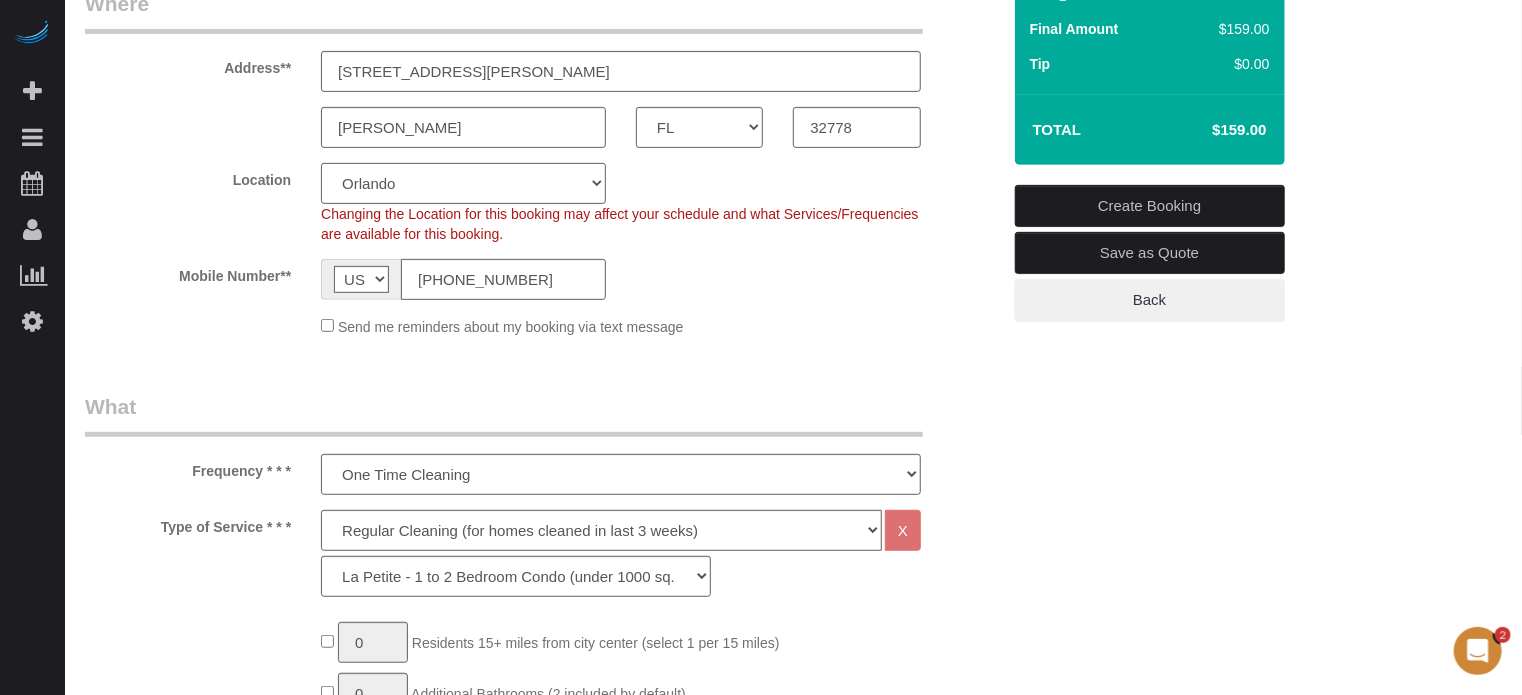 click on "Pro Housekeepers Atlanta Austin Boston Chicago Cincinnati Clearwater Denver Ft Lauderdale Houston Jacksonville Kansas Las Vegas Los Angeles Area Miami Area Naples NYC Area Orlando Palm Beach Phoenix Portland Area San Francisco Area Sarasota Seattle Area St Petersburg Tampa Washington DC" 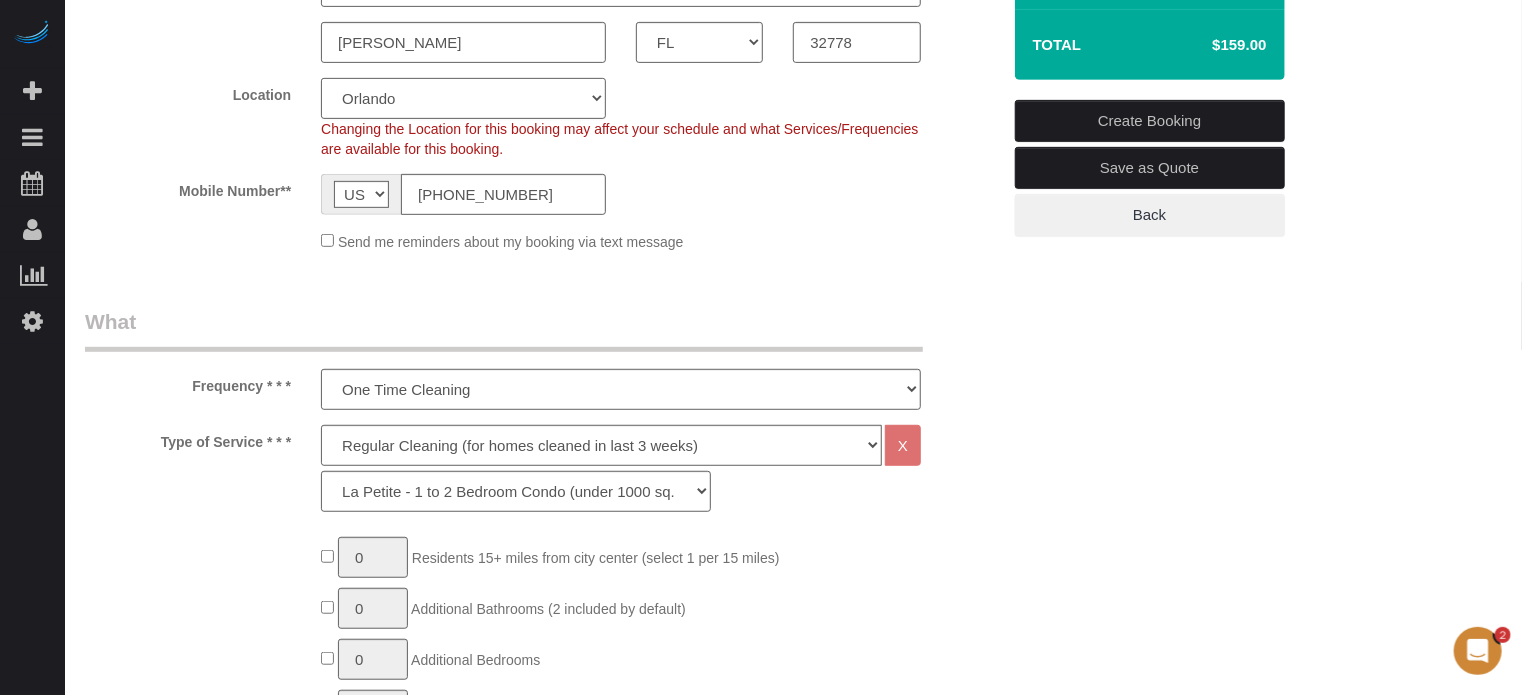 scroll, scrollTop: 528, scrollLeft: 0, axis: vertical 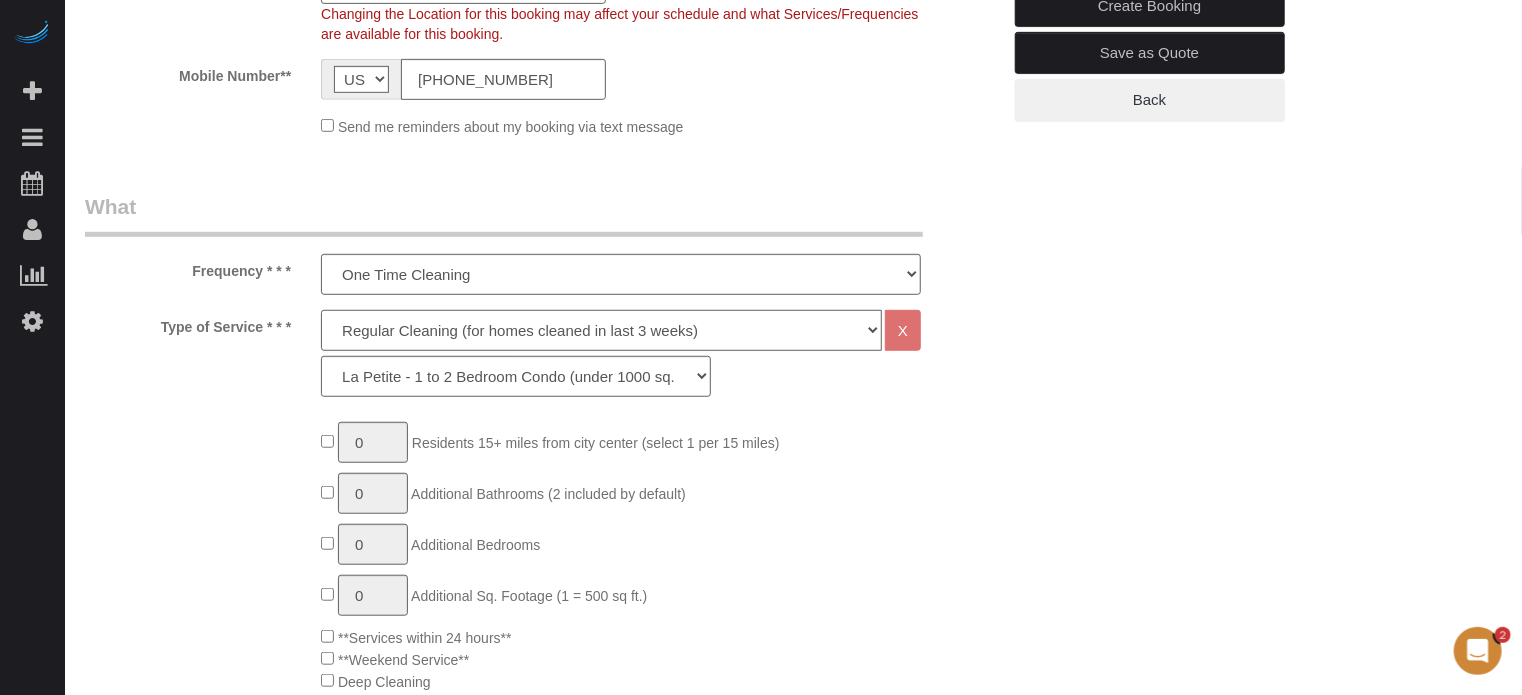 click on "Deep Cleaning (for homes that have not been cleaned in 3+ weeks) Spruce Regular Cleaning (for homes cleaned in last 3 weeks) Moving Cleanup (to clean home for new tenants) Post Construction Cleaning Vacation Rental Cleaning Hourly" 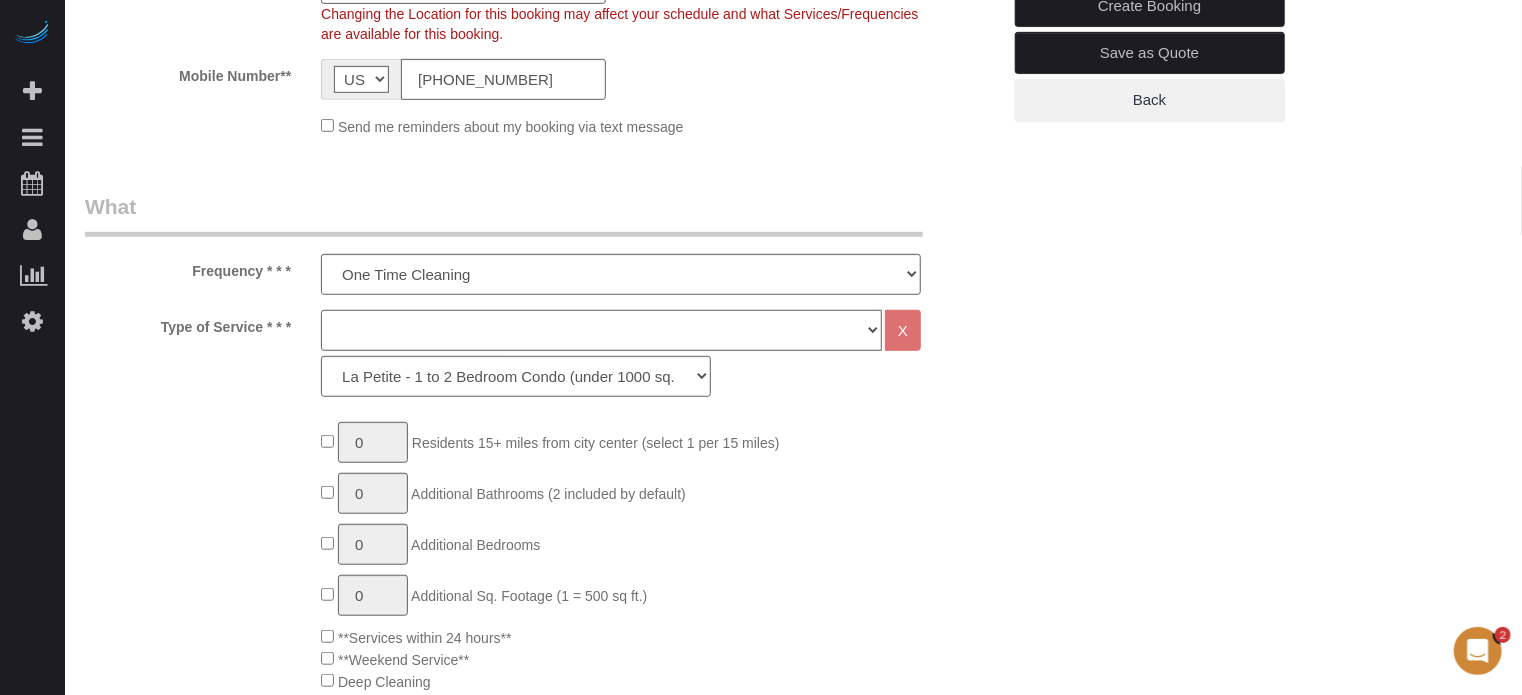 click on "Deep Cleaning (for homes that have not been cleaned in 3+ weeks) Spruce Regular Cleaning (for homes cleaned in last 3 weeks) Moving Cleanup (to clean home for new tenants) Post Construction Cleaning Vacation Rental Cleaning Hourly" 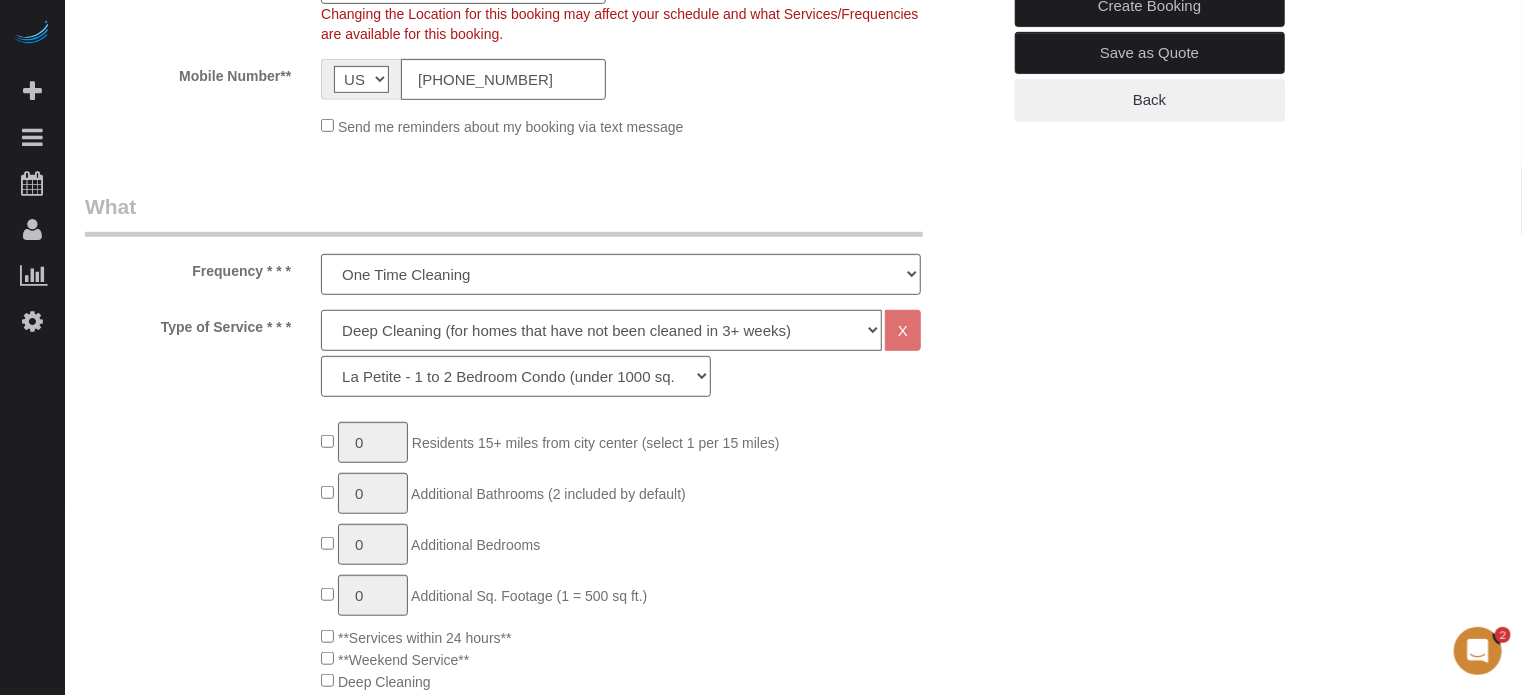 click on "Deep Cleaning (for homes that have not been cleaned in 3+ weeks) Spruce Regular Cleaning (for homes cleaned in last 3 weeks) Moving Cleanup (to clean home for new tenants) Post Construction Cleaning Vacation Rental Cleaning Hourly" 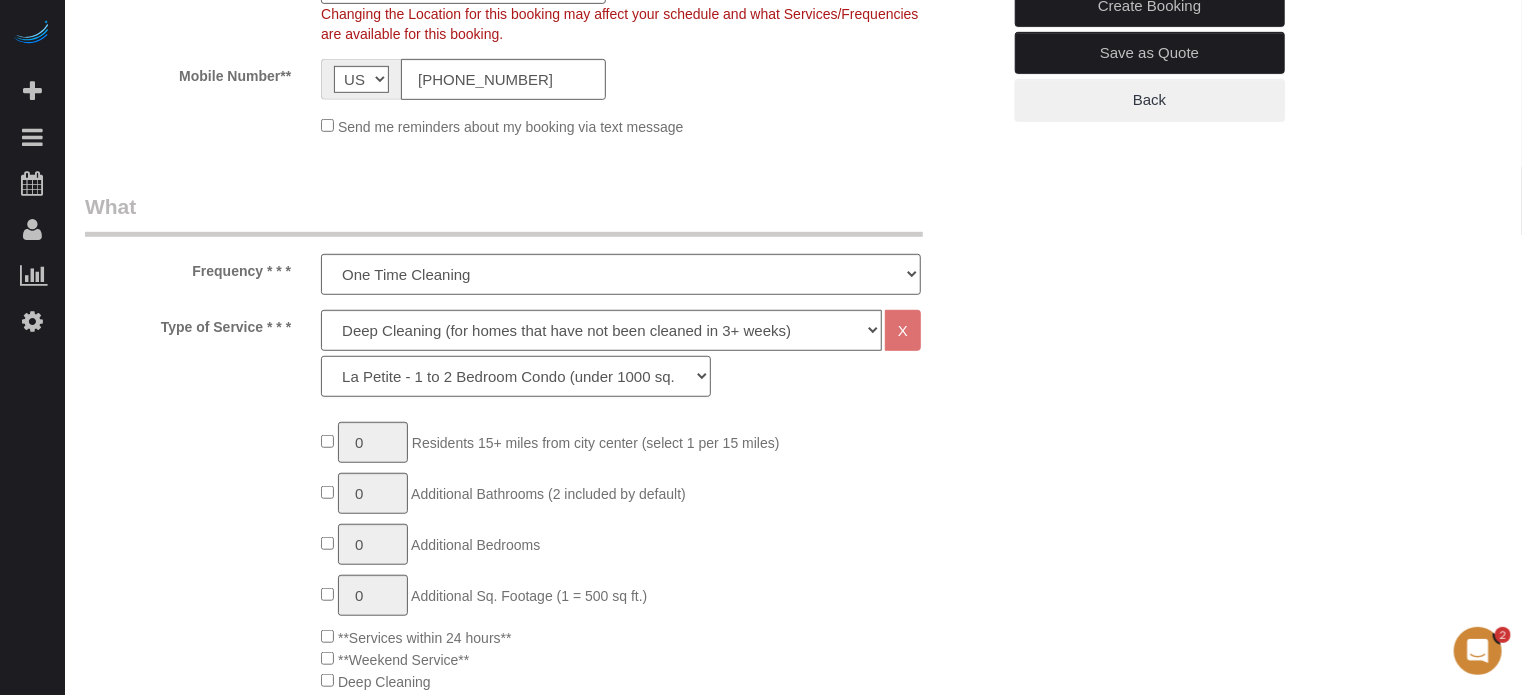 click on "La Petite - 1 to 2 Bedroom Condo (under 1000 sq. ft.) La Petite II - 2 Bedroom 2 Bath Home/Condo (1001-1500 sq. ft.) Le Milieu - 3 Bedroom 2 Bath Home (under 1800 sq. ft.) Le Milieu - 4 Bedroom 2 Bath Home (under 1800 sq. ft.) Grand - 5 Bedroom 2 Bath Home (under 2250 sq. ft.) Très Grand - 6 Bedroom 2 Bath Home (under 3000 sq. ft.)" 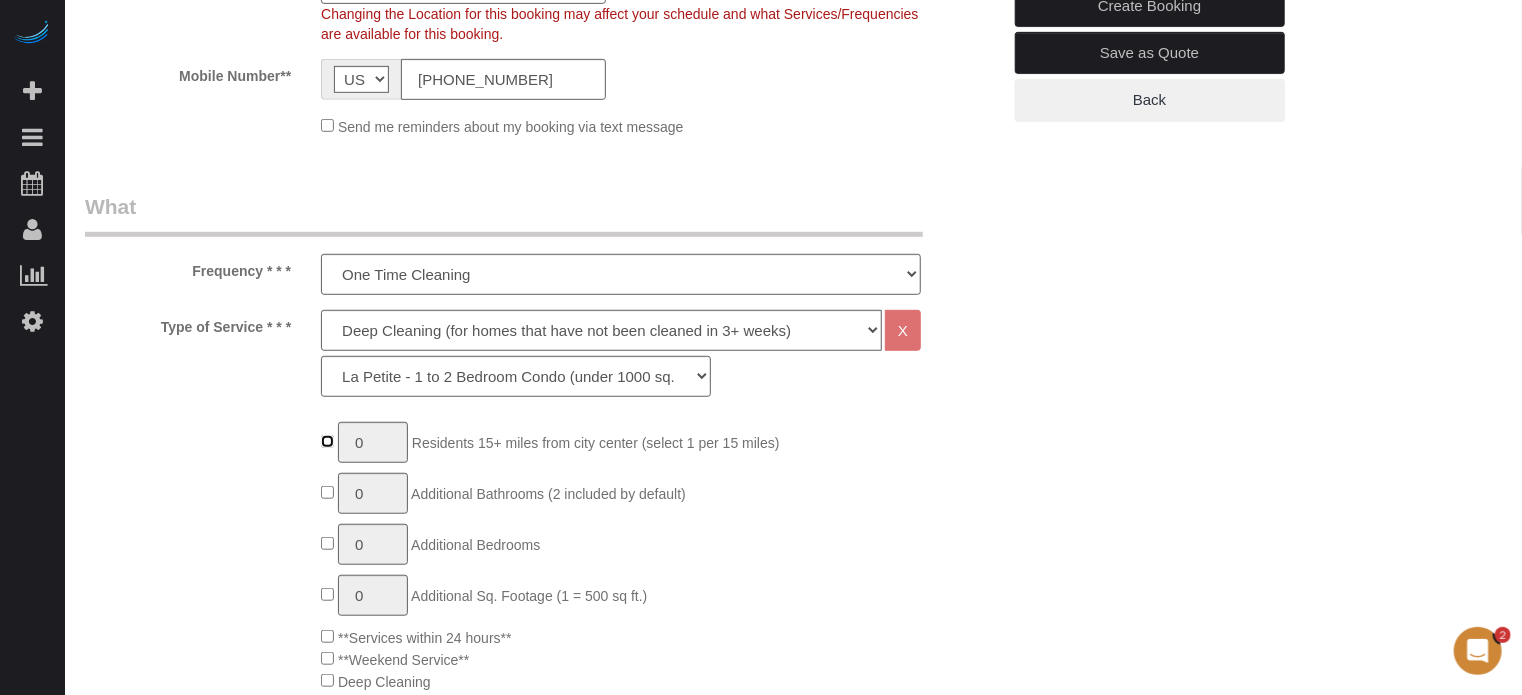 type on "1" 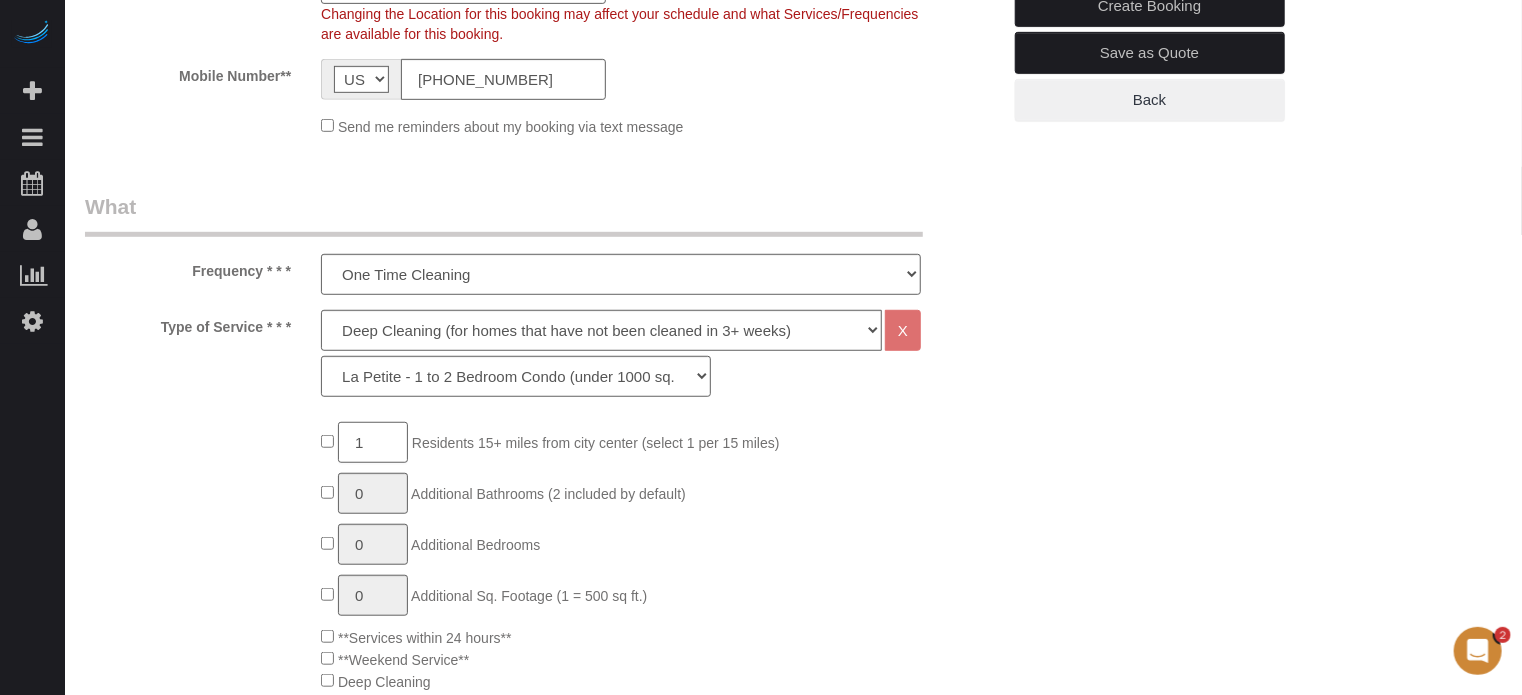 click on "1" 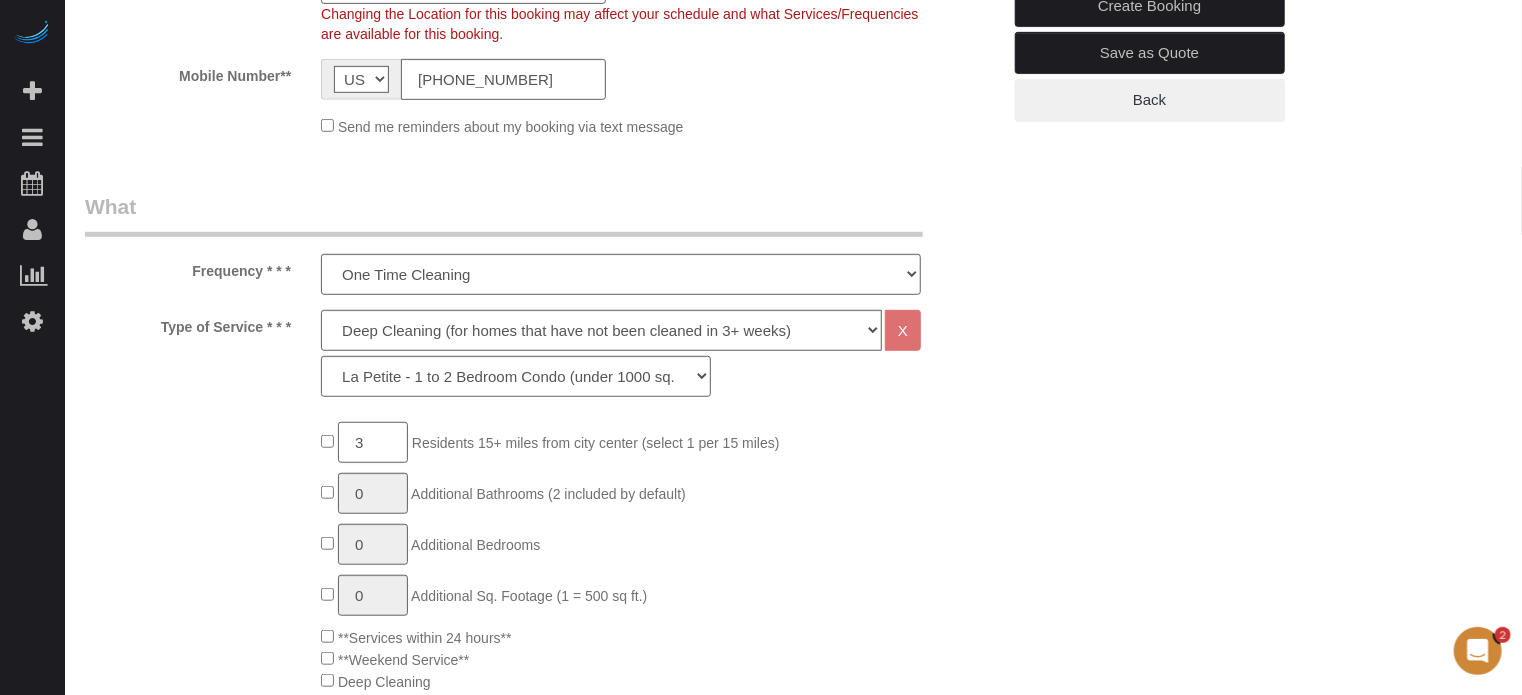 type on "3" 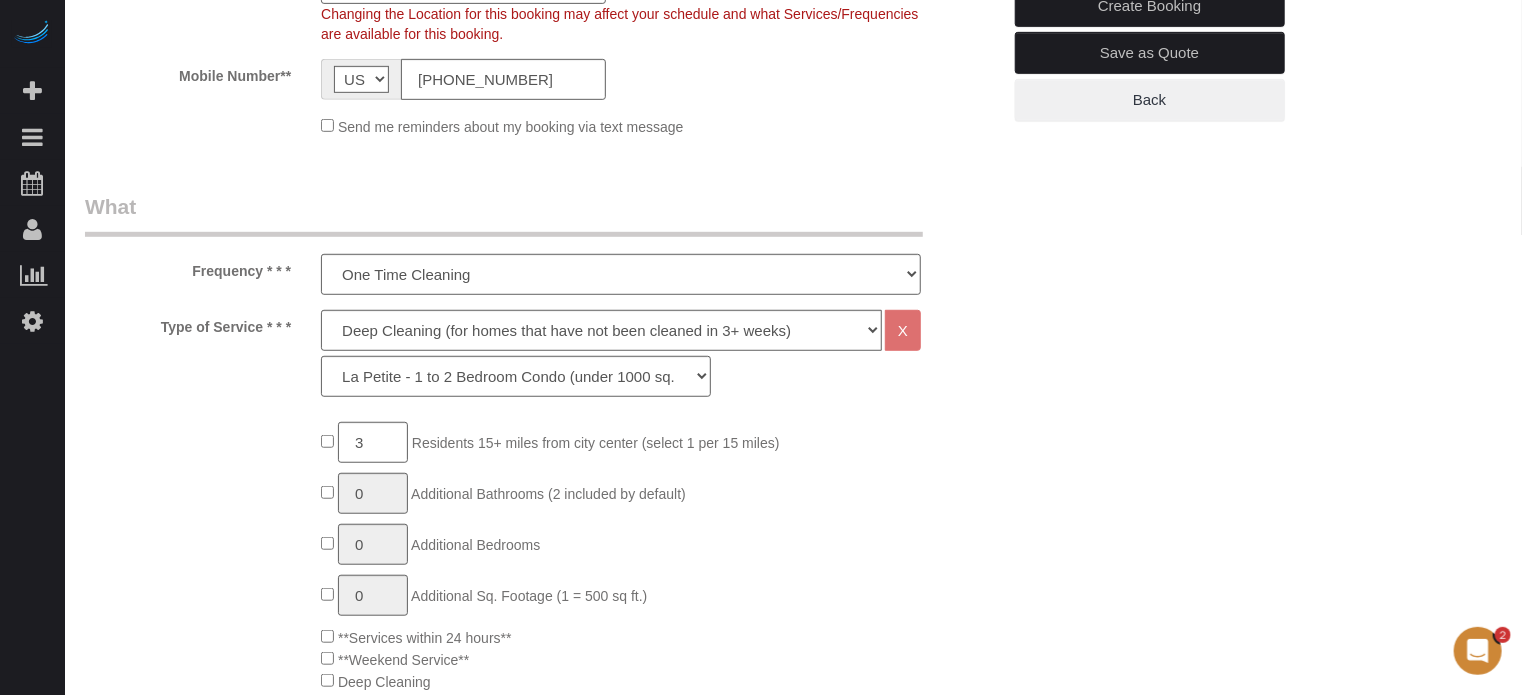 click on "3
Residents 15+ miles from city center (select 1 per 15 miles)
0
Additional Bathrooms (2 included by default)
0
Additional Bedrooms
0
Additional Sq. Footage (1 = 500 sq ft.)
**Services within 24 hours**
**Weekend Service**
Deep Cleaning
0" 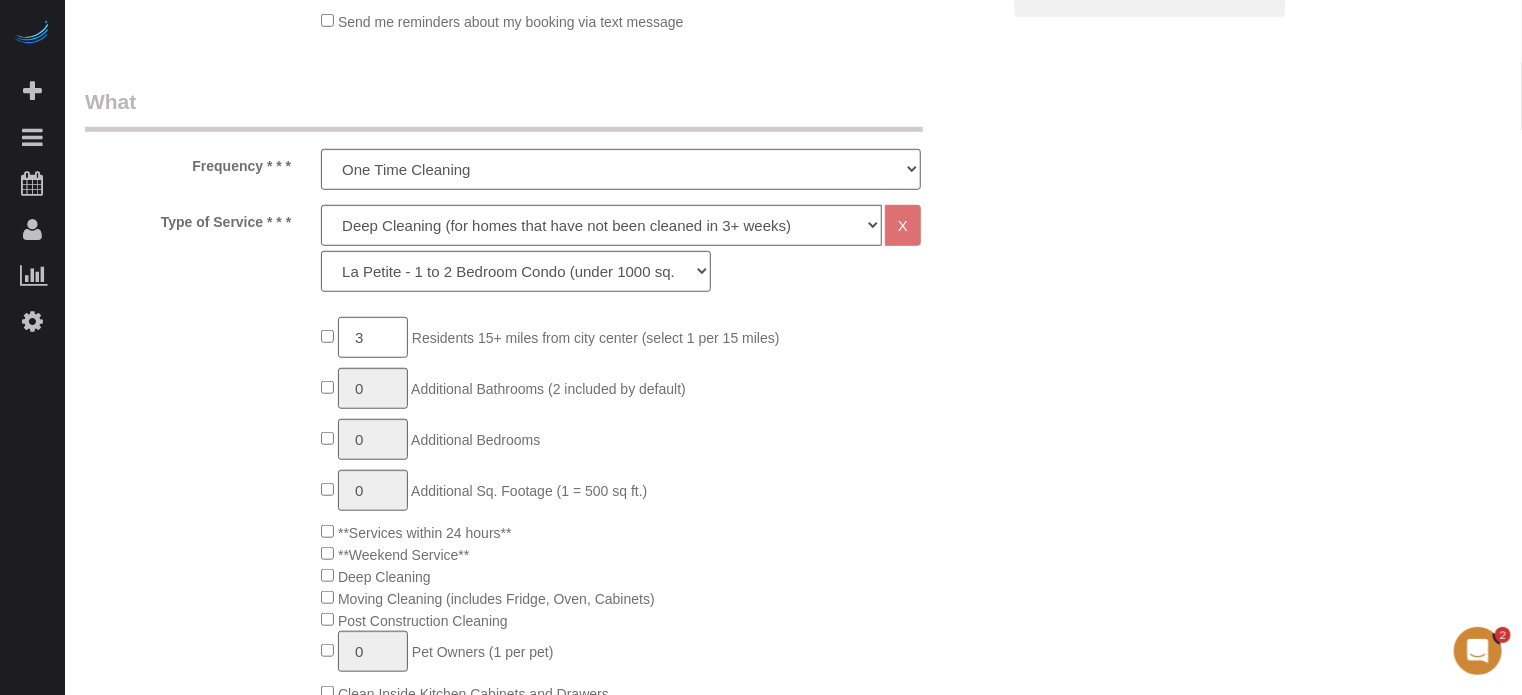 scroll, scrollTop: 728, scrollLeft: 0, axis: vertical 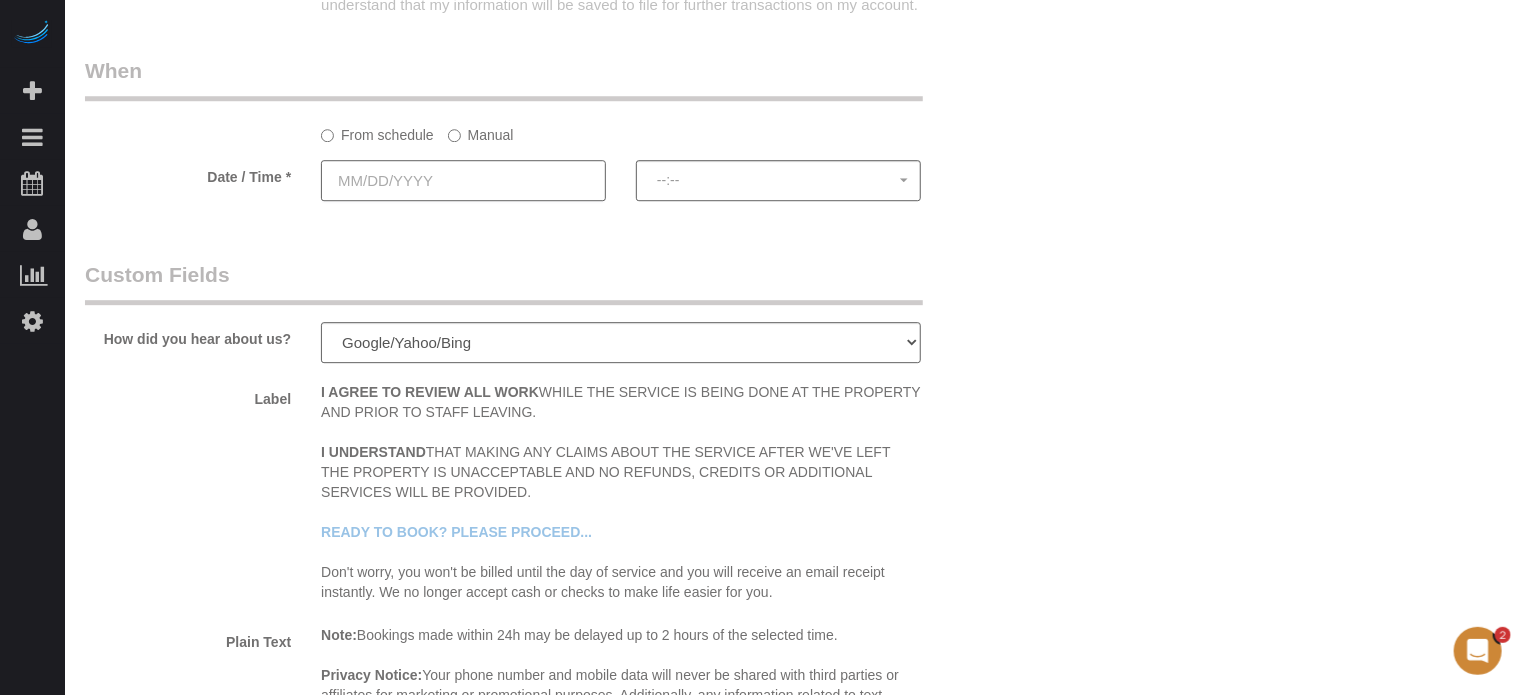 click at bounding box center (463, 180) 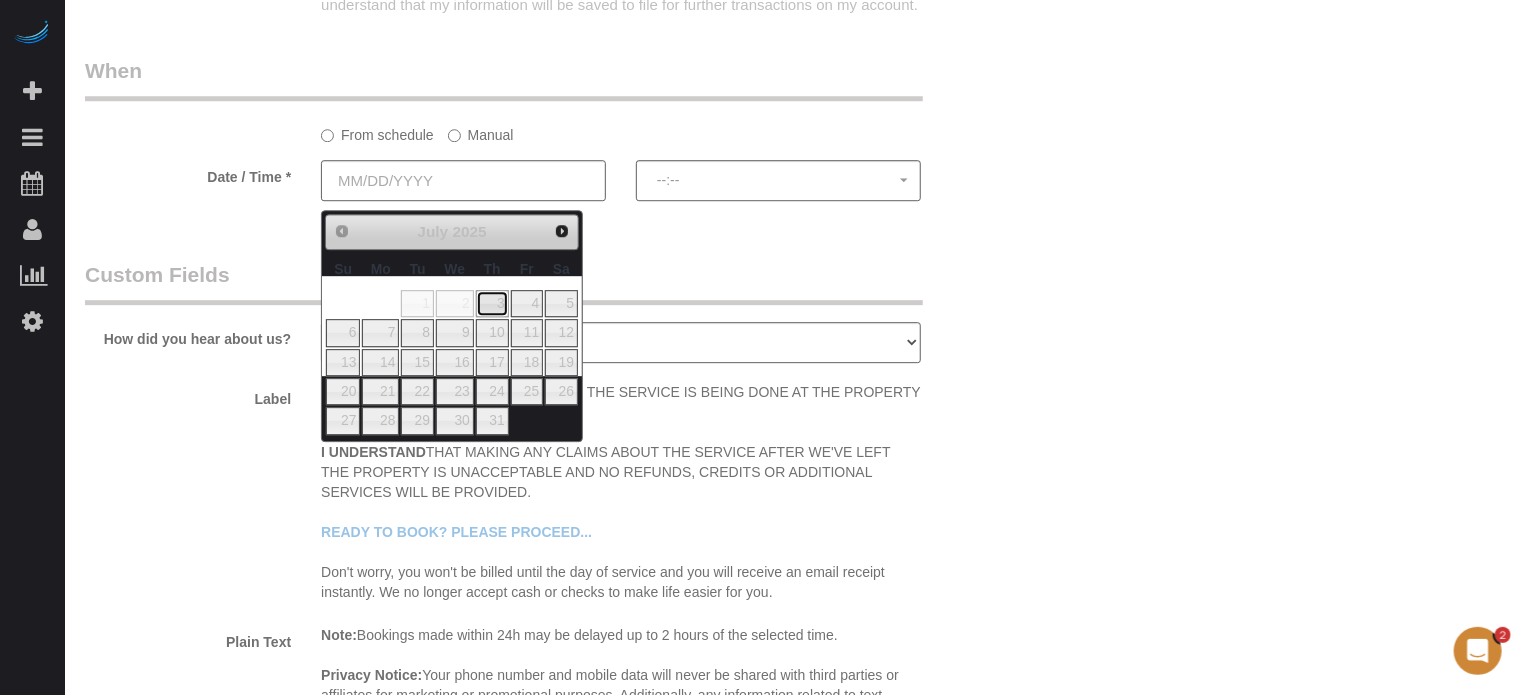 click on "3" at bounding box center (492, 303) 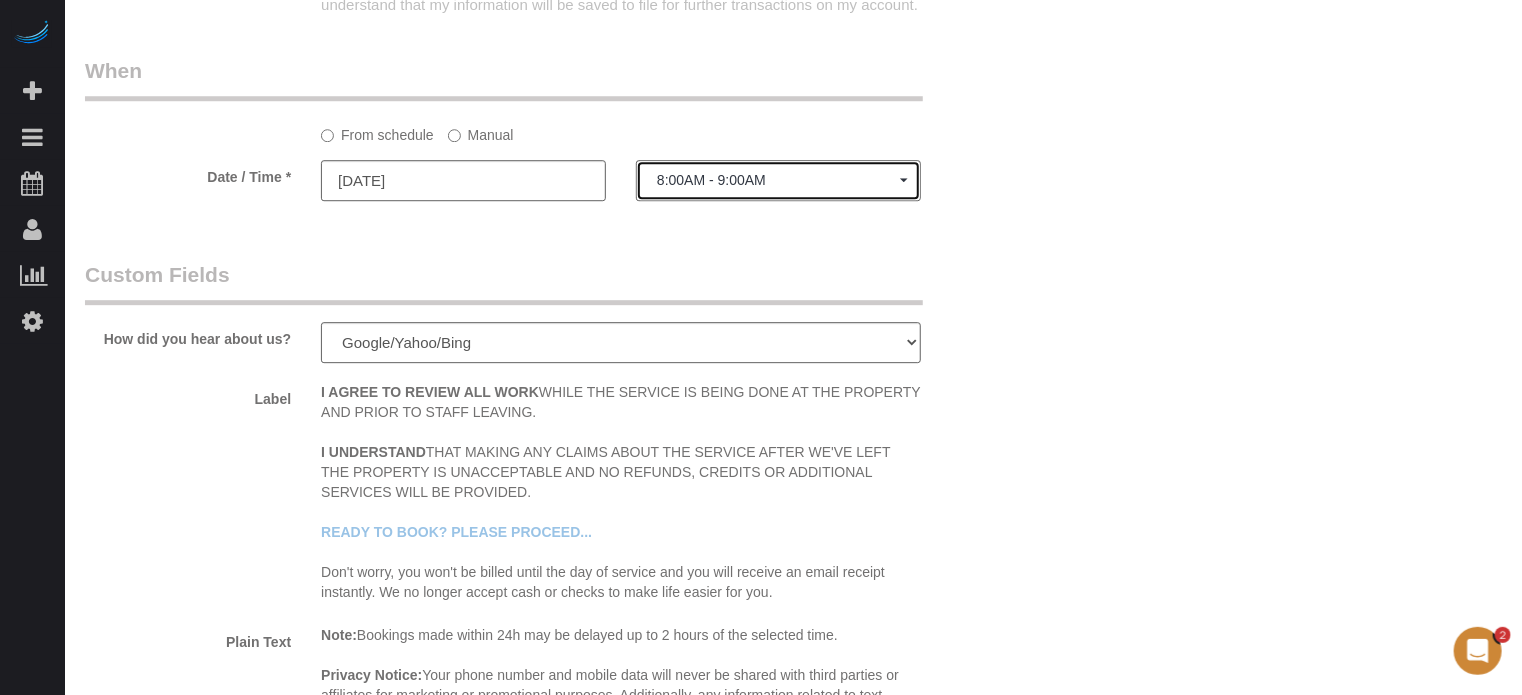 click on "8:00AM - 9:00AM" 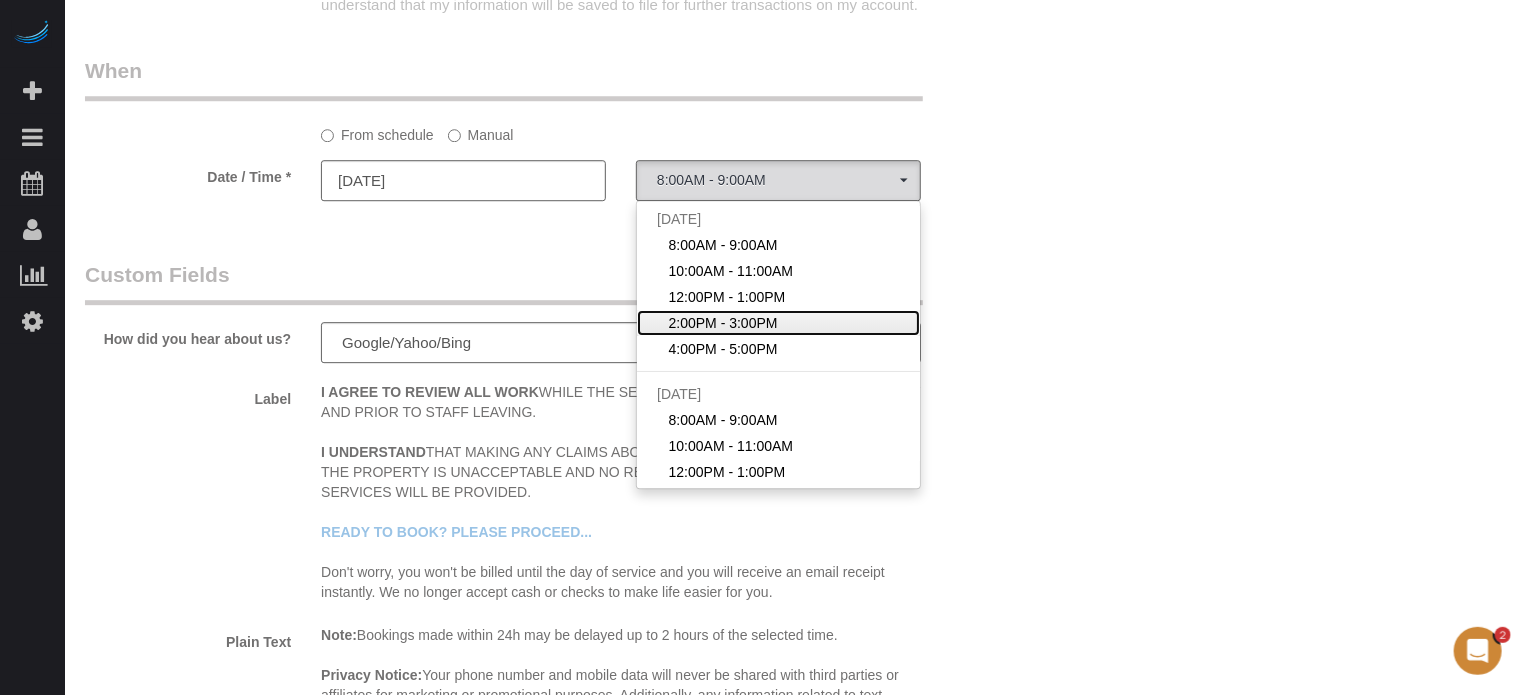 click on "2:00PM - 3:00PM" 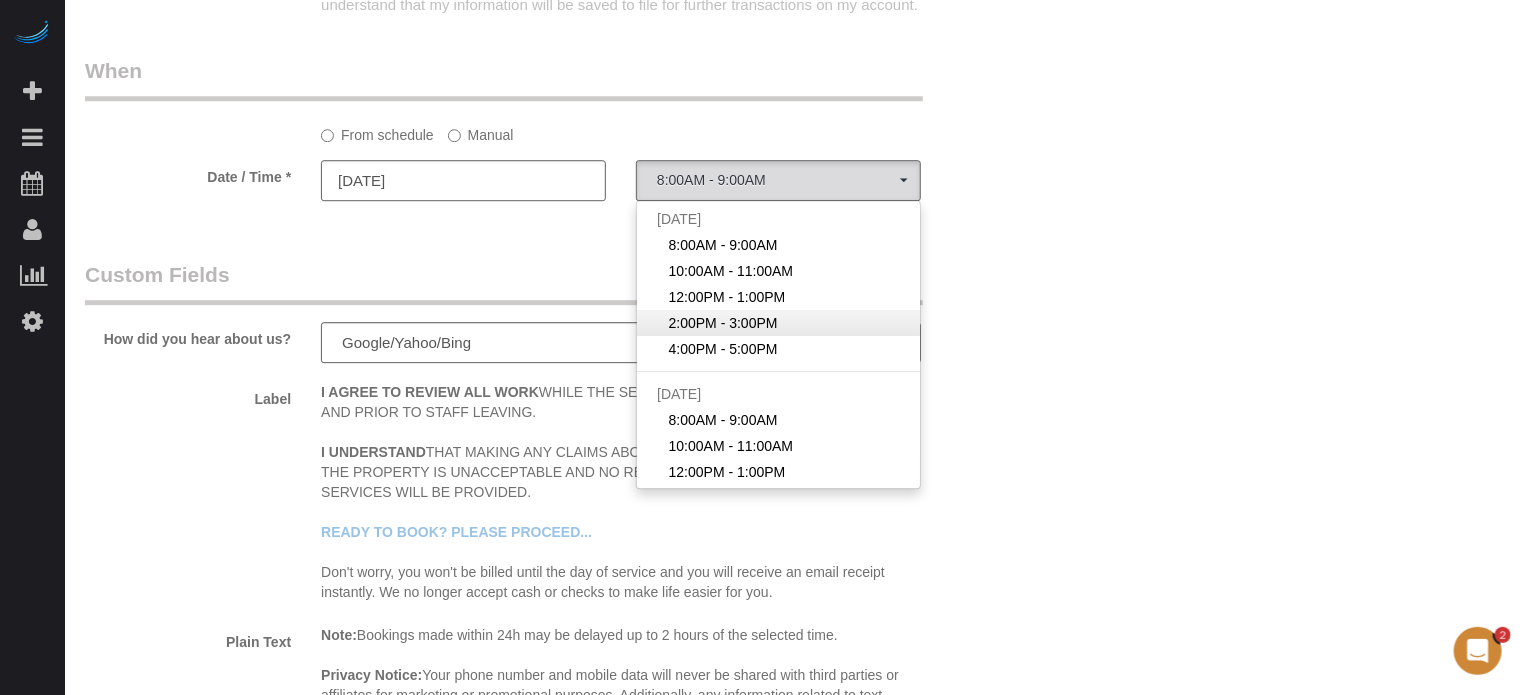 select on "spot4" 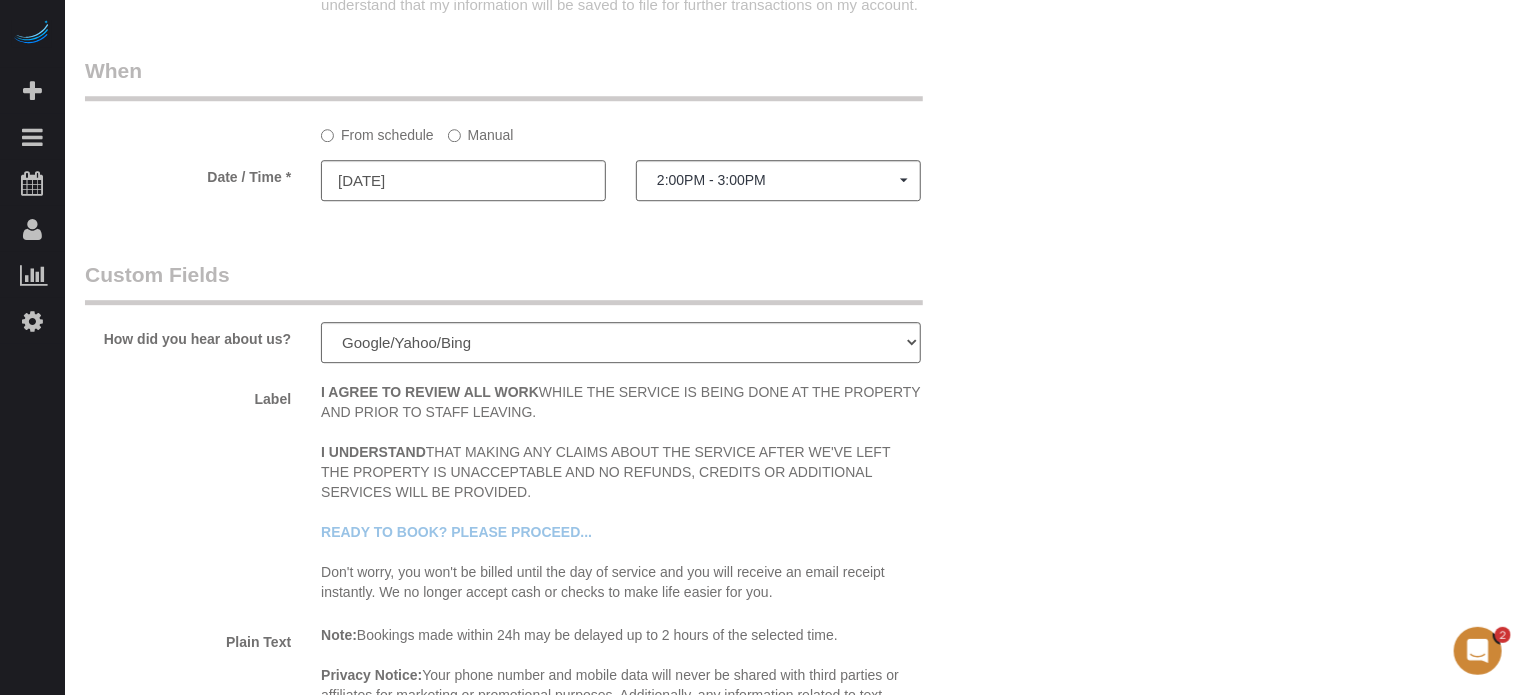click on "Who
Email**
lewiseventing@yahoo.com
Name *
Wendy
Lewis
Where
Address**
28820 Shirley Shores Rd
Tavares
AK
AL
AR
AZ
CA
CO
CT
DC
DE
FL
GA
HI
IA
ID
IL
IN
KS
KY
LA
MA
MD
ME
MI
MN
MO
MS
MT
NC
ND
NE" at bounding box center (793, -673) 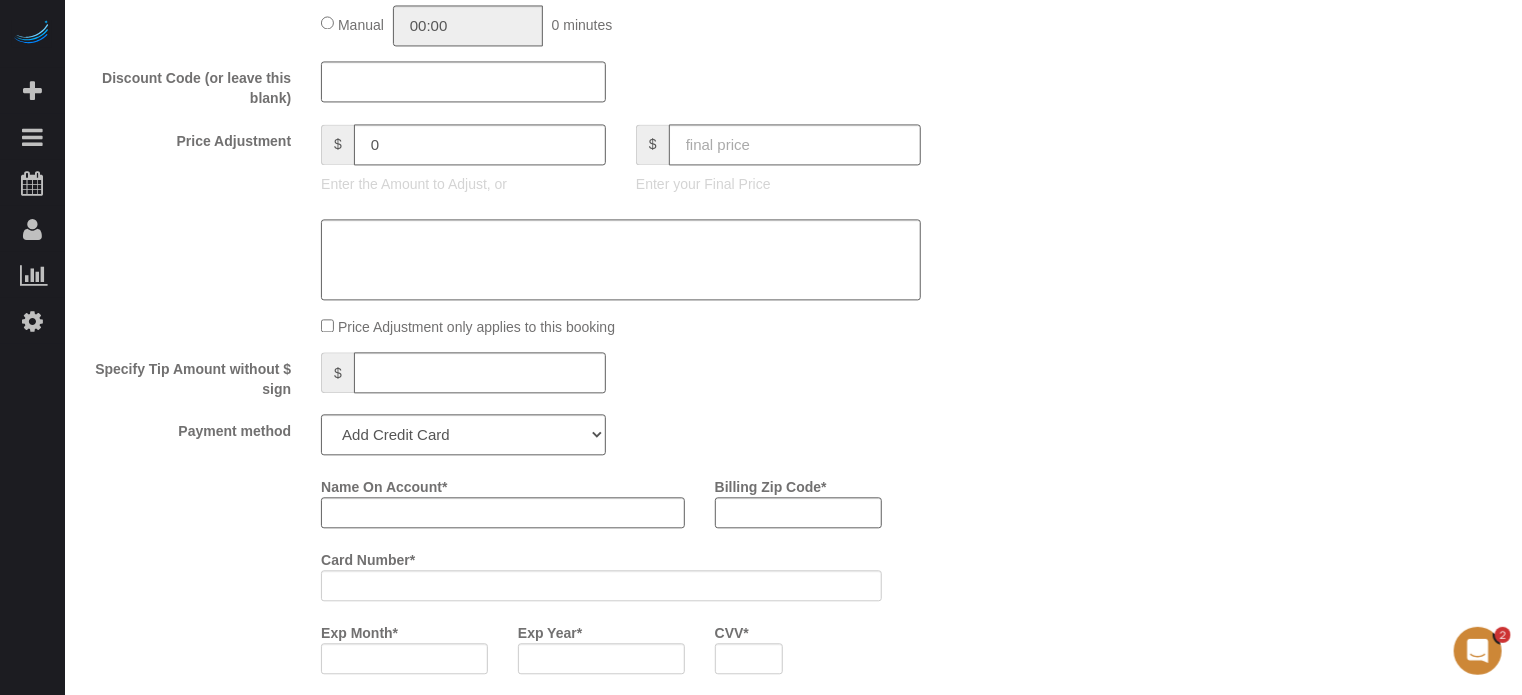 scroll, scrollTop: 2028, scrollLeft: 0, axis: vertical 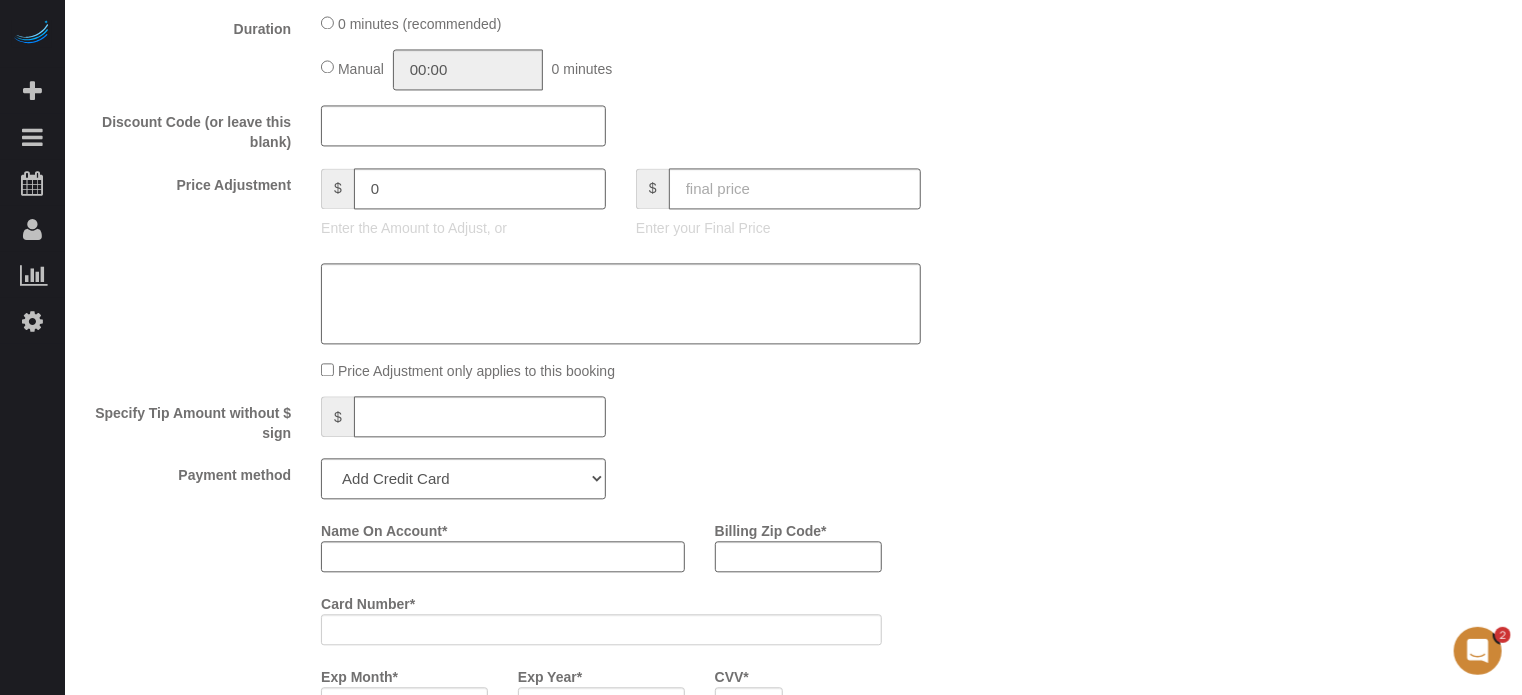 click on "Who
Email**
lewiseventing@yahoo.com
Name *
Wendy
Lewis
Where
Address**
28820 Shirley Shores Rd
Tavares
AK
AL
AR
AZ
CA
CO
CT
DC
DE
FL
GA
HI
IA
ID
IL
IN
KS
KY
LA
MA
MD
ME
MI
MN
MO
MS
MT
NC
ND
NE" at bounding box center [793, 127] 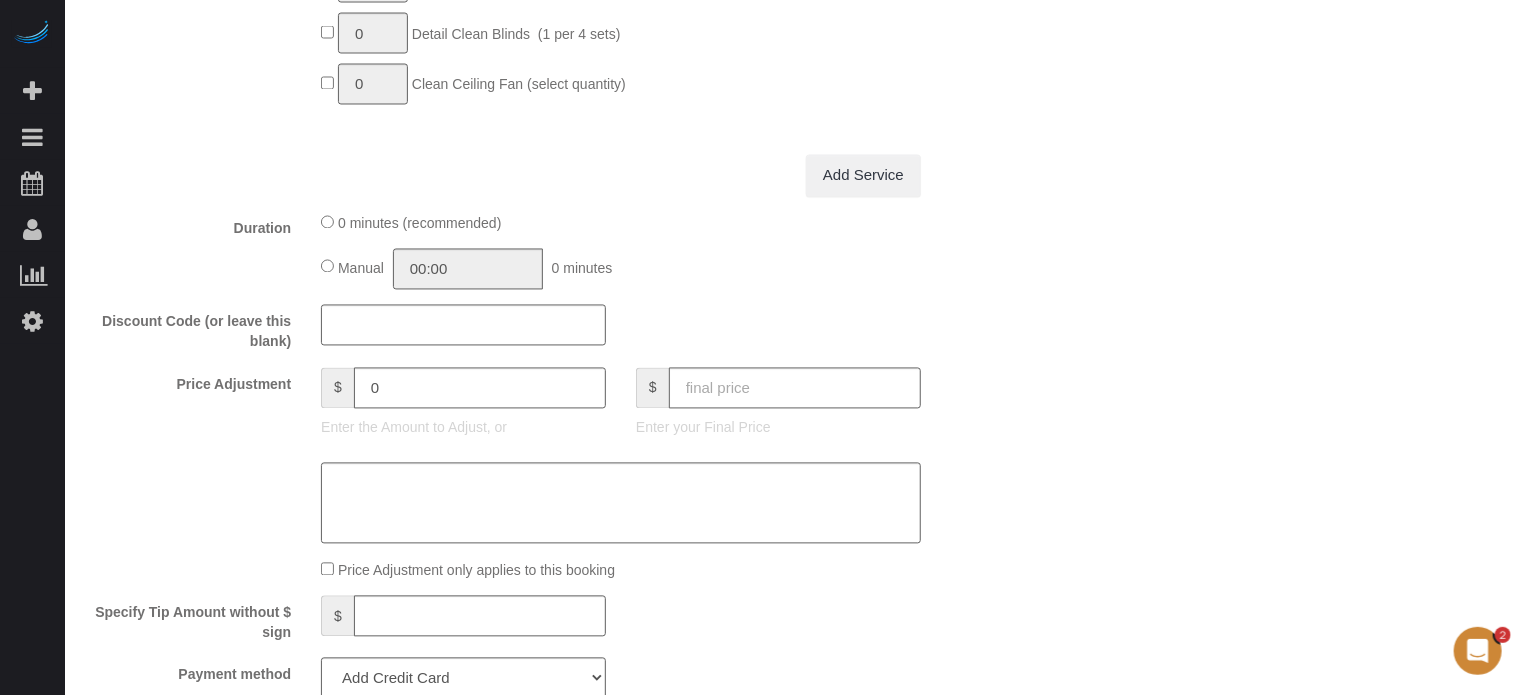 scroll, scrollTop: 41, scrollLeft: 0, axis: vertical 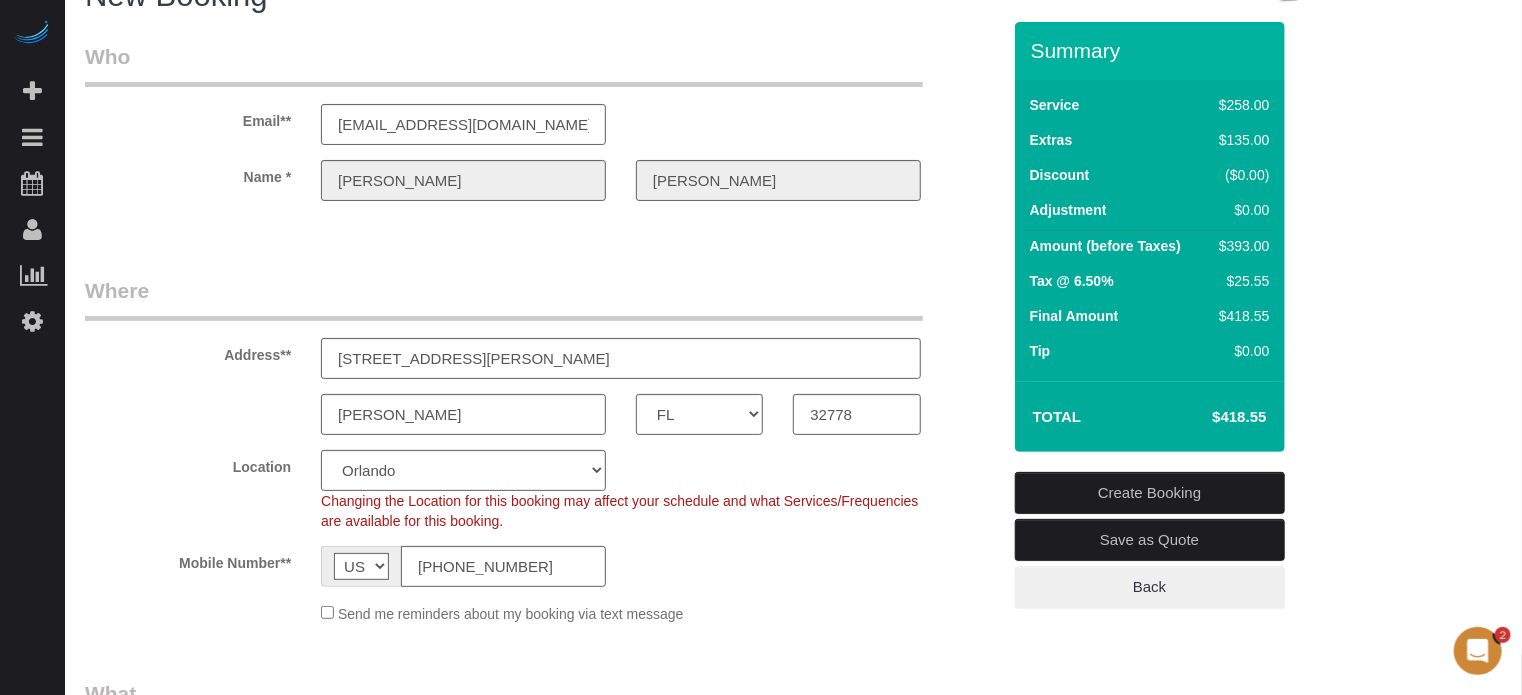 click on "Name *
Wendy
Lewis" at bounding box center [542, 180] 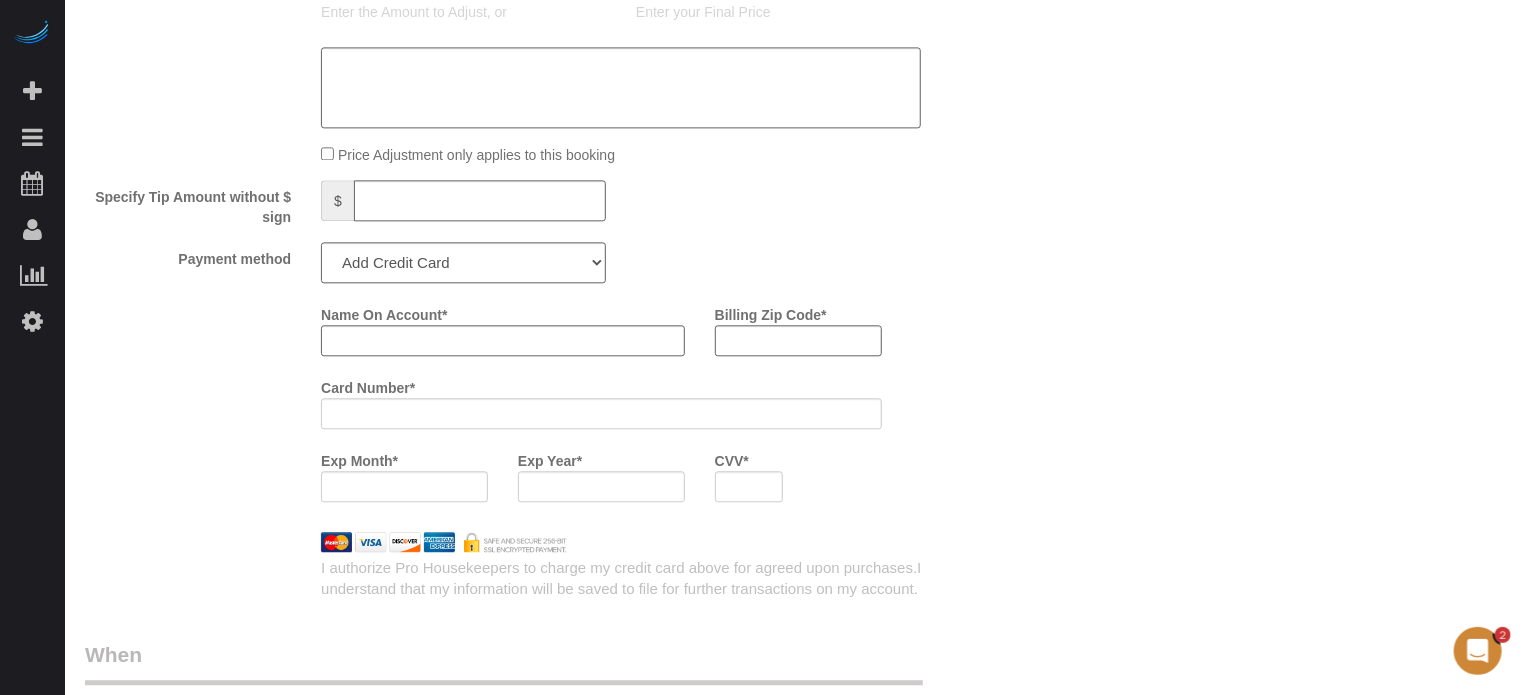 scroll, scrollTop: 2248, scrollLeft: 0, axis: vertical 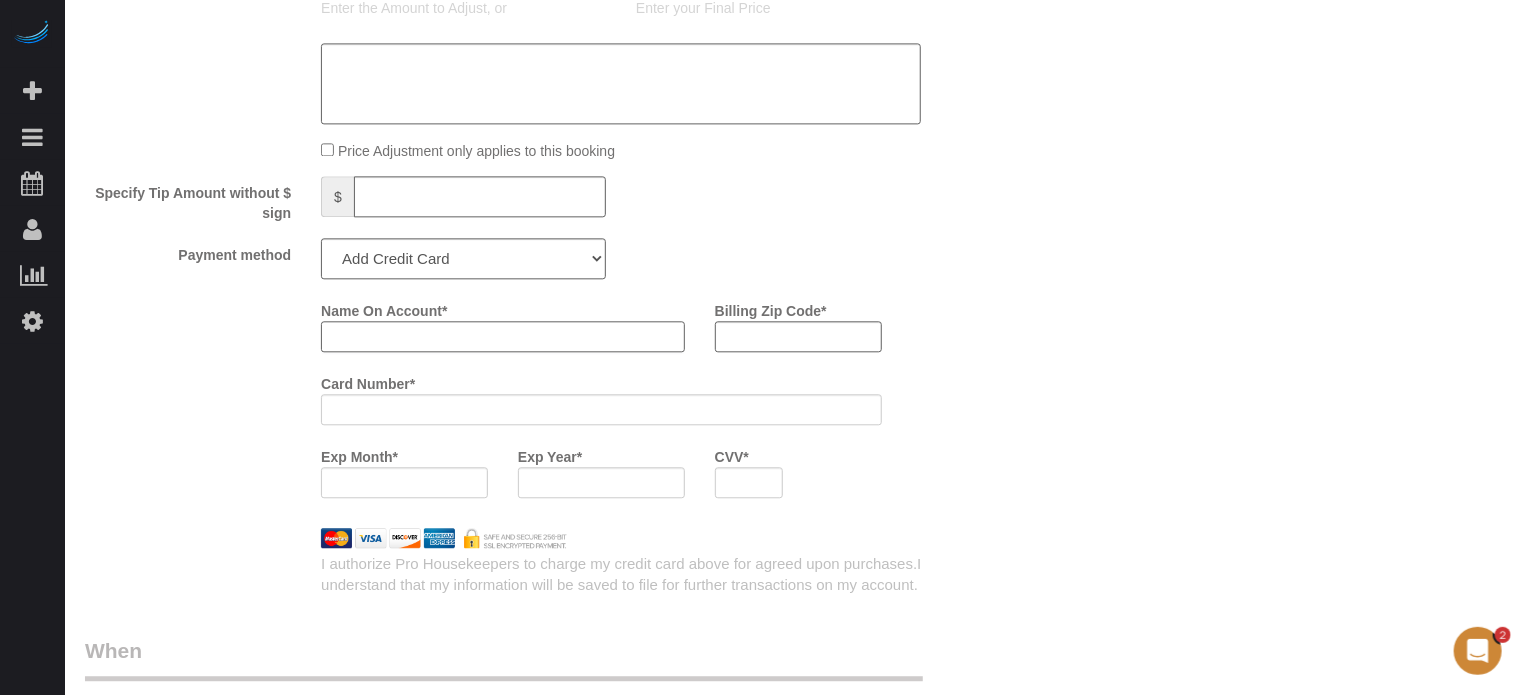 click on "Name On Account *" at bounding box center (503, 336) 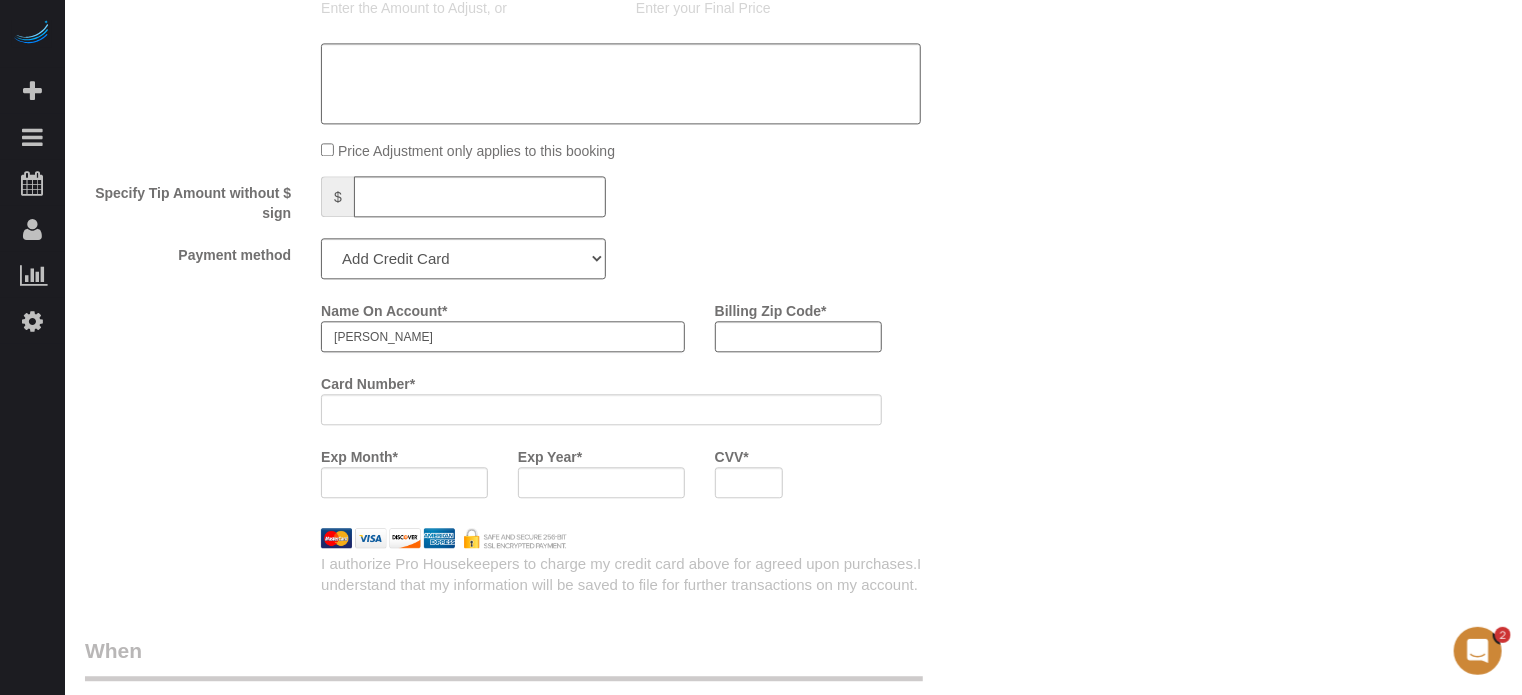 type on "Wendy Lewis" 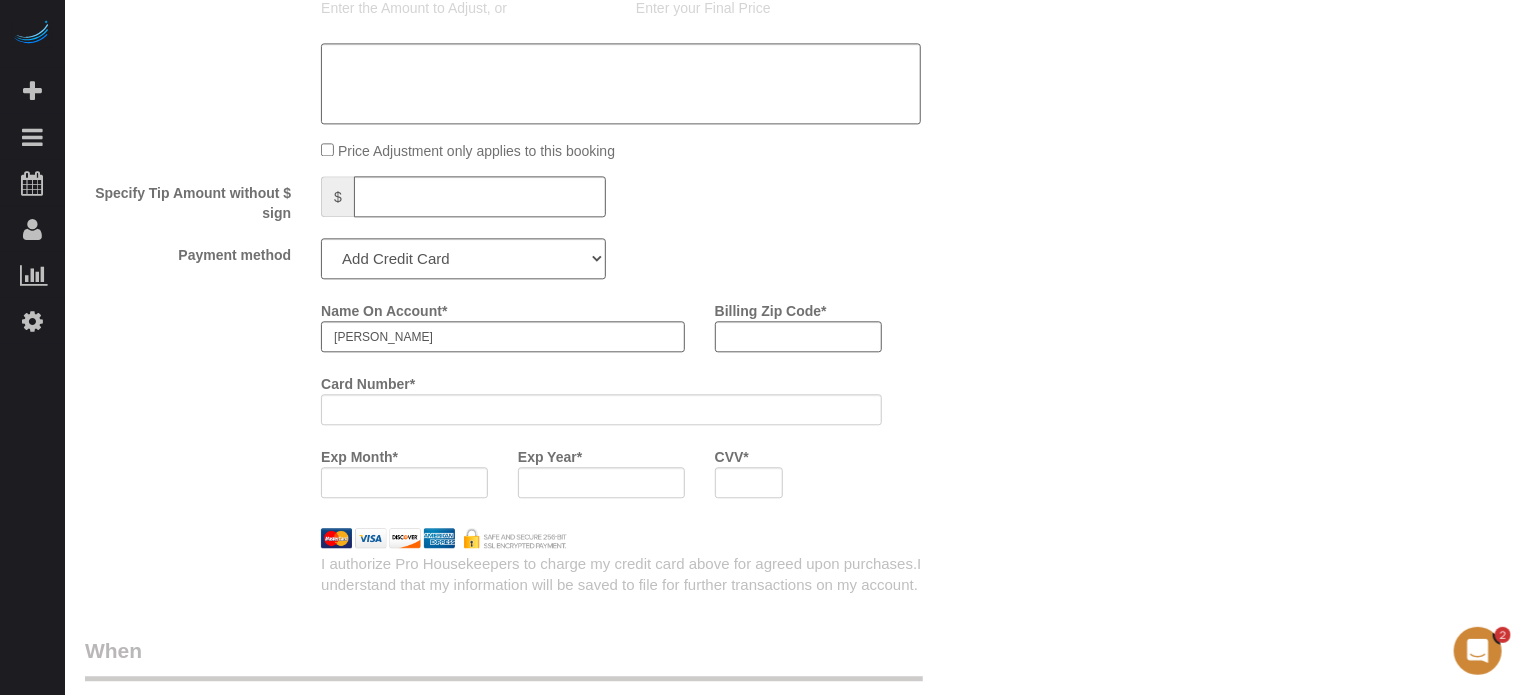 click on "Who
Email**
lewiseventing@yahoo.com
Name *
Wendy
Lewis
Where
Address**
28820 Shirley Shores Rd
Tavares
AK
AL
AR
AZ
CA
CO
CT
DC
DE
FL
GA
HI
IA
ID
IL
IN
KS
KY
LA
MA
MD
ME
MI
MN
MO
MS
MT
NC
ND
NE" at bounding box center (793, -93) 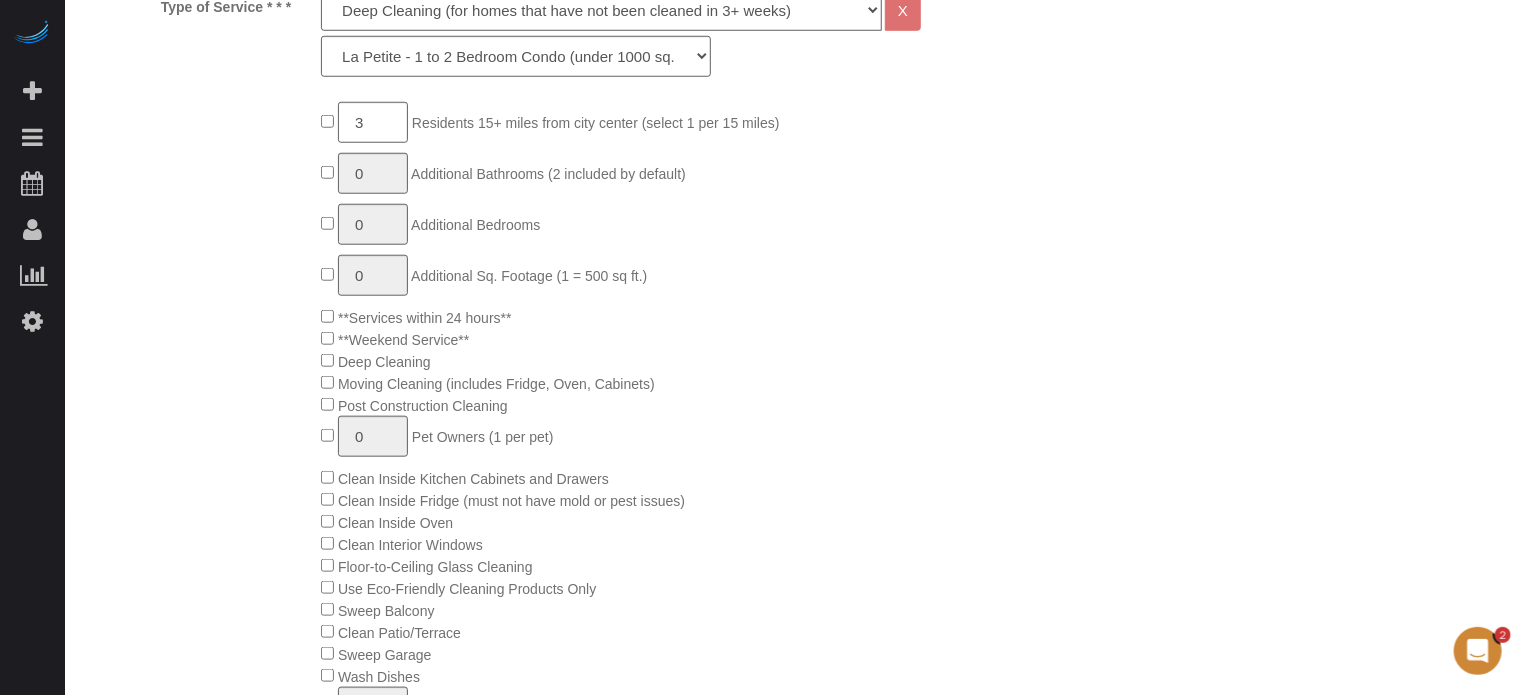 scroll, scrollTop: 348, scrollLeft: 0, axis: vertical 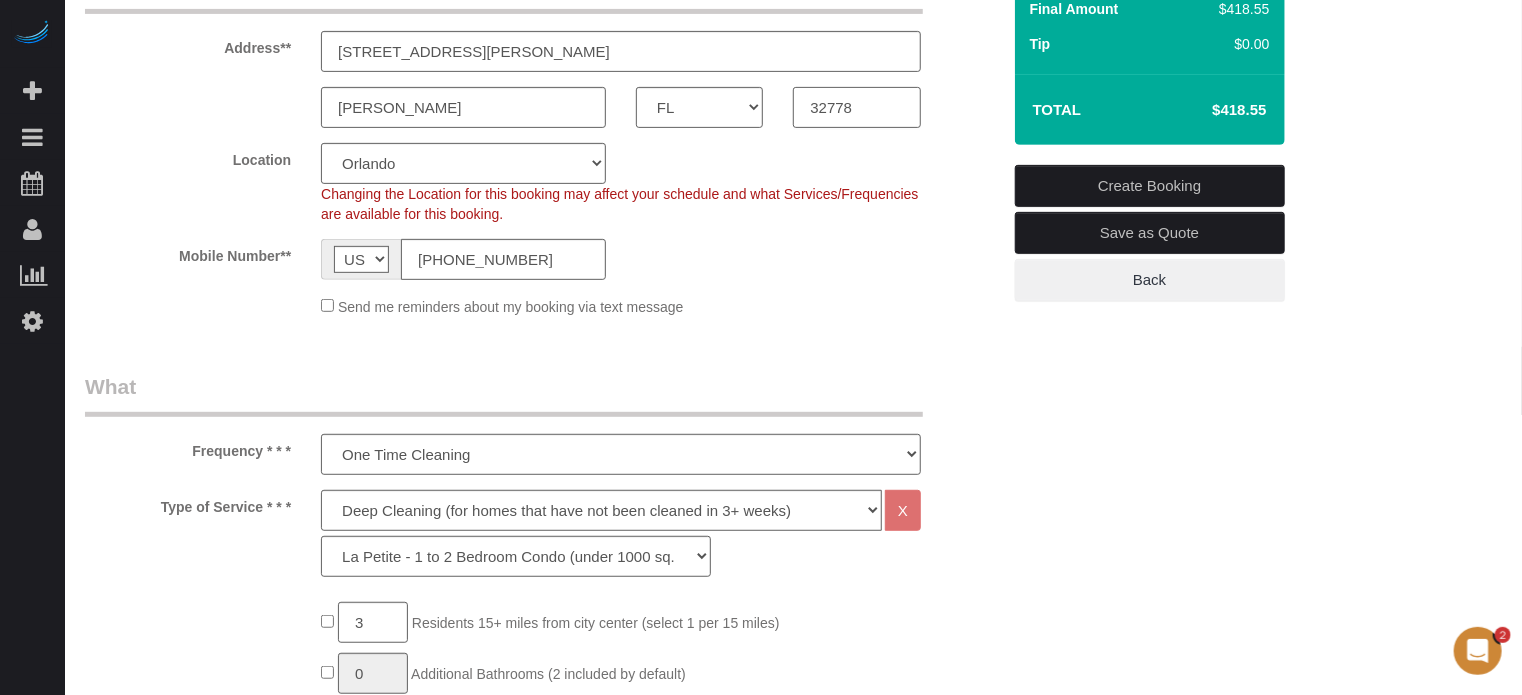 click on "32778" at bounding box center (856, 107) 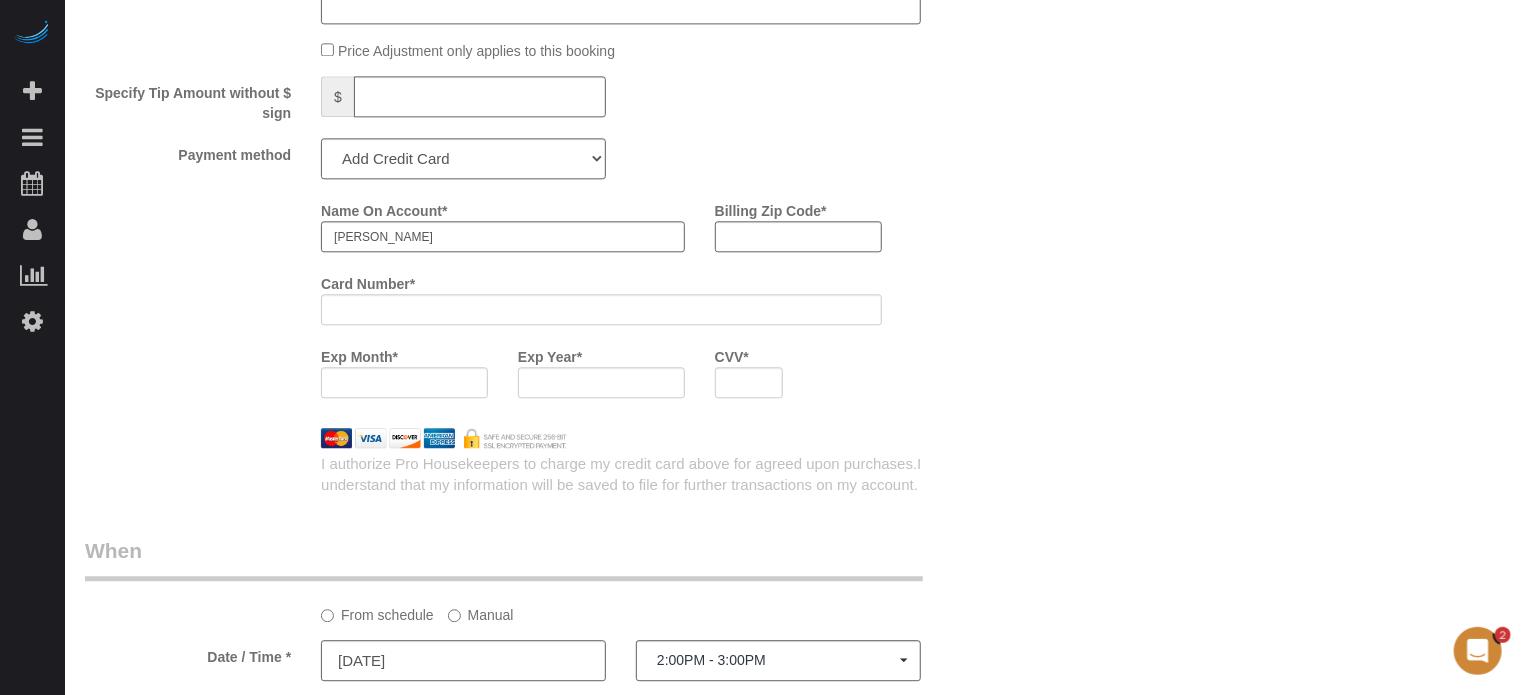scroll, scrollTop: 2374, scrollLeft: 0, axis: vertical 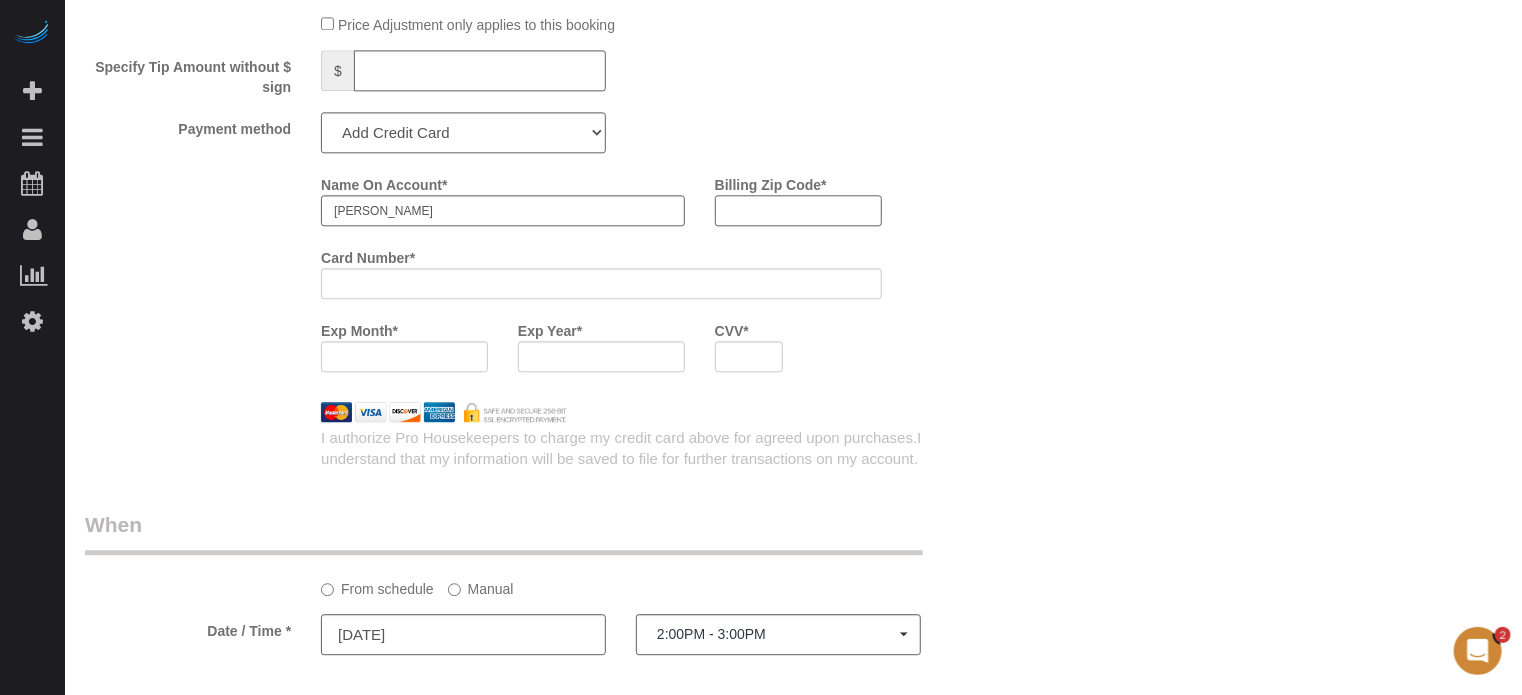 click on "Billing Zip Code *" at bounding box center (798, 210) 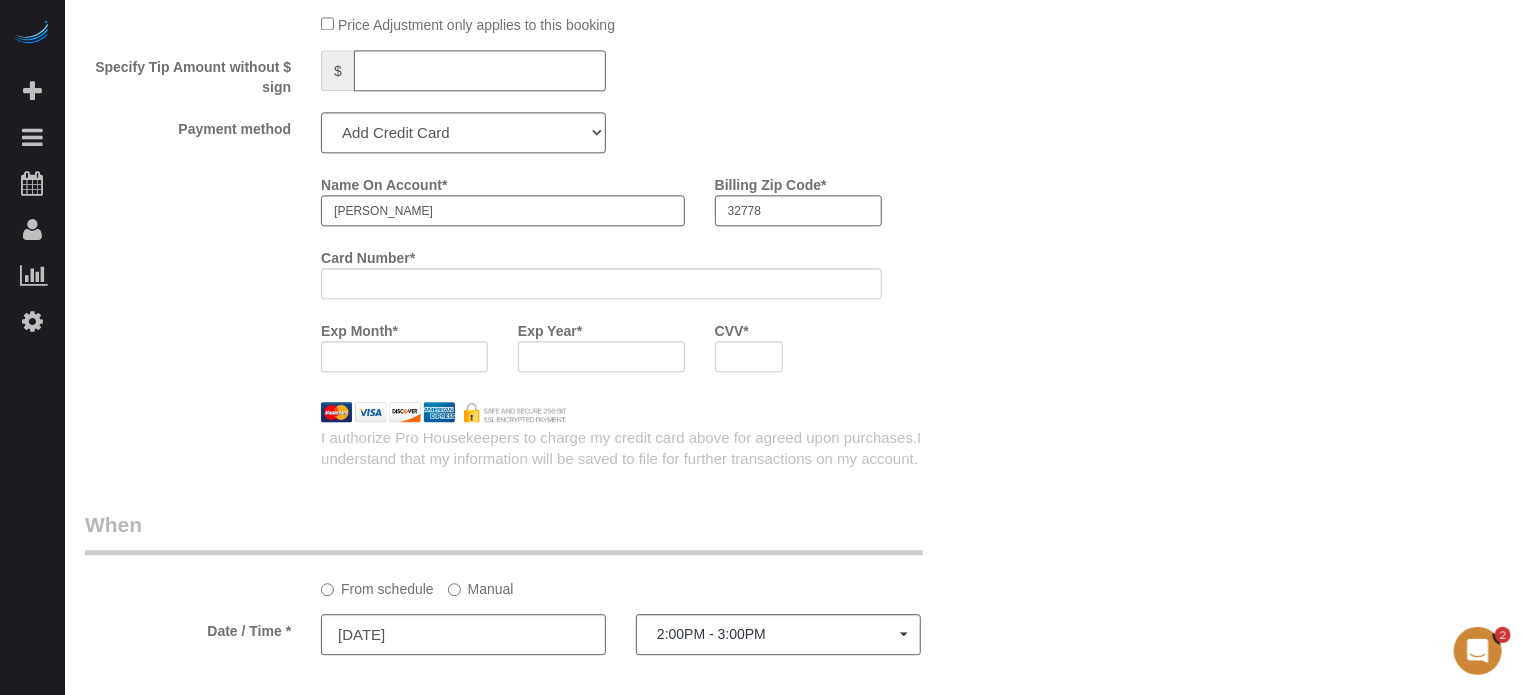 click on "Name On Account *
Wendy Lewis
Billing Zip Code *
32778
Card Number *
Exp Month *
Exp Year *
CVV *" at bounding box center [660, 277] 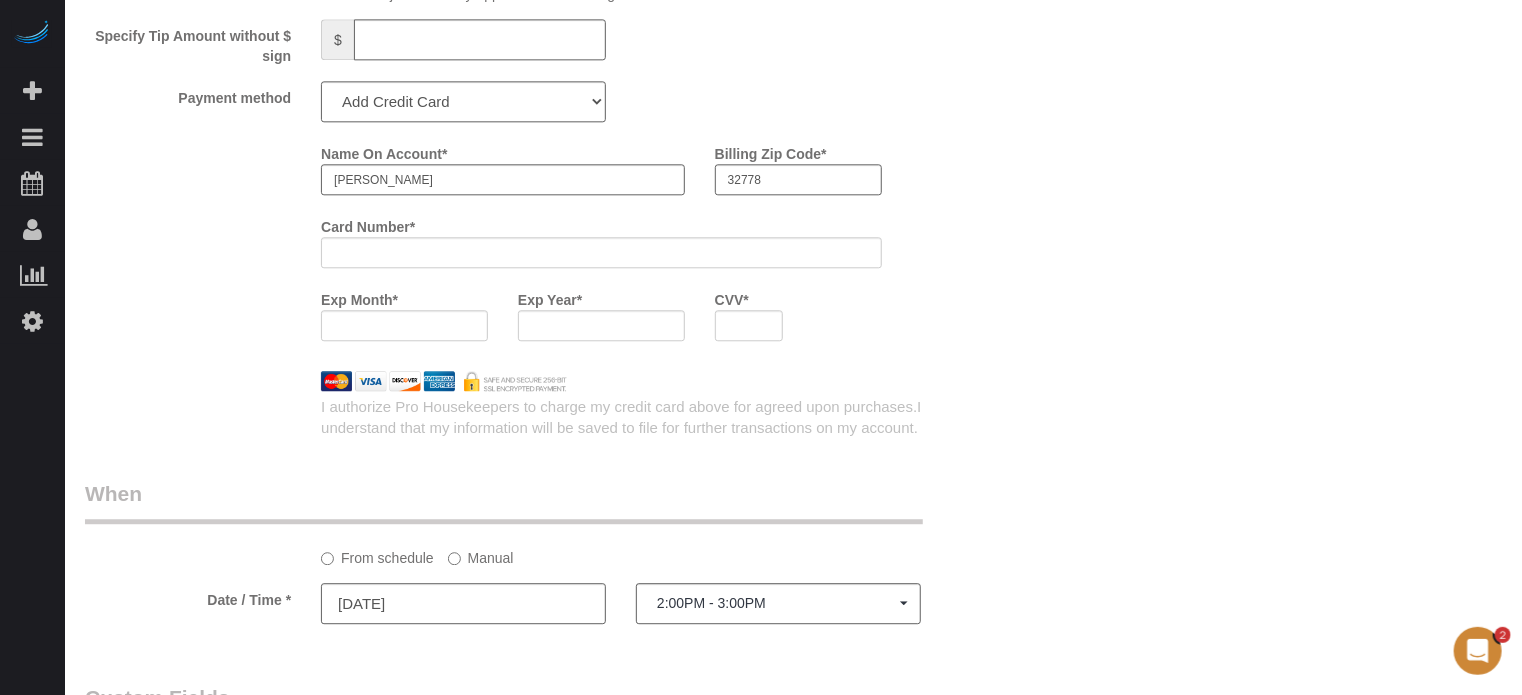 scroll, scrollTop: 2477, scrollLeft: 0, axis: vertical 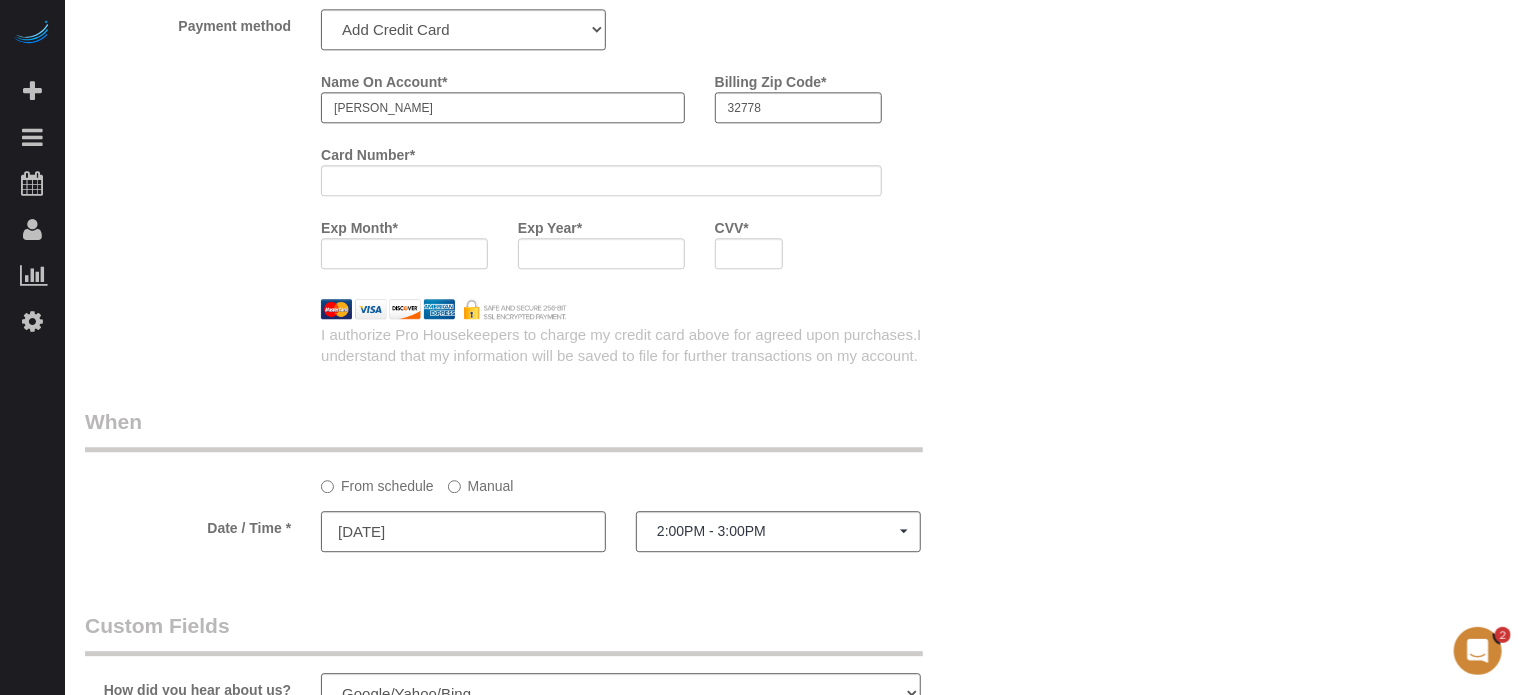 click on "Name On Account *
Wendy Lewis
Billing Zip Code *
32778
Card Number *
Exp Month *
Exp Year *
CVV *" at bounding box center [542, 174] 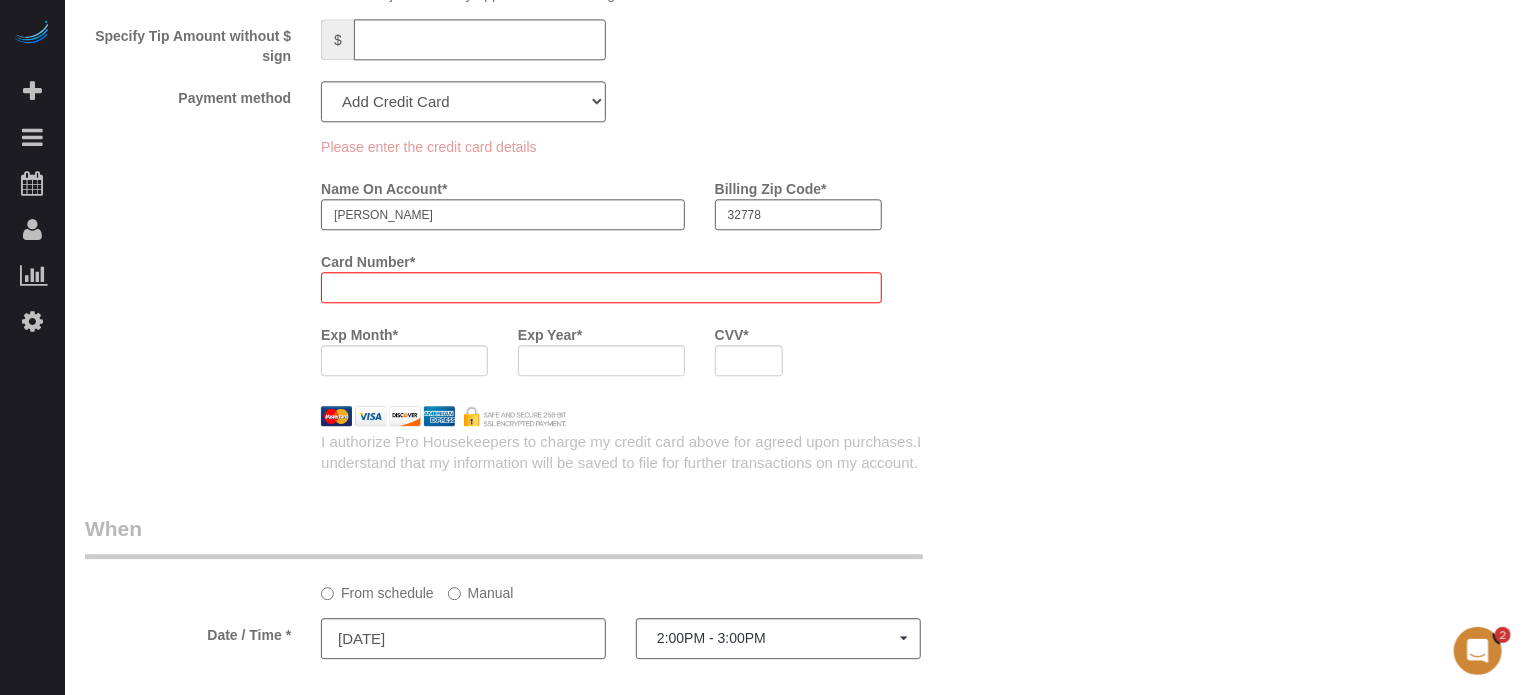 click on "Please enter the credit card details
Name On Account *
Wendy Lewis
Billing Zip Code *
32778
Card Number *
Exp Month *
Exp Year *
CVV *" at bounding box center [542, 264] 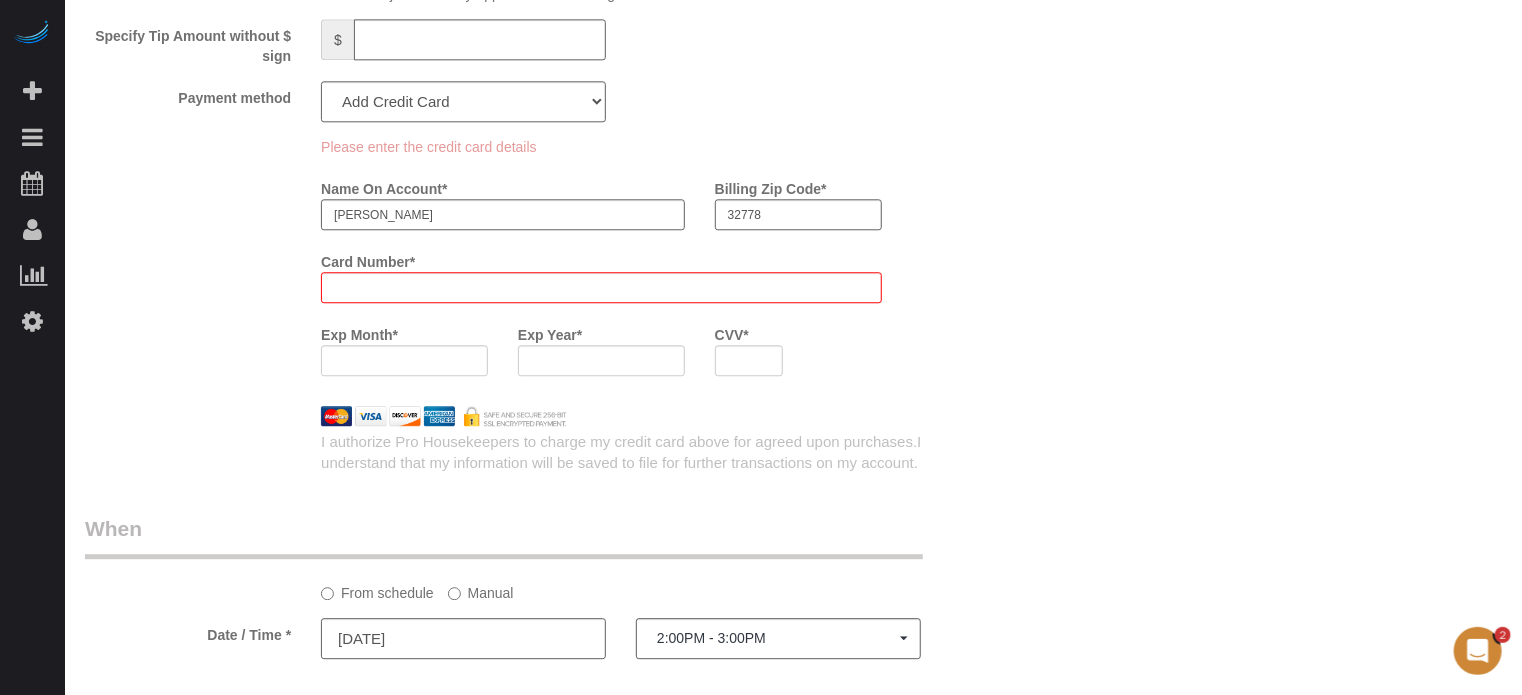 click on "Card Number *" at bounding box center (601, 274) 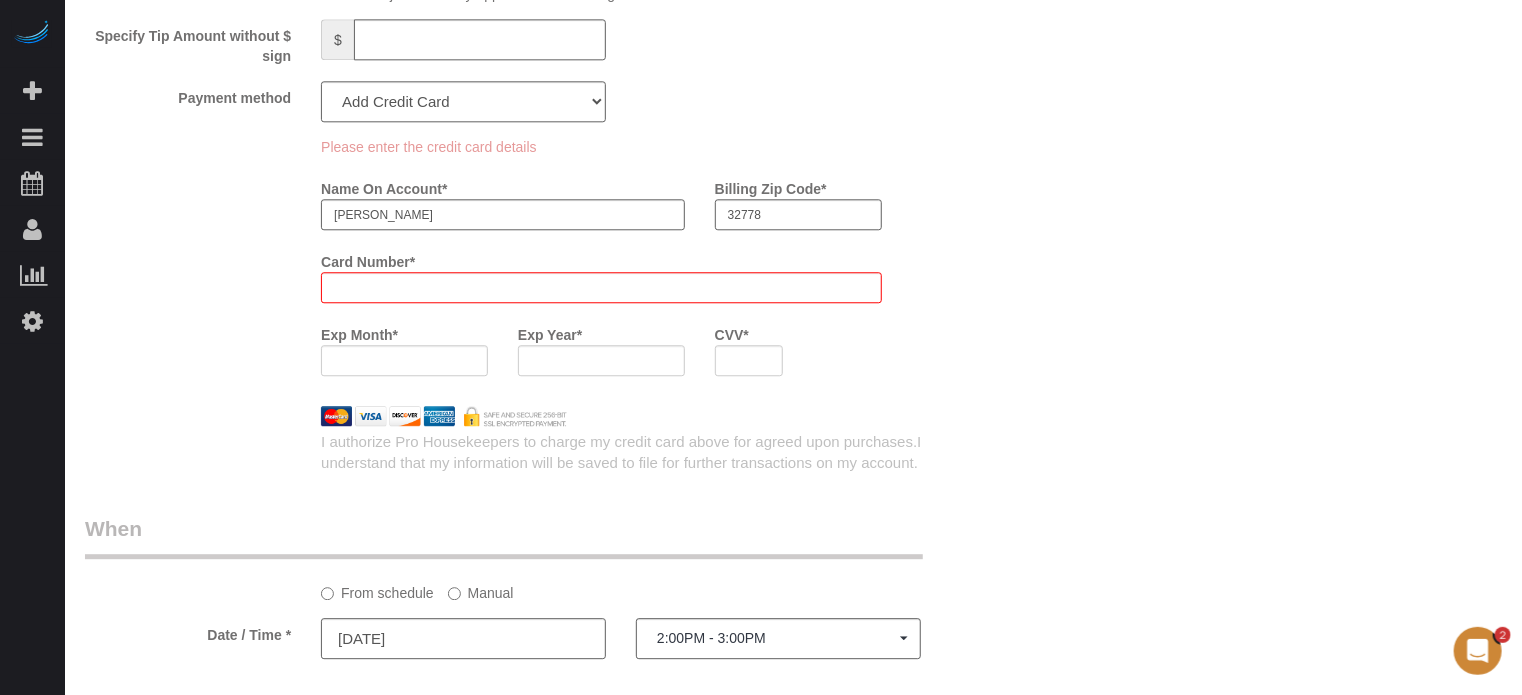 click on "Who
Email**
lewiseventing@yahoo.com
Name *
Wendy
Lewis
Where
Address**
28820 Shirley Shores Rd
Tavares
AK
AL
AR
AZ
CA
CO
CT
DC
DE
FL
GA
HI
IA
ID
IL
IN
KS
KY
LA
MA
MD
ME
MI
MN
MO
MS
MT
NC
ND
NE" at bounding box center [793, -233] 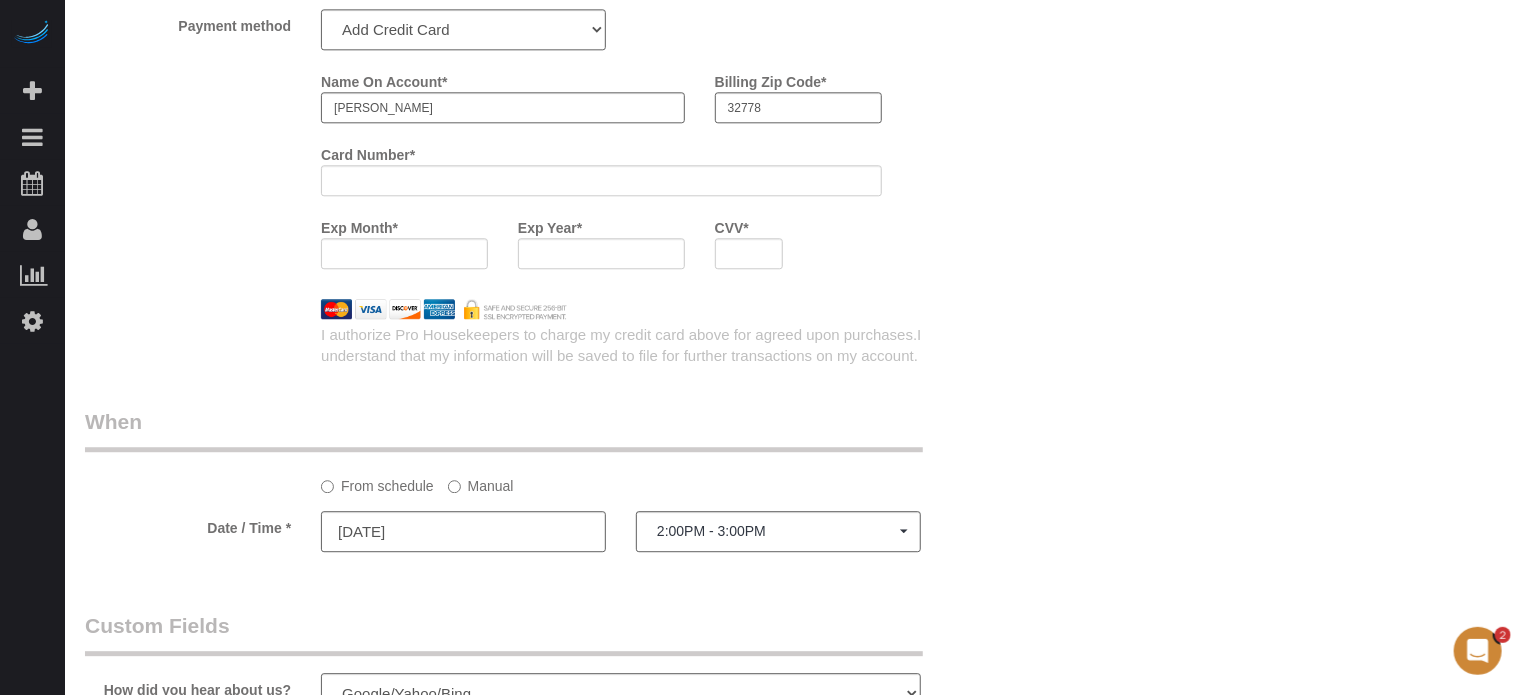 scroll, scrollTop: 2405, scrollLeft: 0, axis: vertical 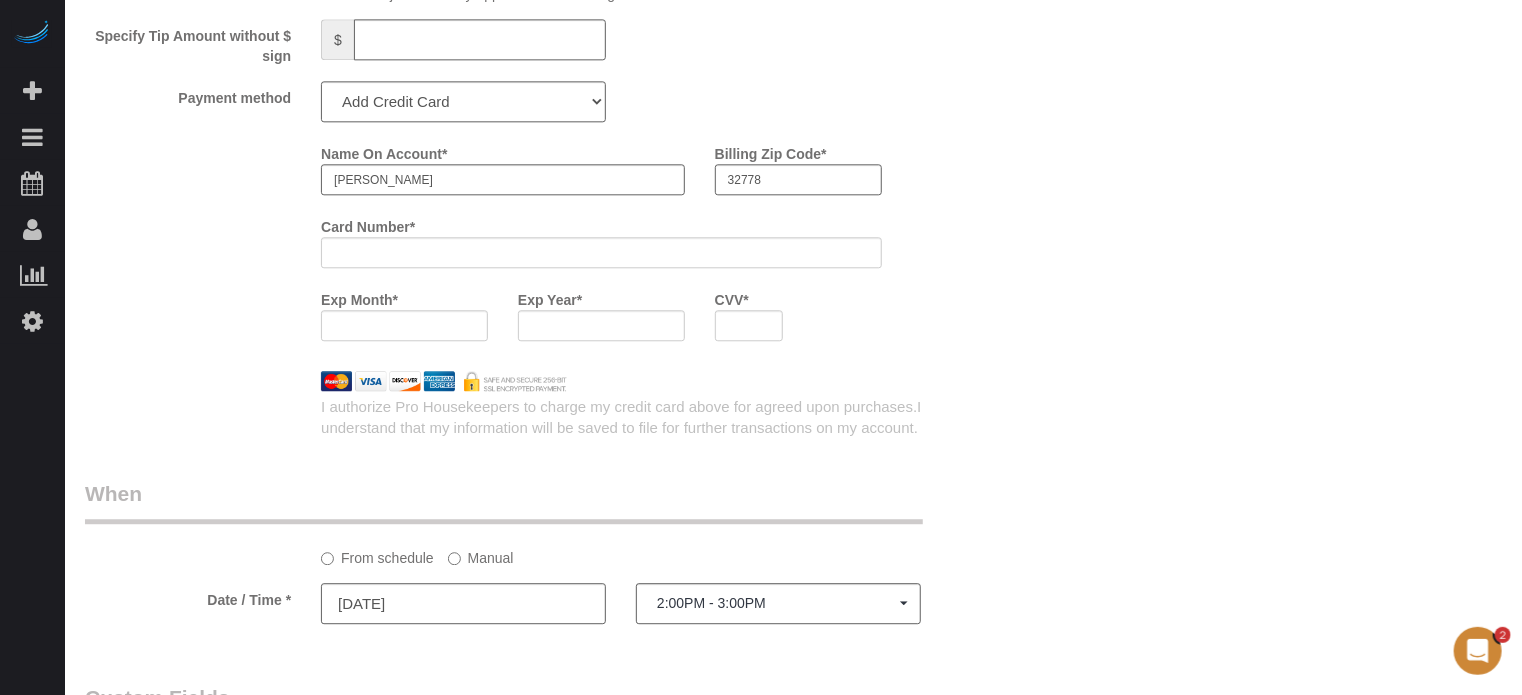 click on "Who
Email**
lewiseventing@yahoo.com
Name *
Wendy
Lewis
Where
Address**
28820 Shirley Shores Rd
Tavares
AK
AL
AR
AZ
CA
CO
CT
DC
DE
FL
GA
HI
IA
ID
IL
IN
KS
KY
LA
MA
MD
ME
MI
MN
MO
MS
MT
NC
ND
NE" at bounding box center (793, -250) 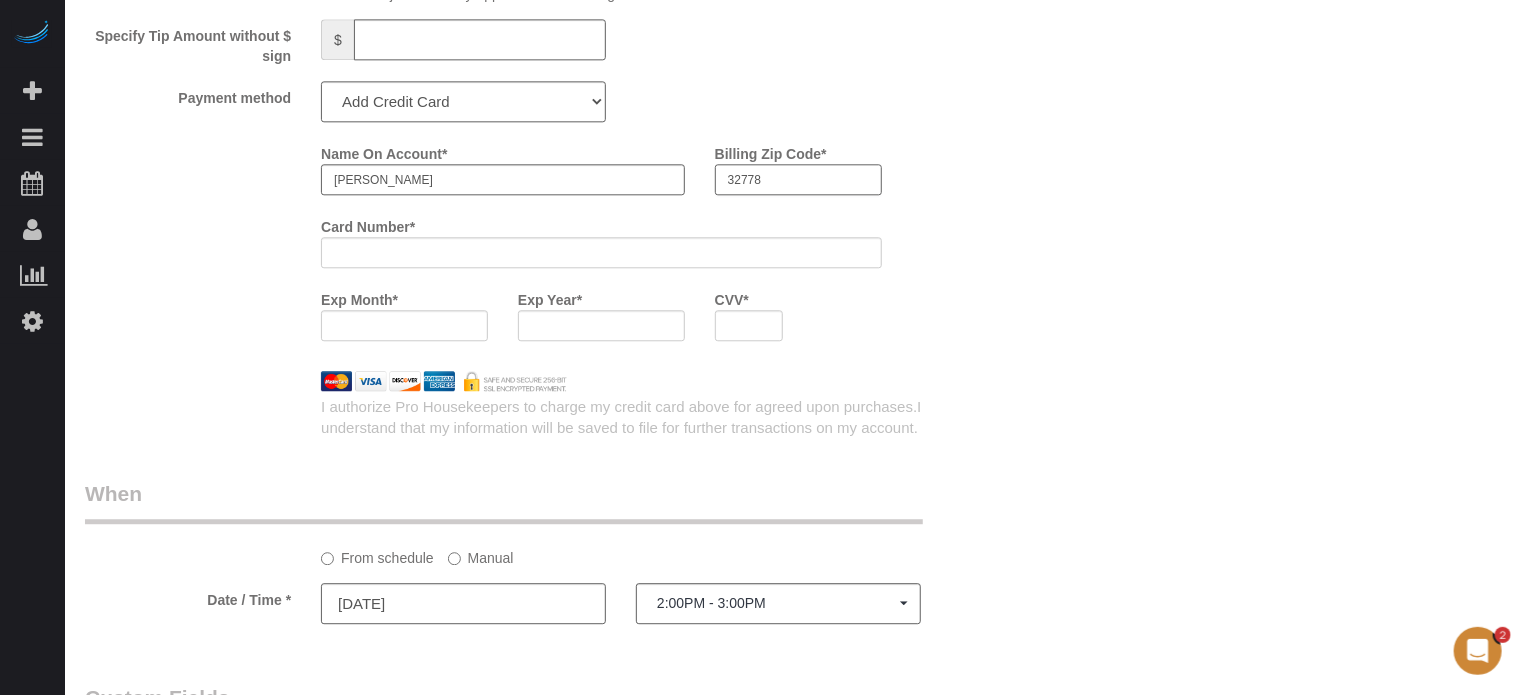 click on "32778" at bounding box center (798, 179) 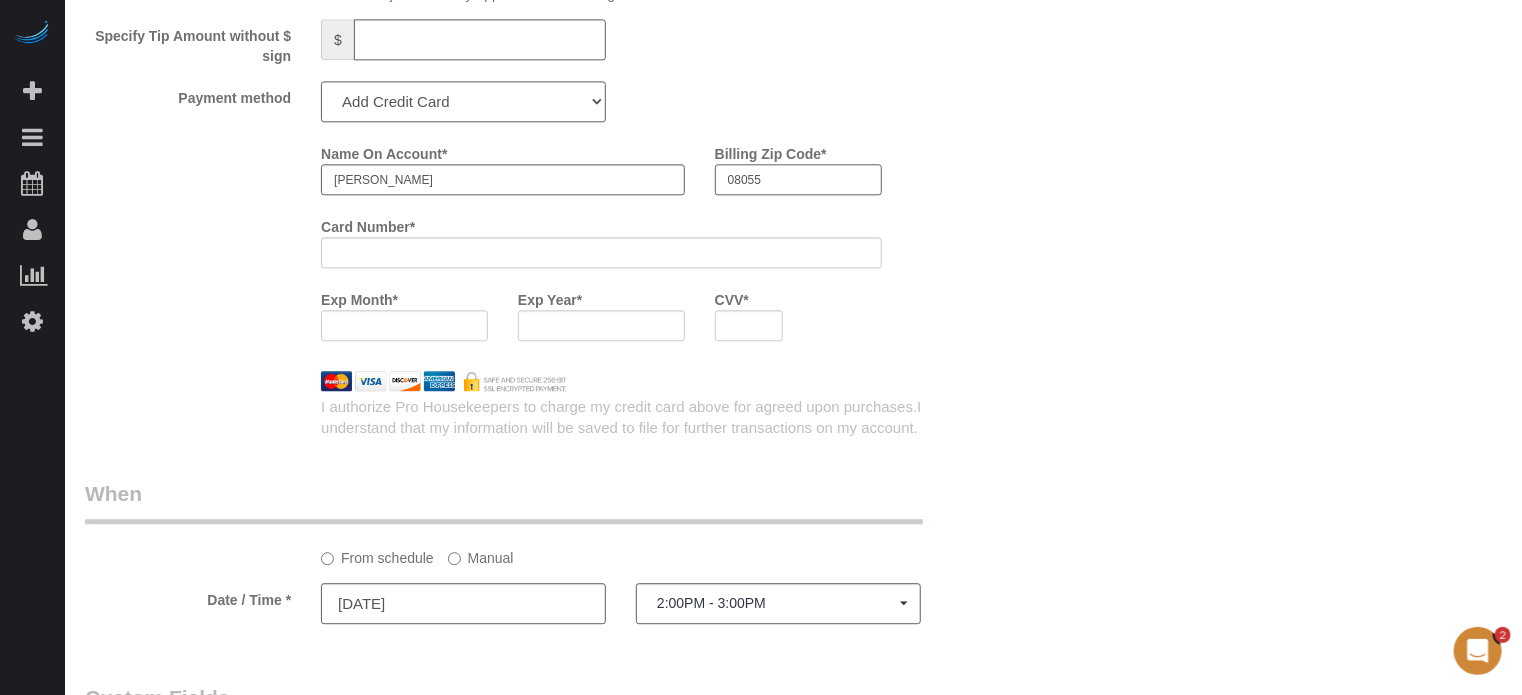 type on "08055" 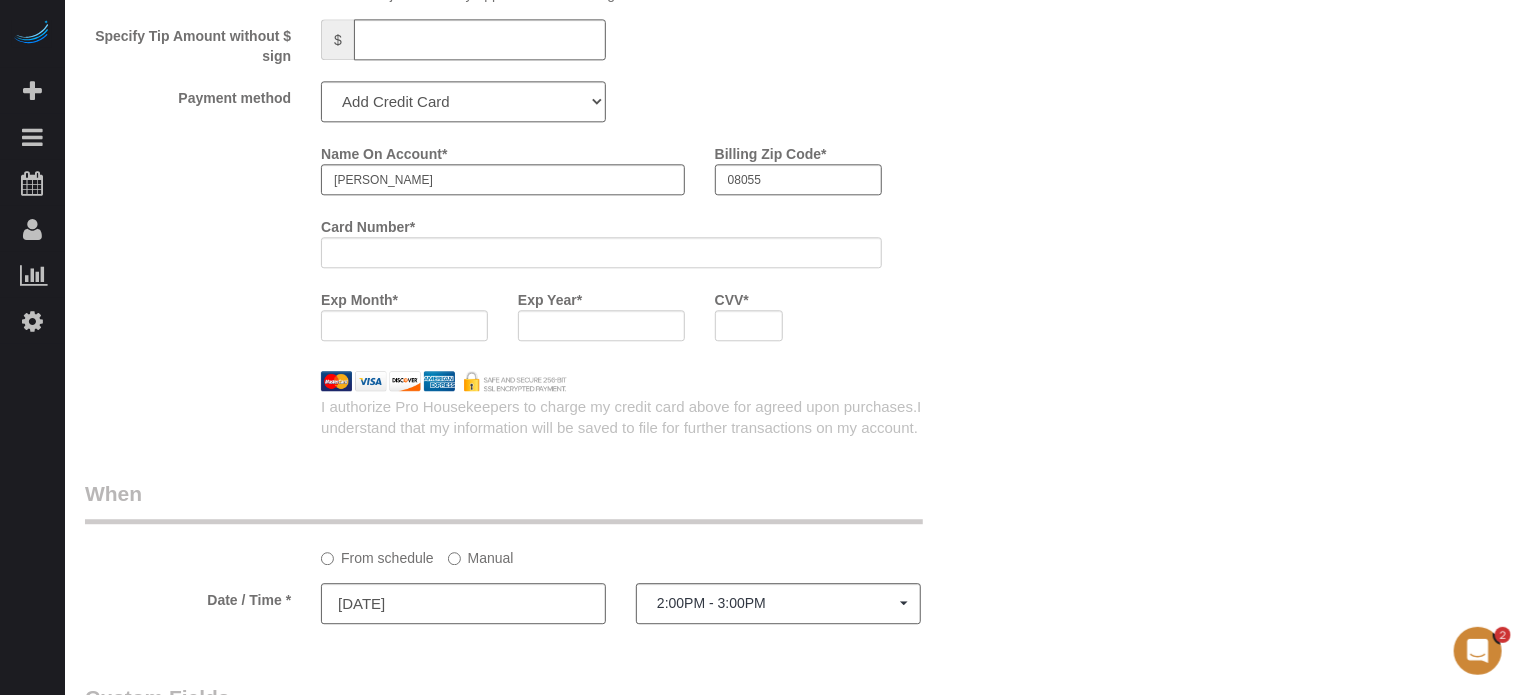 click on "Who
Email**
lewiseventing@yahoo.com
Name *
Wendy
Lewis
Where
Address**
28820 Shirley Shores Rd
Tavares
AK
AL
AR
AZ
CA
CO
CT
DC
DE
FL
GA
HI
IA
ID
IL
IN
KS
KY
LA
MA
MD
ME
MI
MN
MO
MS
MT
NC
ND
NE" at bounding box center (793, -250) 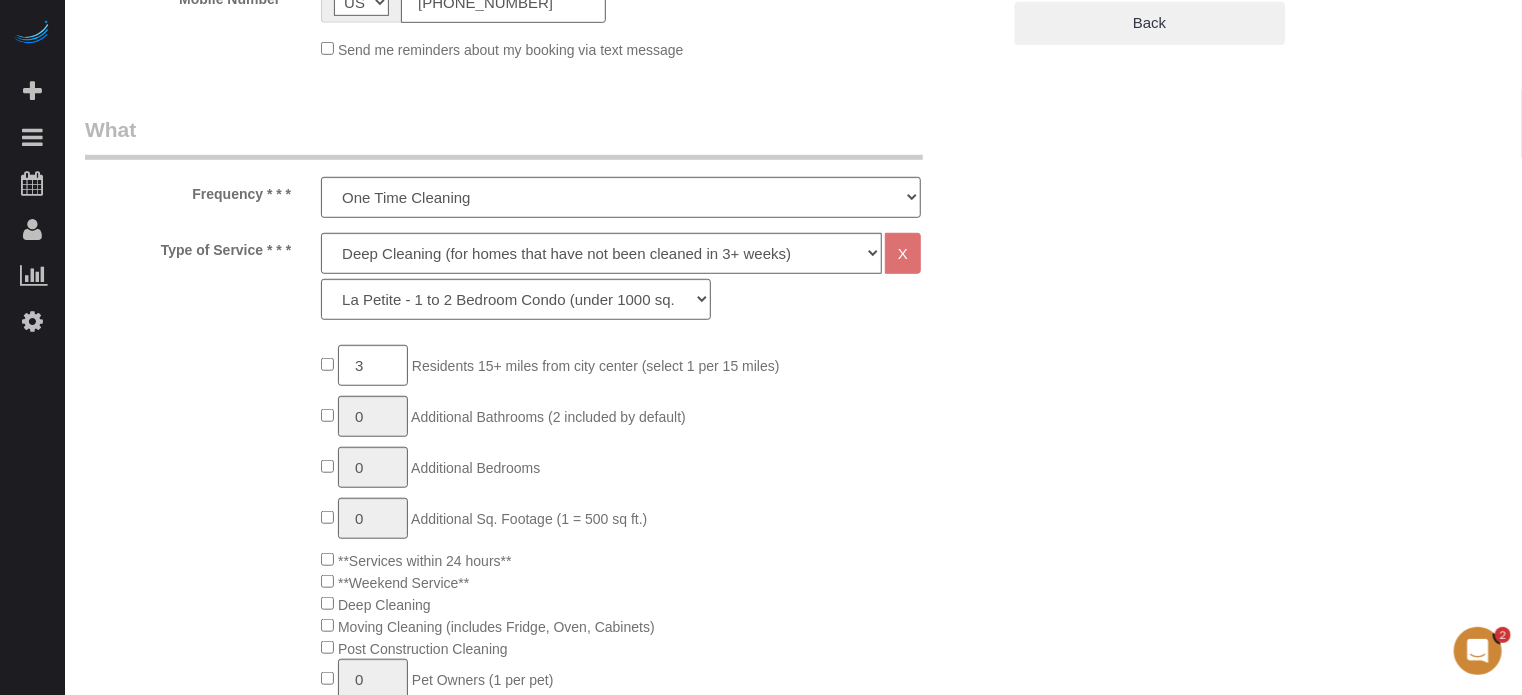 scroll, scrollTop: 5, scrollLeft: 0, axis: vertical 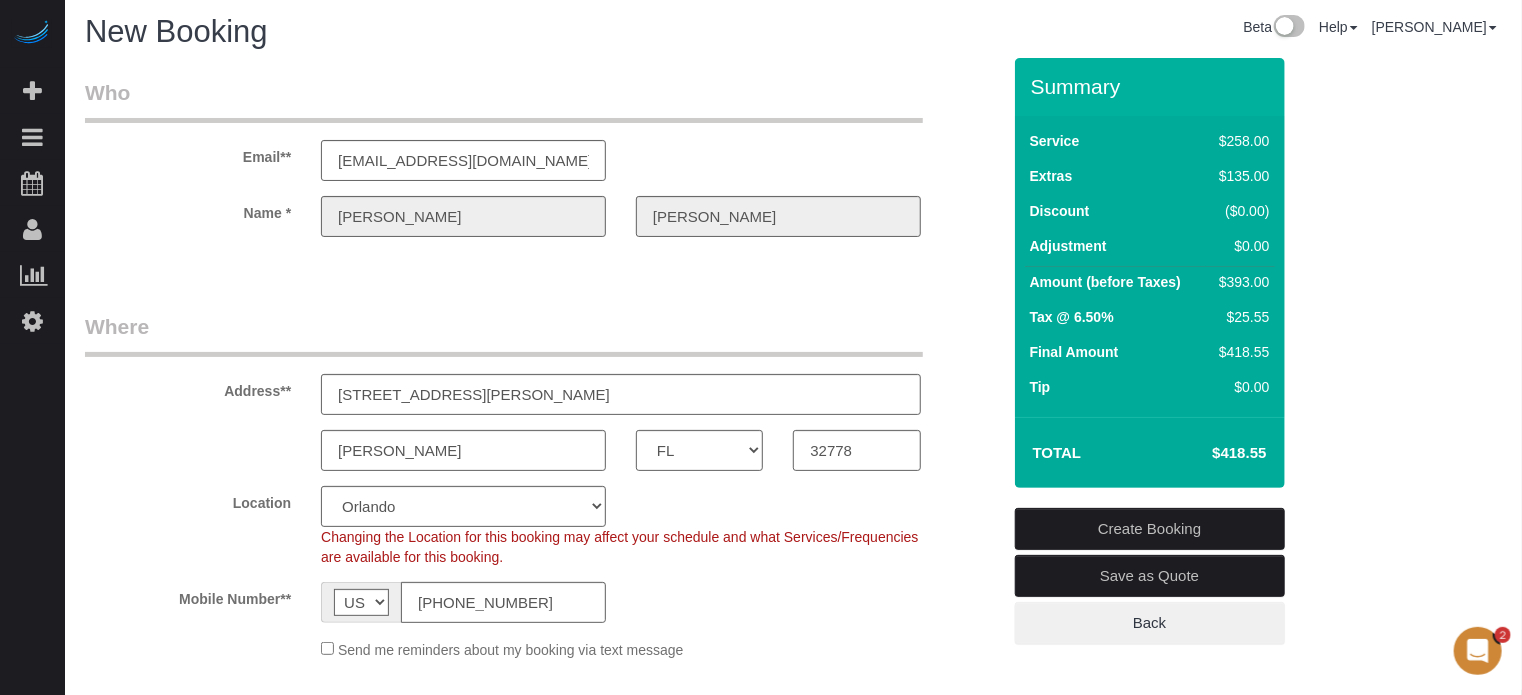 click on "Create Booking" at bounding box center [1150, 529] 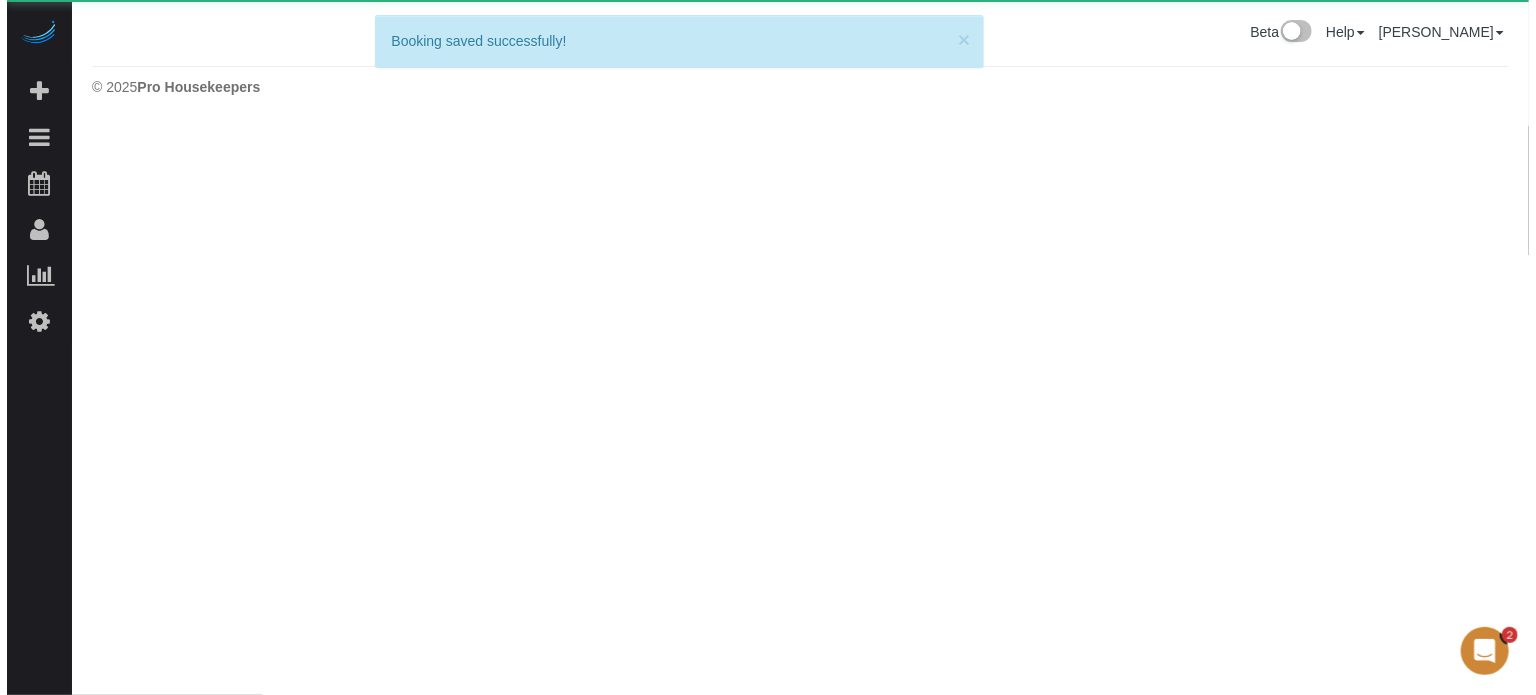 scroll, scrollTop: 0, scrollLeft: 0, axis: both 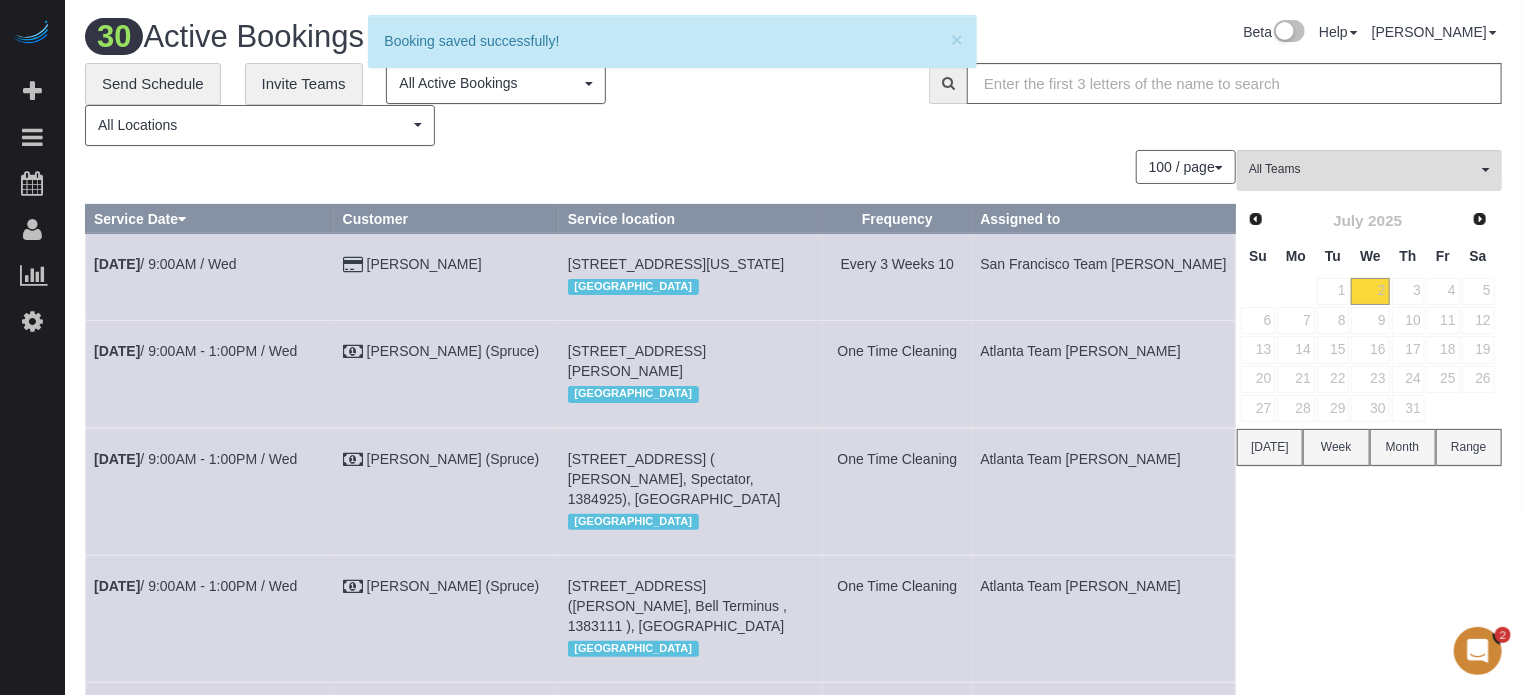 click on "0 Bookings found.
We couldn't find any bookings that matched your search.
Create a Booking
100 / page
10 / page
20 / page
30 / page
40 / page
50 / page
100 / page
Service Date
Customer
Service location
Frequency
Assigned to
Jul 2nd
/ 9:00AM / Wed
Lorinda Silverstein" at bounding box center (661, 1956) 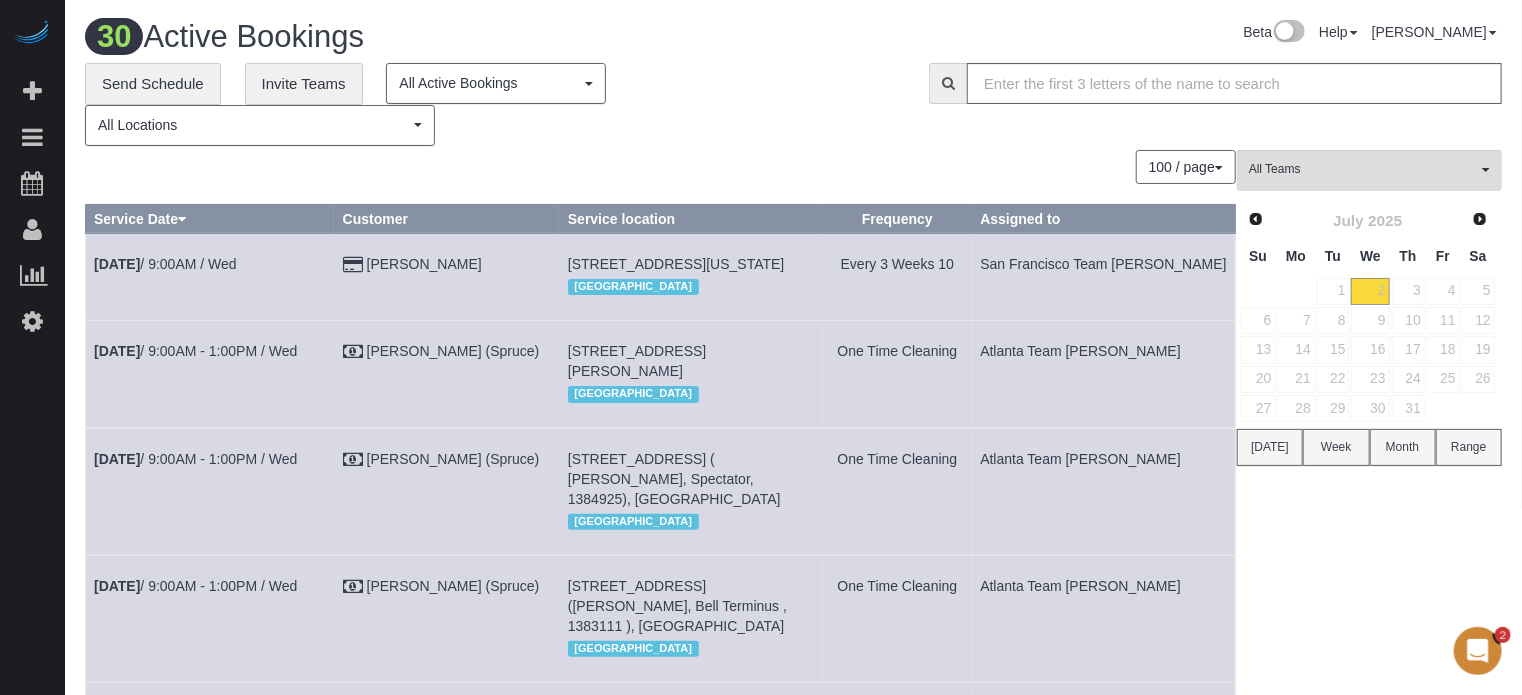 click on "0 Bookings found.
We couldn't find any bookings that matched your search.
Create a Booking
100 / page
10 / page
20 / page
30 / page
40 / page
50 / page
100 / page
Service Date
Customer
Service location
Frequency
Assigned to
Jul 2nd
/ 9:00AM / Wed
Lorinda Silverstein" at bounding box center (661, 1956) 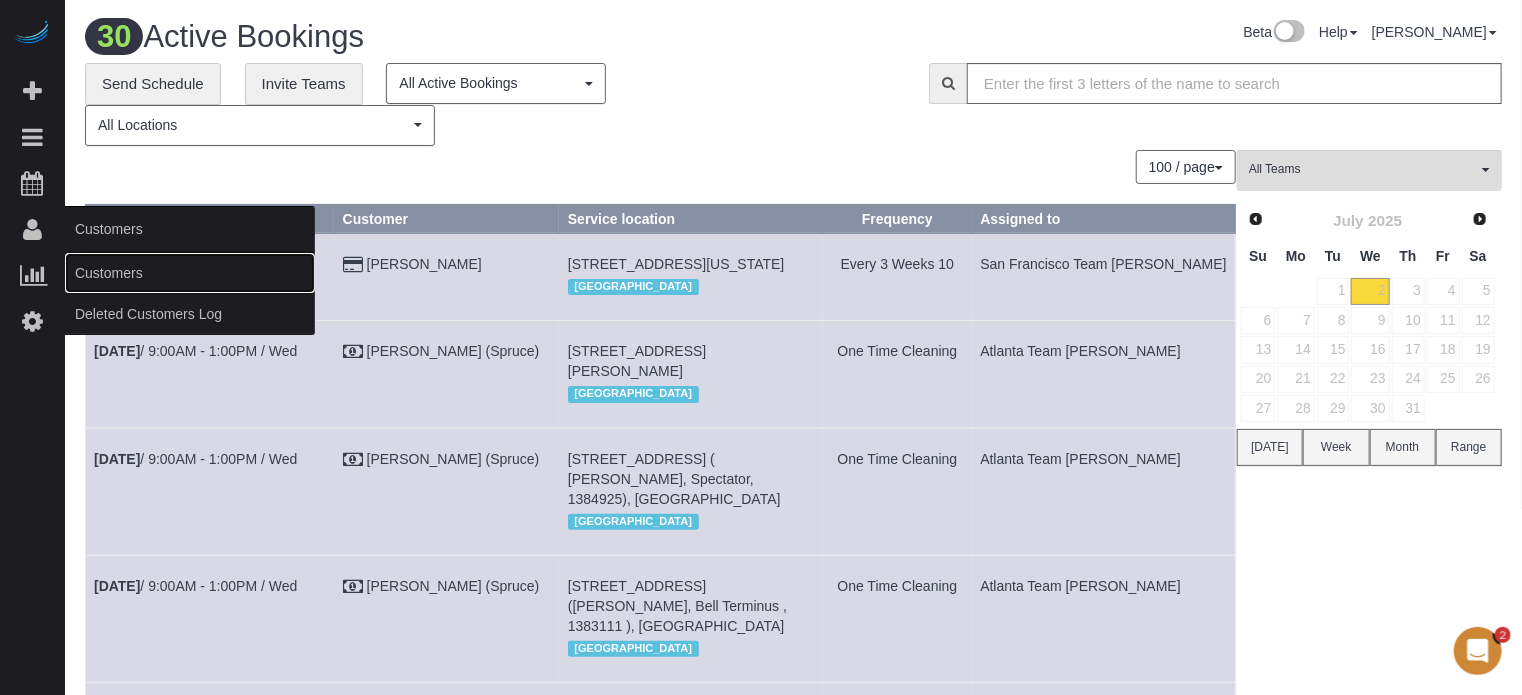 click on "Customers" at bounding box center [190, 273] 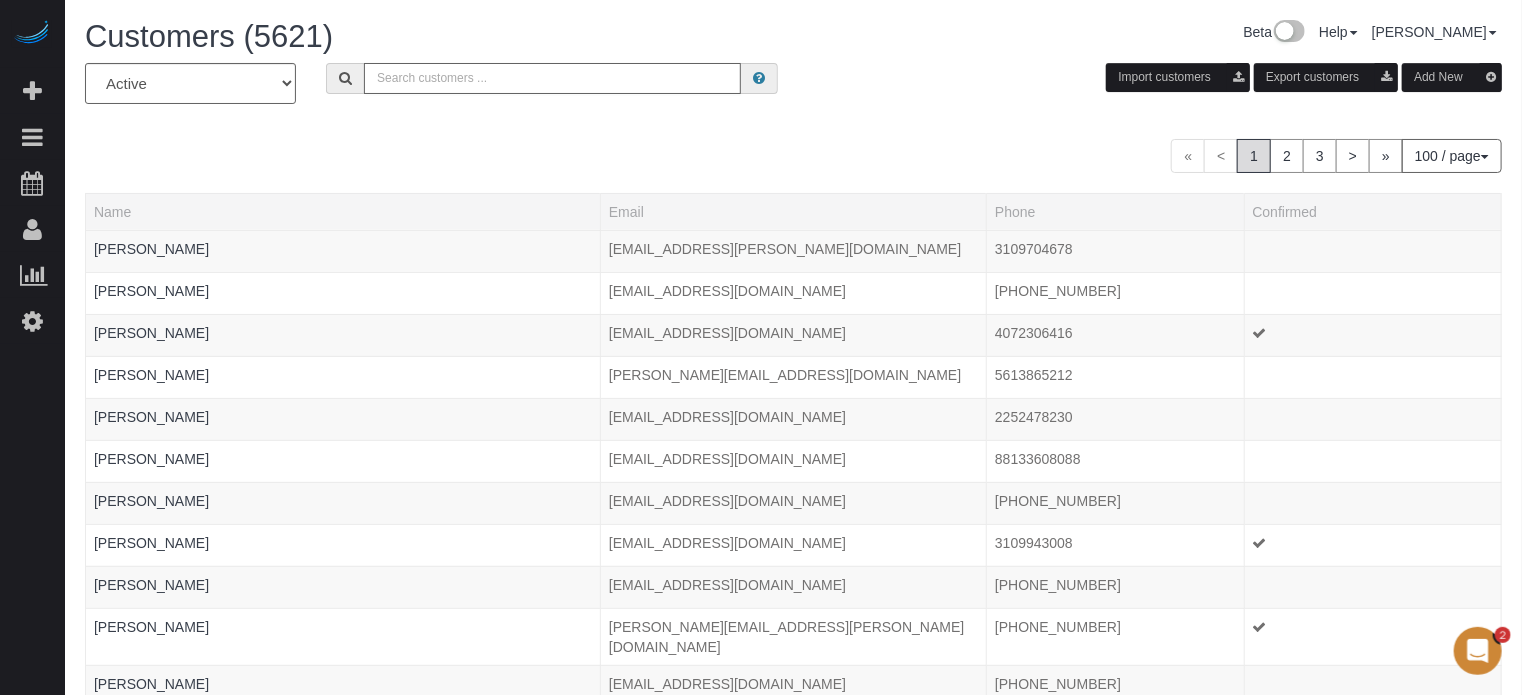 click at bounding box center [552, 78] 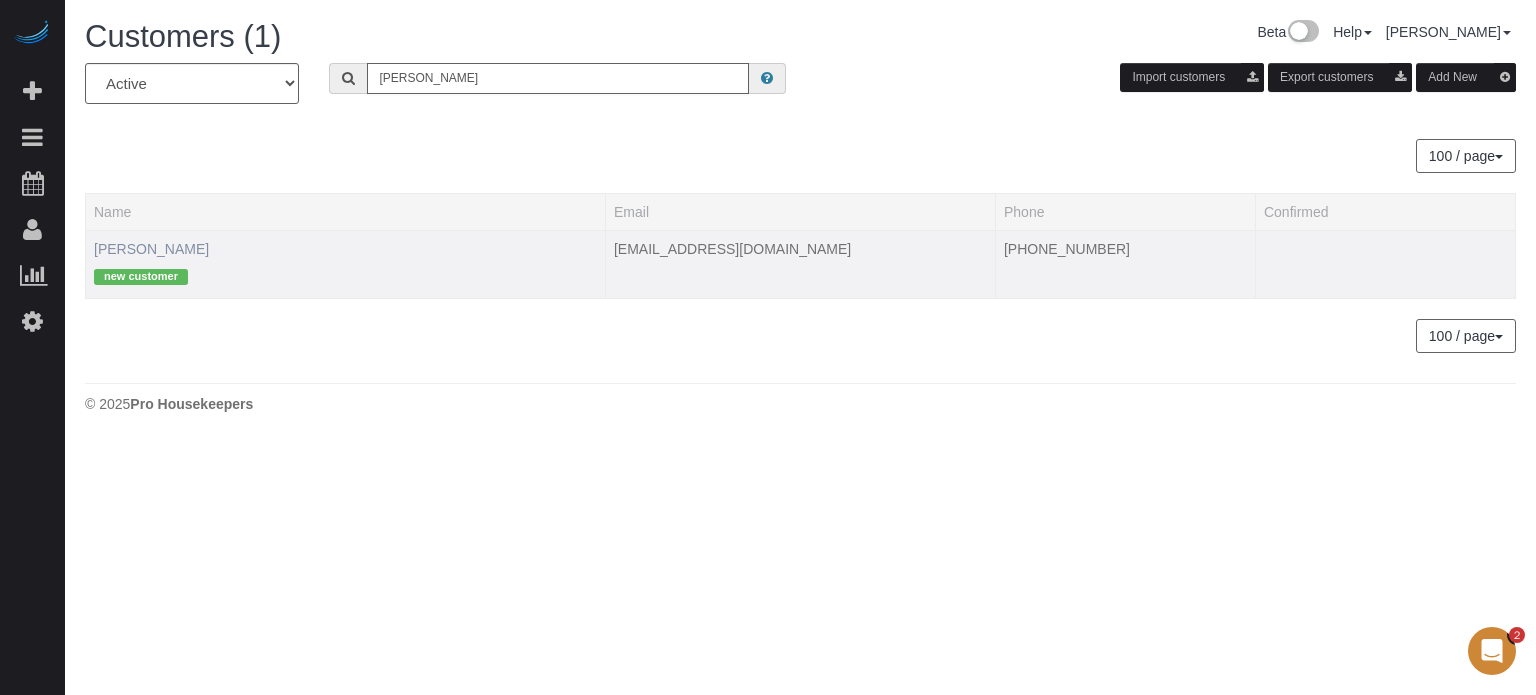 type on "wendy lewis" 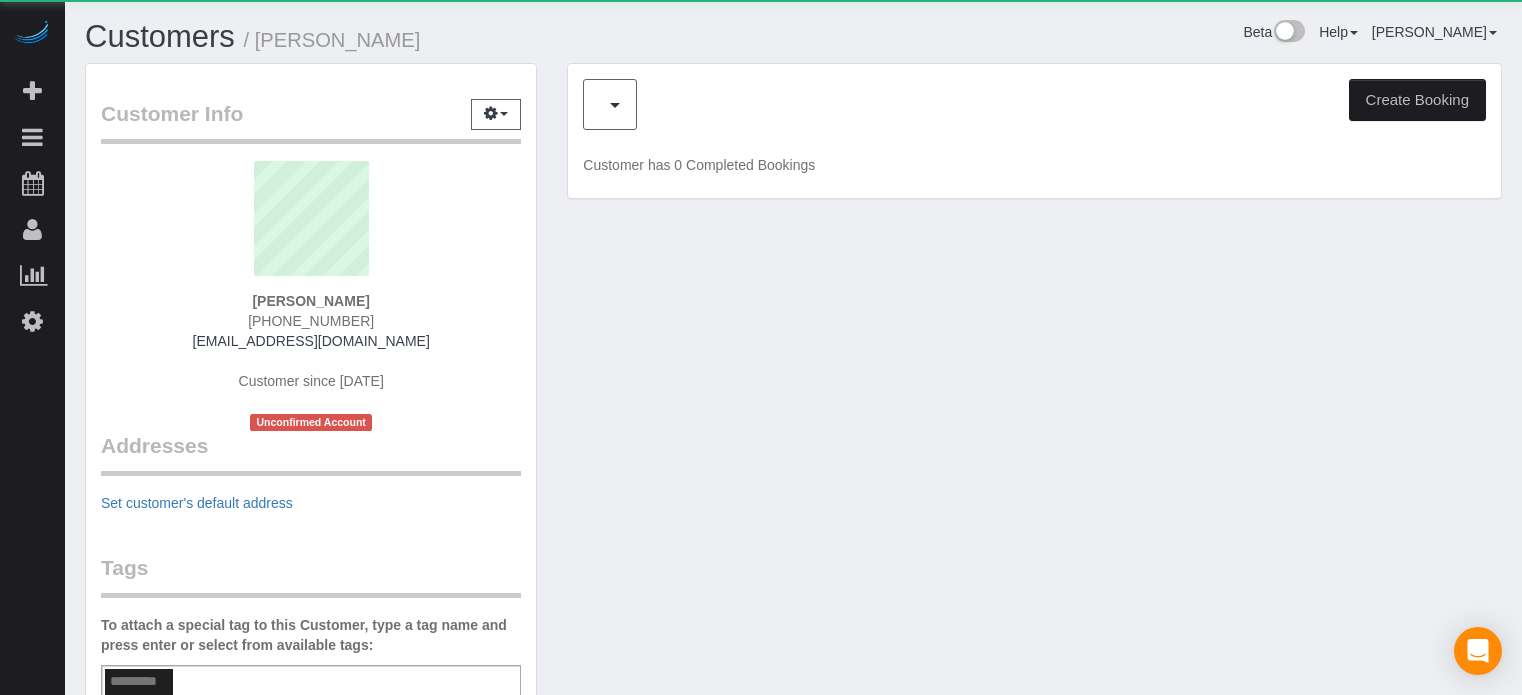 scroll, scrollTop: 0, scrollLeft: 0, axis: both 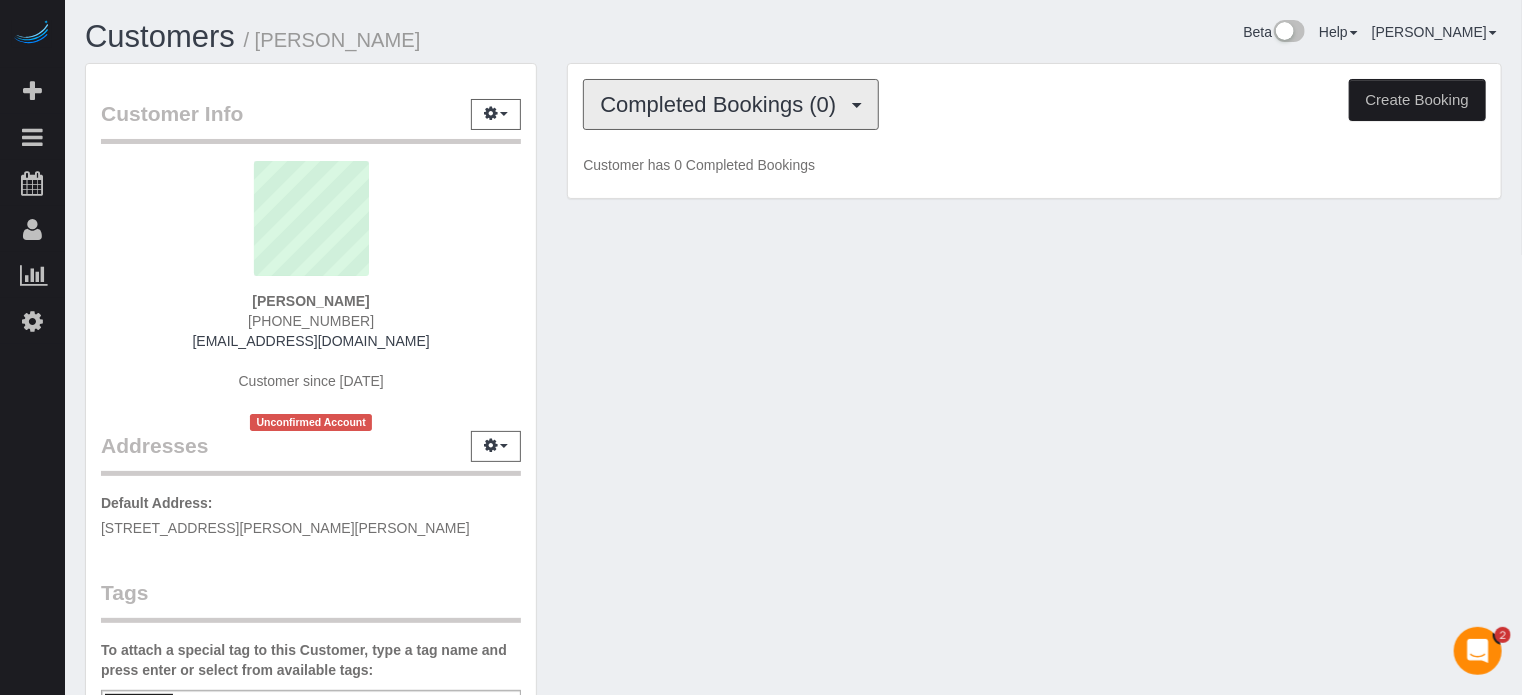 click on "Completed Bookings (0)" at bounding box center (723, 104) 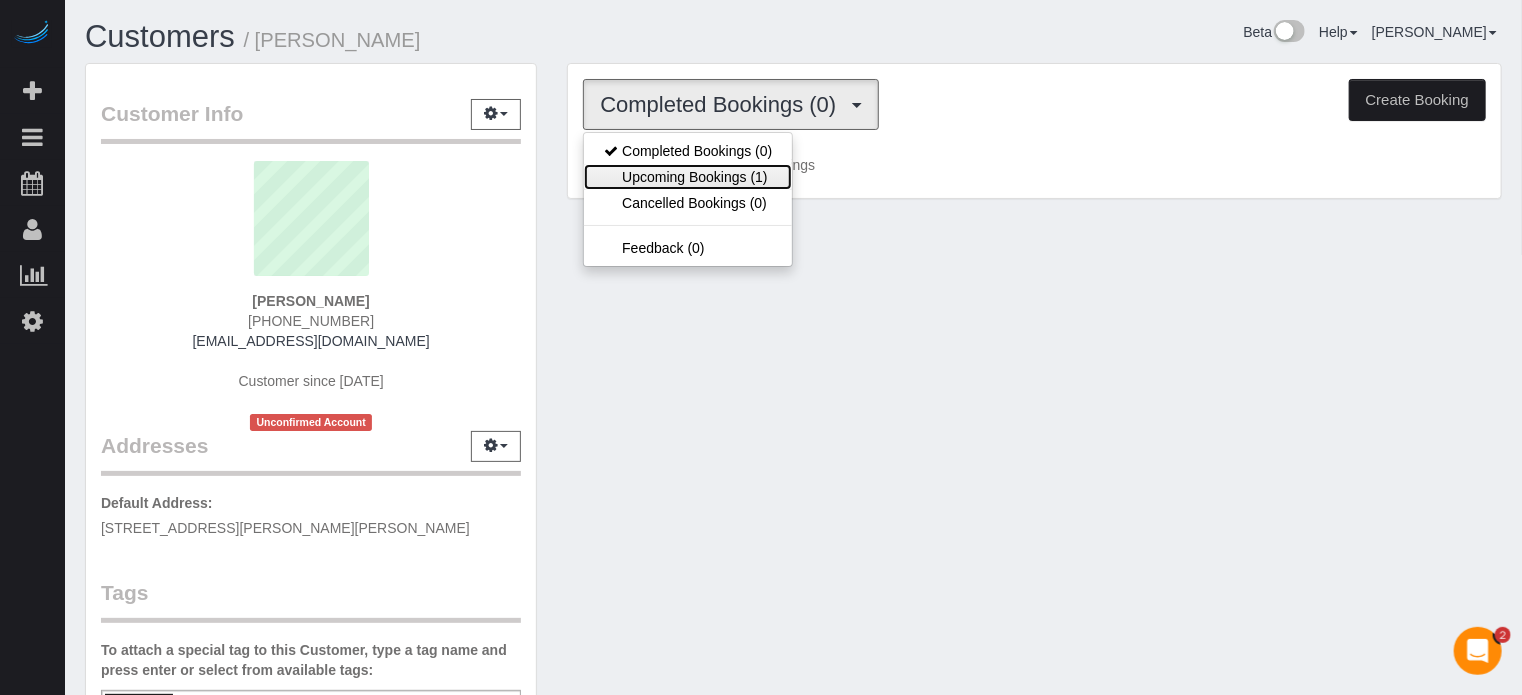 click on "Upcoming Bookings (1)" at bounding box center [688, 177] 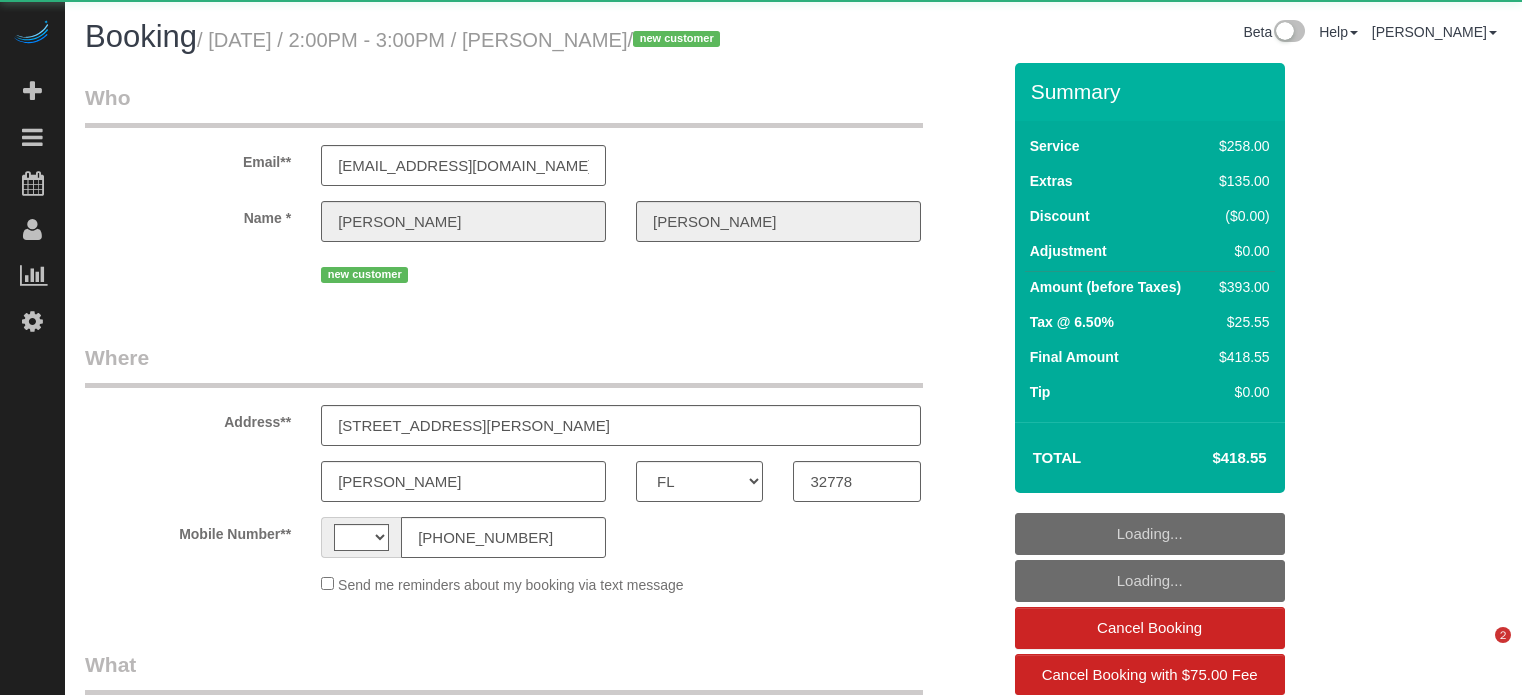 select on "FL" 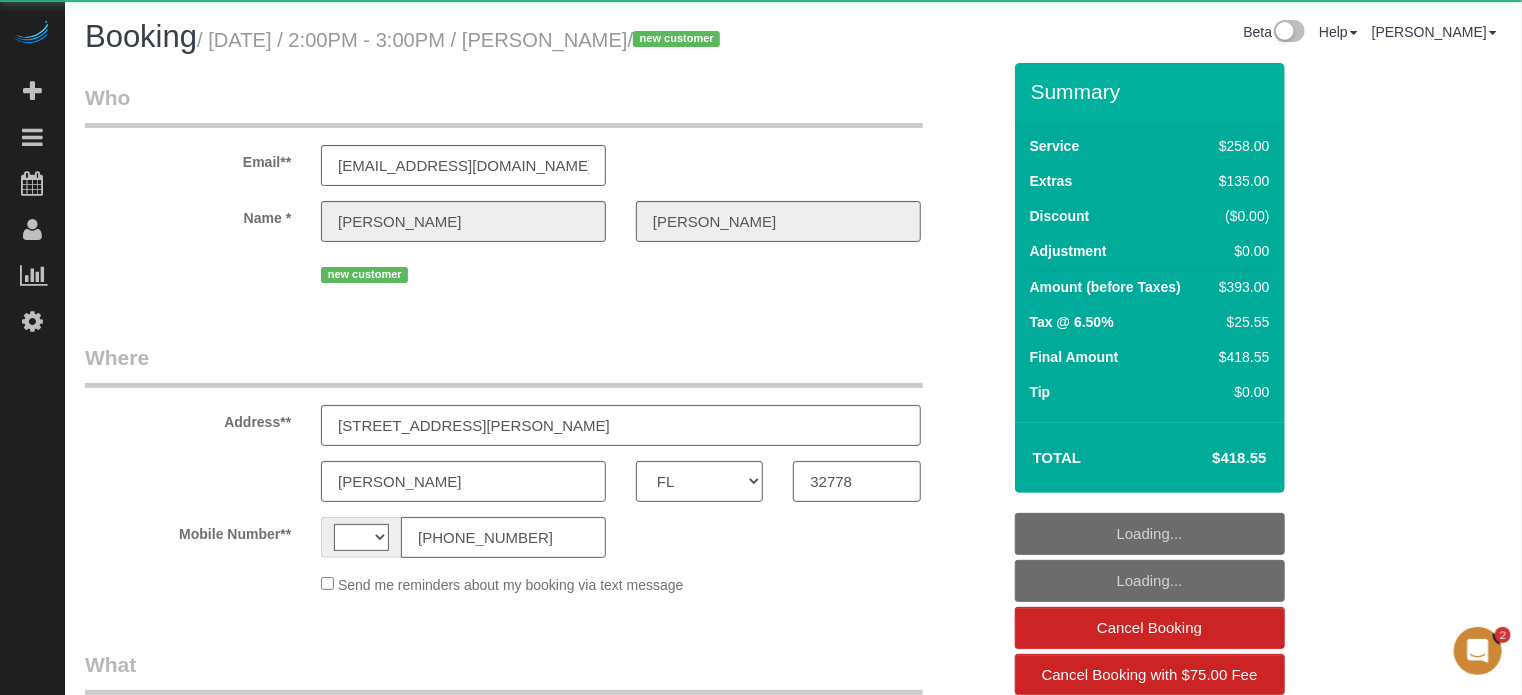scroll, scrollTop: 0, scrollLeft: 0, axis: both 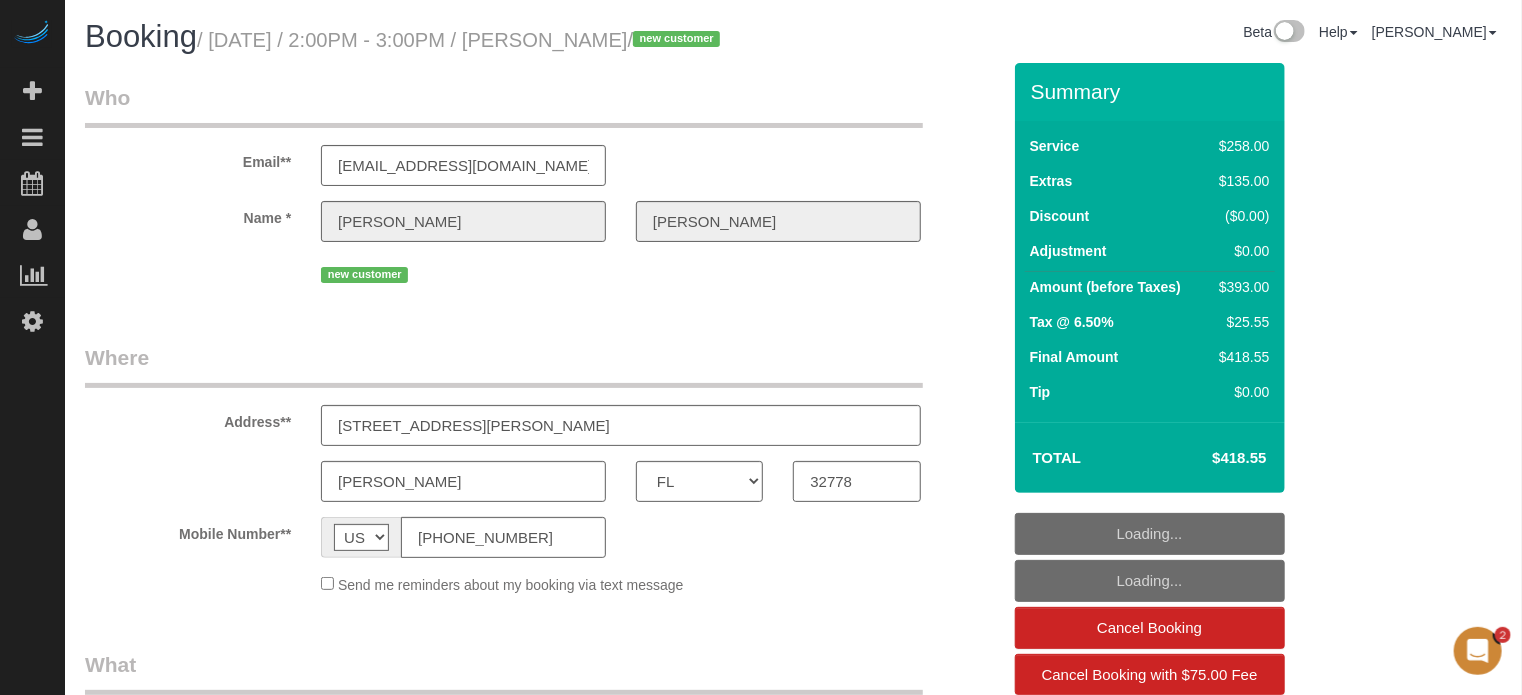 select on "object:595" 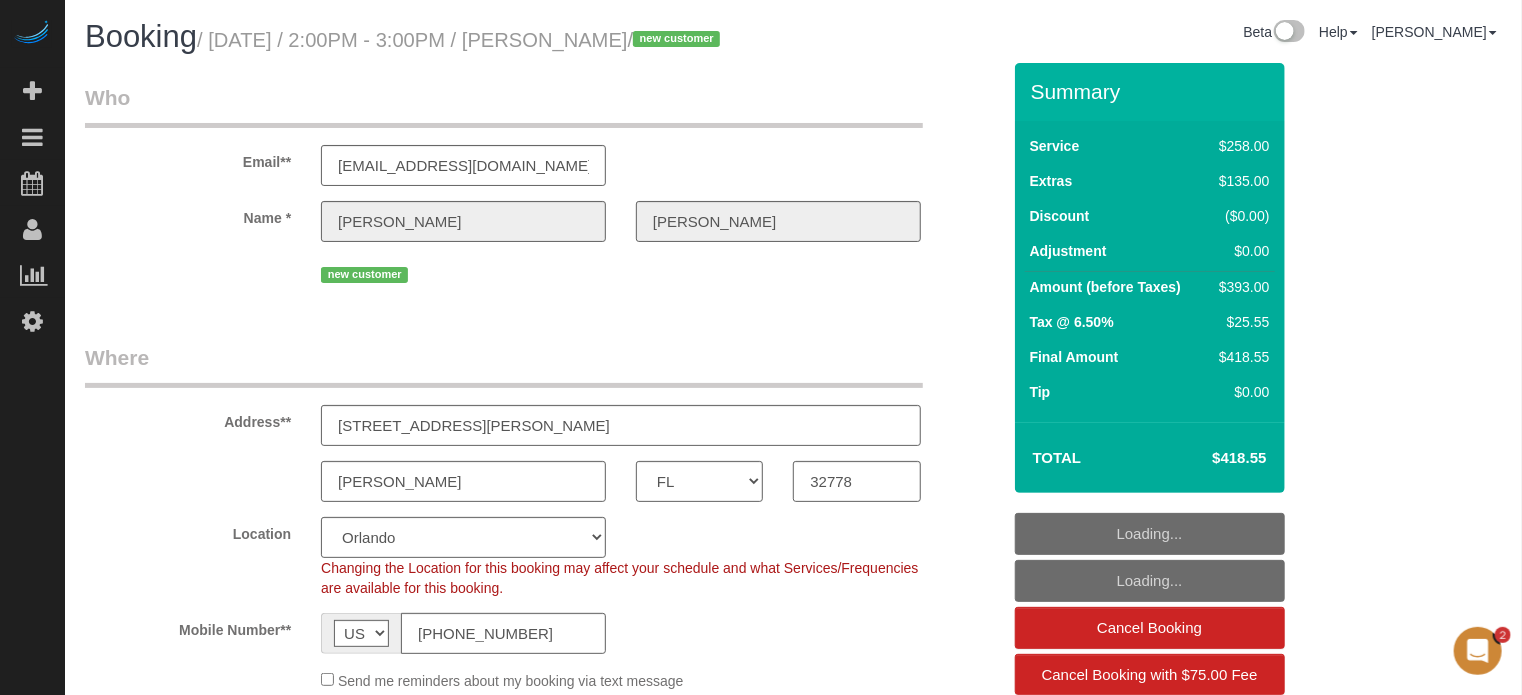 select on "object:815" 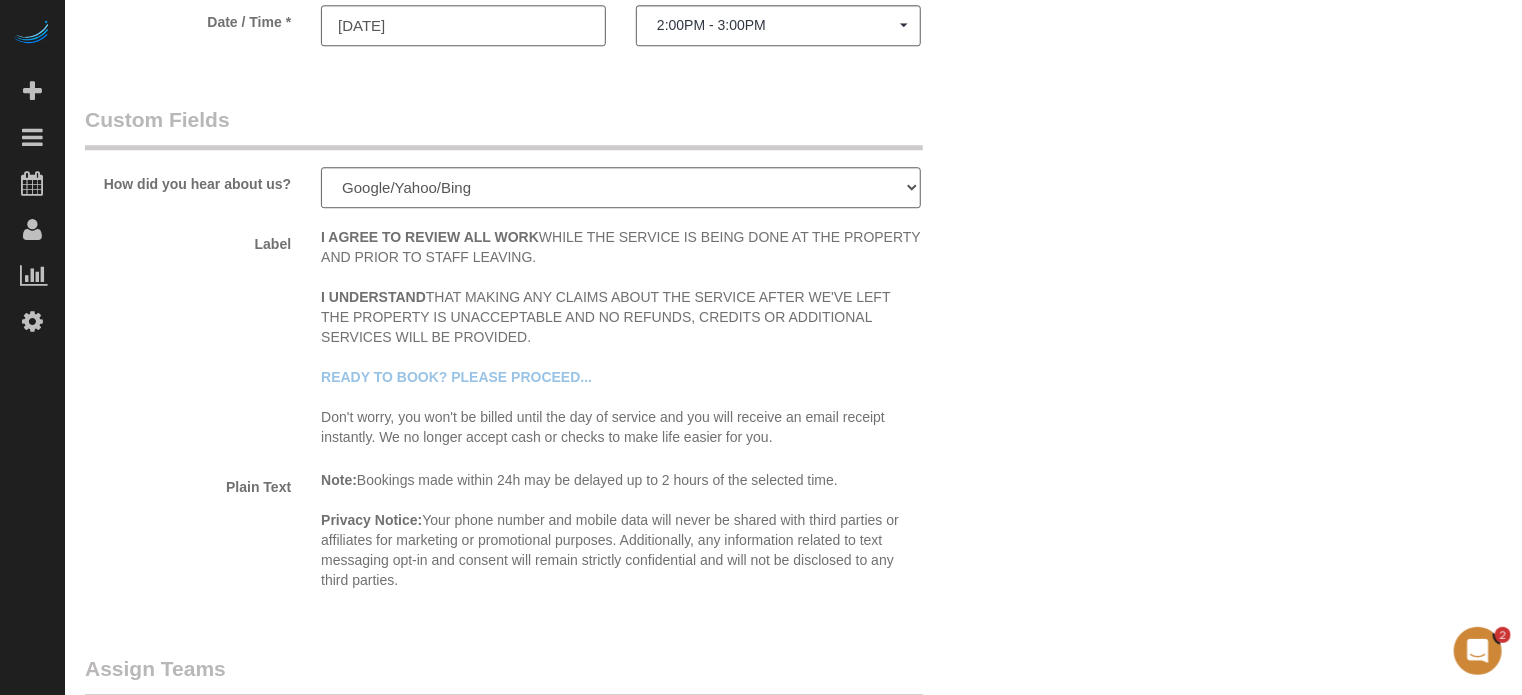 scroll, scrollTop: 3387, scrollLeft: 0, axis: vertical 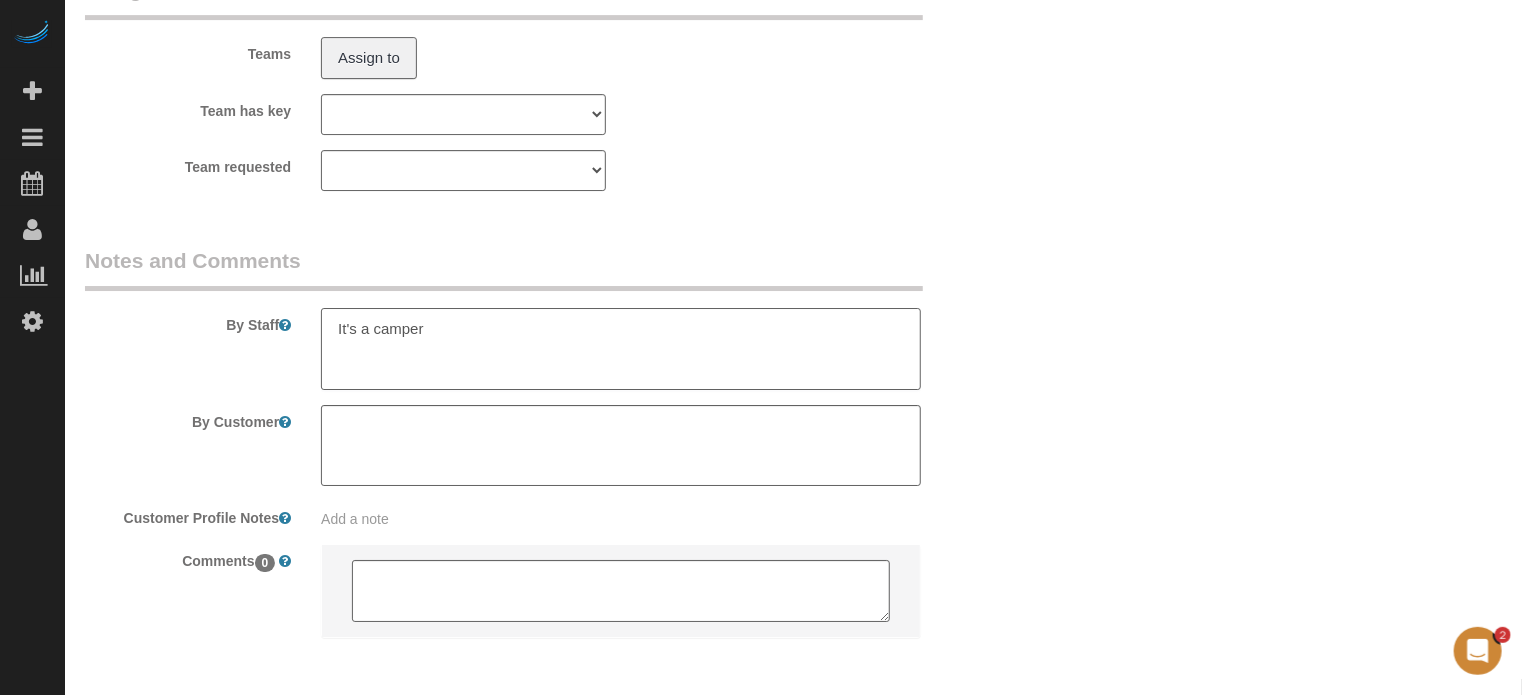 click at bounding box center (621, 349) 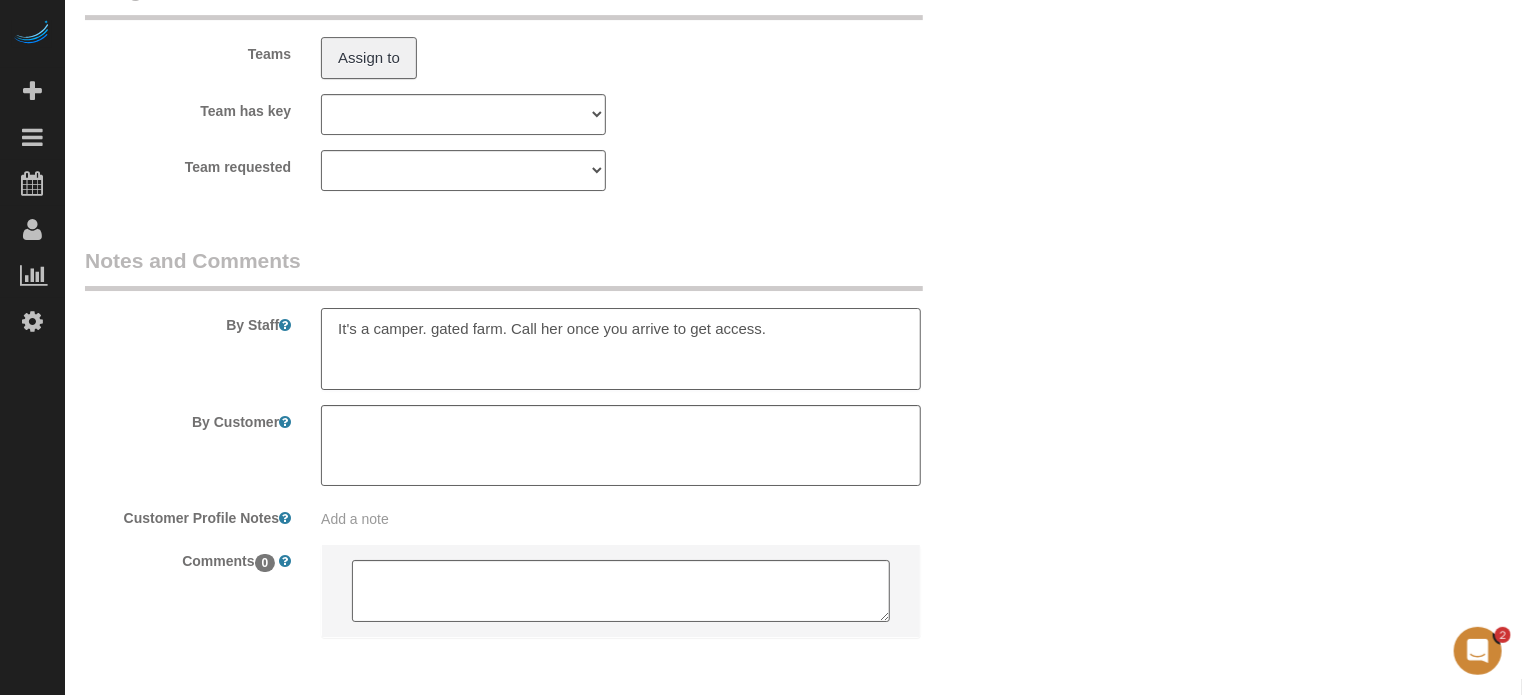 click at bounding box center [621, 349] 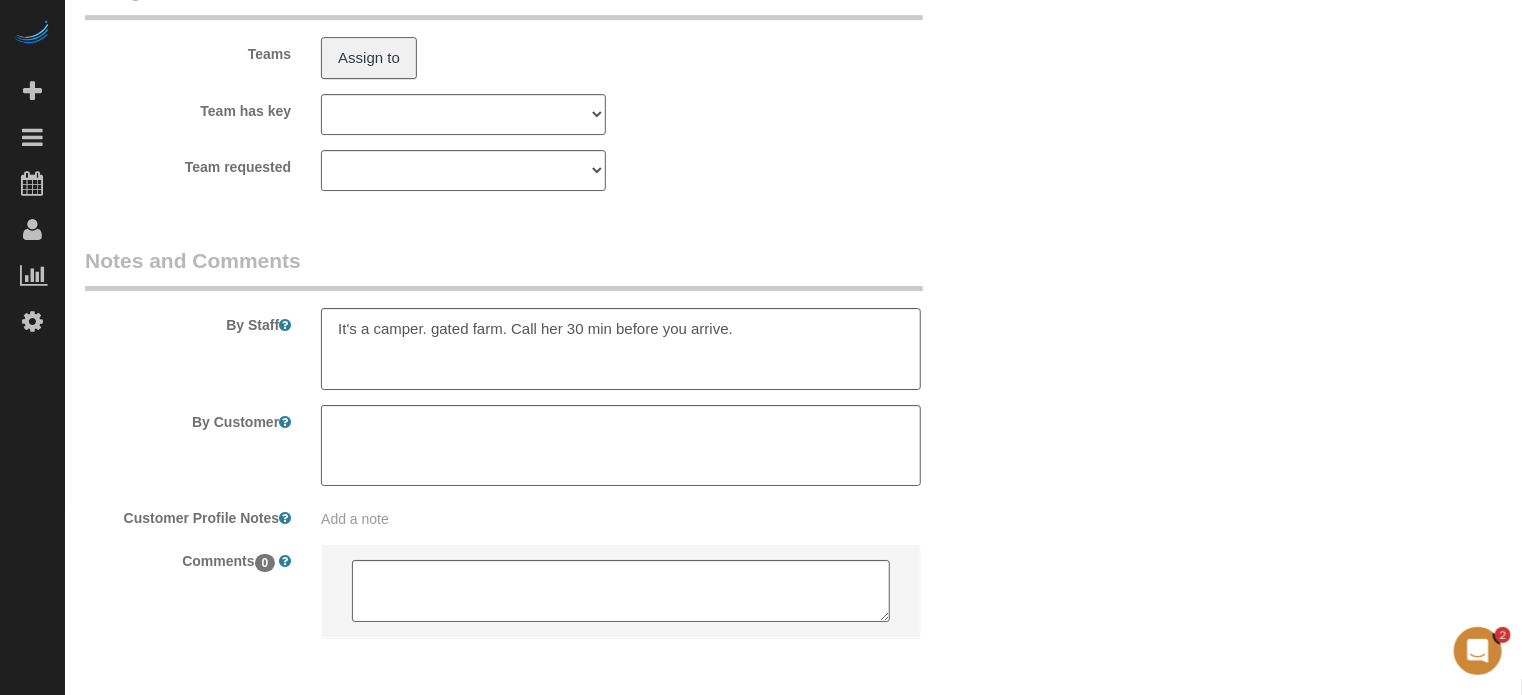 click on "Who
Email**
[EMAIL_ADDRESS][DOMAIN_NAME]
Name *
[PERSON_NAME]
new customer
Where
Address**
[STREET_ADDRESS][PERSON_NAME]
[GEOGRAPHIC_DATA]
AK
AL
AR
AZ
CA
CO
CT
DC
DE
[GEOGRAPHIC_DATA]
[GEOGRAPHIC_DATA]
HI
IA
ID
IL
IN
KS
[GEOGRAPHIC_DATA]
LA
MA
MD
ME
MI
[GEOGRAPHIC_DATA]
[GEOGRAPHIC_DATA]
MS
MT
[GEOGRAPHIC_DATA]
ND" at bounding box center (793, -1305) 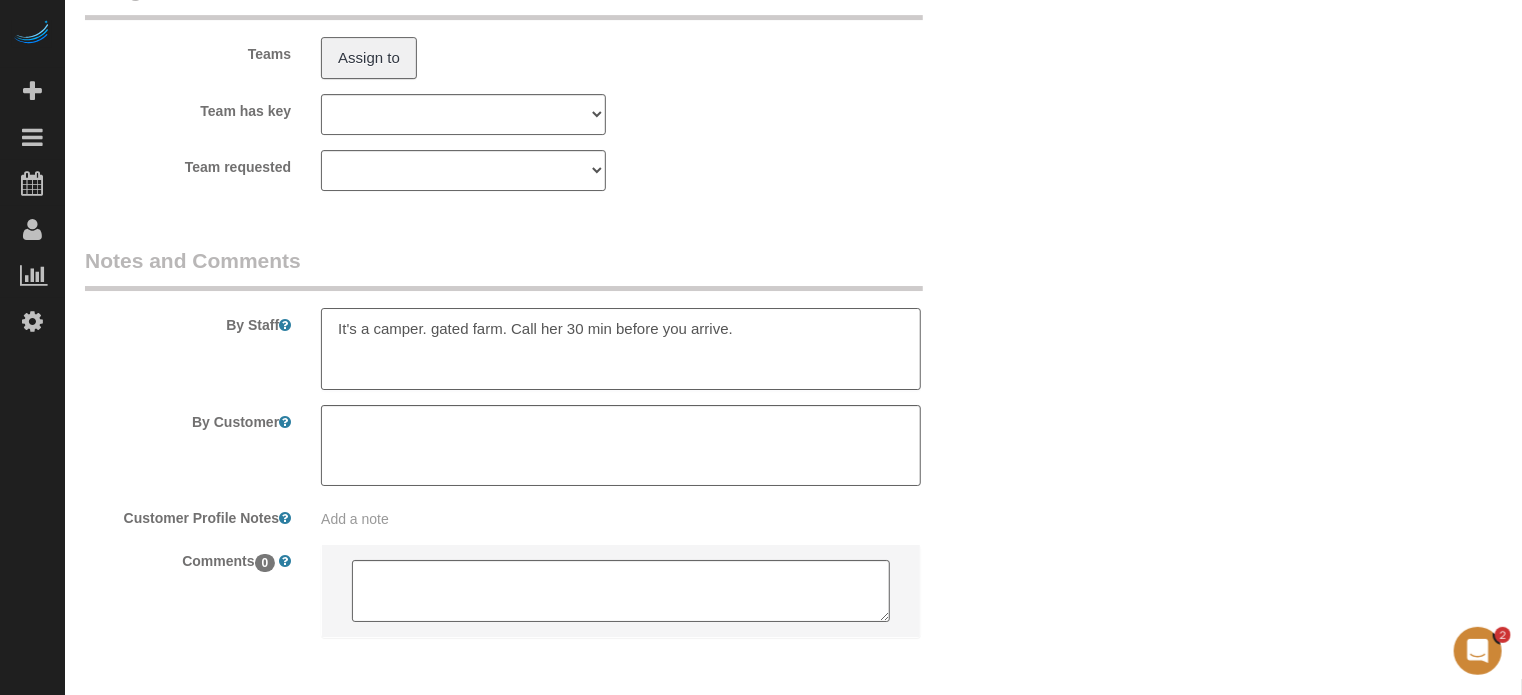 click at bounding box center (621, 349) 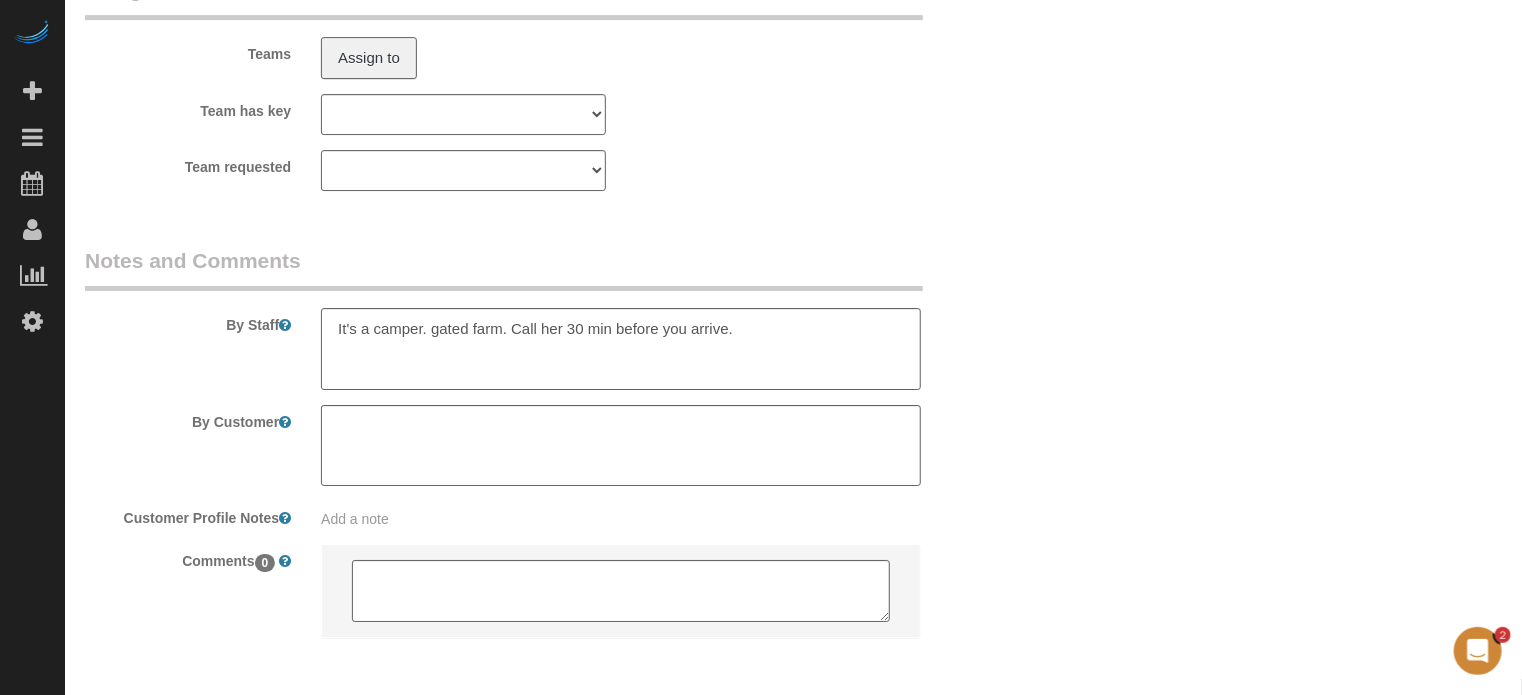 click on "Who
Email**
[EMAIL_ADDRESS][DOMAIN_NAME]
Name *
[PERSON_NAME]
new customer
Where
Address**
[STREET_ADDRESS][PERSON_NAME]
[GEOGRAPHIC_DATA]
AK
AL
AR
AZ
CA
CO
CT
DC
DE
[GEOGRAPHIC_DATA]
[GEOGRAPHIC_DATA]
HI
IA
ID
IL
IN
KS
[GEOGRAPHIC_DATA]
LA
MA
MD
ME
MI
[GEOGRAPHIC_DATA]
[GEOGRAPHIC_DATA]
MS
MT
[GEOGRAPHIC_DATA]
ND" at bounding box center (793, -1305) 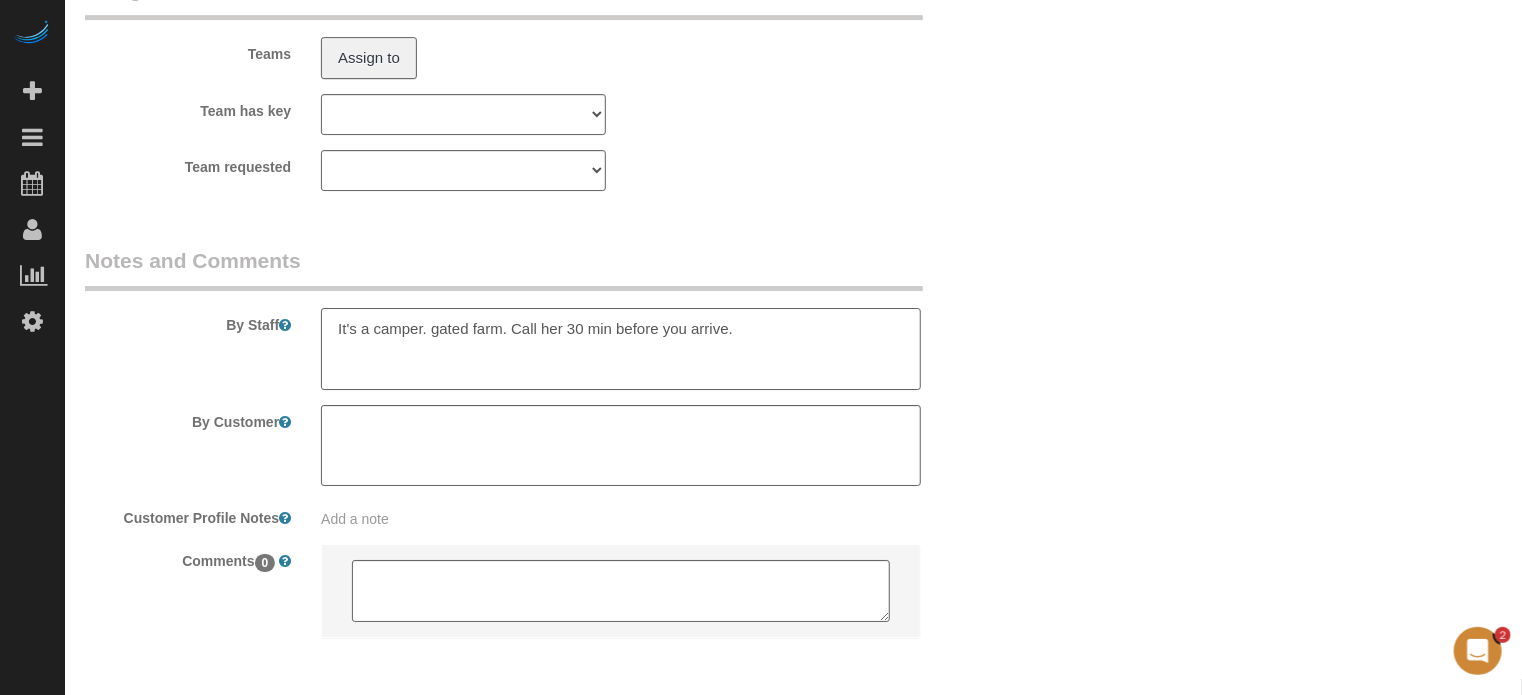 click at bounding box center (621, 349) 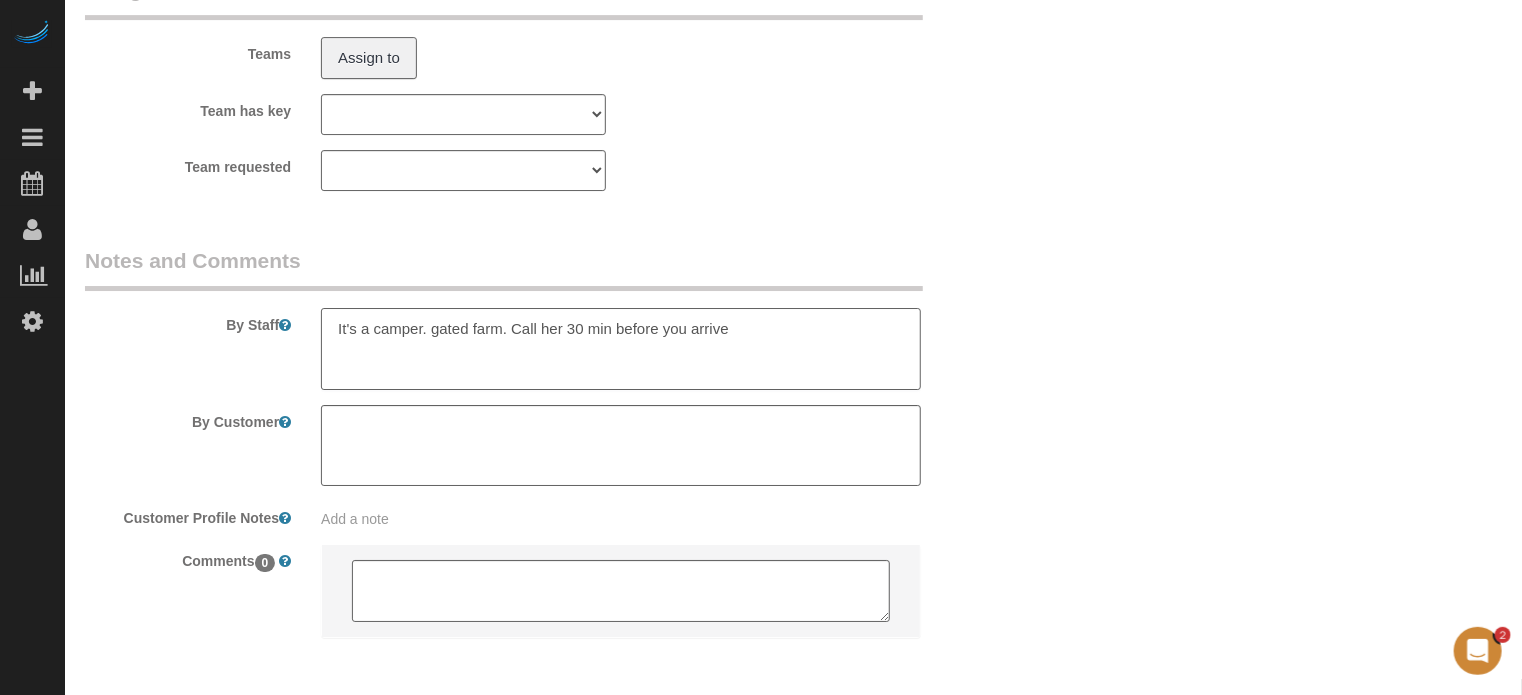 type on "It's a camper. gated farm. Call her 30 min before you arrive" 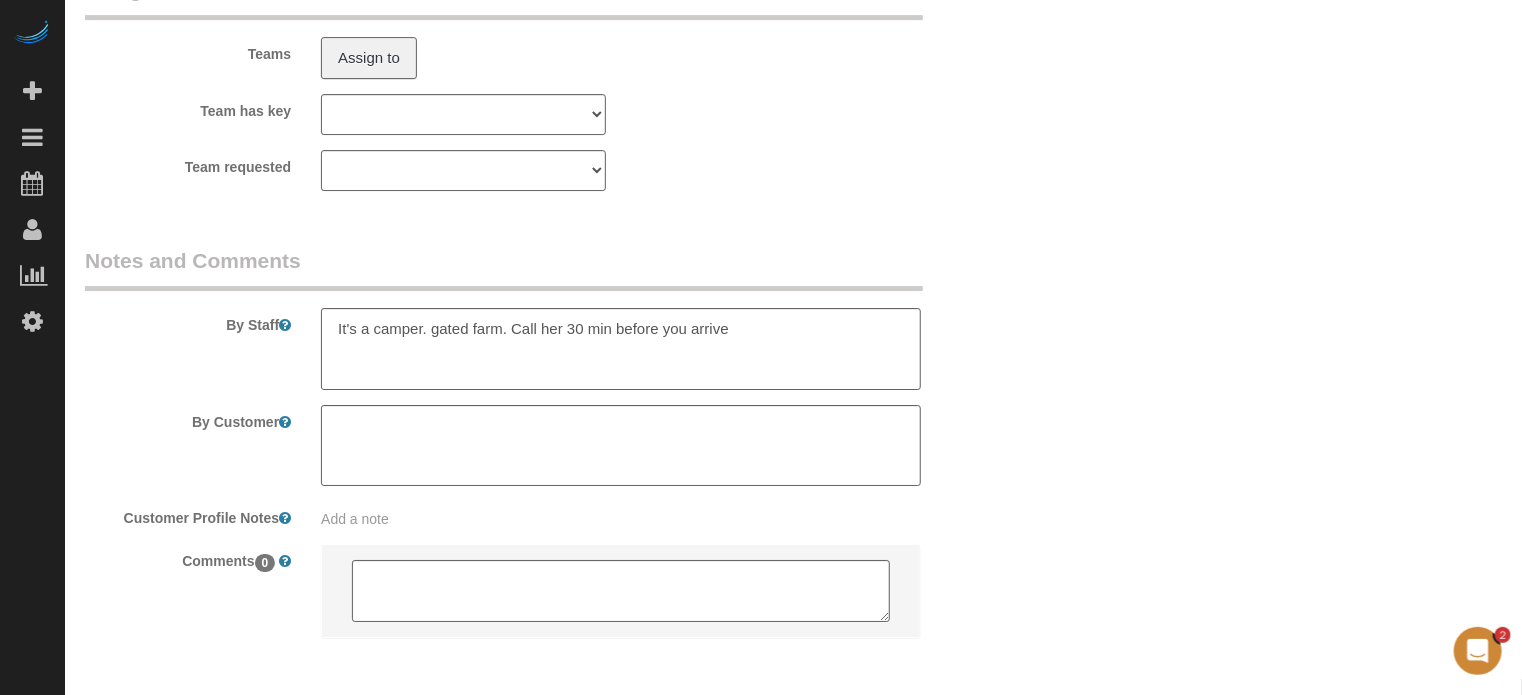 click on "By Customer" at bounding box center (542, 446) 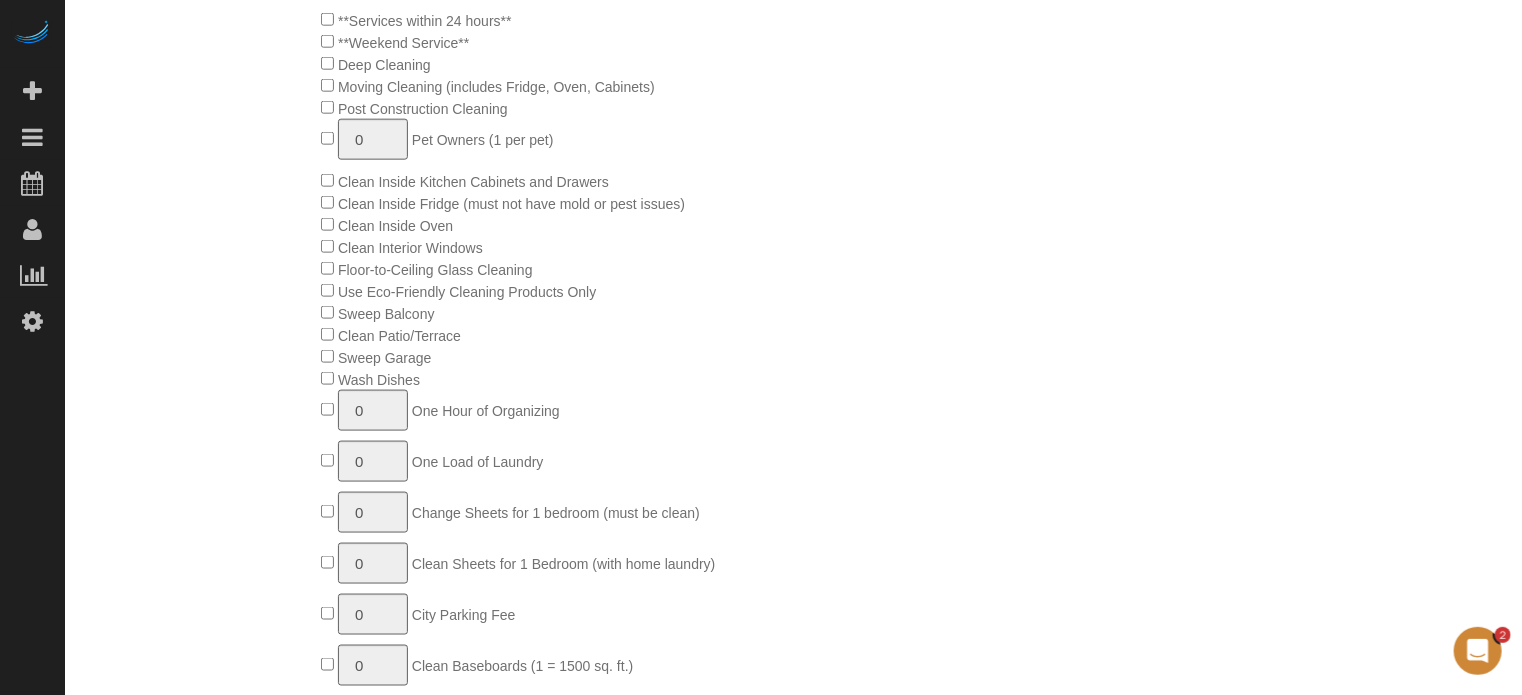 scroll, scrollTop: 0, scrollLeft: 0, axis: both 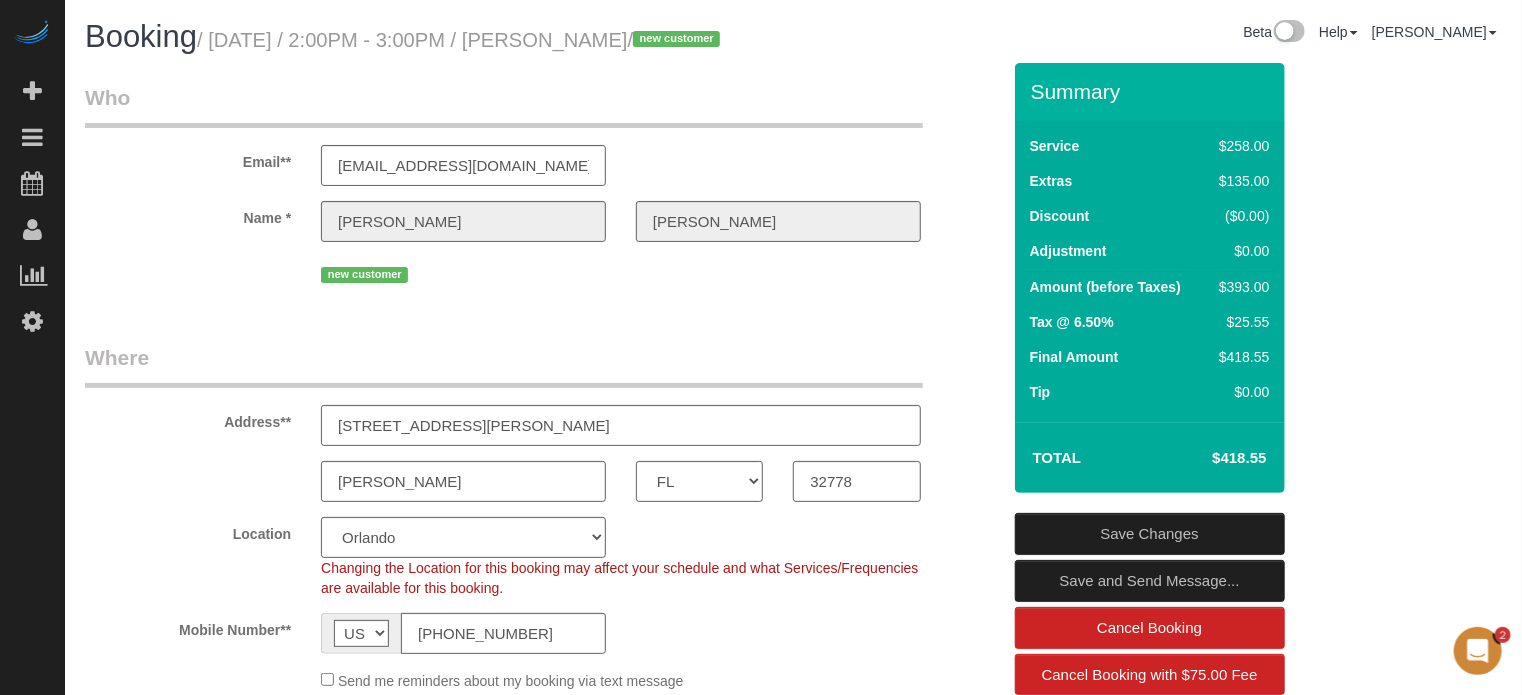 click on "Who
Email**
[EMAIL_ADDRESS][DOMAIN_NAME]
Name *
[PERSON_NAME]
new customer
Where
Address**
[STREET_ADDRESS][PERSON_NAME]
[GEOGRAPHIC_DATA]
AK
AL
AR
AZ
CA
CO
CT
DC
DE
[GEOGRAPHIC_DATA]
[GEOGRAPHIC_DATA]
HI
IA
ID
IL
IN
KS
[GEOGRAPHIC_DATA]
LA
MA
MD
ME
MI
[GEOGRAPHIC_DATA]
[GEOGRAPHIC_DATA]
MS
MT
[GEOGRAPHIC_DATA]
ND" at bounding box center (793, 2082) 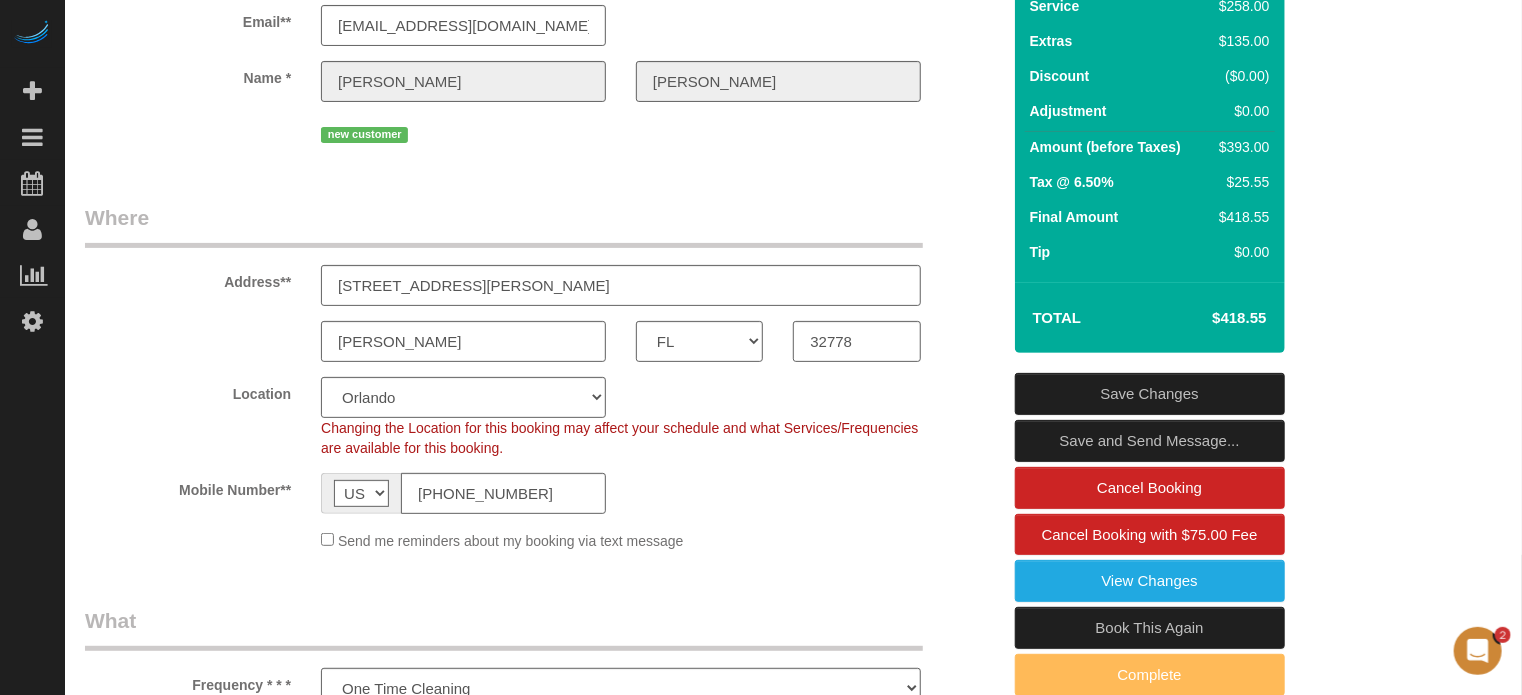 scroll, scrollTop: 145, scrollLeft: 0, axis: vertical 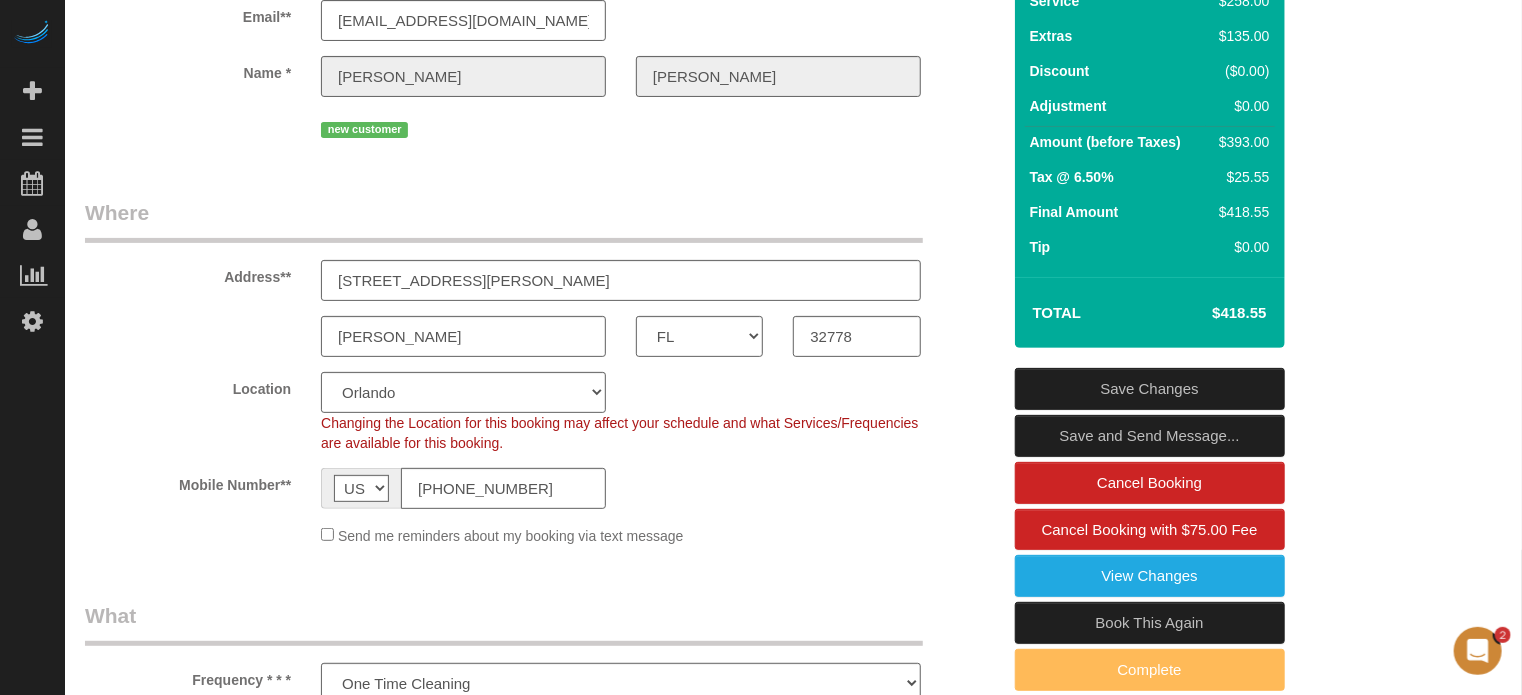 click on "Save Changes" at bounding box center [1150, 389] 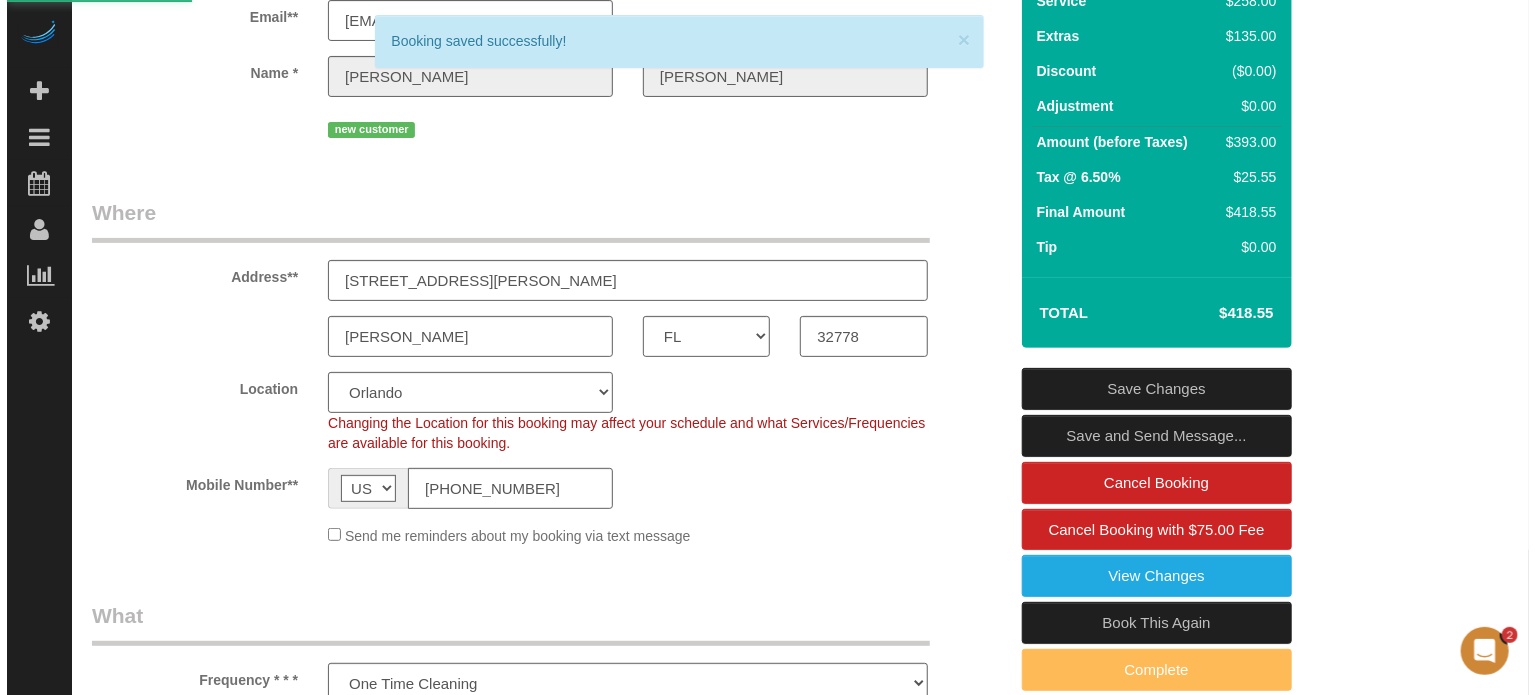 scroll, scrollTop: 0, scrollLeft: 0, axis: both 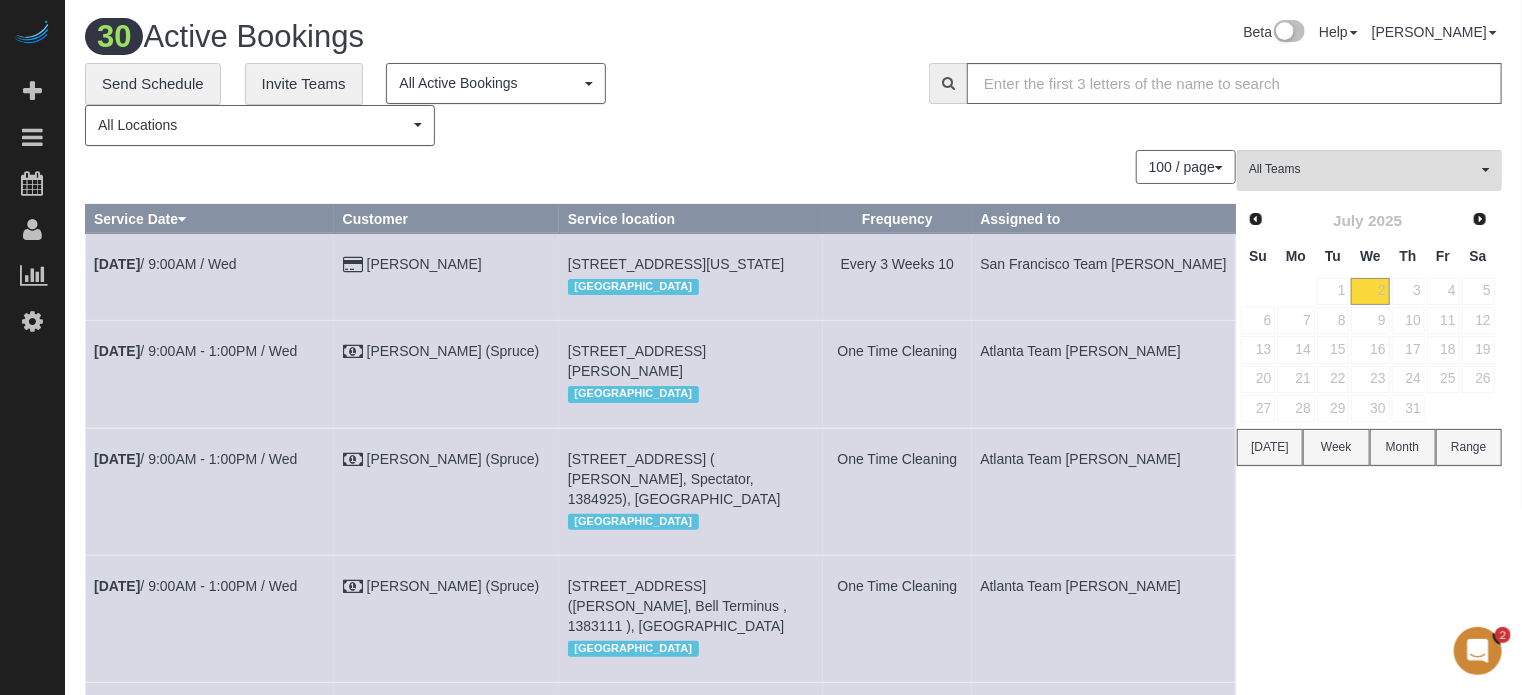 click on "All Teams
Remove Team Filters
Atlanta Team Eliane
Atlanta Team Latasha
Atlanta Team Matthew
Austin Carpet Cleaning
Austin Handyman Cesare
Austin Team Esther
Austin Team Isabel
Austin Team Priscilla
Austin Team Sheena
Boston Team Anabela
Boston Team Chioke
Boston Team Nina
Boston Team Zilma
Broward Team Alexis Simply Clean
Chandler Team Michelle
Chicago Team Marlene
Chicago Team Wesley
Cincinnati Team Asir" at bounding box center (1369, 1956) 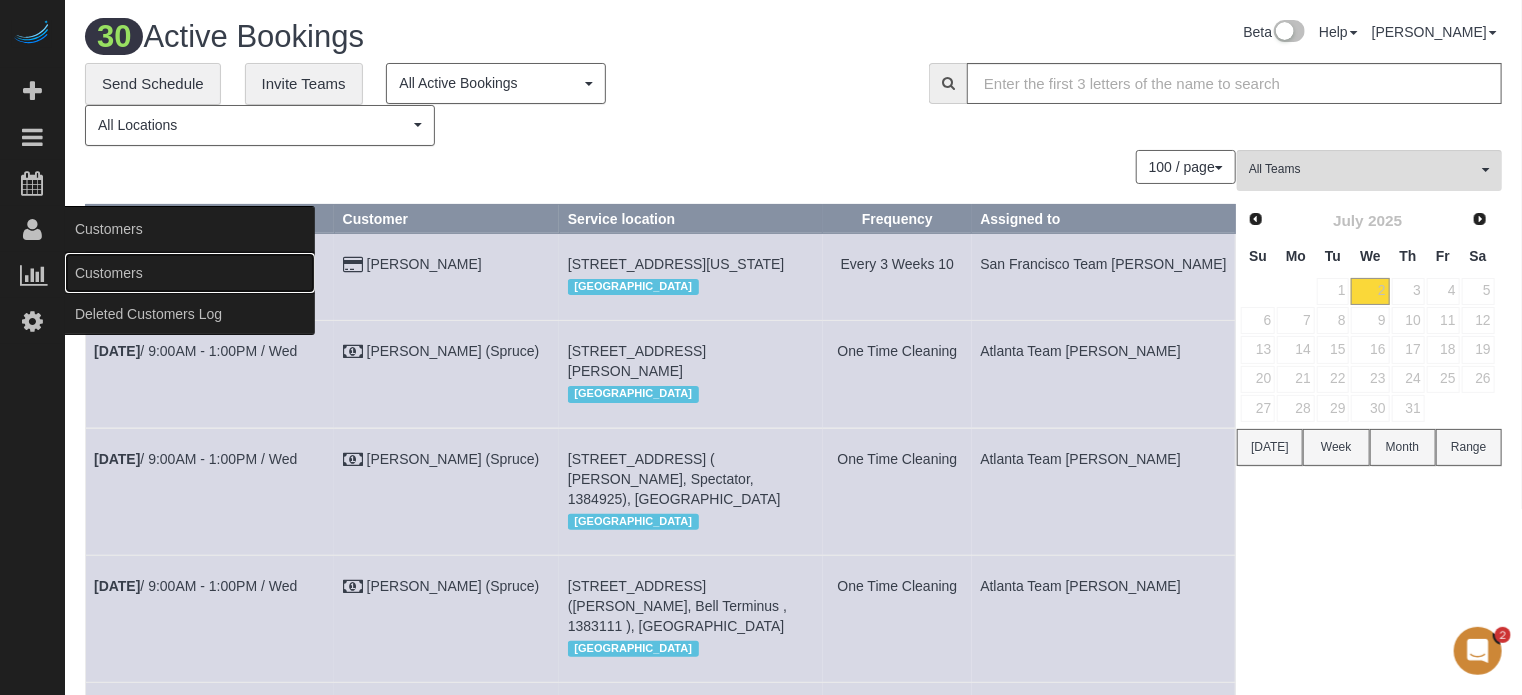 click on "Customers" at bounding box center [190, 273] 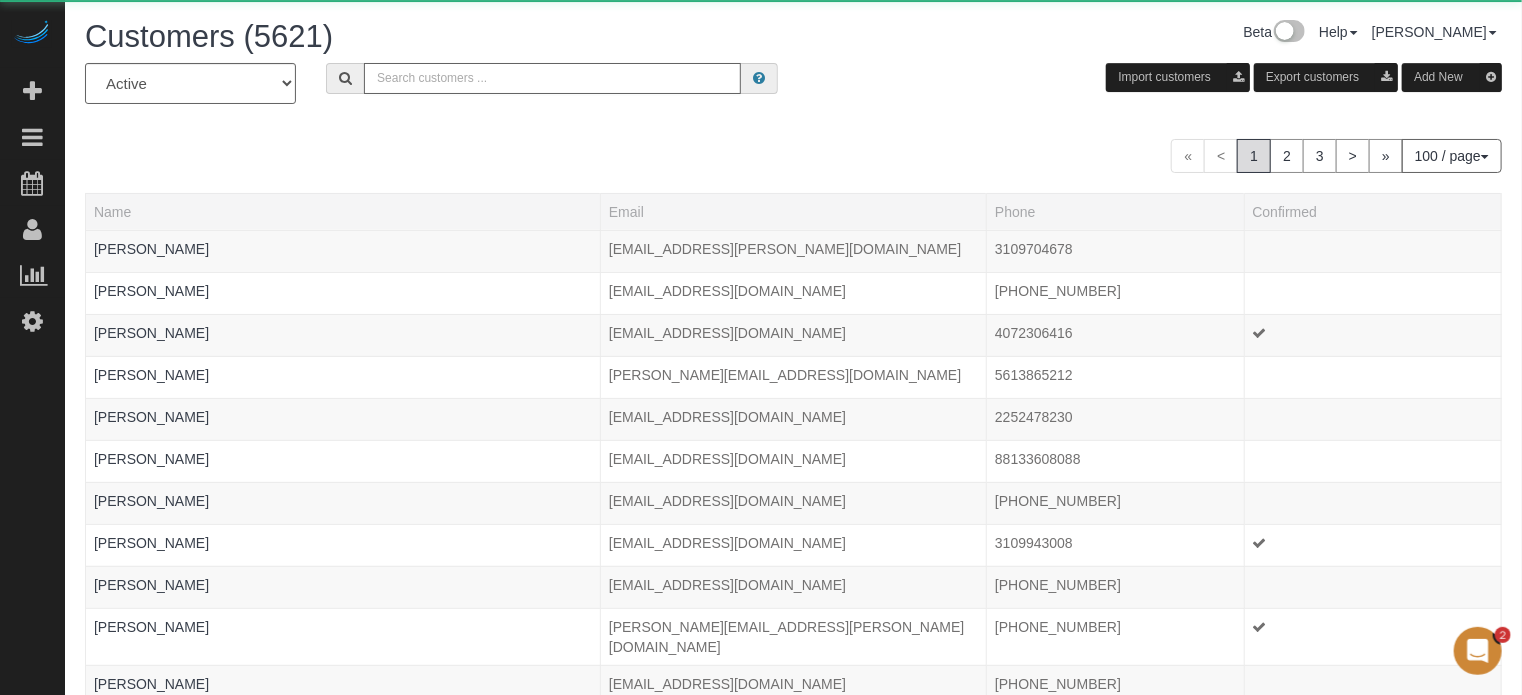 click at bounding box center (552, 78) 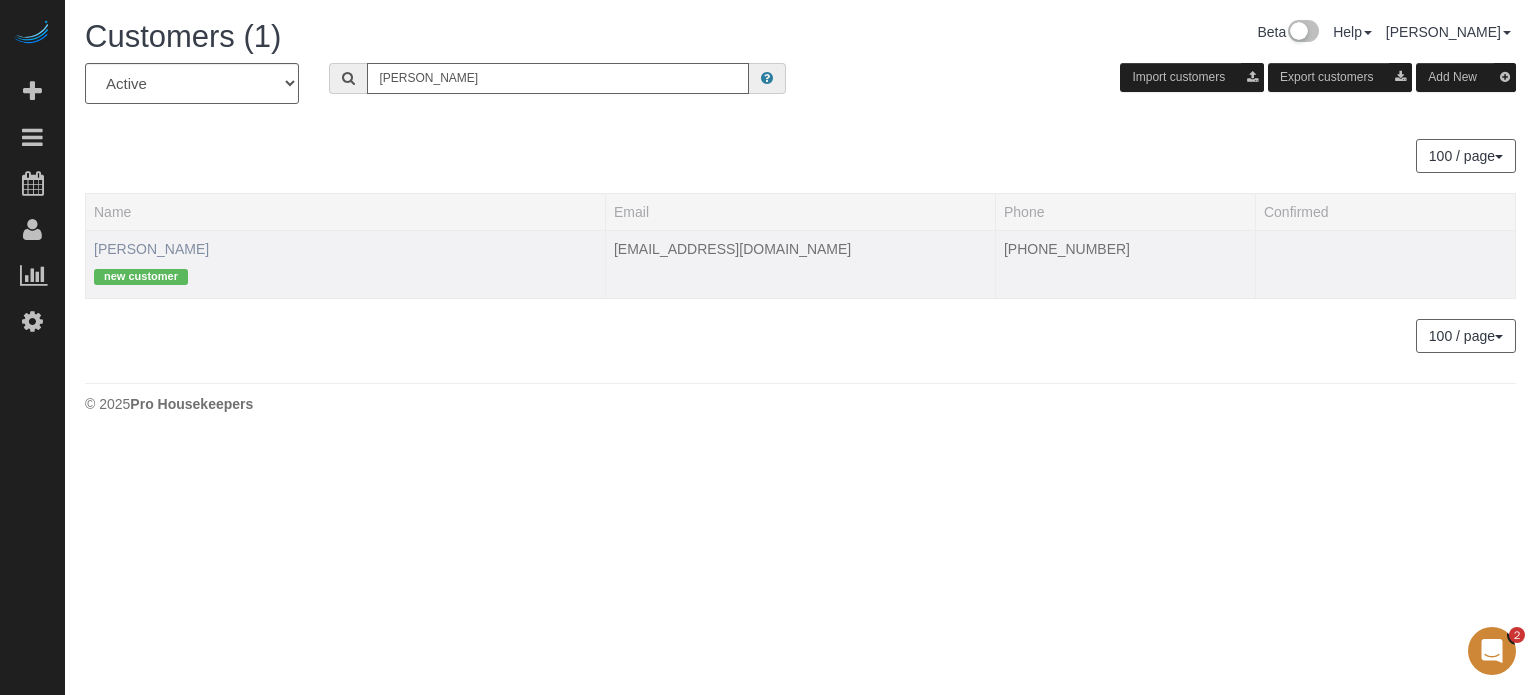 type on "wendy le" 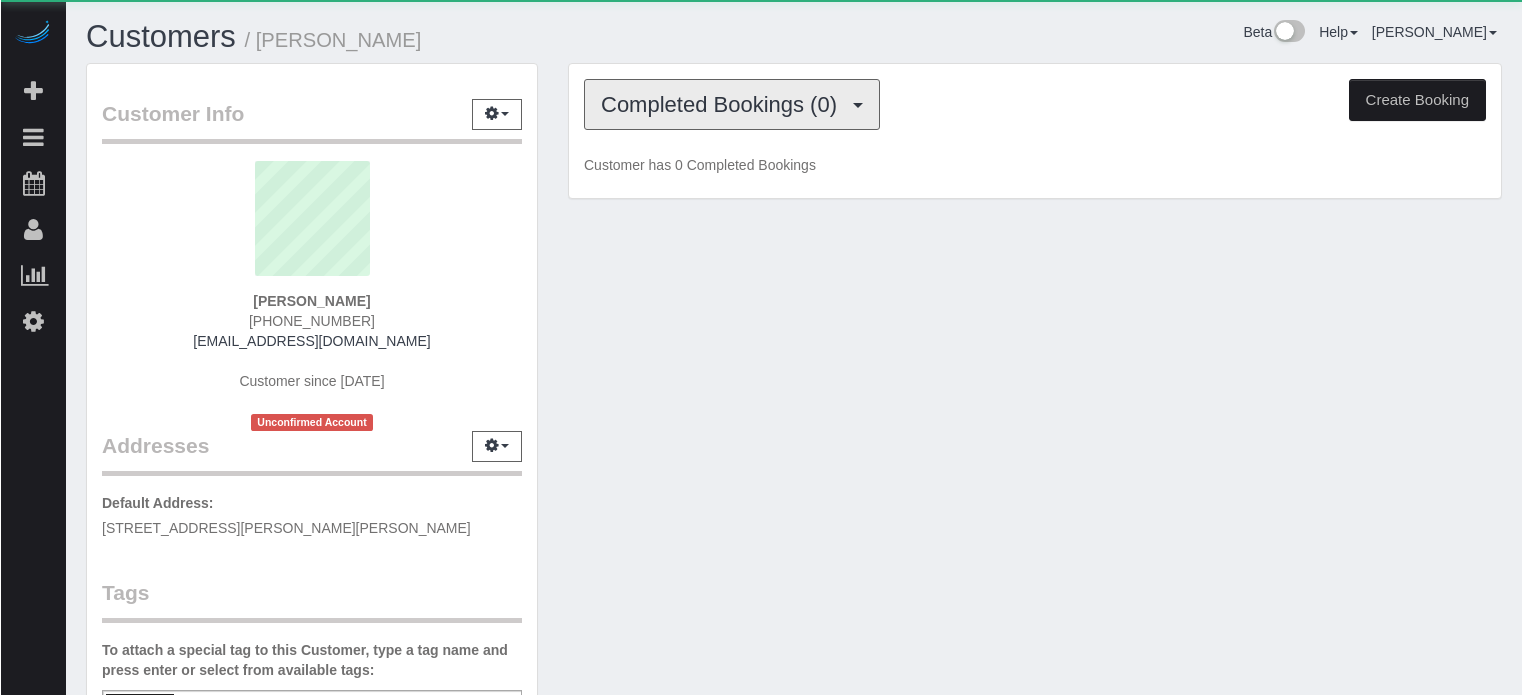 scroll, scrollTop: 0, scrollLeft: 0, axis: both 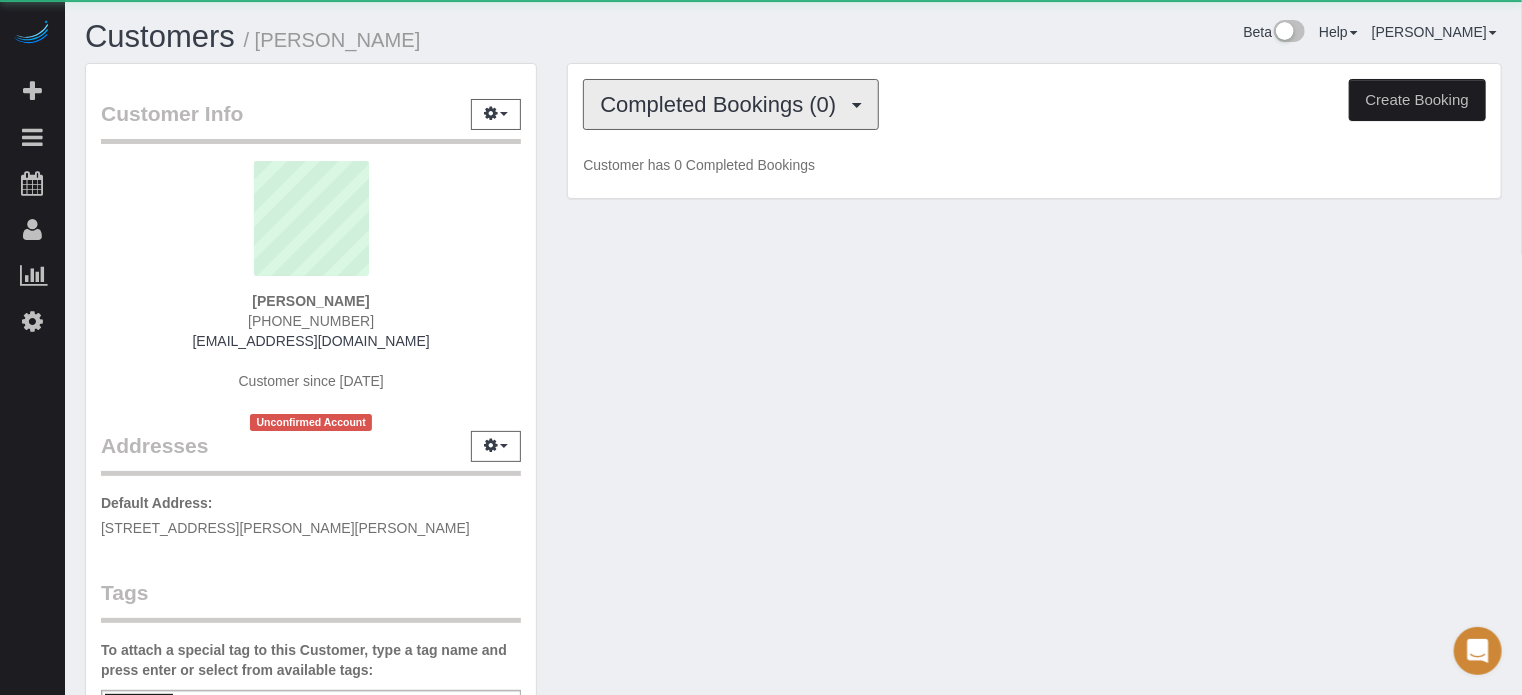 click on "Completed Bookings (0)" at bounding box center (723, 104) 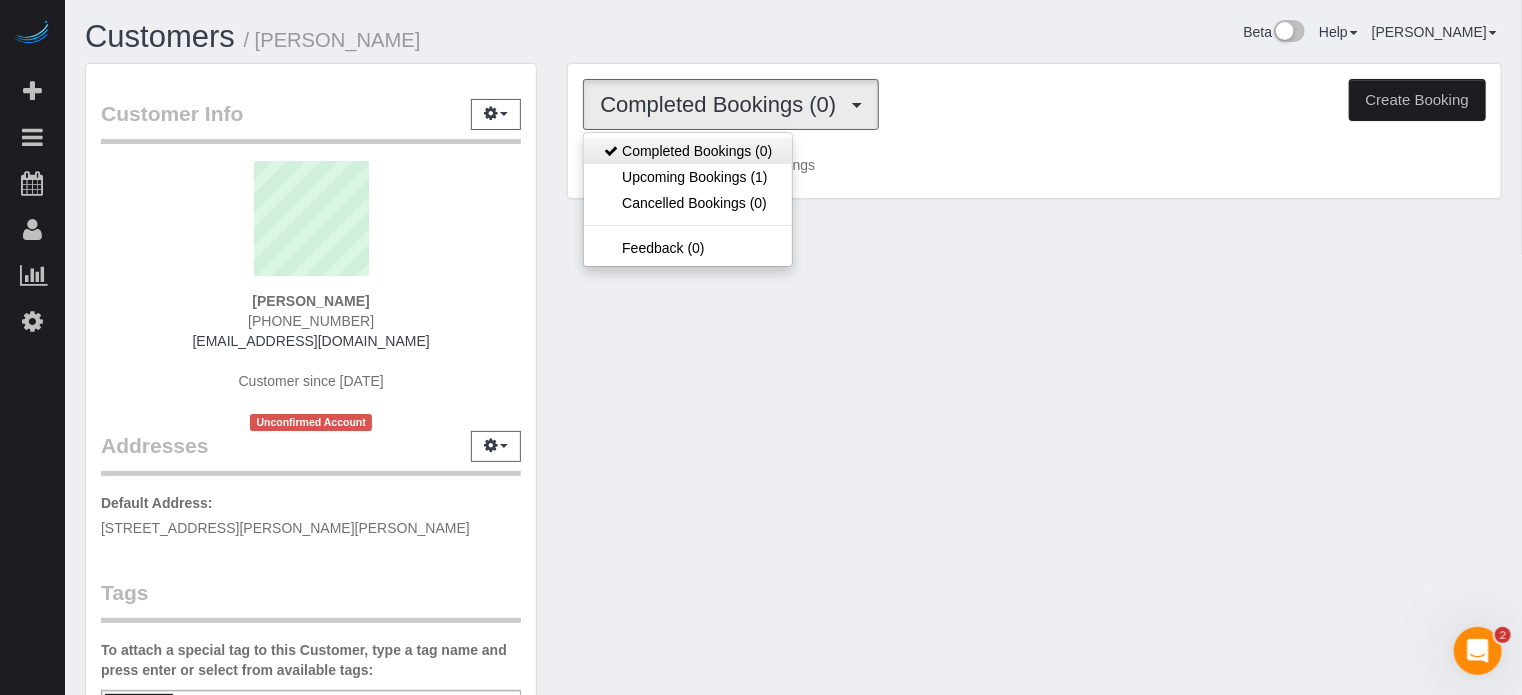scroll, scrollTop: 0, scrollLeft: 0, axis: both 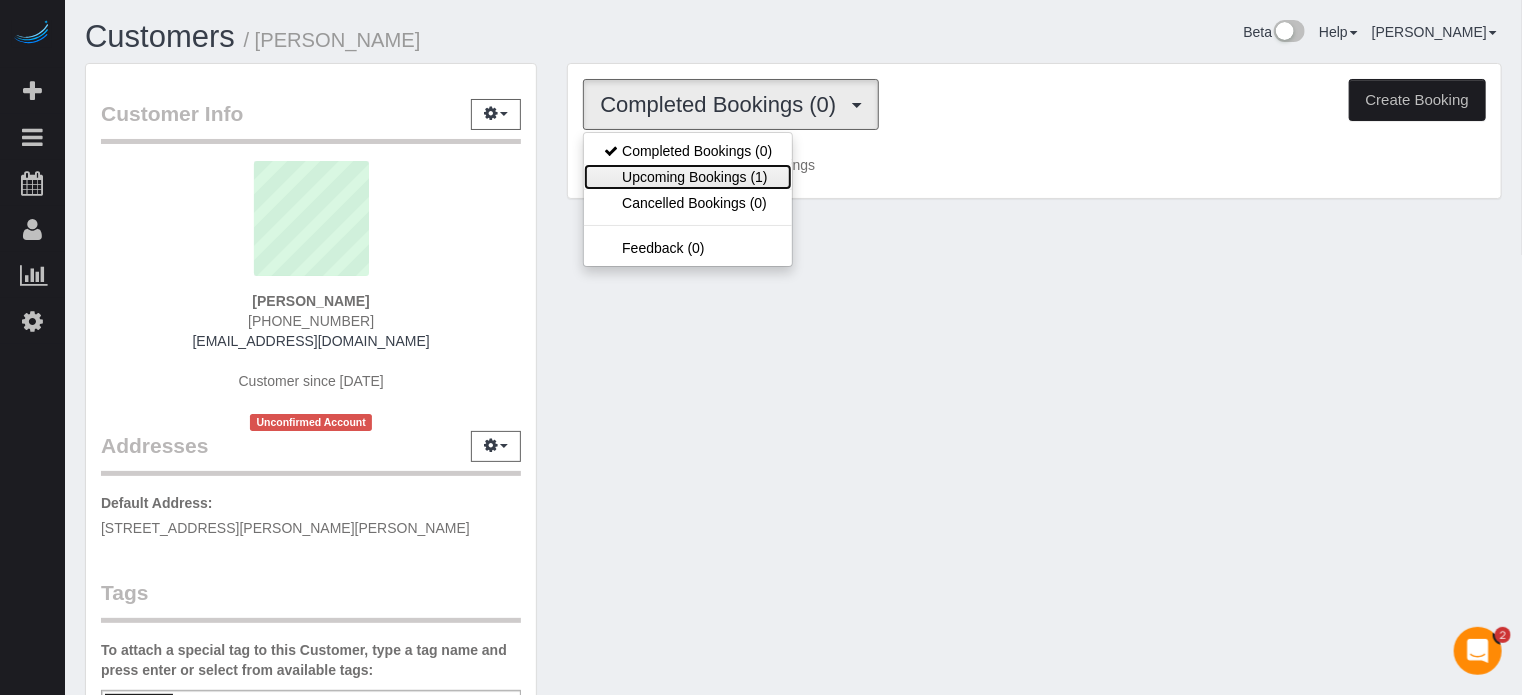 click on "Upcoming Bookings (1)" at bounding box center (688, 177) 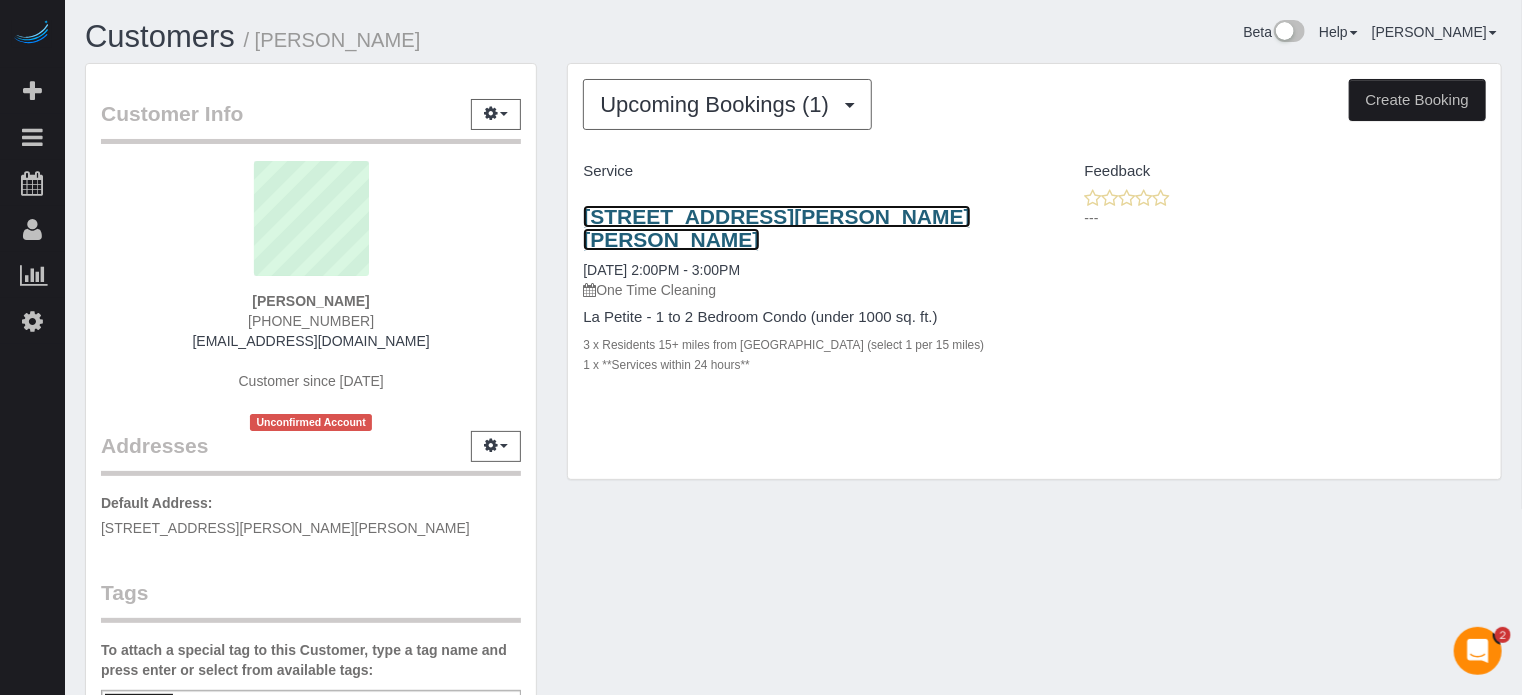 click on "28820 Shirley Shores Rd, Tavares, FL 32778" at bounding box center [776, 228] 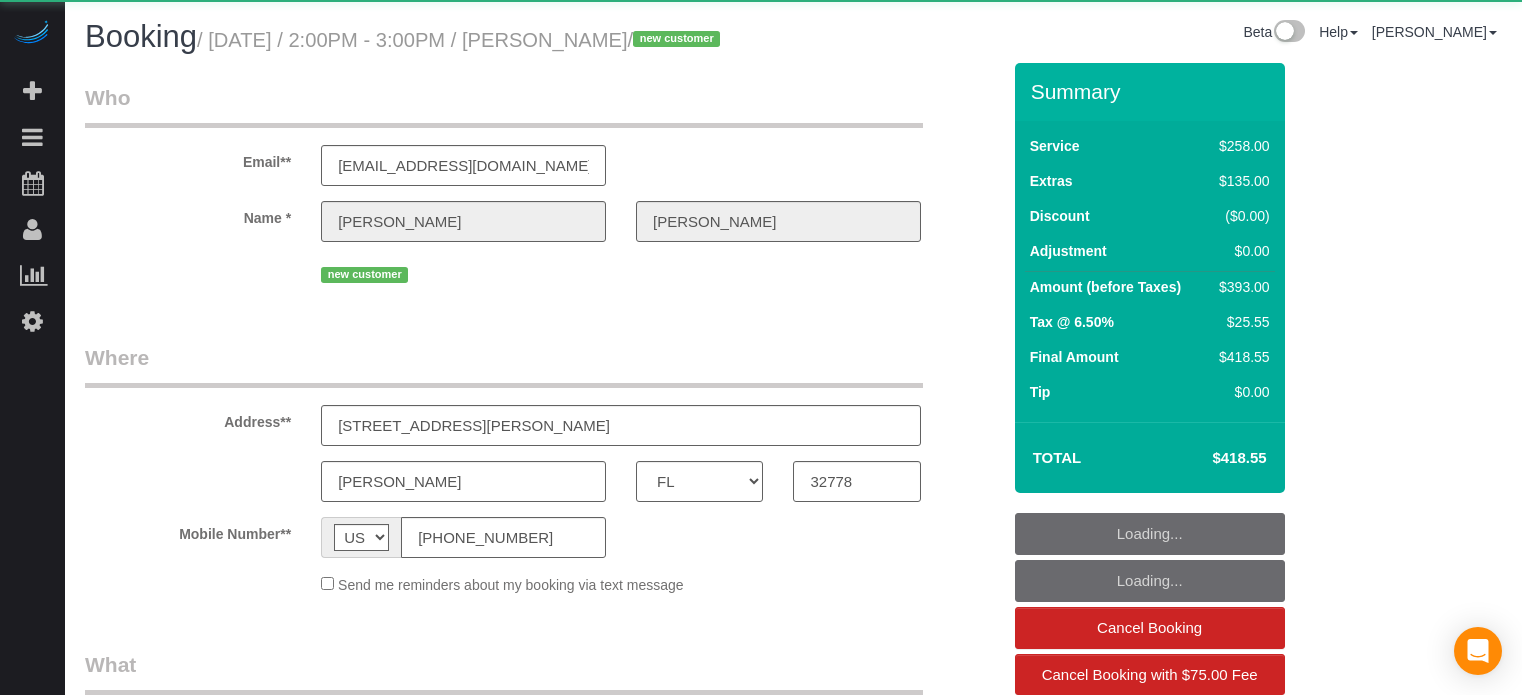 select on "FL" 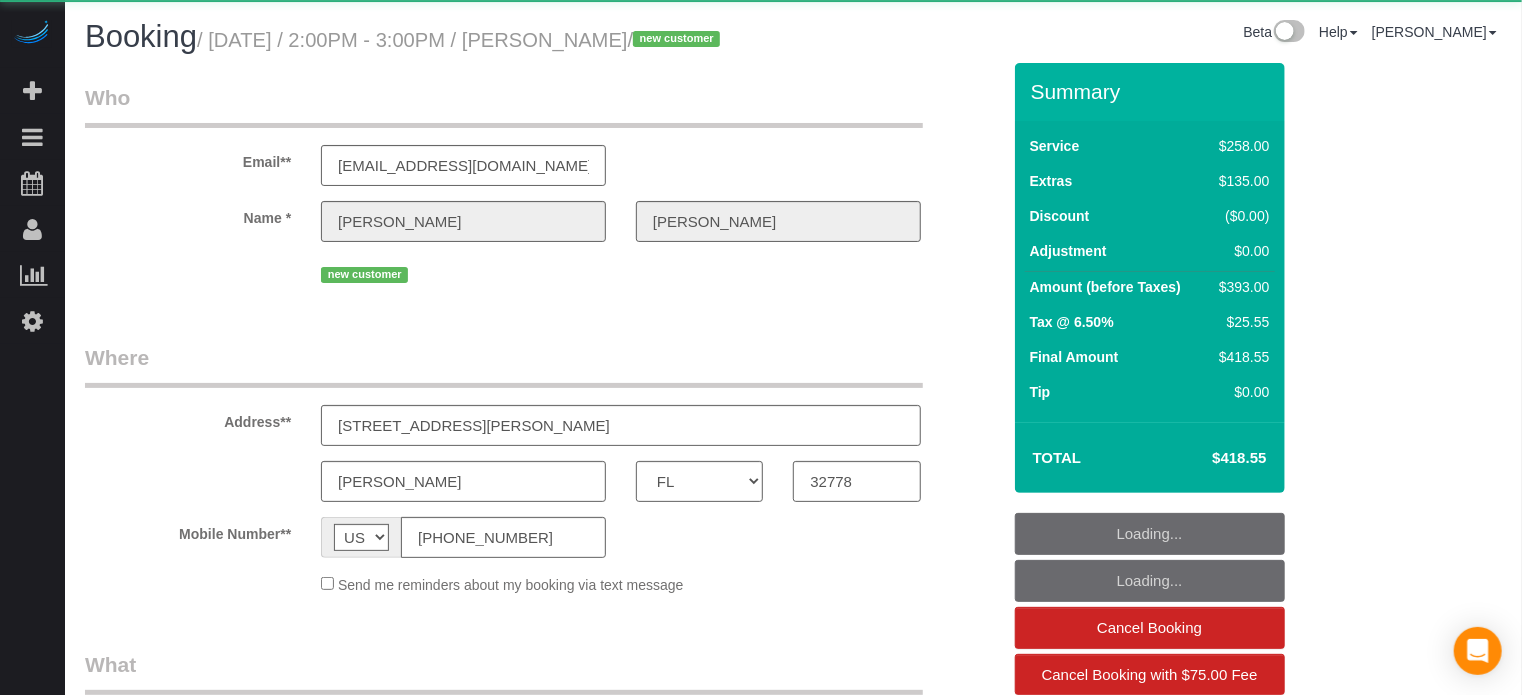 select on "object:815" 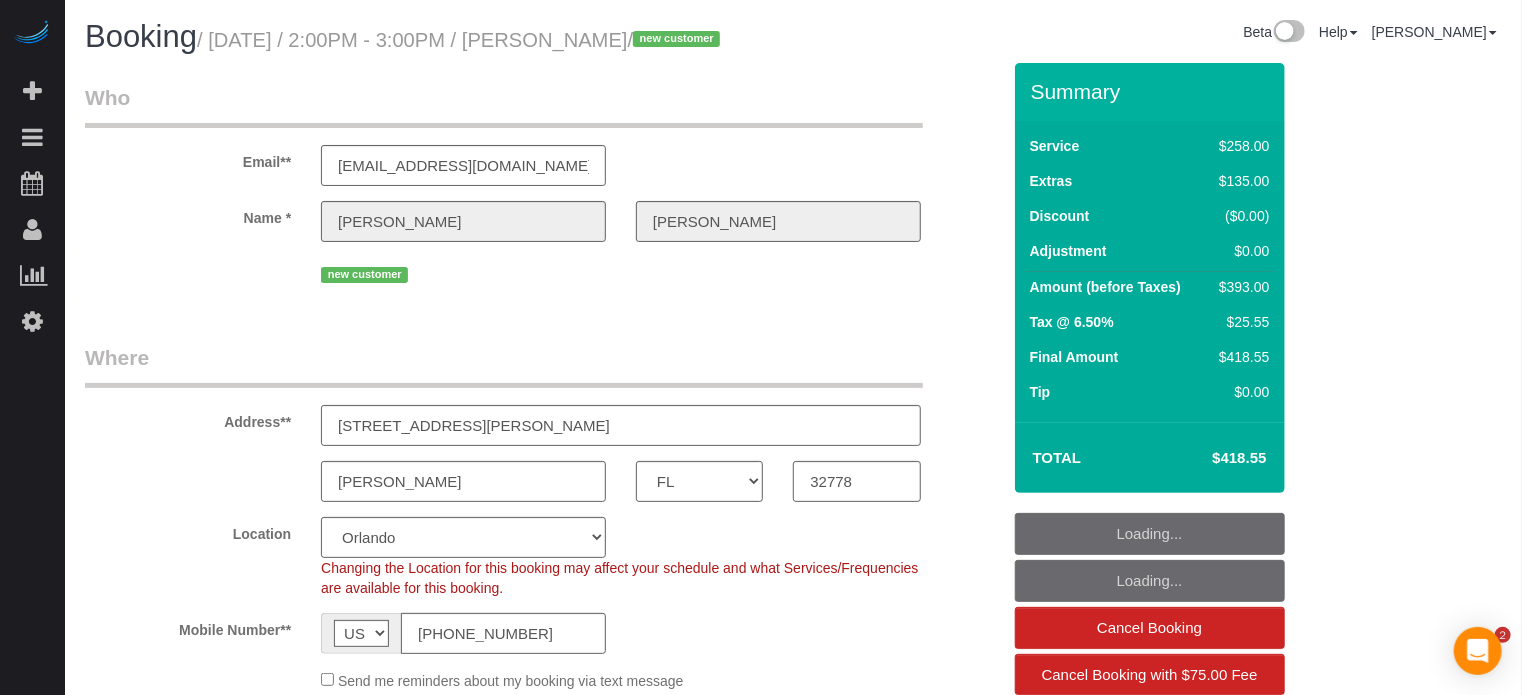 scroll, scrollTop: 3482, scrollLeft: 0, axis: vertical 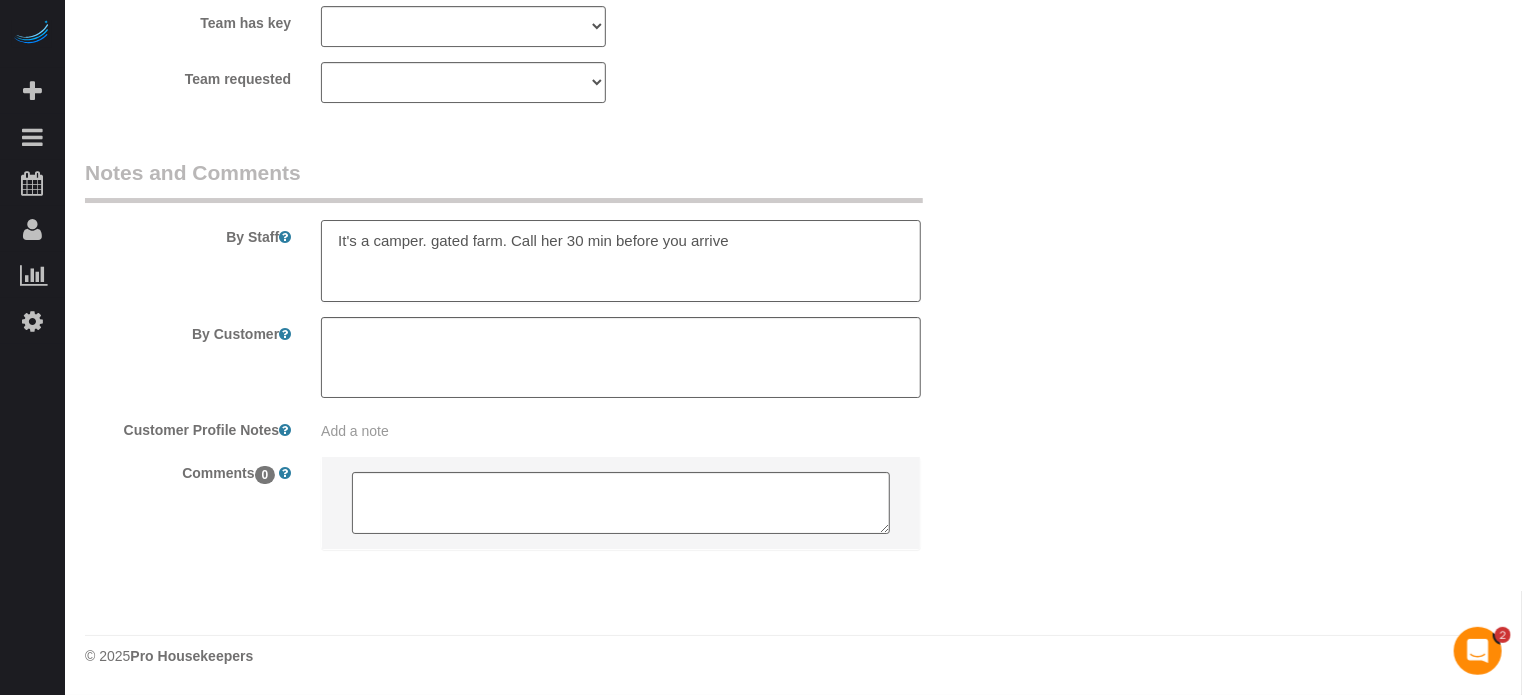 click at bounding box center (621, 261) 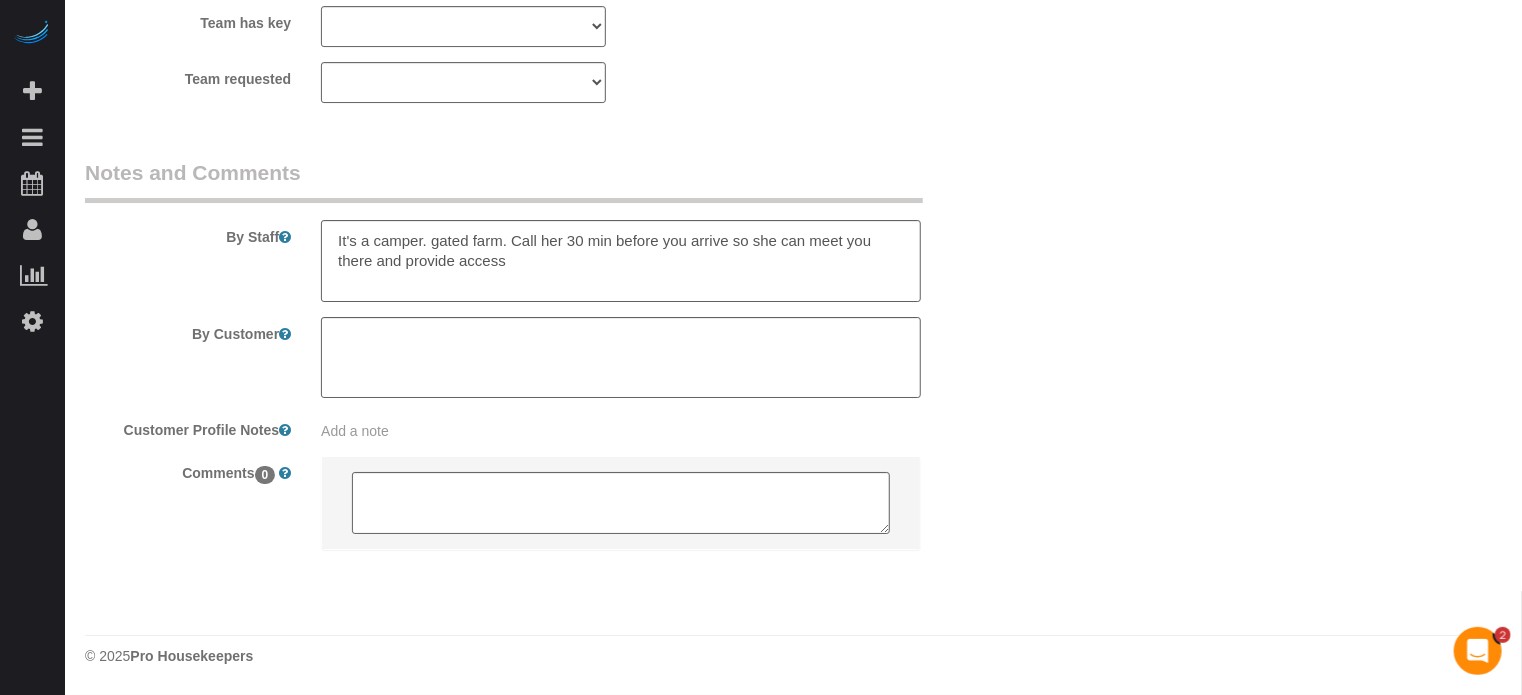 click on "Who
Email**
[EMAIL_ADDRESS][DOMAIN_NAME]
Name *
[PERSON_NAME]
new customer
Where
Address**
[STREET_ADDRESS][PERSON_NAME]
[GEOGRAPHIC_DATA]
AK
AL
AR
AZ
CA
CO
CT
DC
DE
[GEOGRAPHIC_DATA]
[GEOGRAPHIC_DATA]
HI
IA
ID
IL
IN
KS
[GEOGRAPHIC_DATA]
LA
MA
MD
ME
MI
[GEOGRAPHIC_DATA]
[GEOGRAPHIC_DATA]
MS
MT
[GEOGRAPHIC_DATA]
ND" at bounding box center (793, -1393) 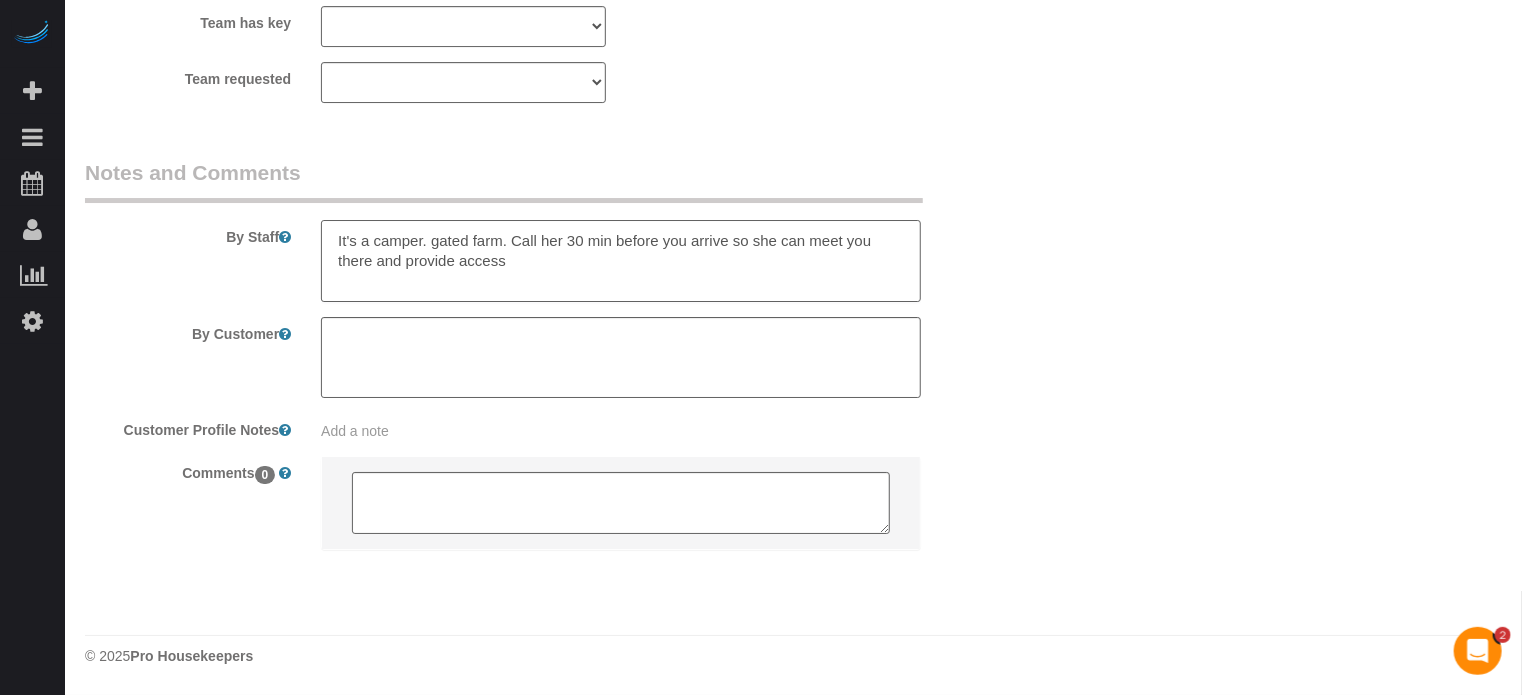 click at bounding box center [621, 261] 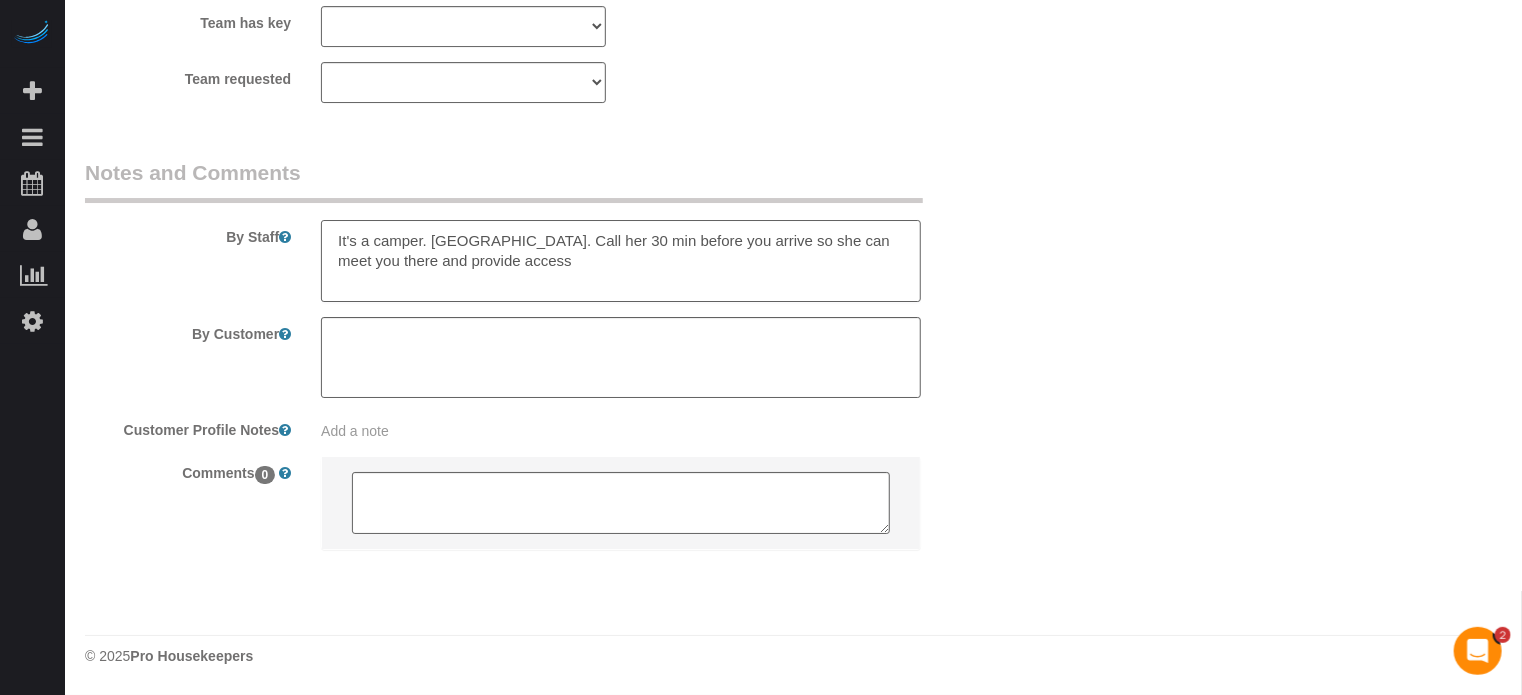 click at bounding box center [621, 261] 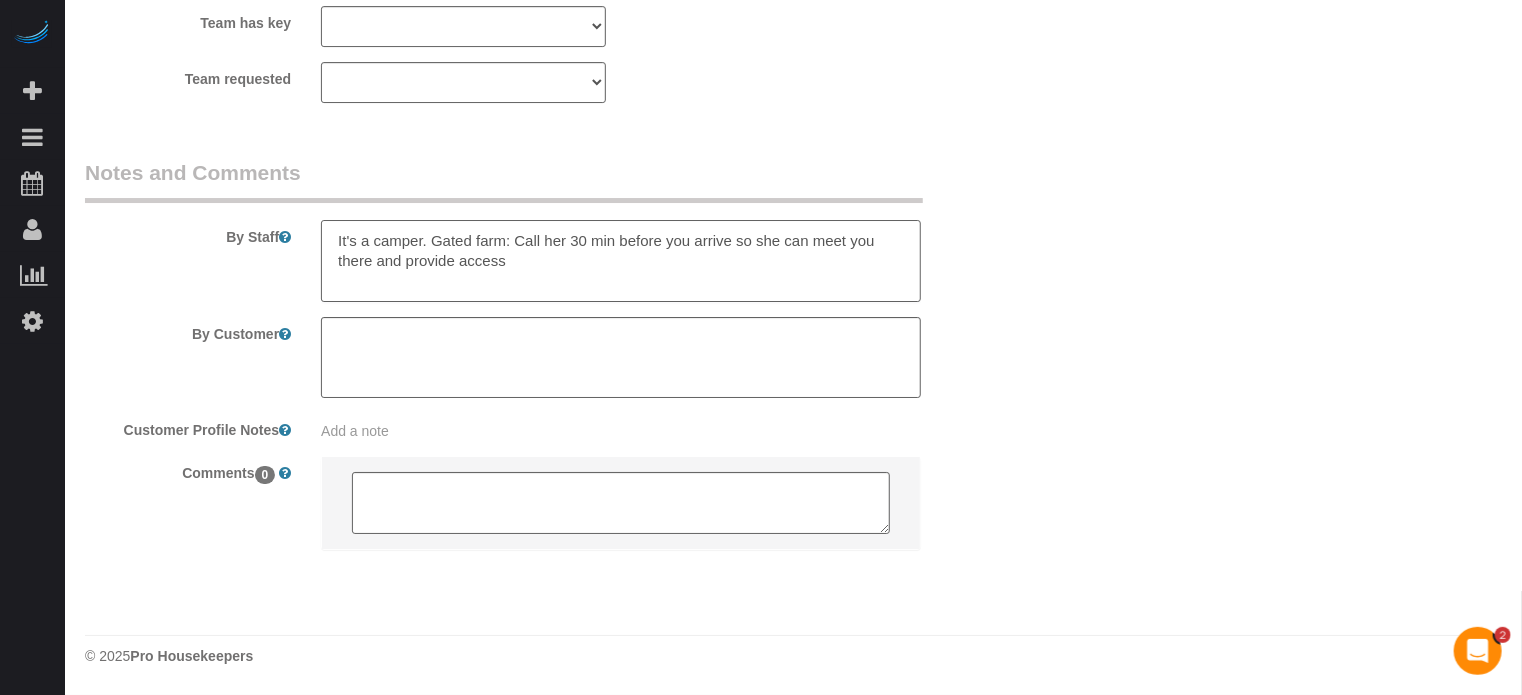 type on "It's a camper. Gated farm: Call her 30 min before you arrive so she can meet you there and provide access" 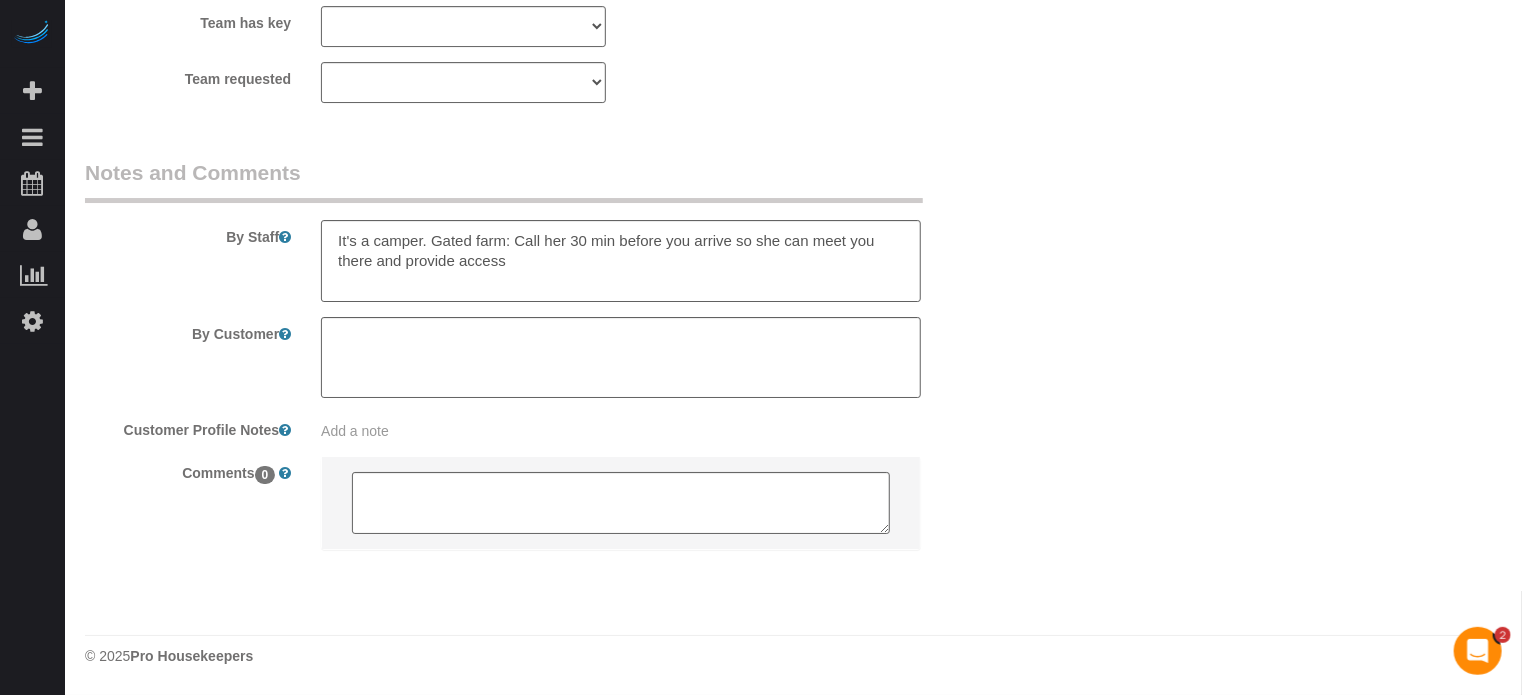 click on "Who
Email**
[EMAIL_ADDRESS][DOMAIN_NAME]
Name *
[PERSON_NAME]
new customer
Where
Address**
[STREET_ADDRESS][PERSON_NAME]
[GEOGRAPHIC_DATA]
AK
AL
AR
AZ
CA
CO
CT
DC
DE
[GEOGRAPHIC_DATA]
[GEOGRAPHIC_DATA]
HI
IA
ID
IL
IN
KS
[GEOGRAPHIC_DATA]
LA
MA
MD
ME
MI
[GEOGRAPHIC_DATA]
[GEOGRAPHIC_DATA]
MS
MT
[GEOGRAPHIC_DATA]
ND" at bounding box center (793, -1393) 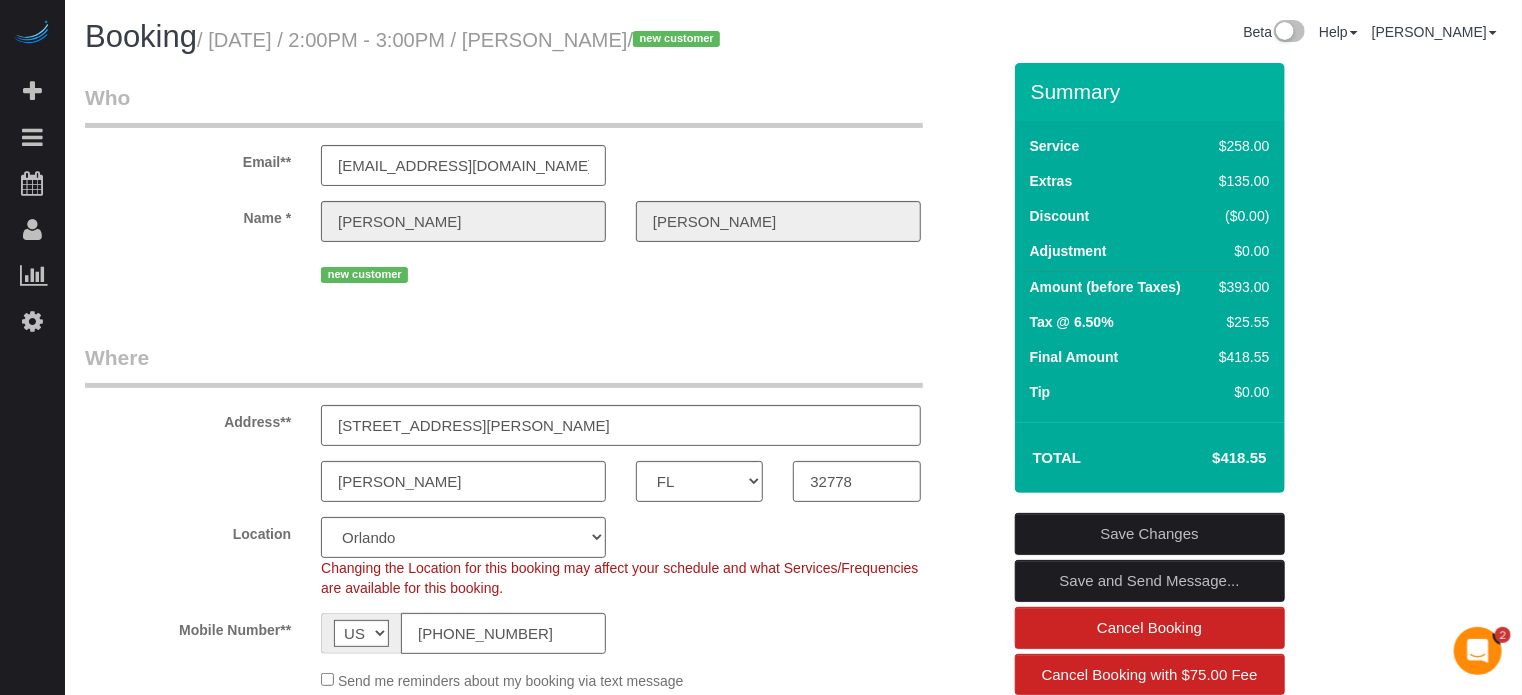 click on "Save Changes" at bounding box center [1150, 534] 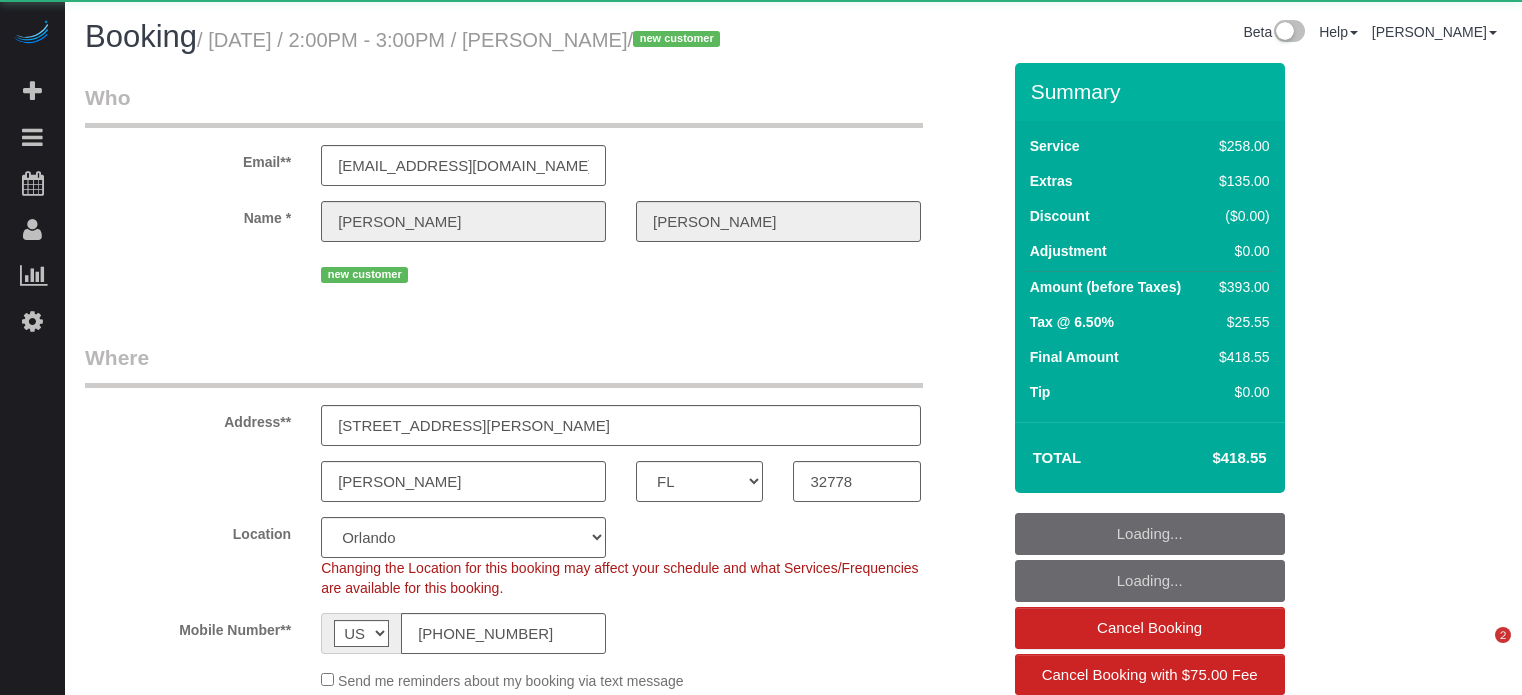 select on "FL" 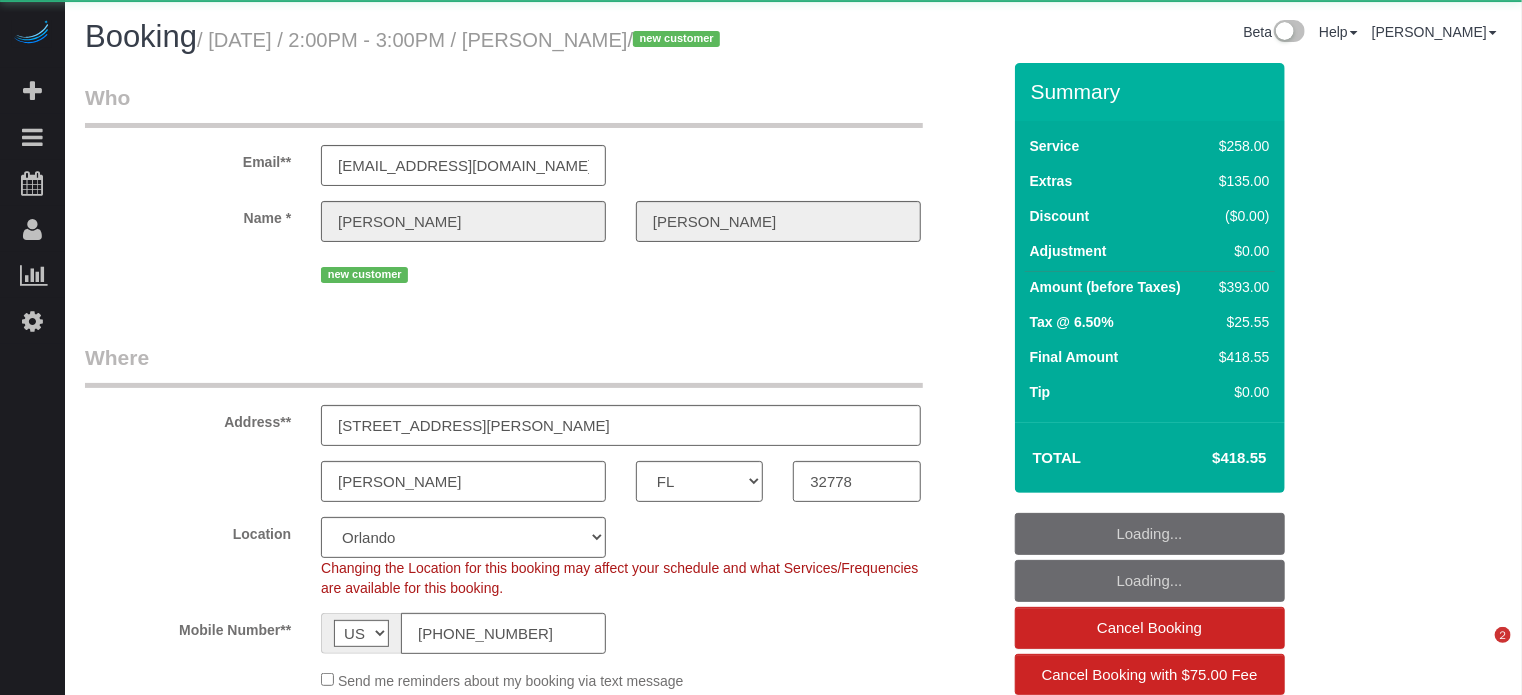 select on "object:655" 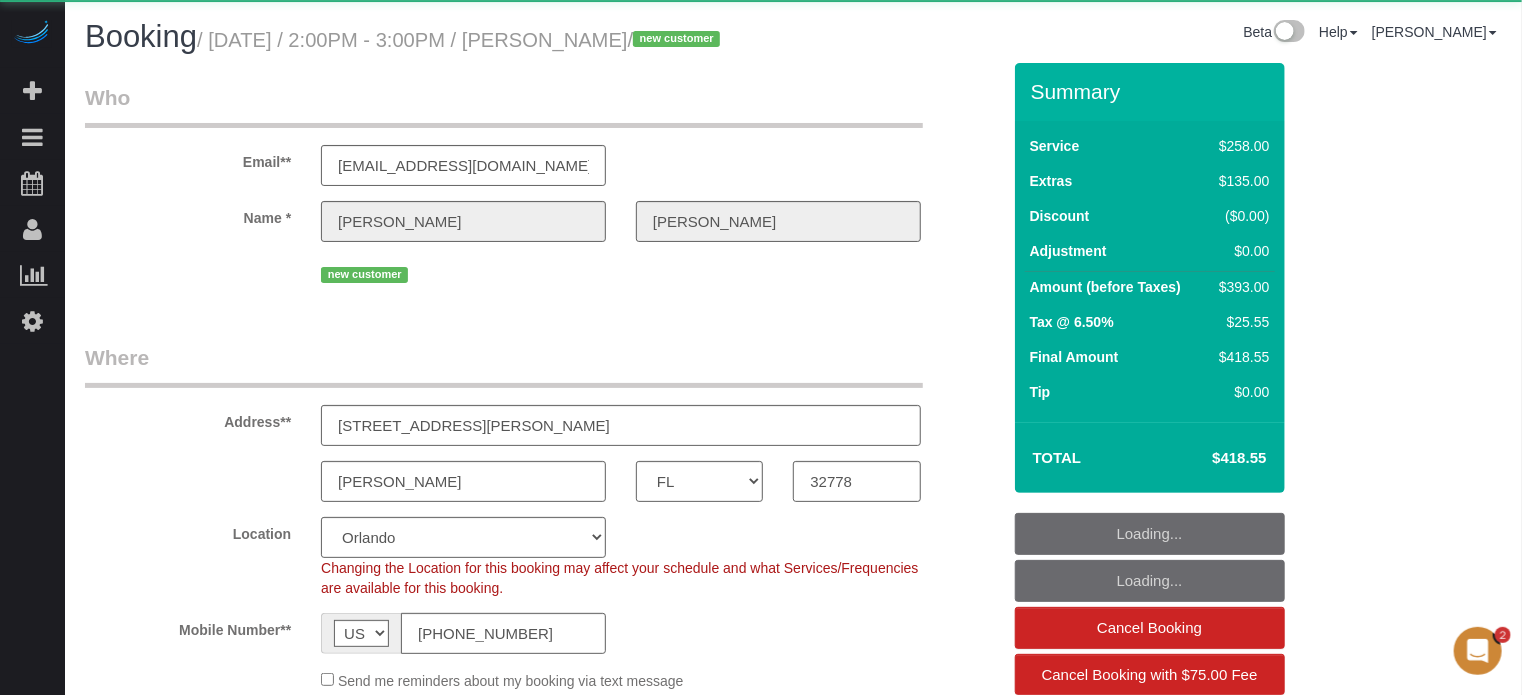 scroll, scrollTop: 0, scrollLeft: 0, axis: both 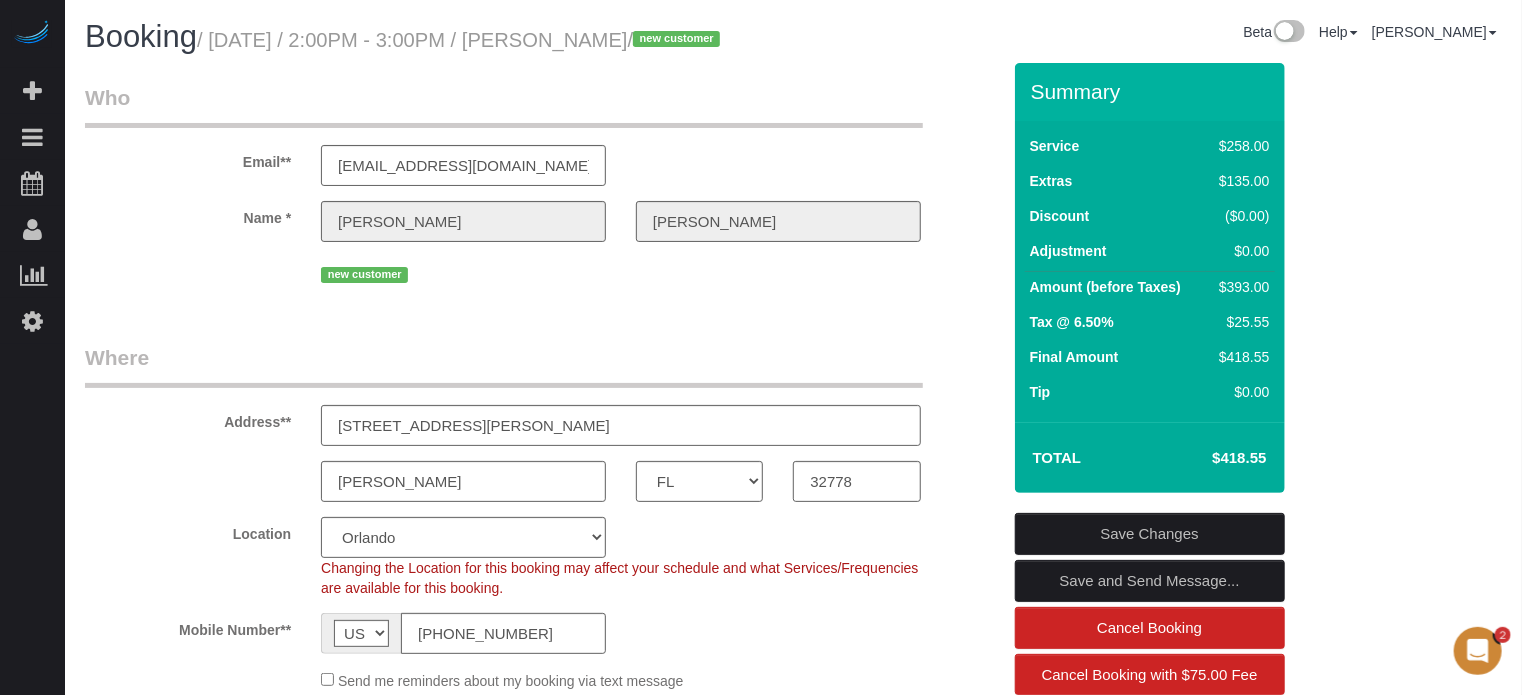 click on "Who
Email**
[EMAIL_ADDRESS][DOMAIN_NAME]
Name *
[PERSON_NAME]
new customer
Where
Address**
[STREET_ADDRESS][PERSON_NAME]
[GEOGRAPHIC_DATA]
AK
AL
AR
AZ
CA
CO
CT
DC
DE
[GEOGRAPHIC_DATA]
[GEOGRAPHIC_DATA]
HI
IA
ID
IL
IN
KS
[GEOGRAPHIC_DATA]
LA
MA
MD
ME
MI
[GEOGRAPHIC_DATA]
[GEOGRAPHIC_DATA]
MS
MT
[GEOGRAPHIC_DATA]
ND" at bounding box center (793, 2082) 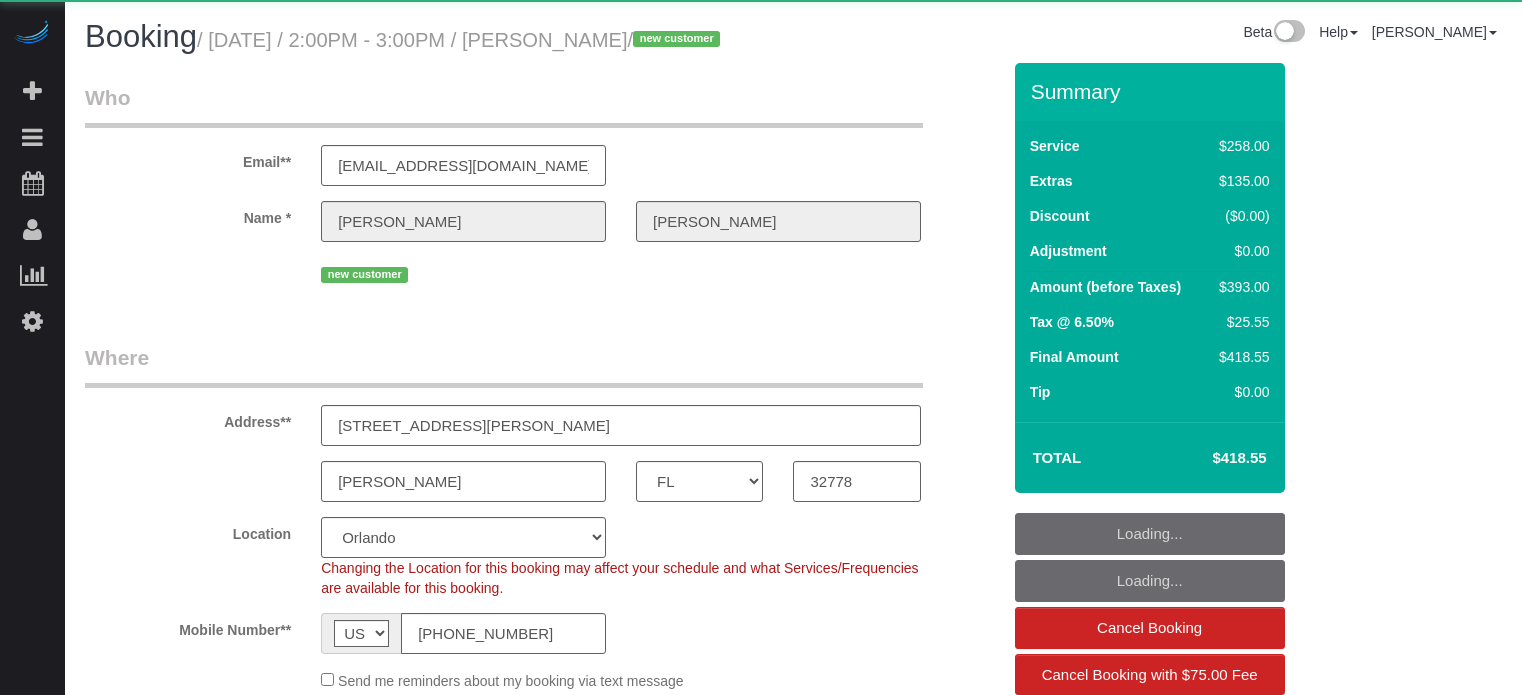 select on "FL" 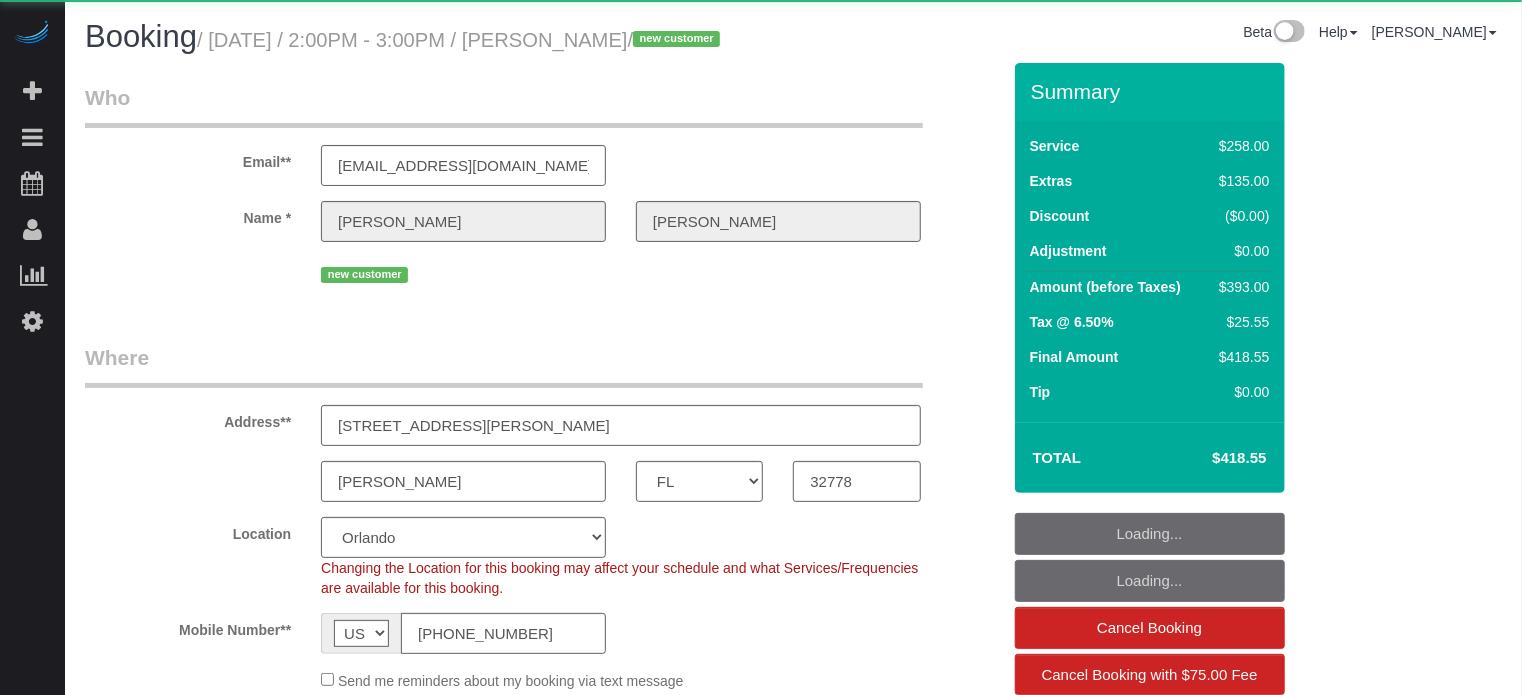 select on "spot1" 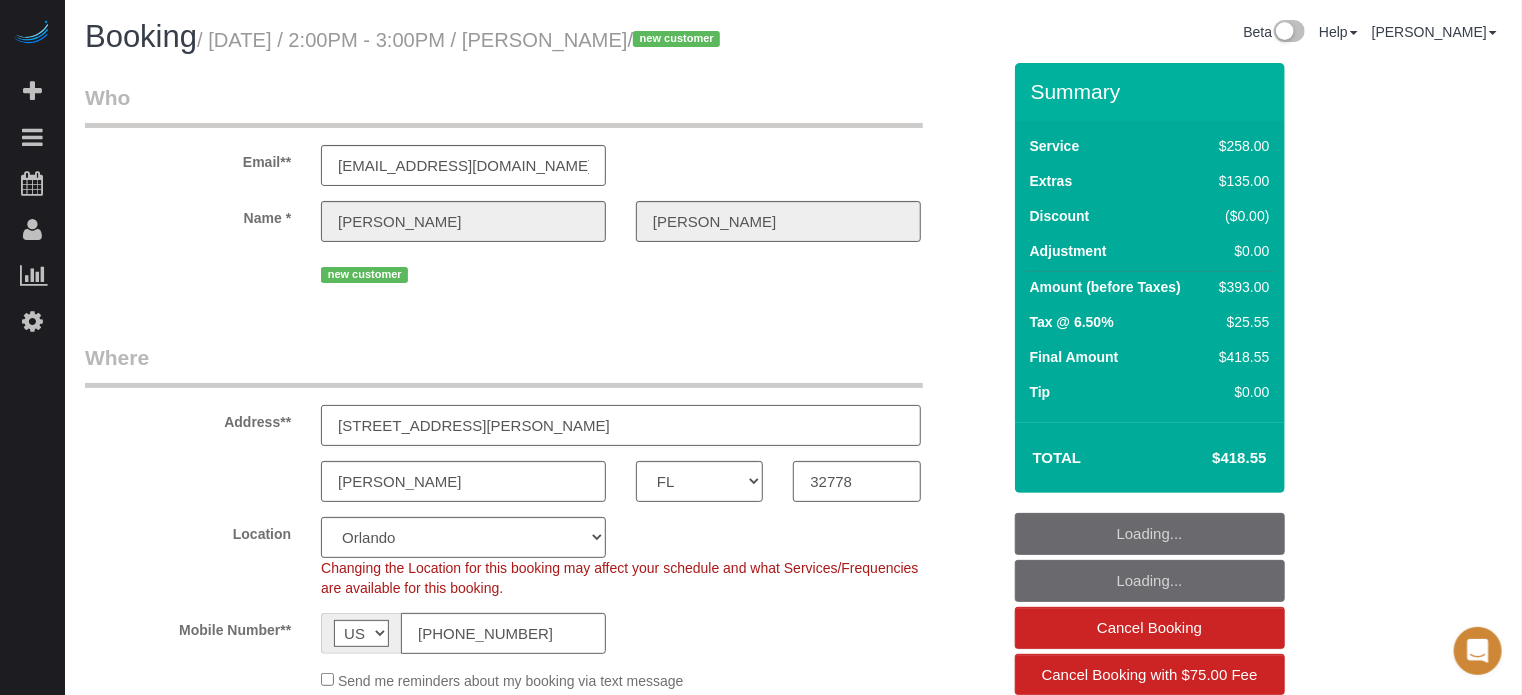 click on "[STREET_ADDRESS][PERSON_NAME]" at bounding box center (621, 425) 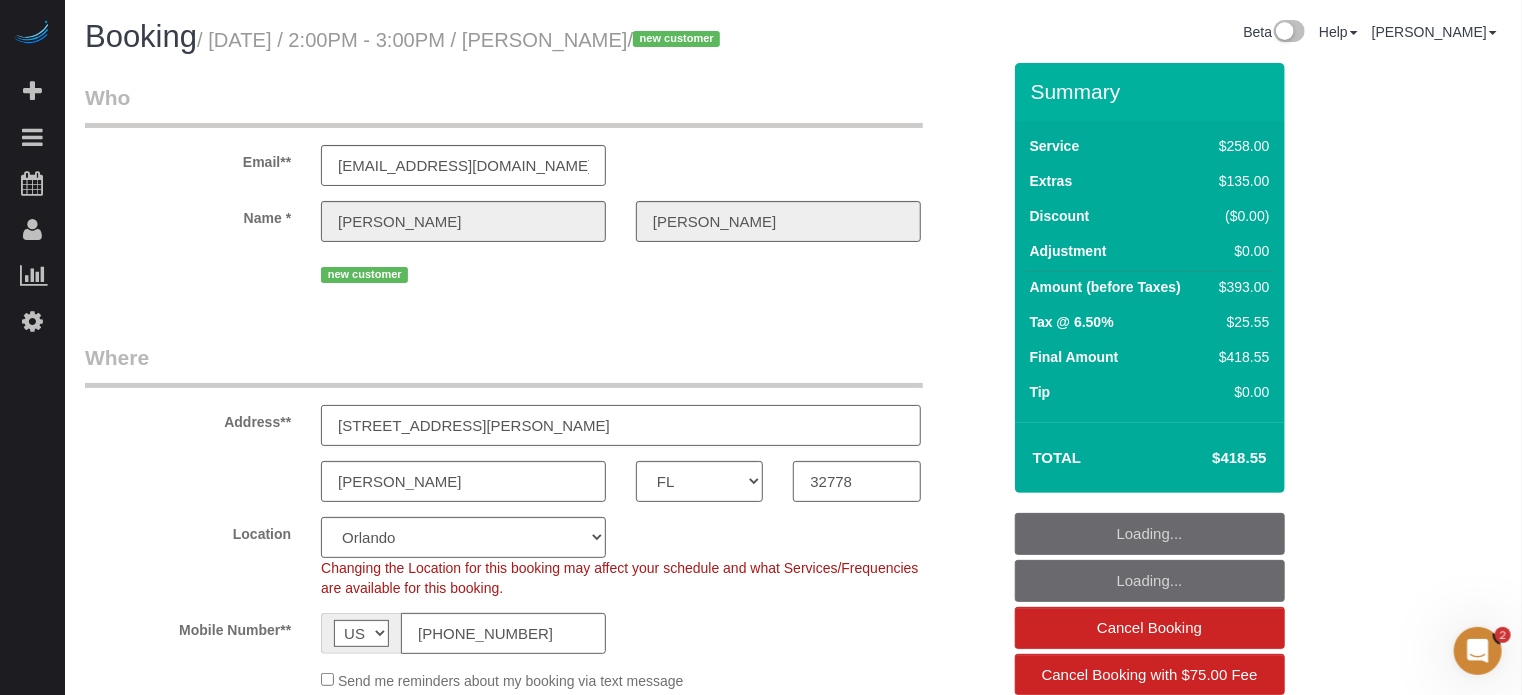 scroll, scrollTop: 0, scrollLeft: 0, axis: both 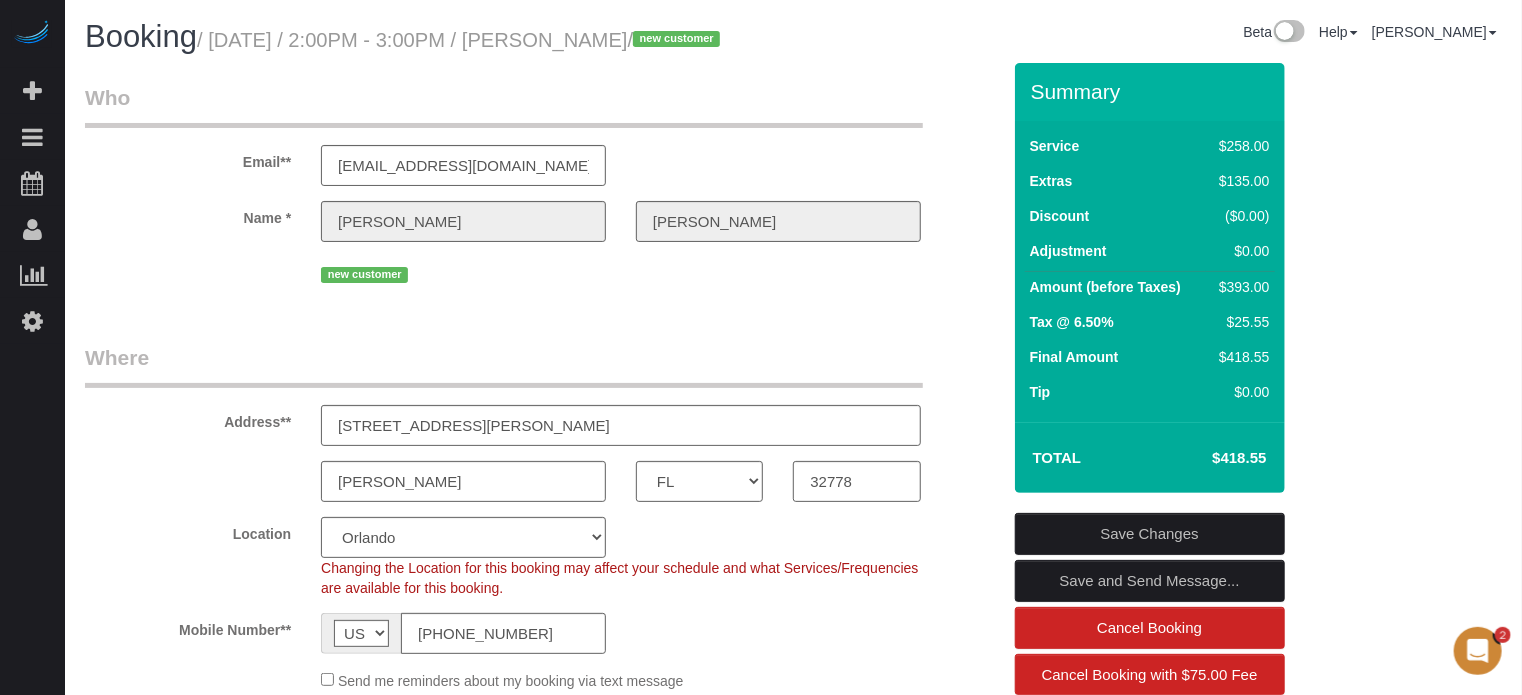 click on "Email**
lewiseventing@yahoo.com
Name *
Wendy
Lewis
new customer" at bounding box center [542, 185] 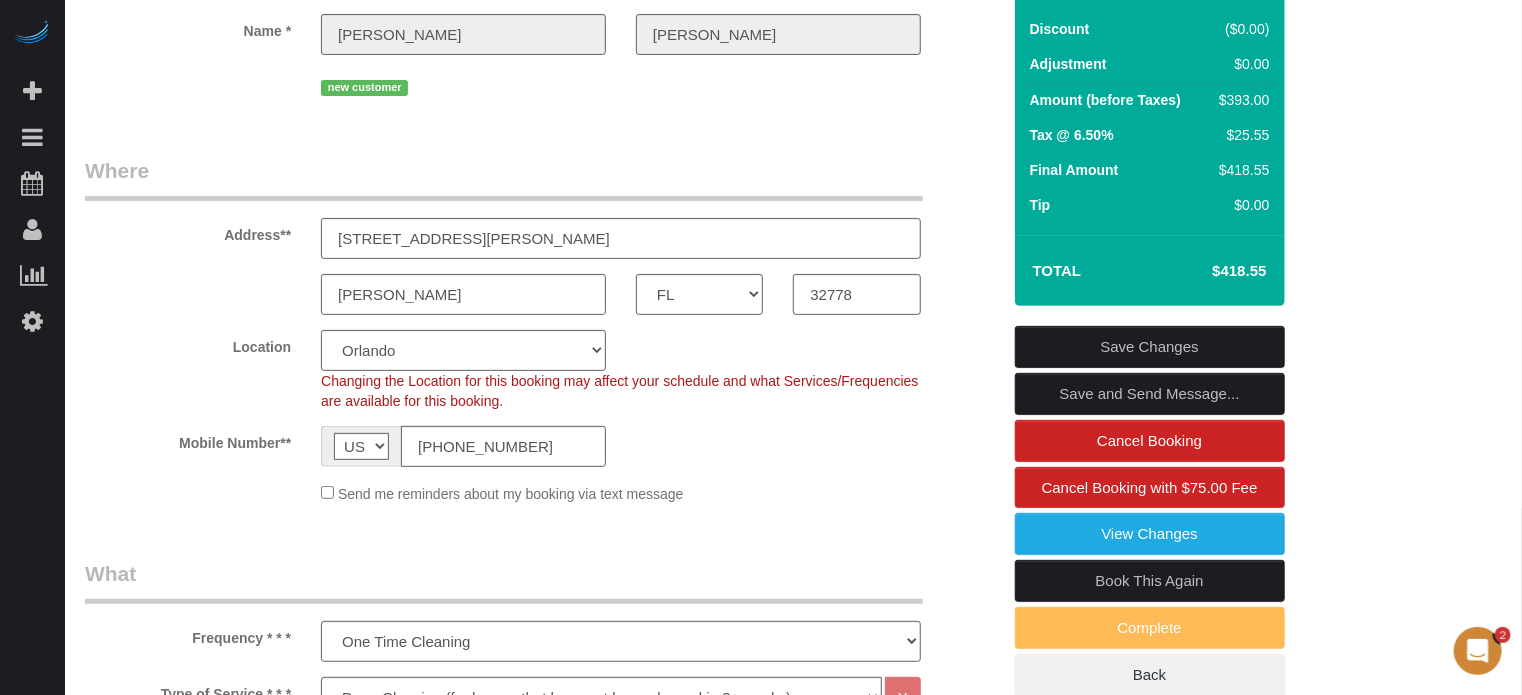 scroll, scrollTop: 300, scrollLeft: 0, axis: vertical 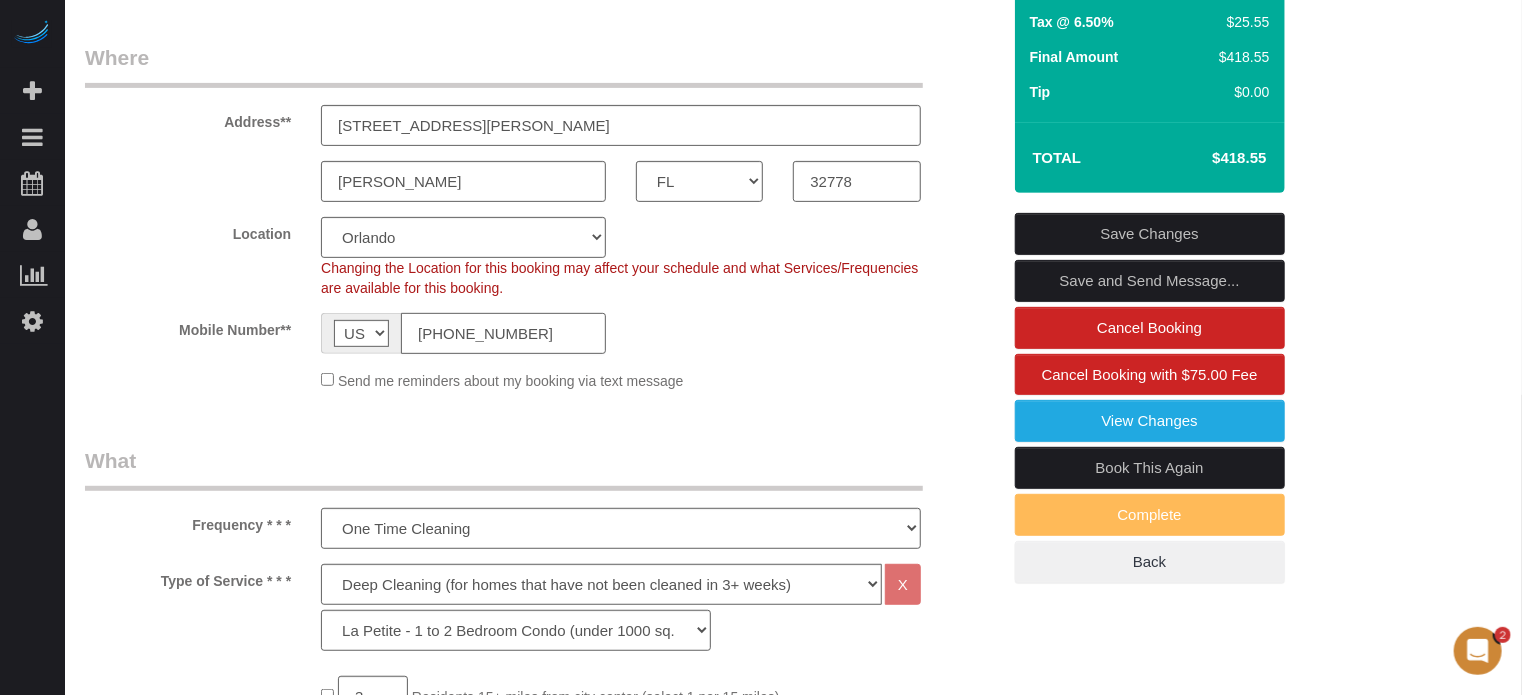 click on "[PHONE_NUMBER]" 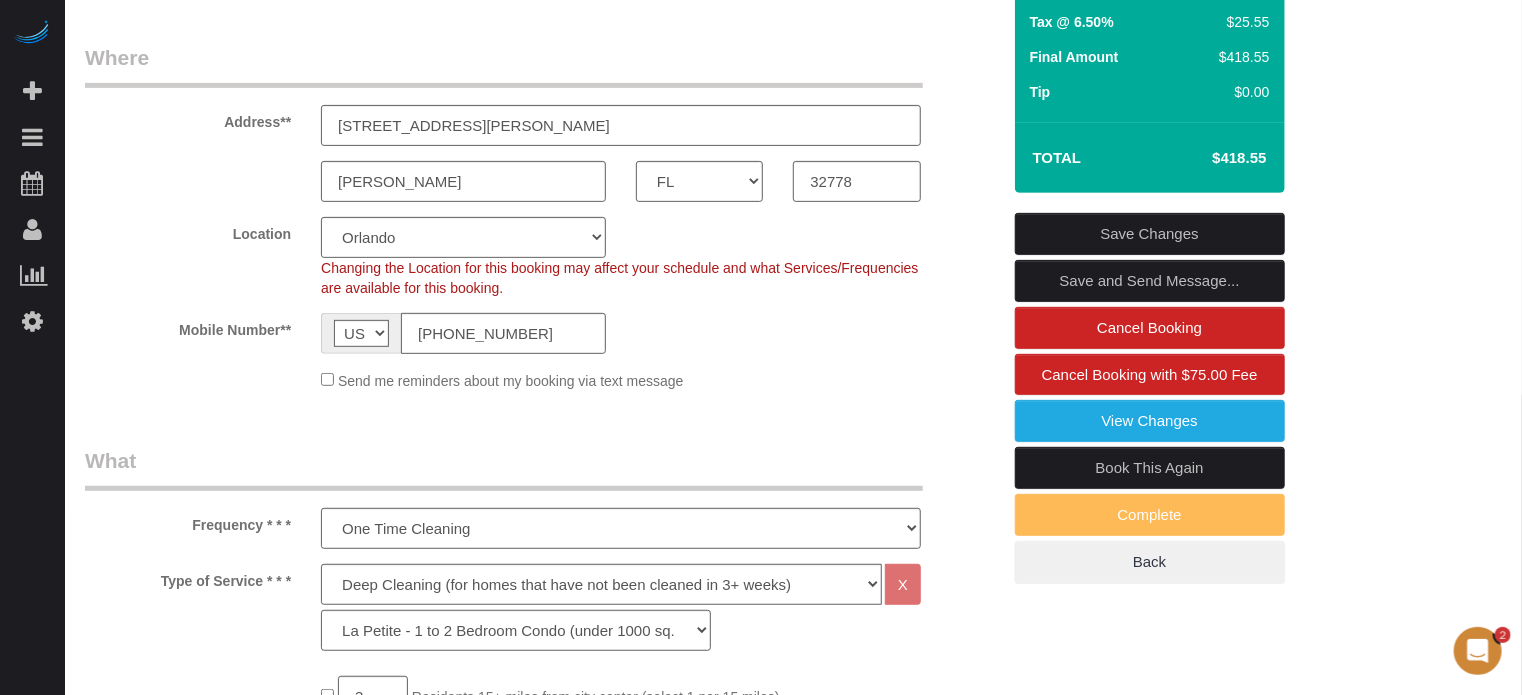 click on "Mobile Number**
AF AL DZ AD AO AI AQ AG AR AM AW AU AT AZ BS BH BD BB BY BE BZ BJ BM BT BO BA BW BR GB IO BN BG BF BI KH CM CA CV BQ KY CF TD CL CN CX CC CO KM CD CG CK CR HR CU CW CY CZ CI DK DJ DM DO TL EC EG SV GQ ER EE ET FK FO FJ FI FR GF PF TF GA GM GE DE GH GI GR GL GD GP GU GT GG GN GW GY HT HN HK HU IS IN ID IR IQ IE IM IL IT JM JP JE JO KZ KE KI KP KR KW KG LA LV LB LS LR LY LI LT LU MO MK MG MW MY MV ML MT MH MQ MR MU YT MX FM MD MC MN ME MS MA MZ MM NA NR NP NL NC NZ NI NE NG NU NF MP NO OM PK PW PS PA PG PY PE PH PN PL PT PR QA RO RU RW RE AS WS SM ST SA SN RS SC SL SG SK SI SB SO ZA GS SS ES LK BL SH KN LC SX MF PM VC SD SR SJ SZ SE CH SY TW TJ TZ TH TG TK TO TT TN TR TM TC TV UM UG UA AE US UY UZ VU VA VE VN VG VI WF EH YE ZM ZW AX
(267) 218-0967" 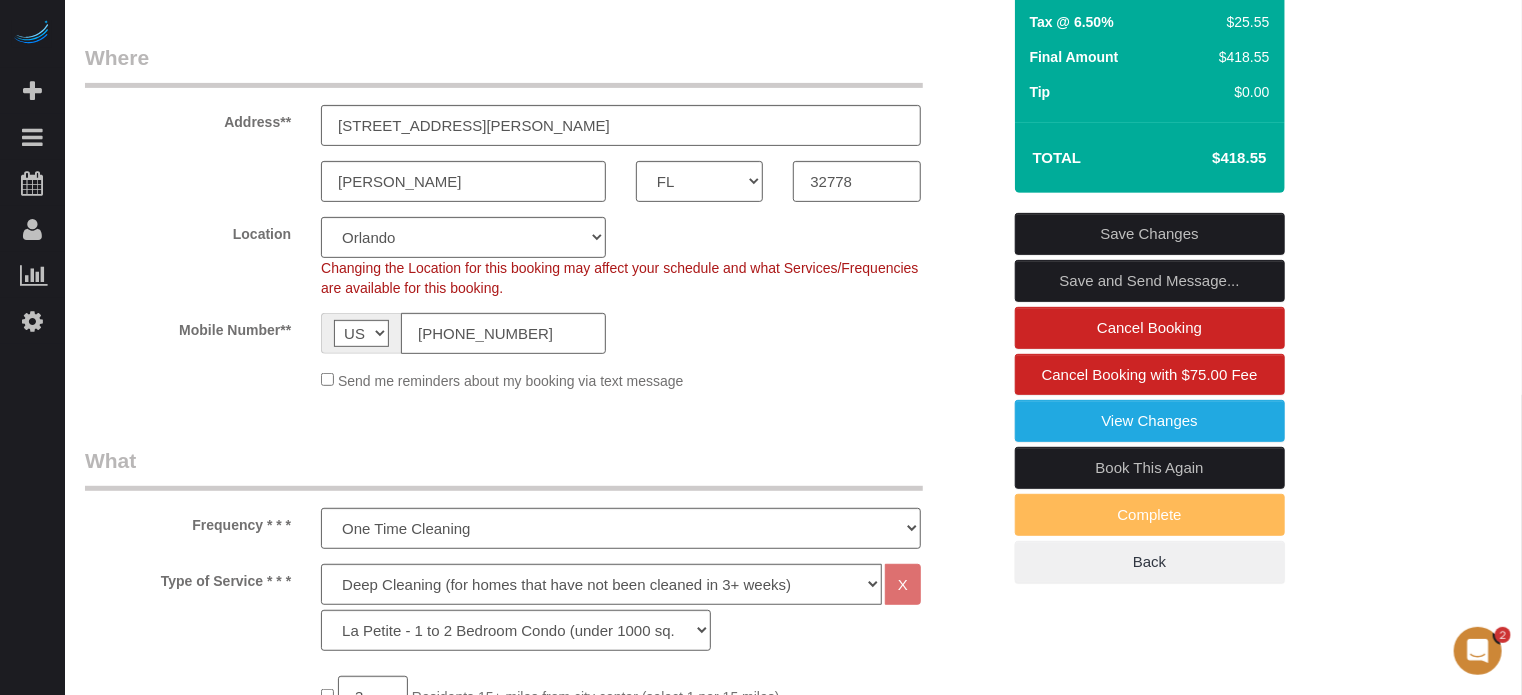 click on "Who
Email**
[EMAIL_ADDRESS][DOMAIN_NAME]
Name *
[PERSON_NAME]
new customer
Where
Address**
[STREET_ADDRESS][PERSON_NAME]
[GEOGRAPHIC_DATA]
AK
AL
AR
AZ
CA
CO
CT
DC
DE
[GEOGRAPHIC_DATA]
[GEOGRAPHIC_DATA]
HI
IA
ID
IL
IN
KS
[GEOGRAPHIC_DATA]
LA
MA
MD
ME
MI
[GEOGRAPHIC_DATA]
[GEOGRAPHIC_DATA]
MS
MT
[GEOGRAPHIC_DATA]
ND" at bounding box center (793, 1782) 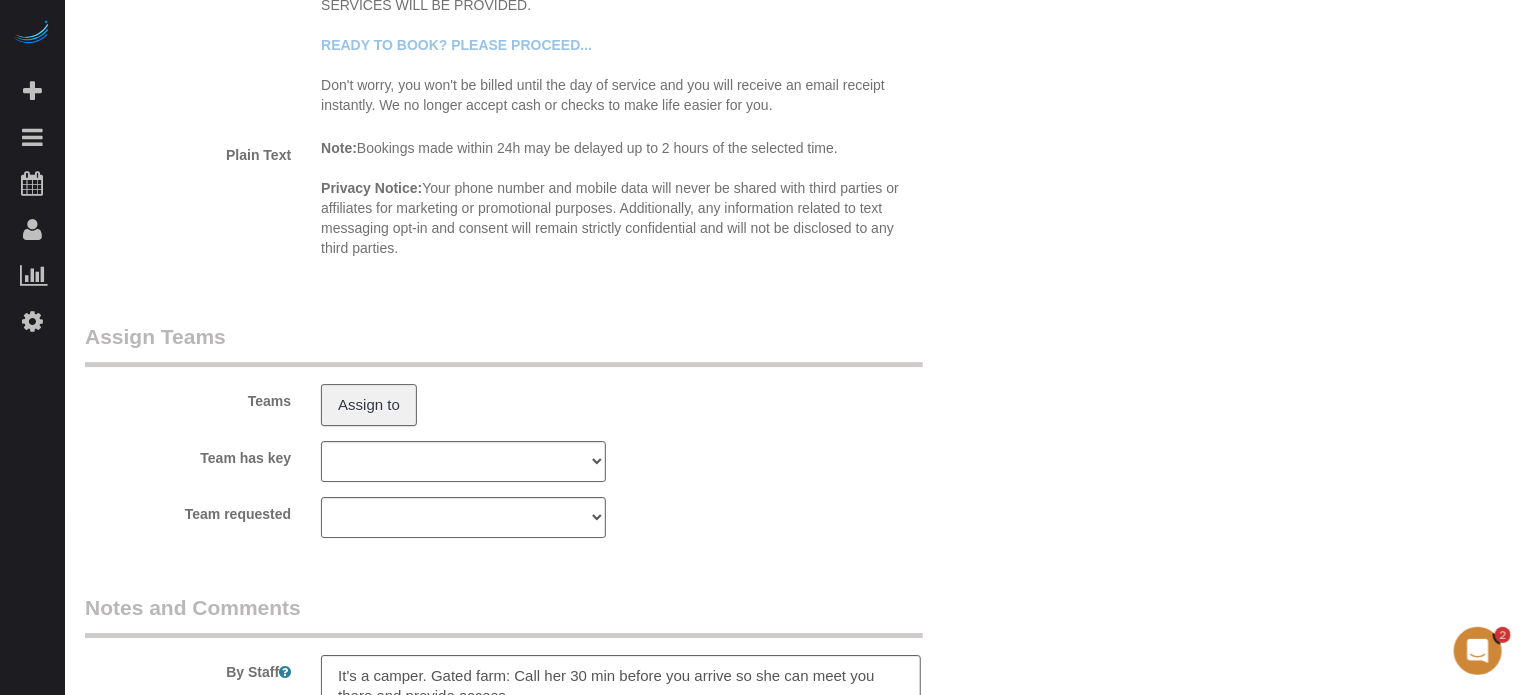 scroll, scrollTop: 3482, scrollLeft: 0, axis: vertical 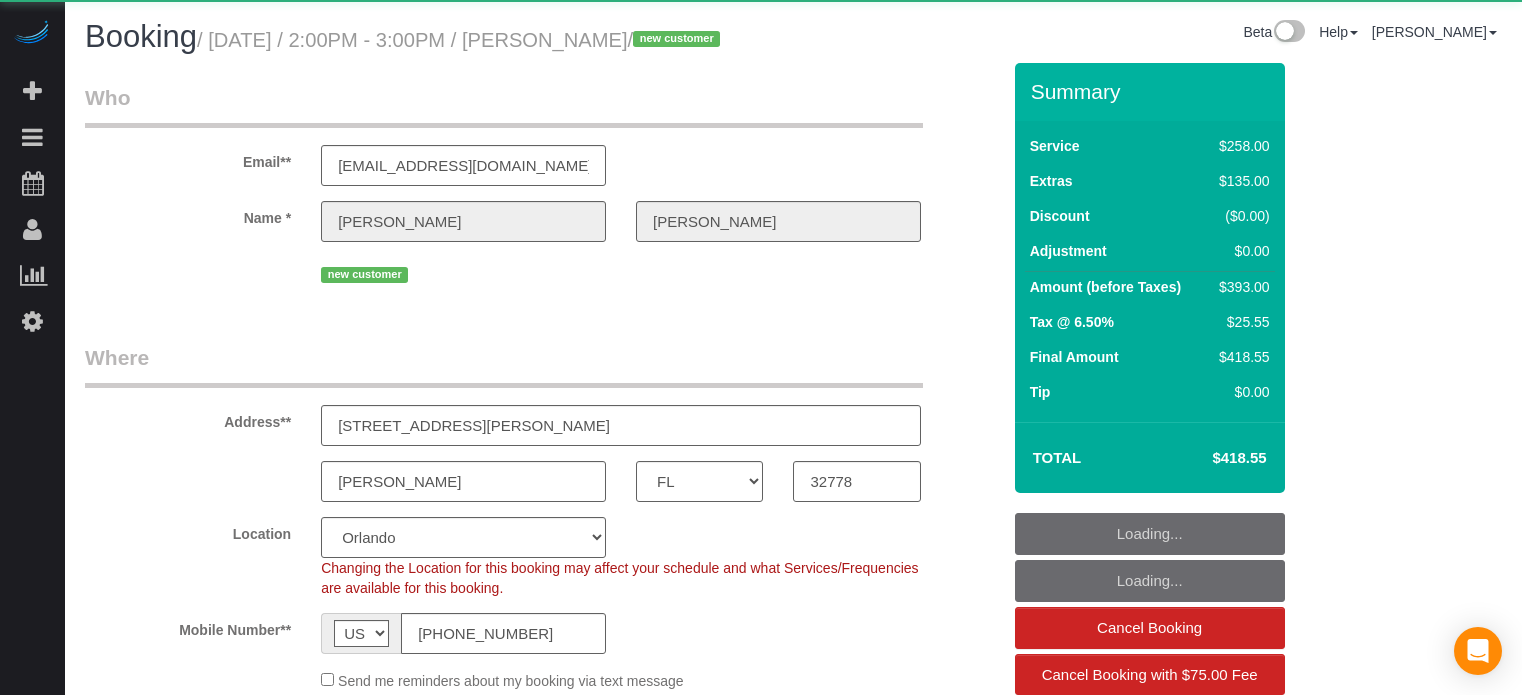 select on "FL" 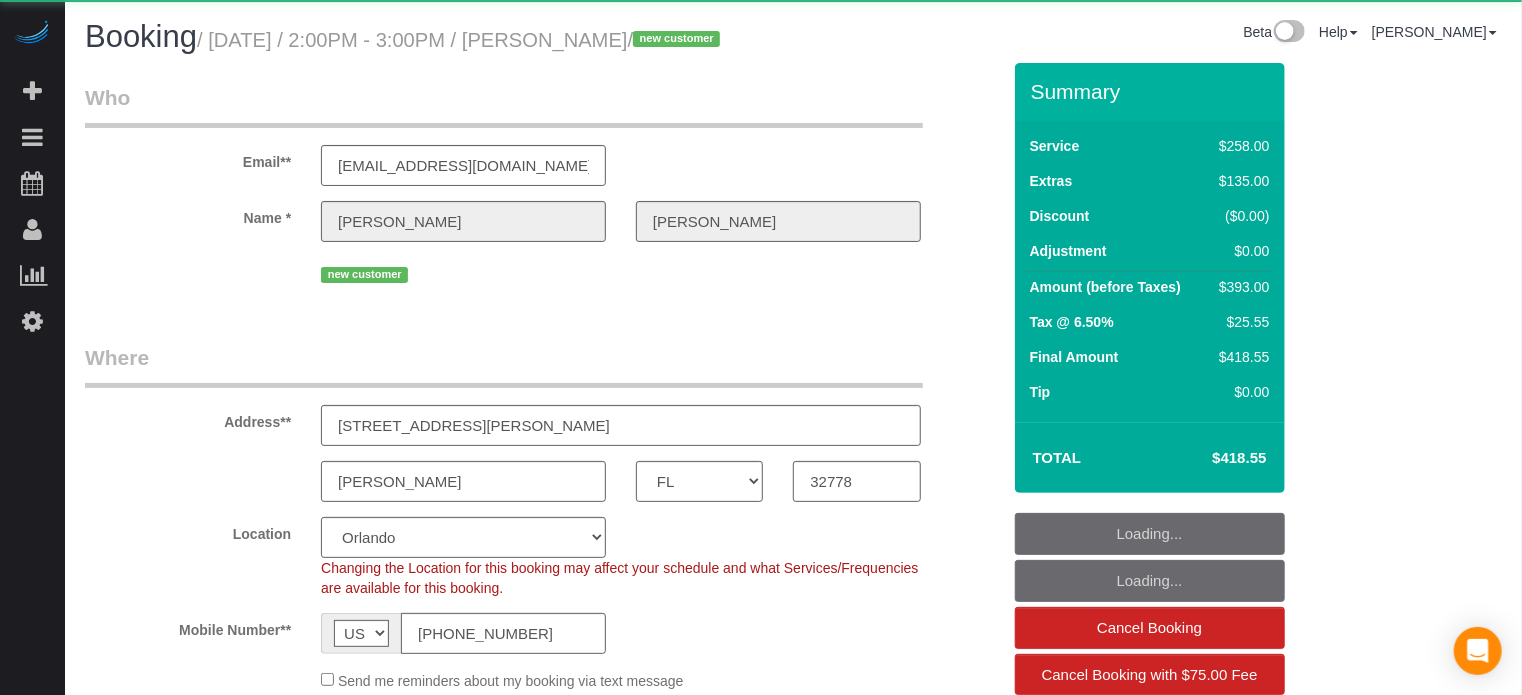 select on "5" 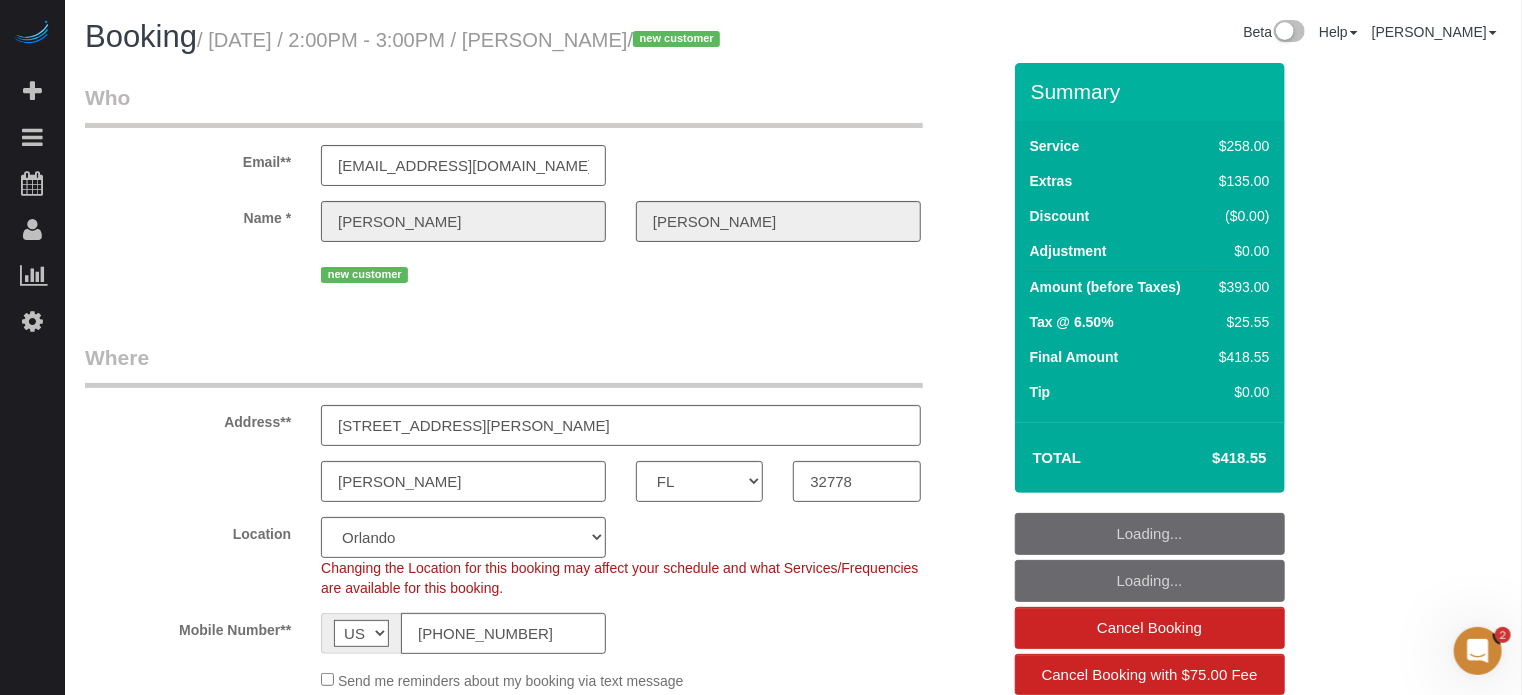 scroll, scrollTop: 0, scrollLeft: 0, axis: both 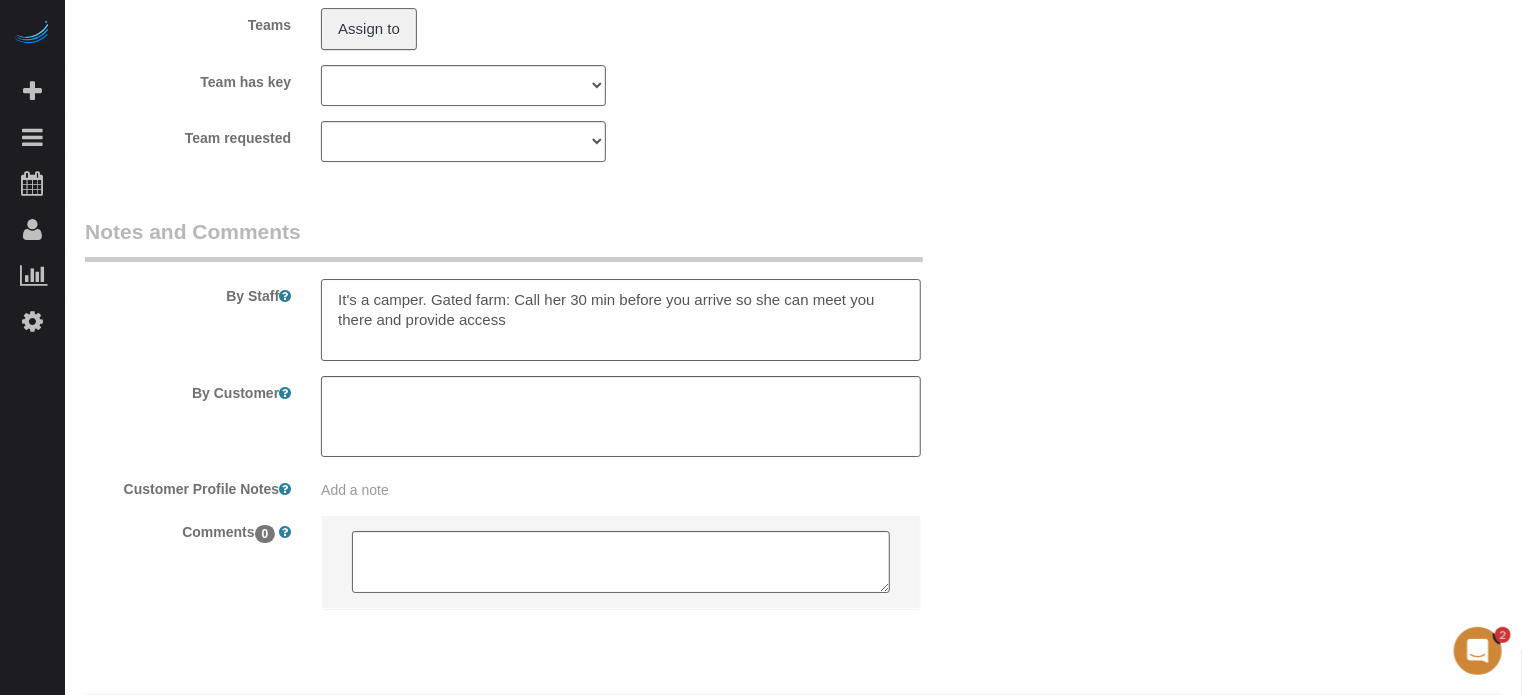 click at bounding box center (621, 320) 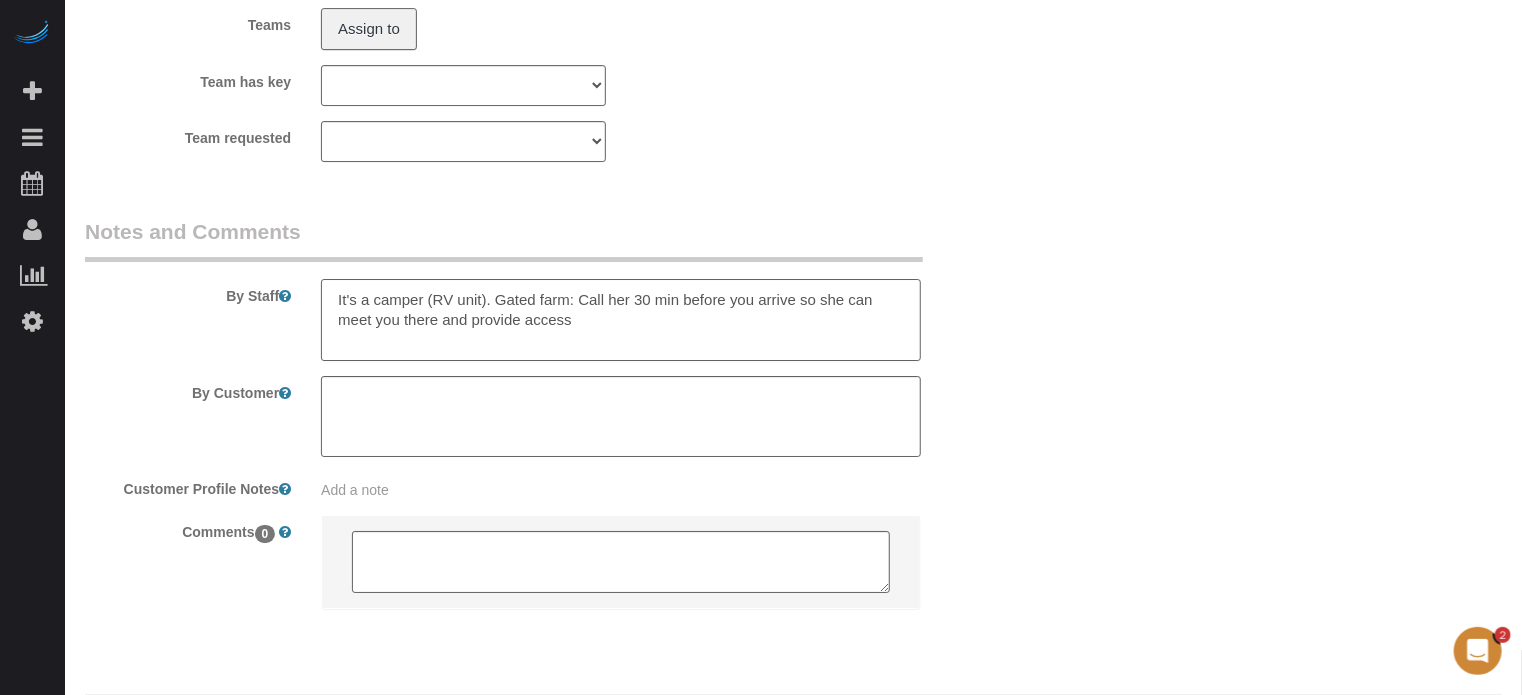 click at bounding box center [621, 320] 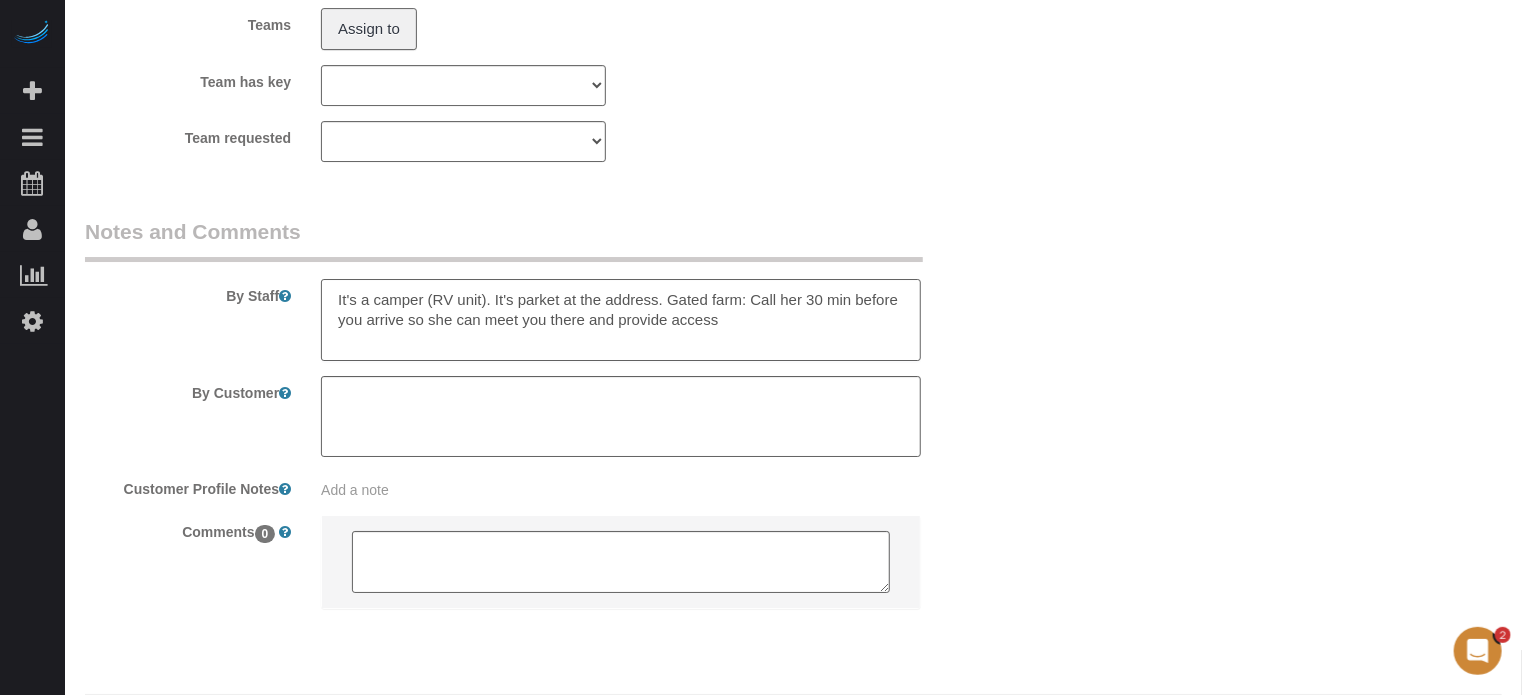 type on "It's a camper (RV unit). It's parket at the address. Gated farm: Call her 30 min before you arrive so she can meet you there and provide access" 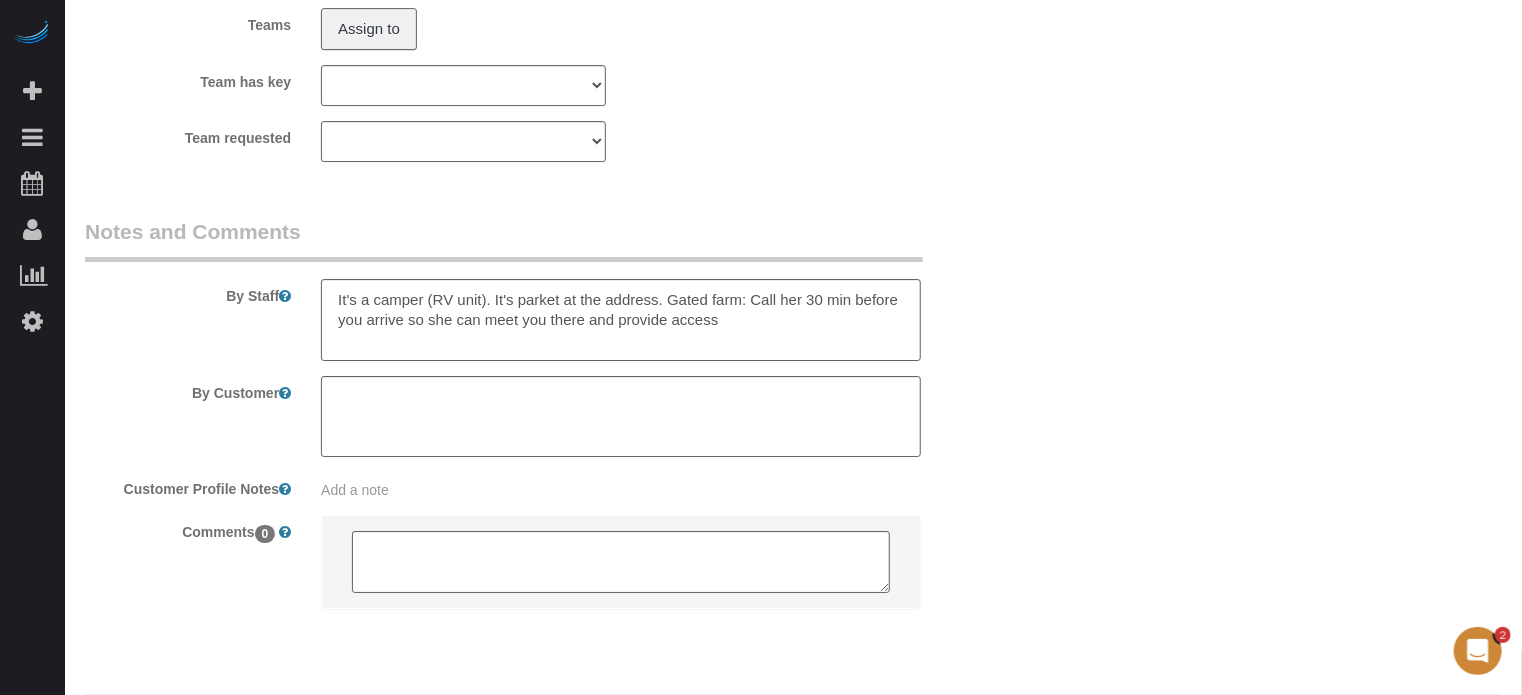 click on "Who
Email**
[EMAIL_ADDRESS][DOMAIN_NAME]
Name *
[PERSON_NAME]
new customer
Where
Address**
[STREET_ADDRESS][PERSON_NAME]
[GEOGRAPHIC_DATA]
AK
AL
AR
AZ
CA
CO
CT
DC
DE
[GEOGRAPHIC_DATA]
[GEOGRAPHIC_DATA]
HI
IA
ID
IL
IN
KS
[GEOGRAPHIC_DATA]
LA
MA
MD
ME
MI
[GEOGRAPHIC_DATA]
[GEOGRAPHIC_DATA]
MS
MT
[GEOGRAPHIC_DATA]
ND" at bounding box center (793, -1334) 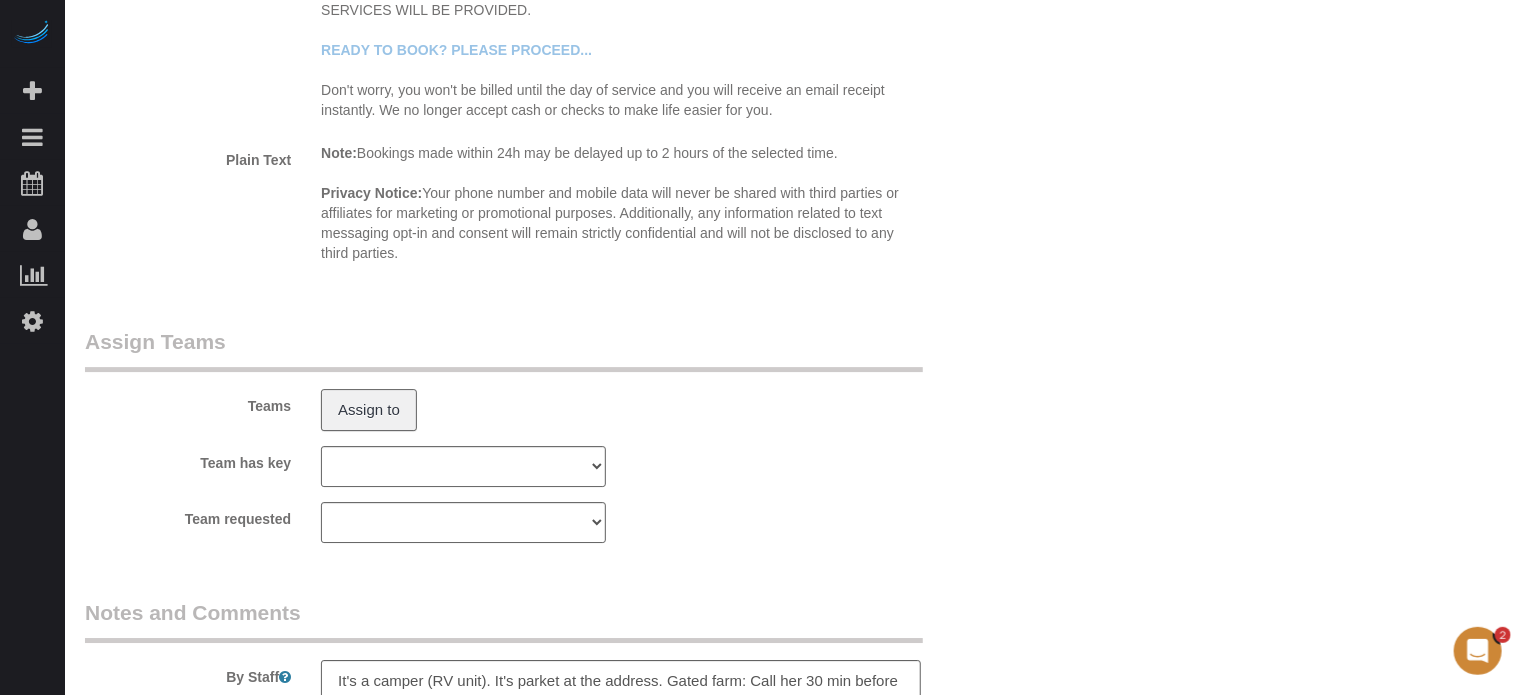 scroll, scrollTop: 0, scrollLeft: 0, axis: both 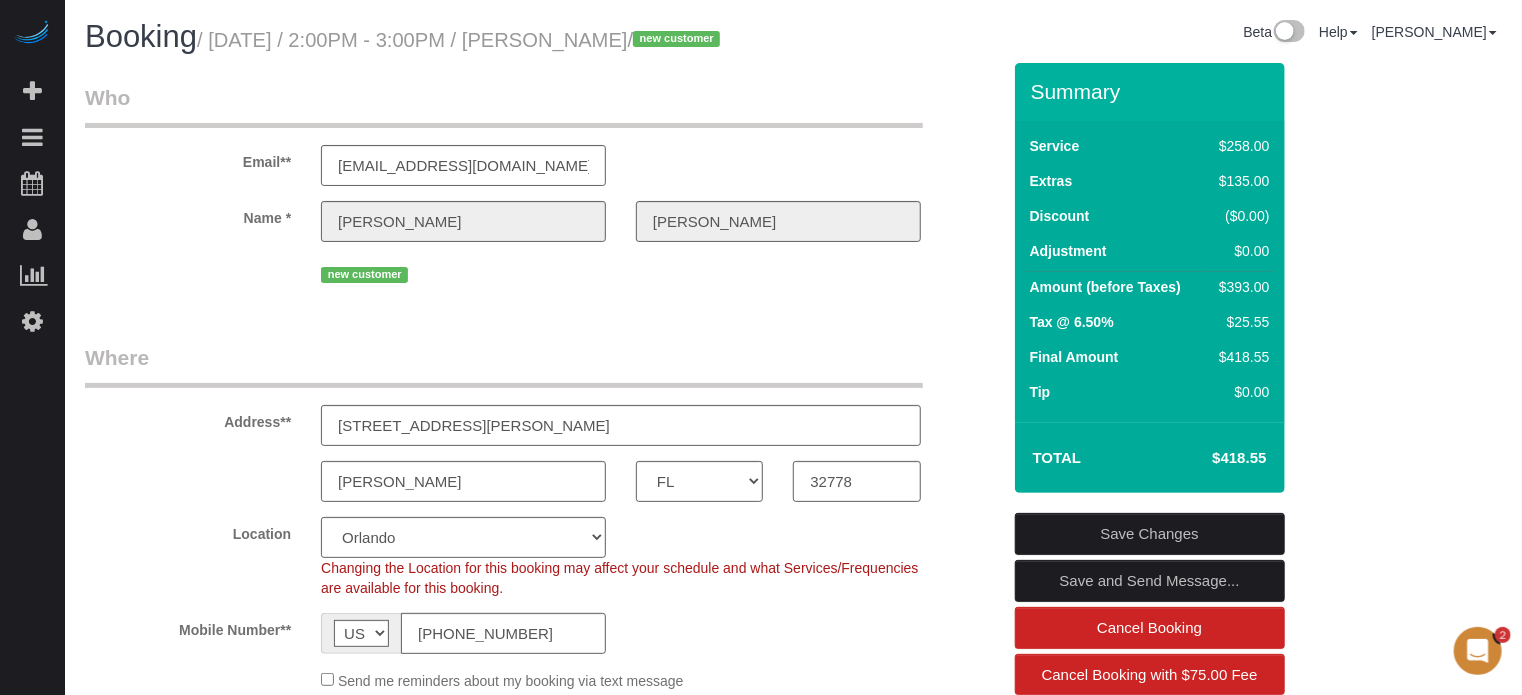 click on "Save Changes" at bounding box center (1150, 534) 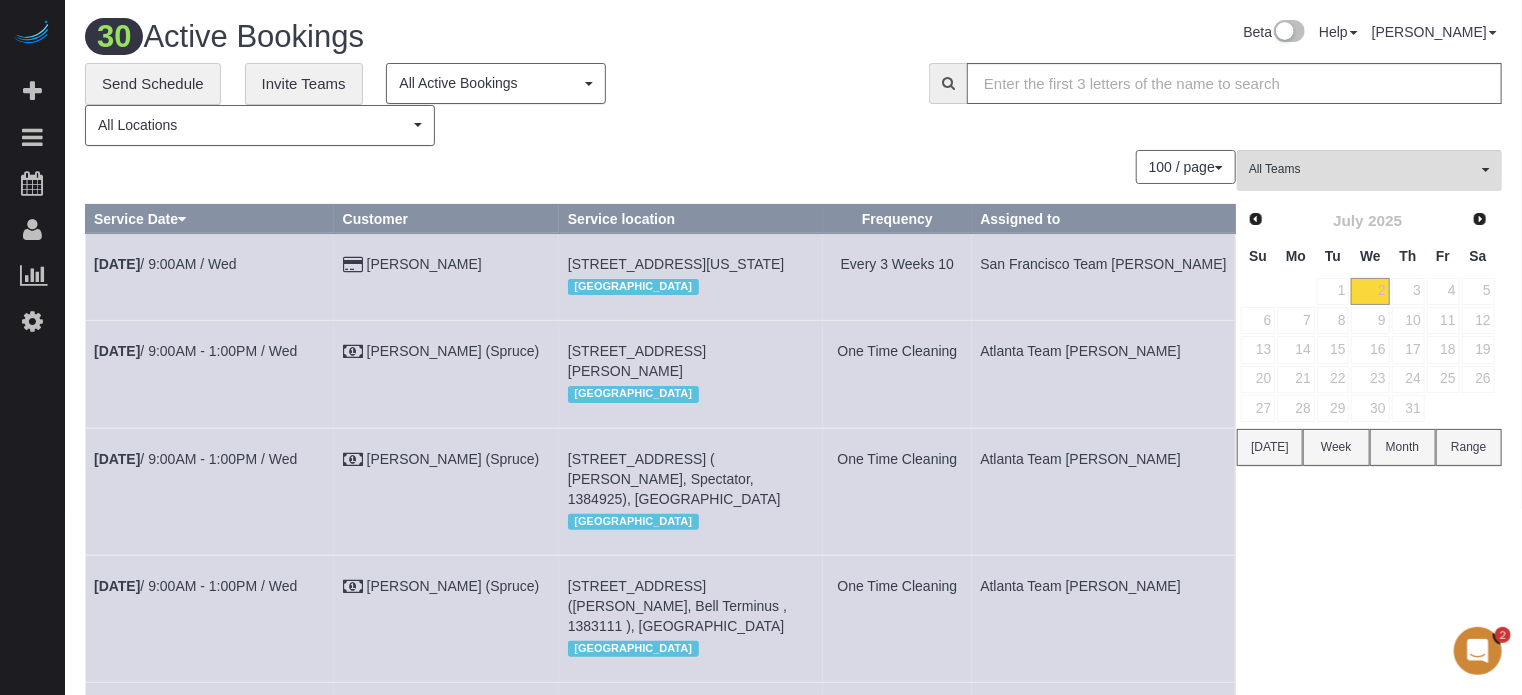 click on "All Teams
Remove Team Filters
Atlanta Team Eliane
Atlanta Team Latasha
Atlanta Team Matthew
Austin Carpet Cleaning
Austin Handyman Cesare
Austin Team Esther
Austin Team Isabel
Austin Team Priscilla
Austin Team Sheena
Boston Team Anabela
Boston Team Chioke
Boston Team Nina
Boston Team Zilma
Broward Team Alexis Simply Clean
Chandler Team Michelle
Chicago Team Marlene
Chicago Team Wesley
Cincinnati Team Asir" at bounding box center [1369, 1956] 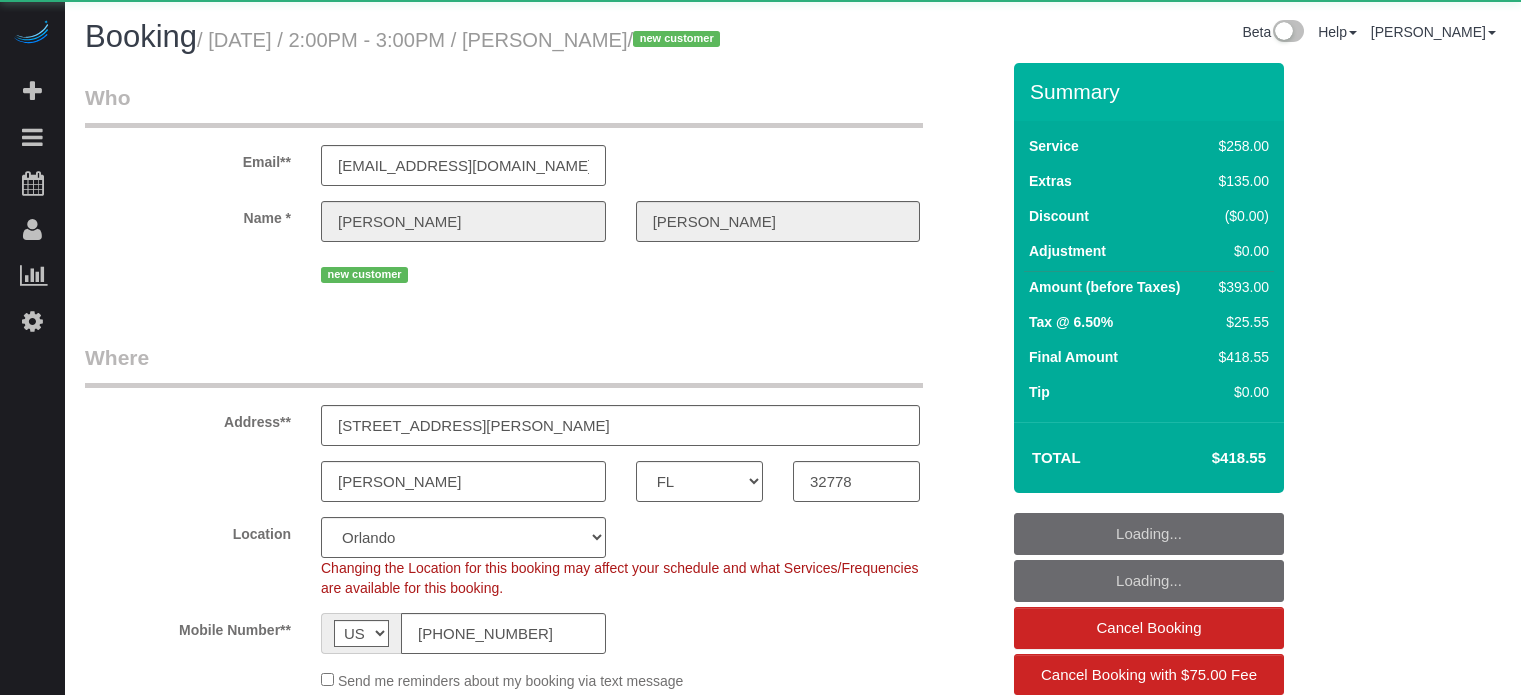 select on "FL" 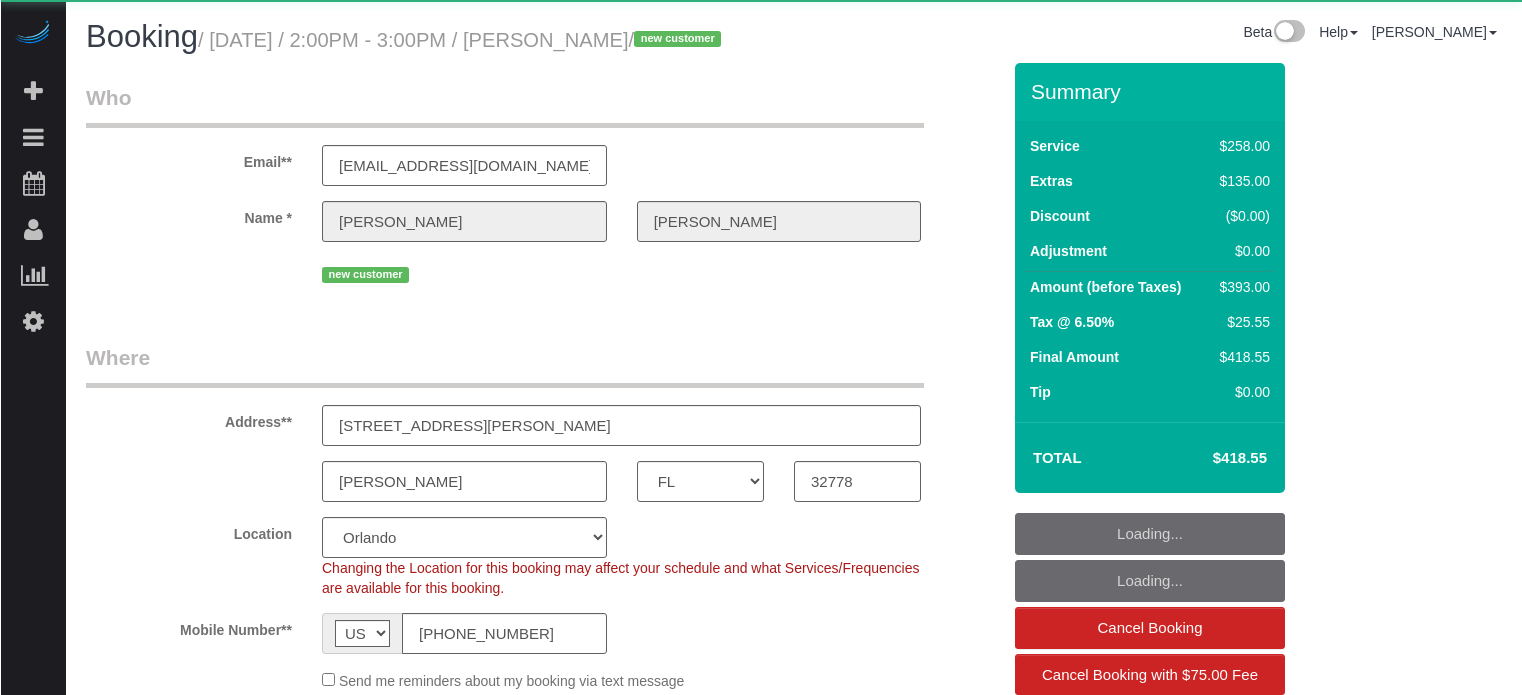 scroll, scrollTop: 0, scrollLeft: 0, axis: both 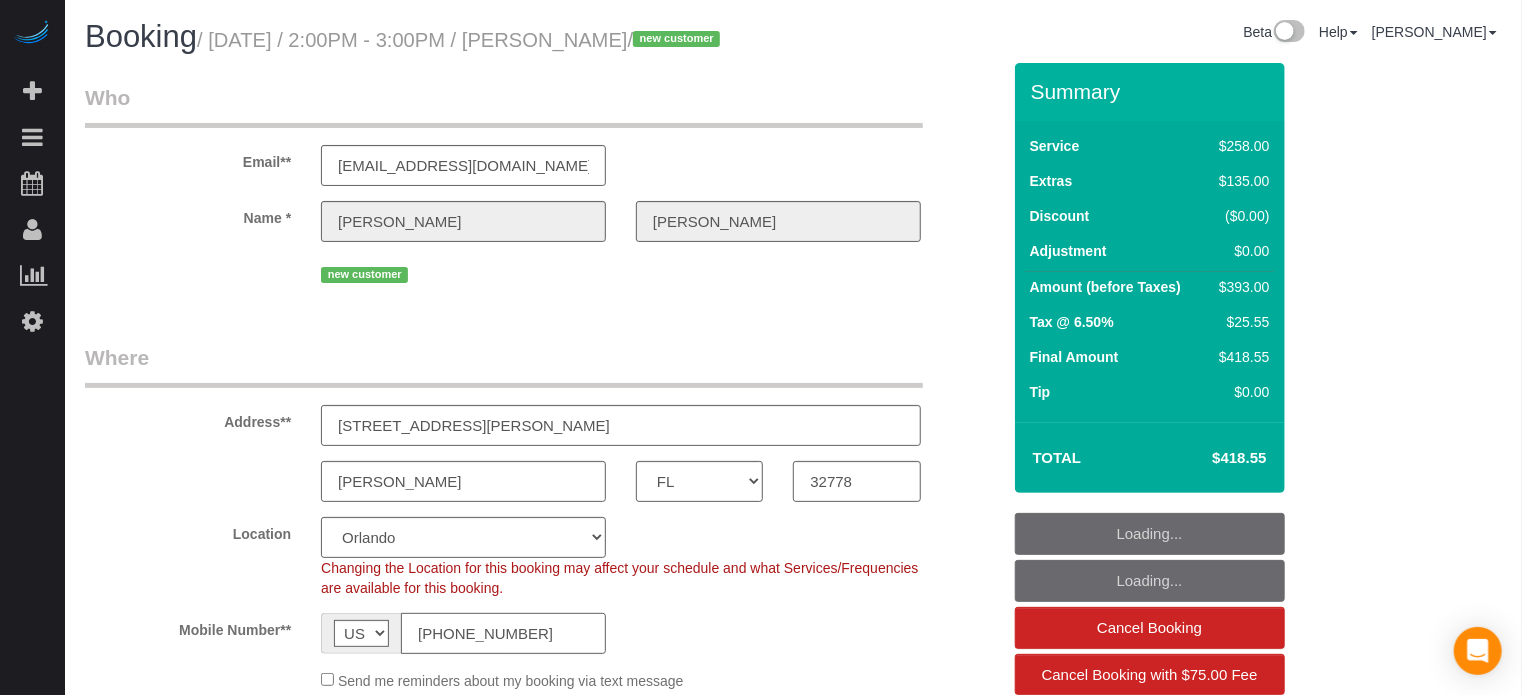 click on "[PHONE_NUMBER]" 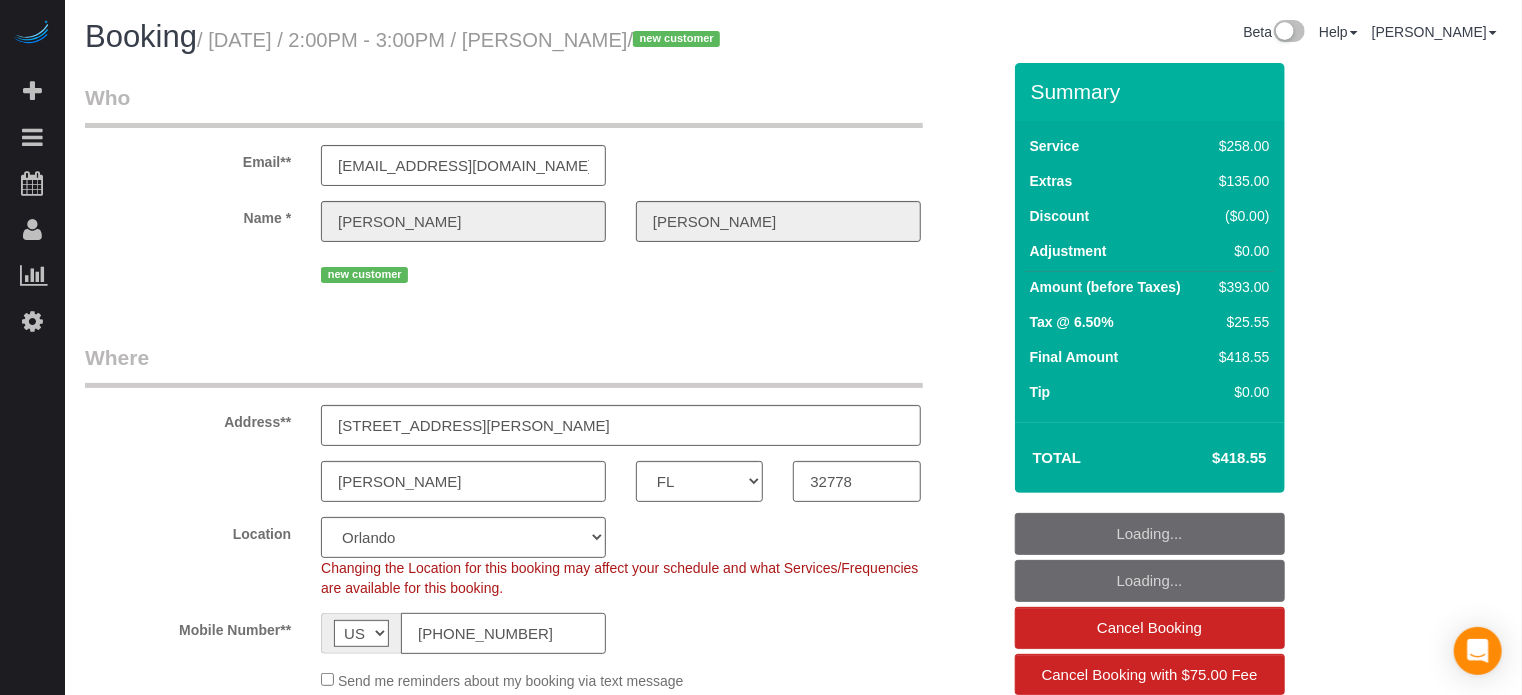 click on "[PHONE_NUMBER]" 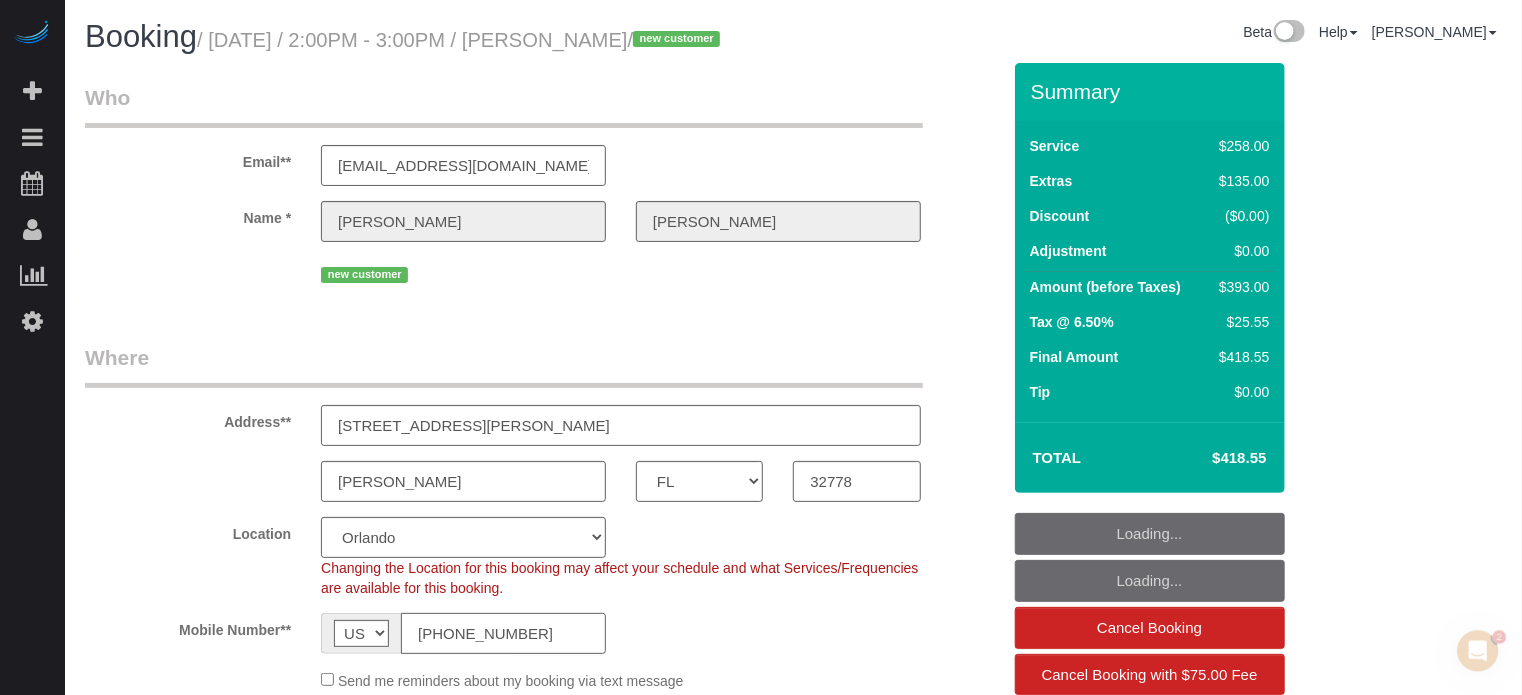 scroll, scrollTop: 0, scrollLeft: 0, axis: both 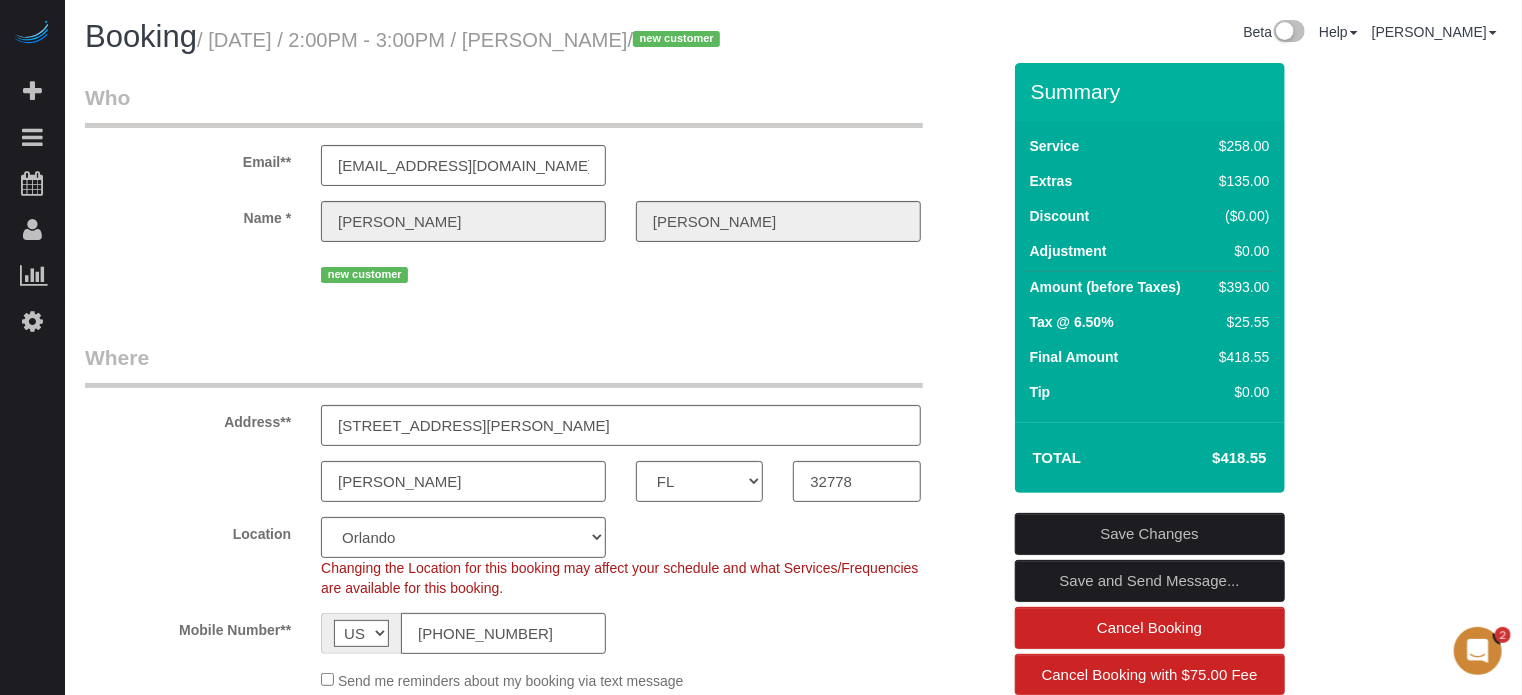 click on "Who
Email**
[EMAIL_ADDRESS][DOMAIN_NAME]
Name *
[PERSON_NAME]
new customer
Where
Address**
[STREET_ADDRESS][PERSON_NAME]
[GEOGRAPHIC_DATA]
AK
AL
AR
AZ
CA
CO
CT
DC
DE
[GEOGRAPHIC_DATA]
[GEOGRAPHIC_DATA]
HI
IA
ID
IL
IN
KS
[GEOGRAPHIC_DATA]
LA
MA
MD
ME
MI
[GEOGRAPHIC_DATA]
[GEOGRAPHIC_DATA]
MS
MT
[GEOGRAPHIC_DATA]
ND" at bounding box center [793, 2082] 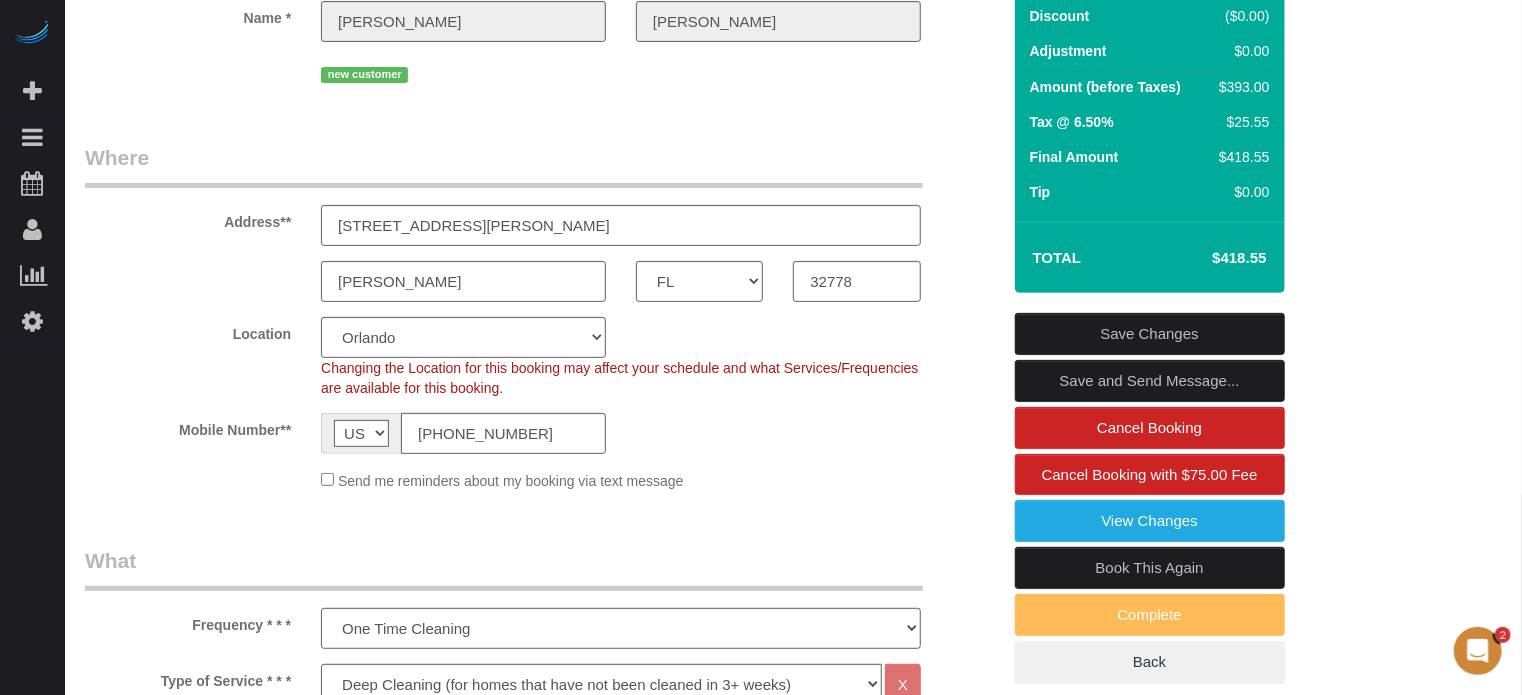 scroll, scrollTop: 0, scrollLeft: 0, axis: both 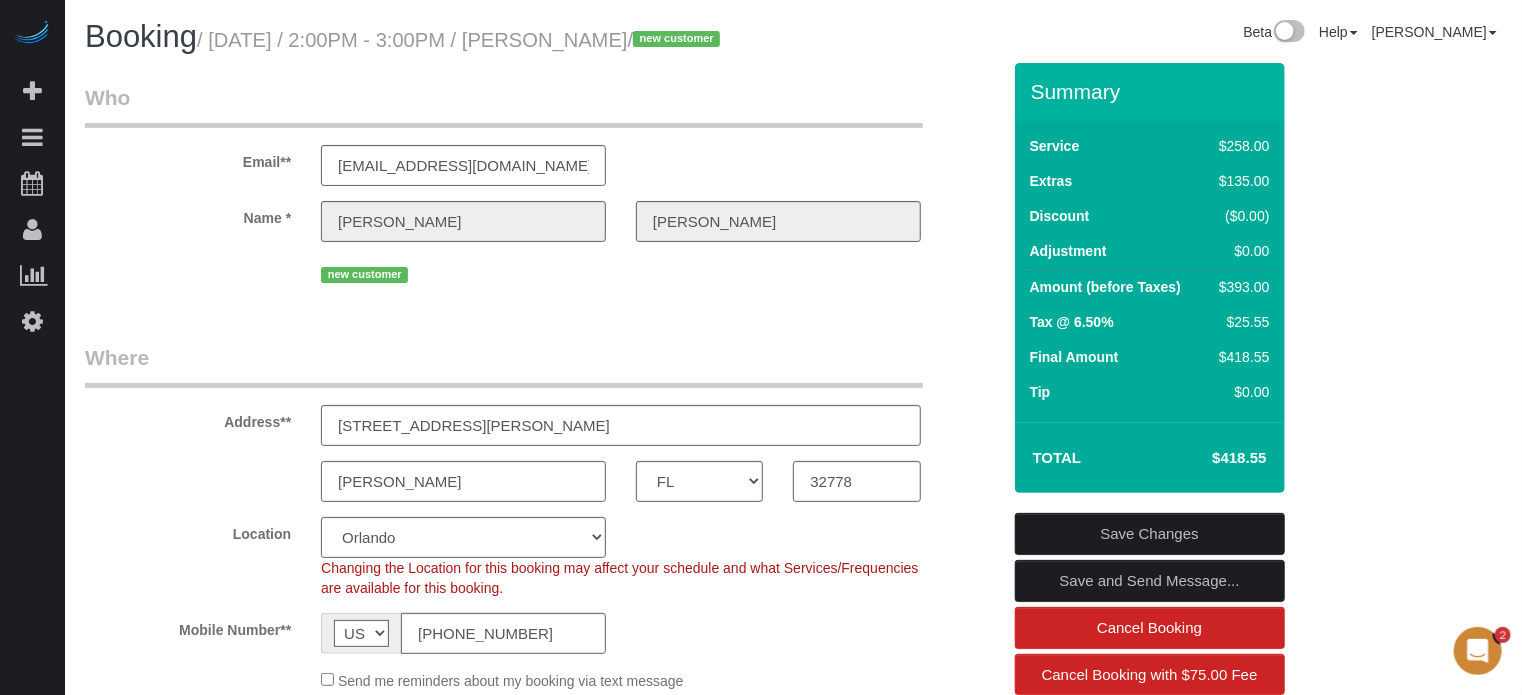 click on "Who
Email**
[EMAIL_ADDRESS][DOMAIN_NAME]
Name *
[PERSON_NAME]
new customer
Where
Address**
[STREET_ADDRESS][PERSON_NAME]
[GEOGRAPHIC_DATA]
AK
AL
AR
AZ
CA
CO
CT
DC
DE
[GEOGRAPHIC_DATA]
[GEOGRAPHIC_DATA]
HI
IA
ID
IL
IN
KS
[GEOGRAPHIC_DATA]
LA
MA
MD
ME
MI
[GEOGRAPHIC_DATA]
[GEOGRAPHIC_DATA]
MS
MT
[GEOGRAPHIC_DATA]
ND" at bounding box center (793, 2082) 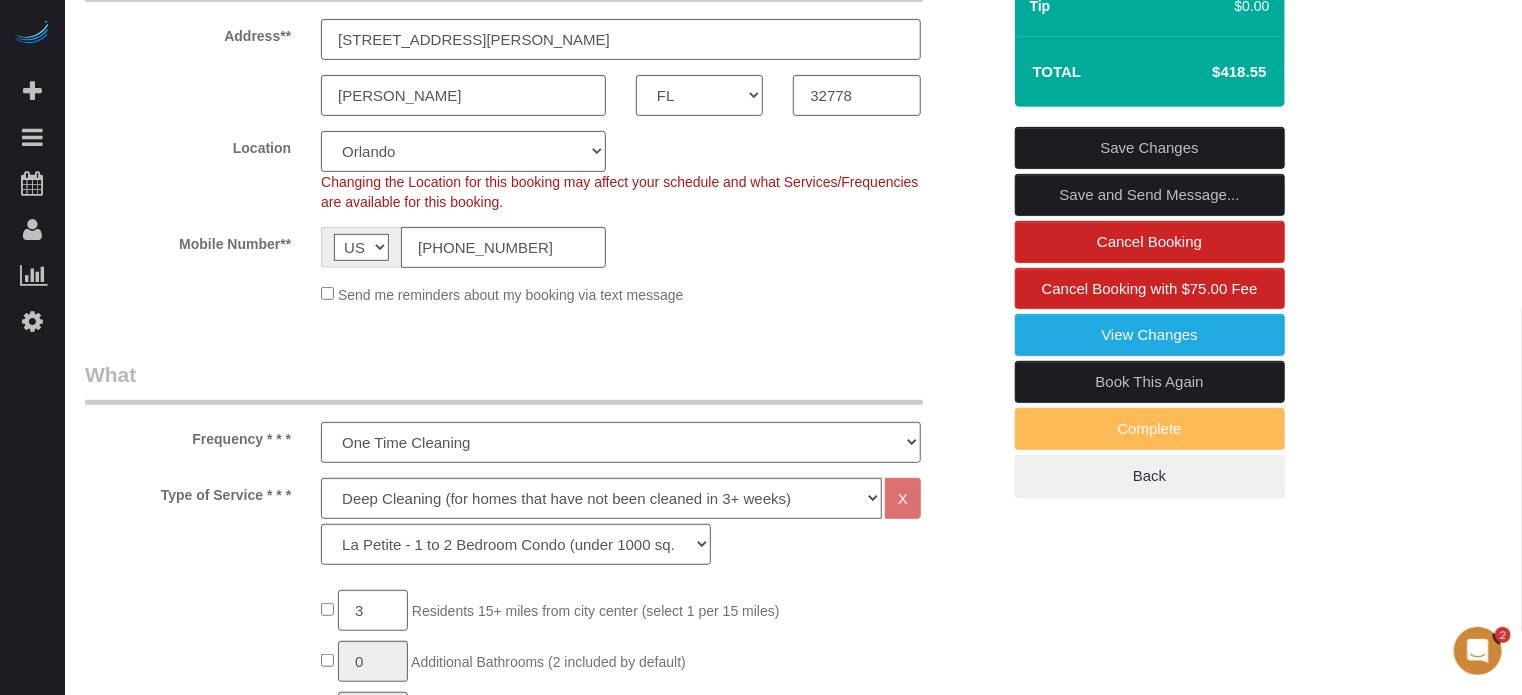 scroll, scrollTop: 0, scrollLeft: 0, axis: both 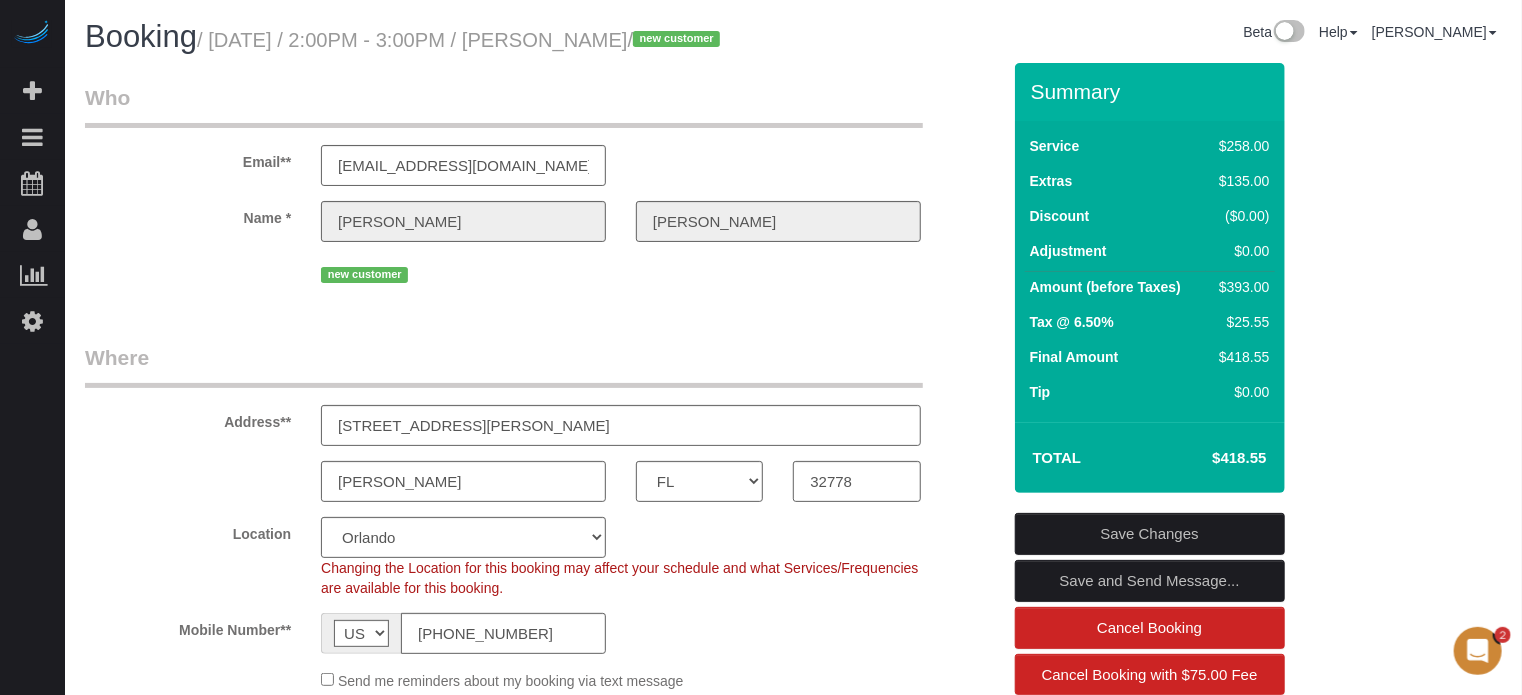 click on "Who
Email**
[EMAIL_ADDRESS][DOMAIN_NAME]
Name *
[PERSON_NAME]
new customer
Where
Address**
[STREET_ADDRESS][PERSON_NAME]
[GEOGRAPHIC_DATA]
AK
AL
AR
AZ
CA
CO
CT
DC
DE
[GEOGRAPHIC_DATA]
[GEOGRAPHIC_DATA]
HI
IA
ID
IL
IN
KS
[GEOGRAPHIC_DATA]
LA
MA
MD
ME
MI
[GEOGRAPHIC_DATA]
[GEOGRAPHIC_DATA]
MS
MT
[GEOGRAPHIC_DATA]
ND" at bounding box center (793, 2082) 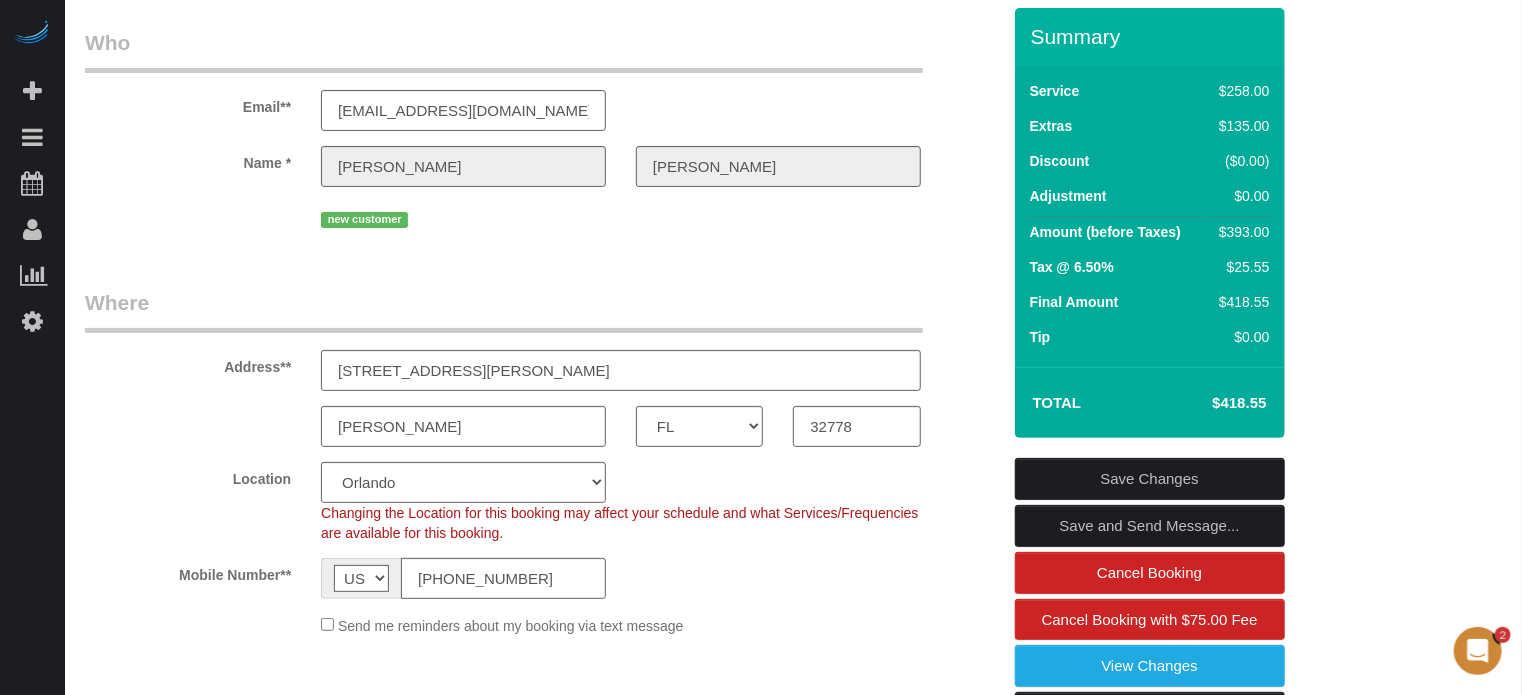 scroll, scrollTop: 100, scrollLeft: 0, axis: vertical 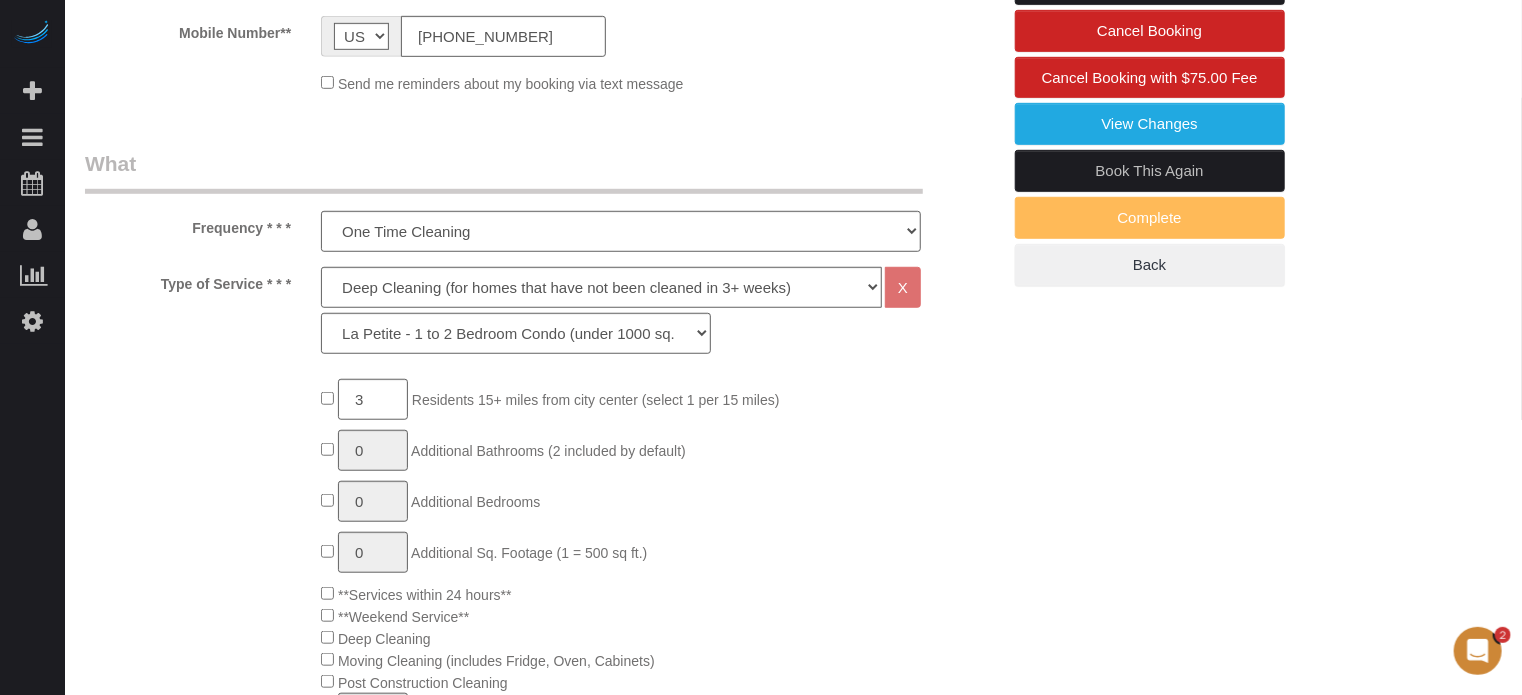 click on "Who
Email**
[EMAIL_ADDRESS][DOMAIN_NAME]
Name *
[PERSON_NAME]
new customer
Where
Address**
[STREET_ADDRESS][PERSON_NAME]
[GEOGRAPHIC_DATA]
AK
AL
AR
AZ
CA
CO
CT
DC
DE
[GEOGRAPHIC_DATA]
[GEOGRAPHIC_DATA]
HI
IA
ID
IL
IN
KS
[GEOGRAPHIC_DATA]
LA
MA
MD
ME
MI
[GEOGRAPHIC_DATA]
[GEOGRAPHIC_DATA]
MS
MT
[GEOGRAPHIC_DATA]
ND" at bounding box center (793, 1485) 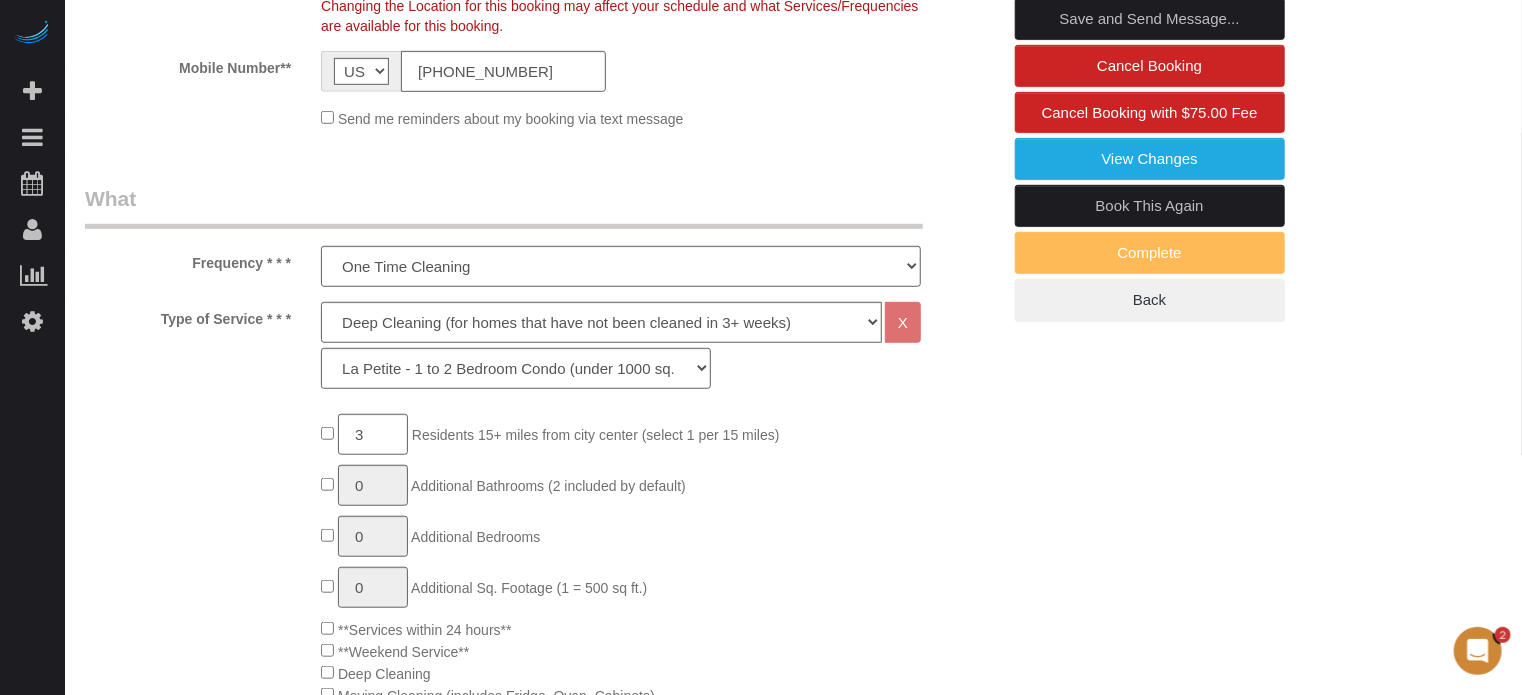 scroll, scrollTop: 527, scrollLeft: 0, axis: vertical 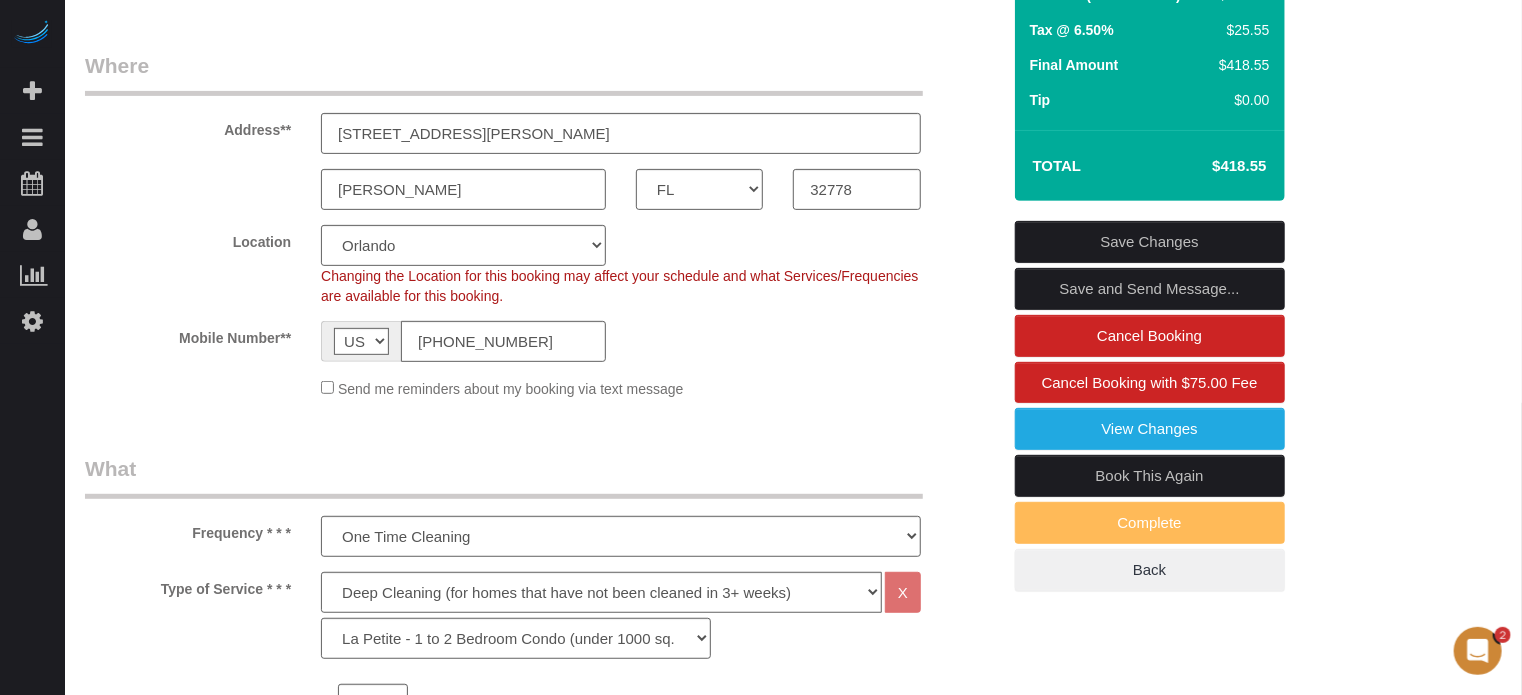 click on "Who
Email**
[EMAIL_ADDRESS][DOMAIN_NAME]
Name *
[PERSON_NAME]
new customer
Where
Address**
[STREET_ADDRESS][PERSON_NAME]
[GEOGRAPHIC_DATA]
AK
AL
AR
AZ
CA
CO
CT
DC
DE
[GEOGRAPHIC_DATA]
[GEOGRAPHIC_DATA]
HI
IA
ID
IL
IN
KS
[GEOGRAPHIC_DATA]
LA
MA
MD
ME
MI
[GEOGRAPHIC_DATA]
[GEOGRAPHIC_DATA]
MS
MT
[GEOGRAPHIC_DATA]
ND" at bounding box center (793, 1790) 